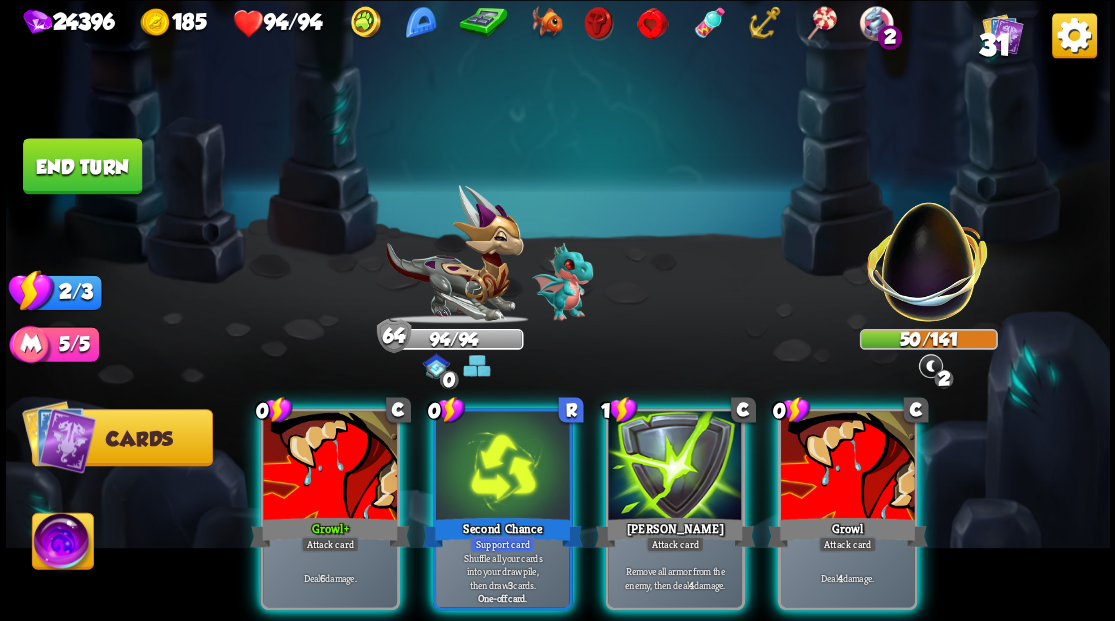 scroll, scrollTop: 0, scrollLeft: 0, axis: both 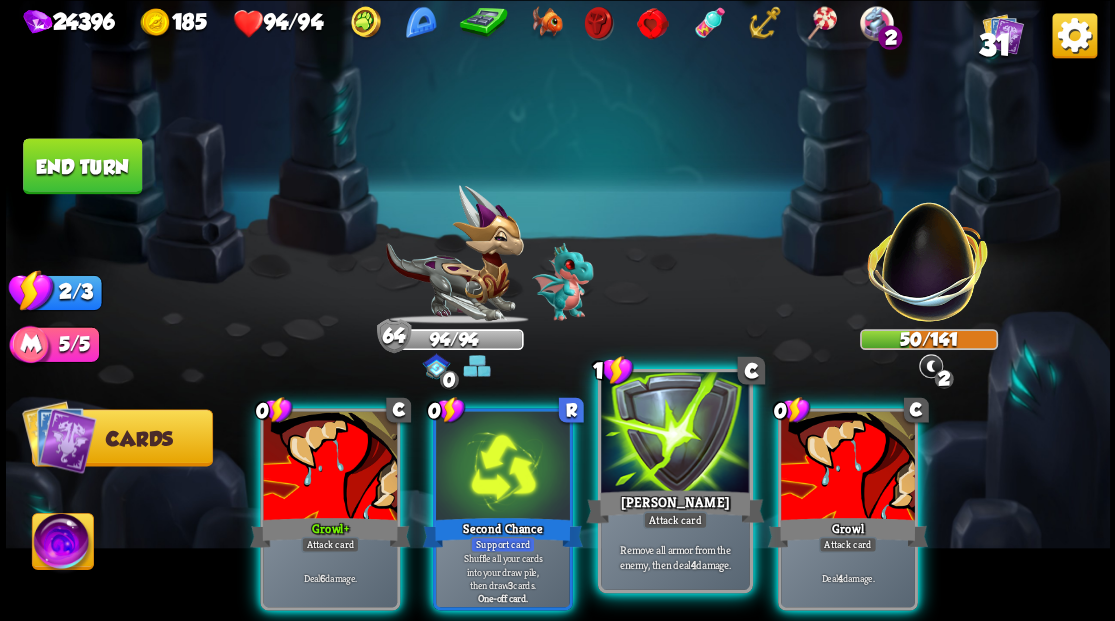 click at bounding box center (675, 434) 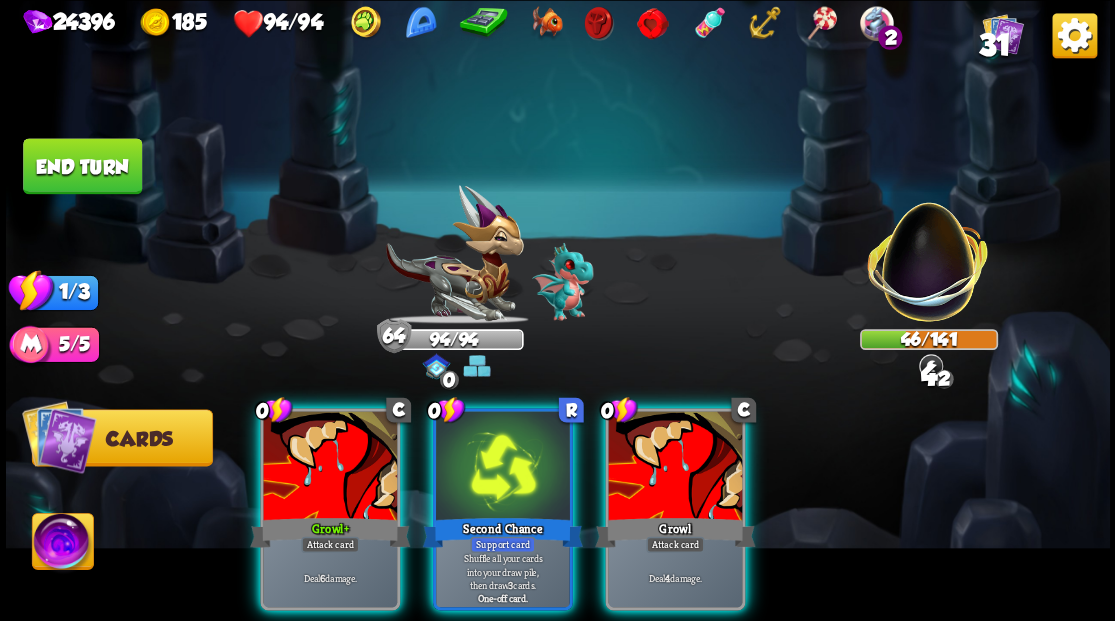 drag, startPoint x: 700, startPoint y: 450, endPoint x: 716, endPoint y: 415, distance: 38.483765 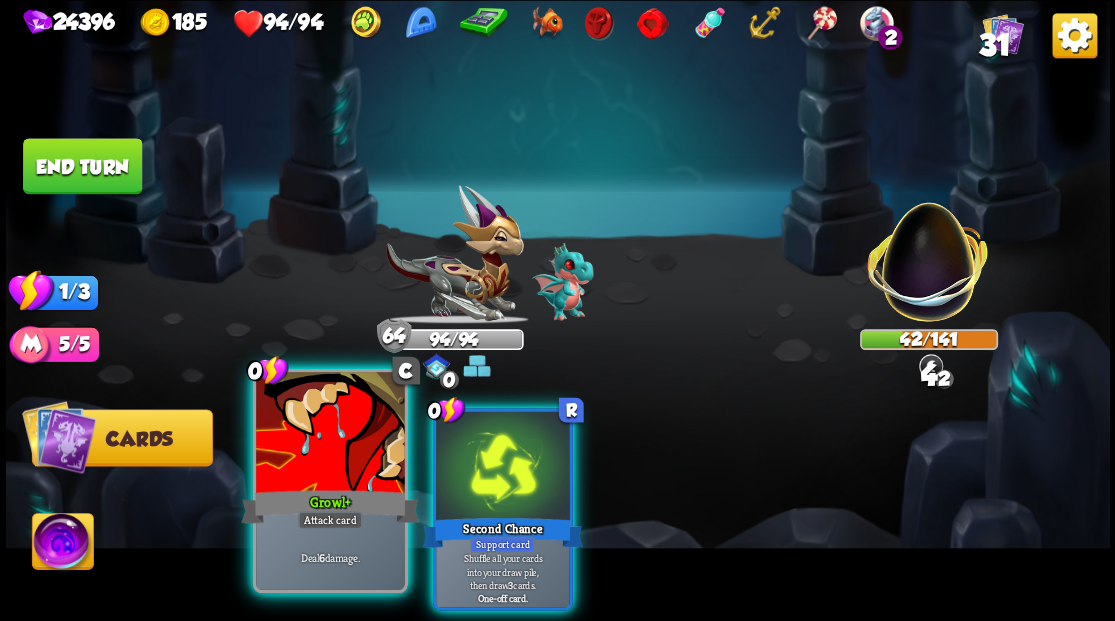 click at bounding box center [330, 434] 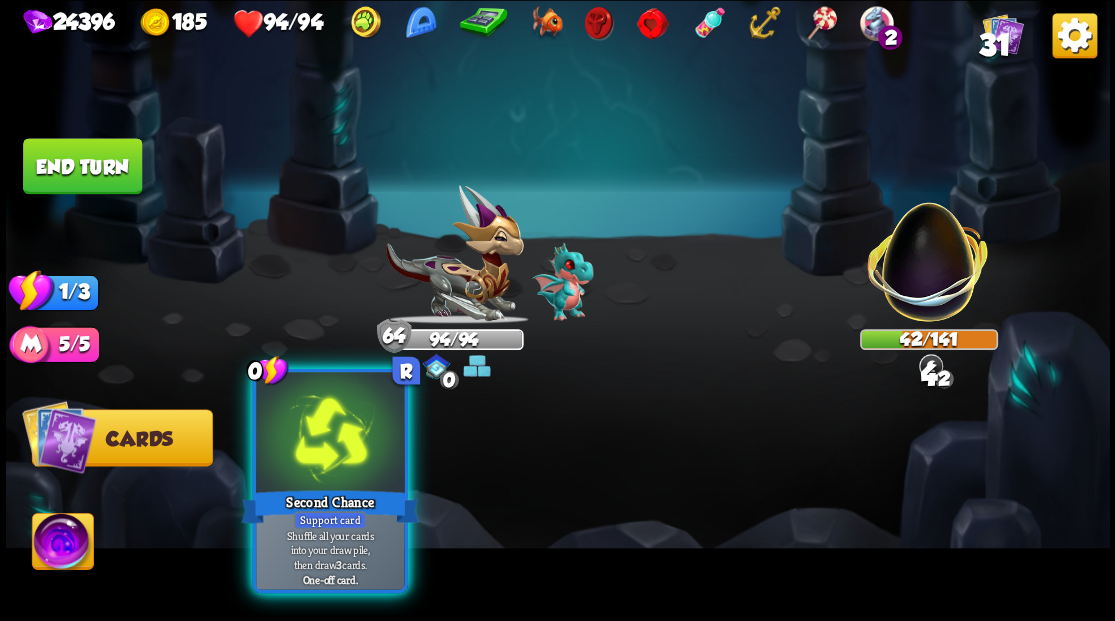 click at bounding box center [330, 434] 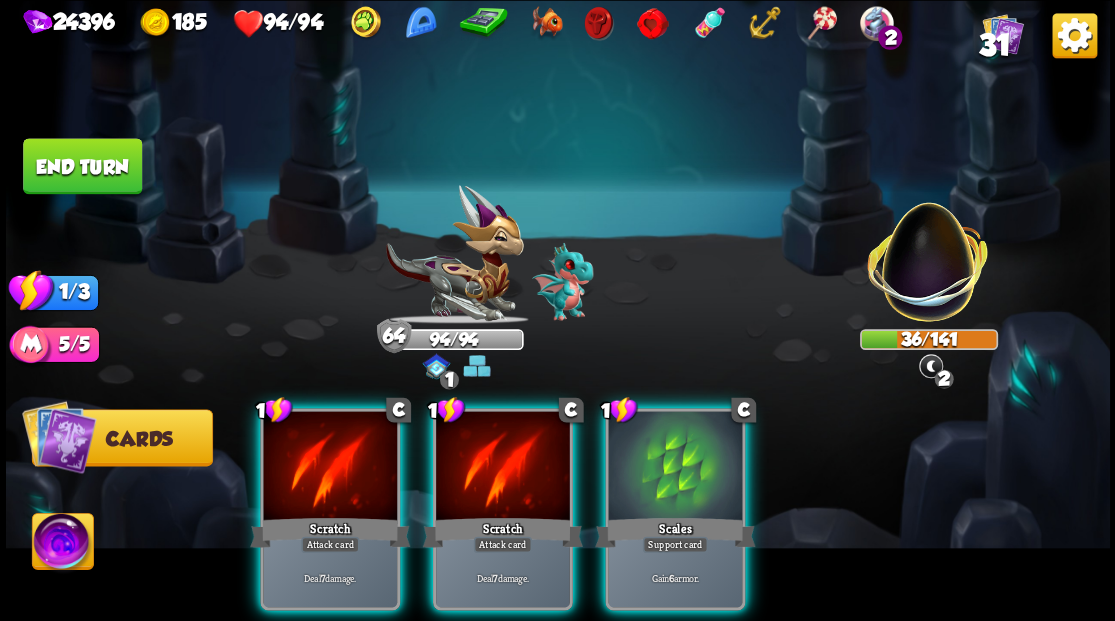 click at bounding box center (503, 467) 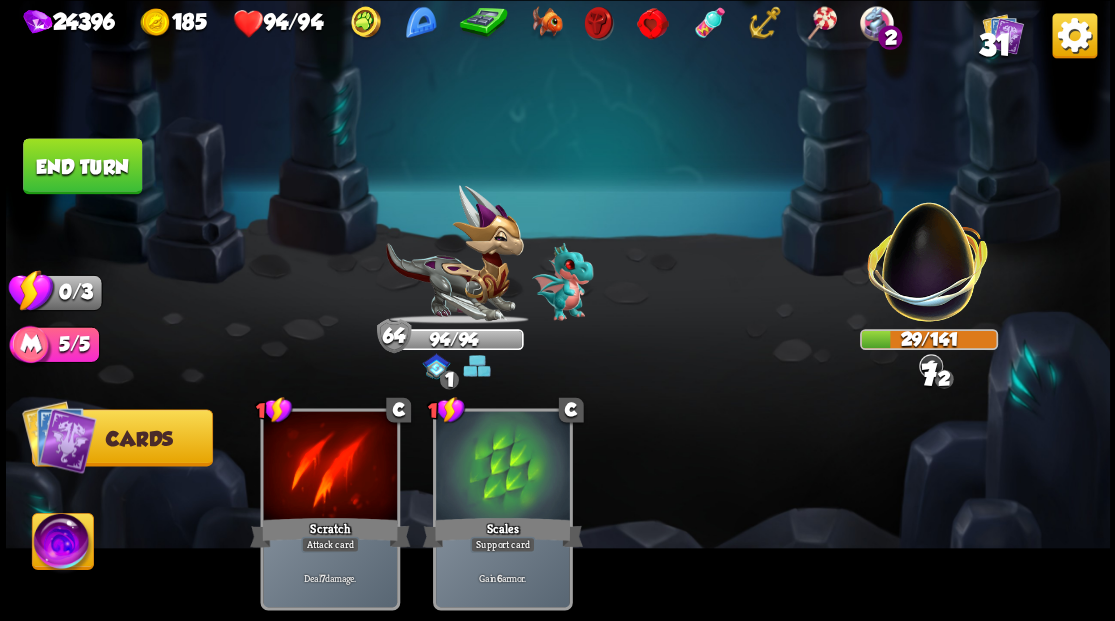 click on "End turn" at bounding box center (82, 166) 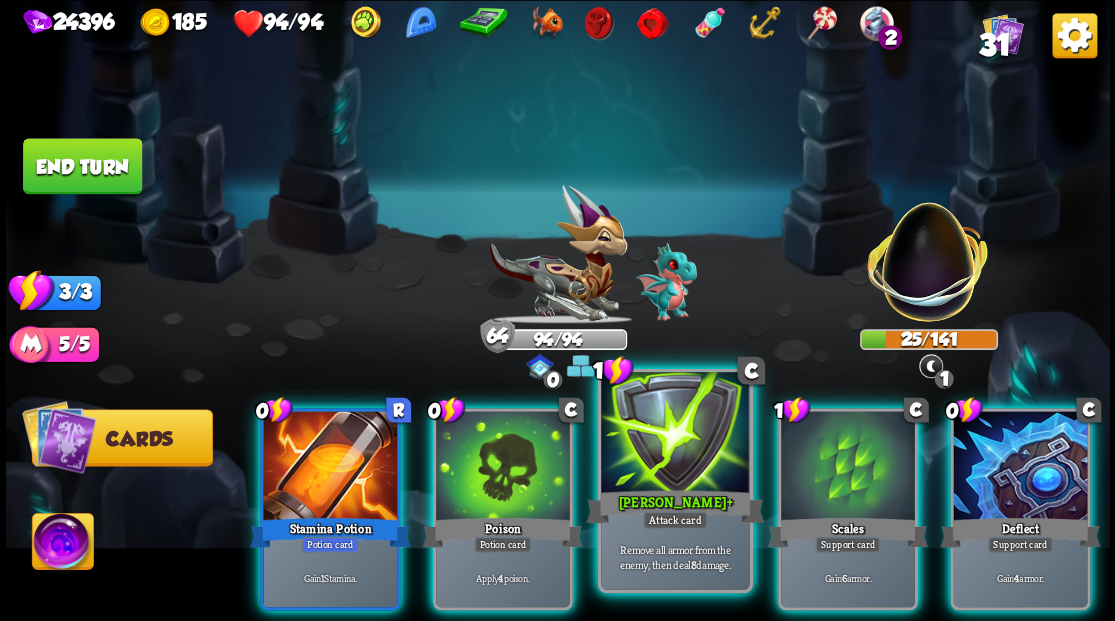 click at bounding box center [675, 434] 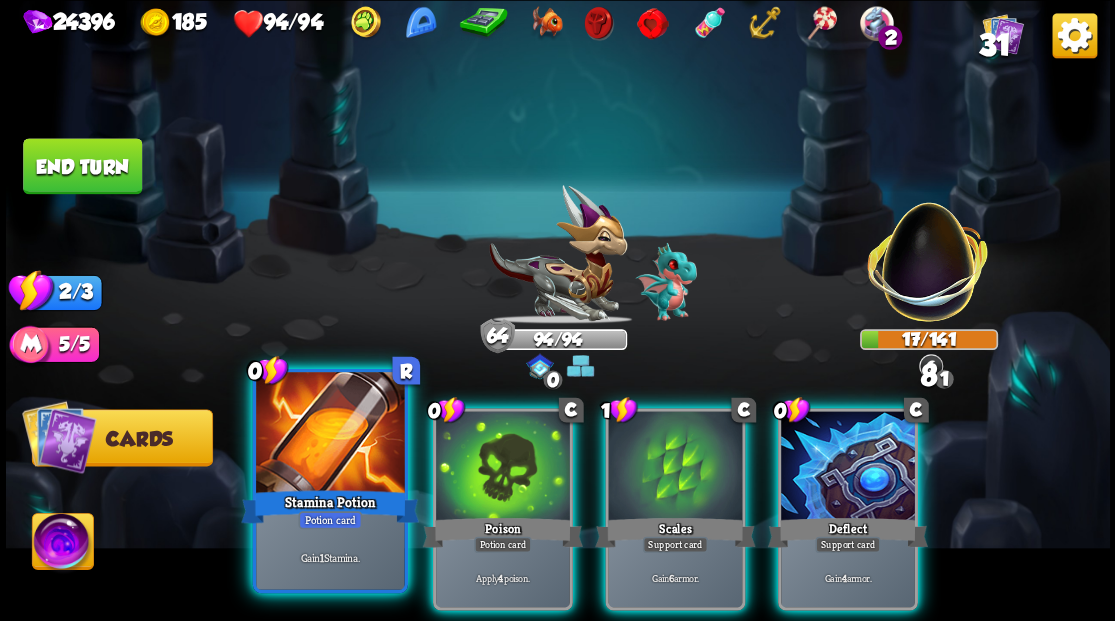 click at bounding box center [330, 434] 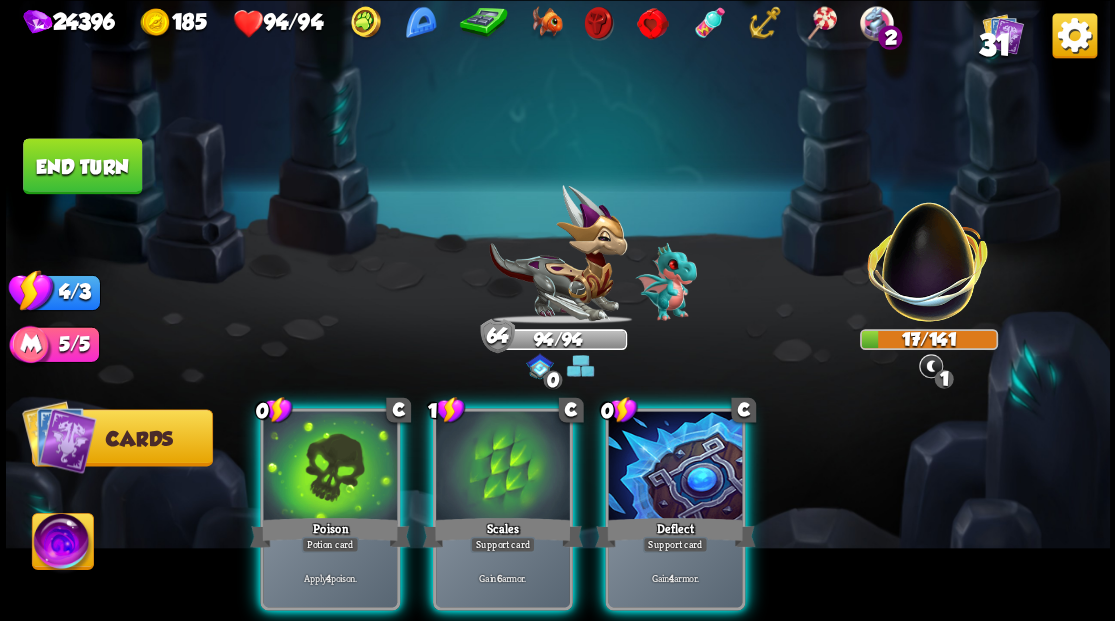 click at bounding box center [330, 467] 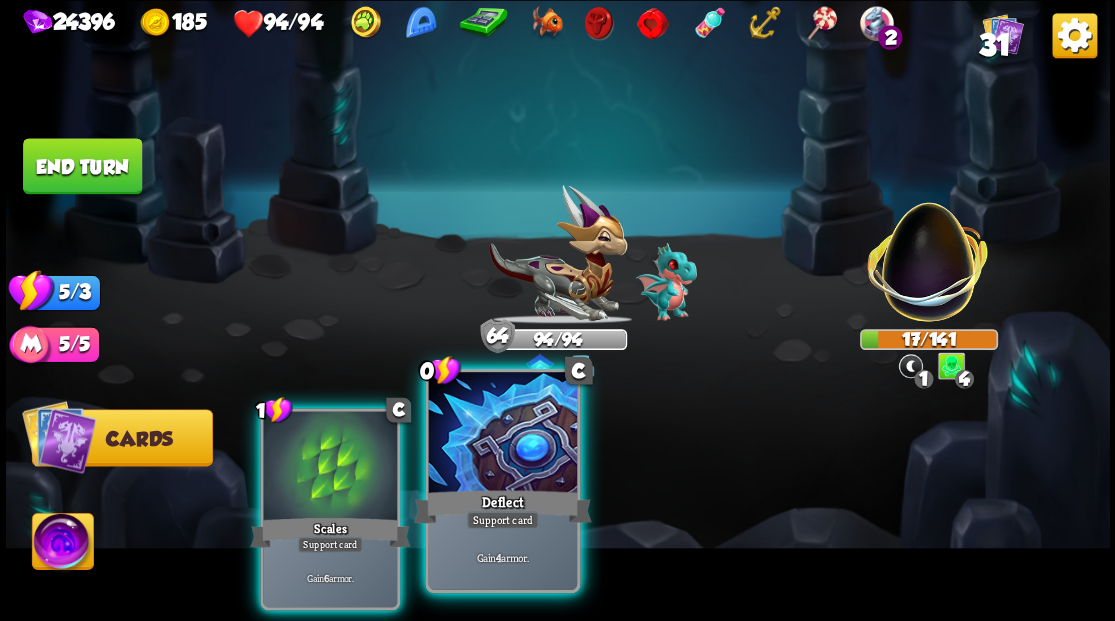 click at bounding box center [502, 434] 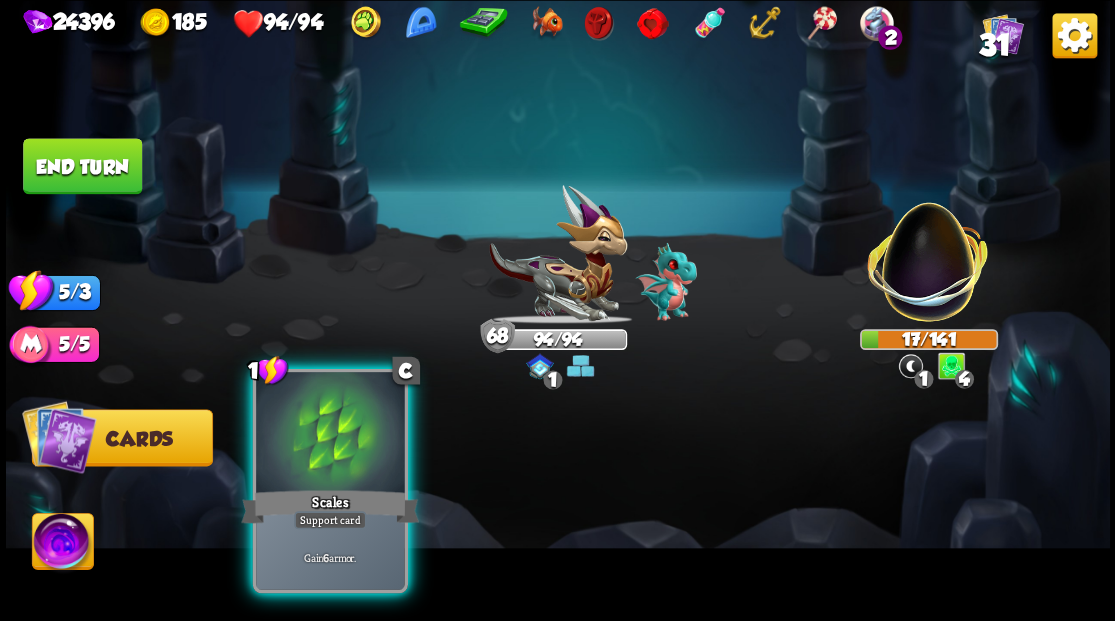 click at bounding box center (330, 434) 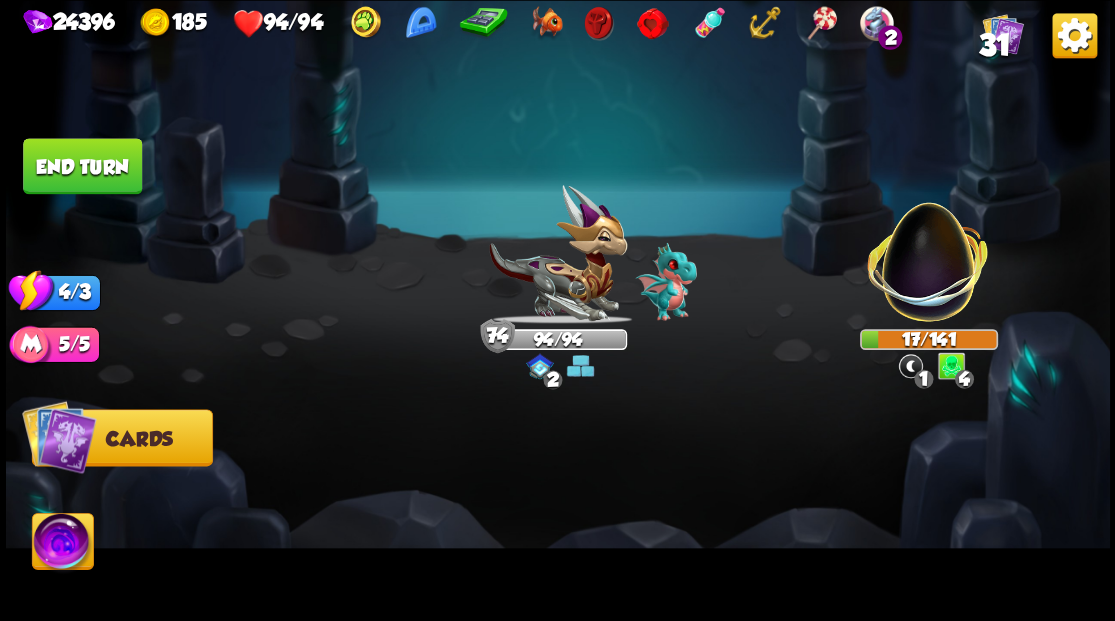click on "End turn" at bounding box center (82, 166) 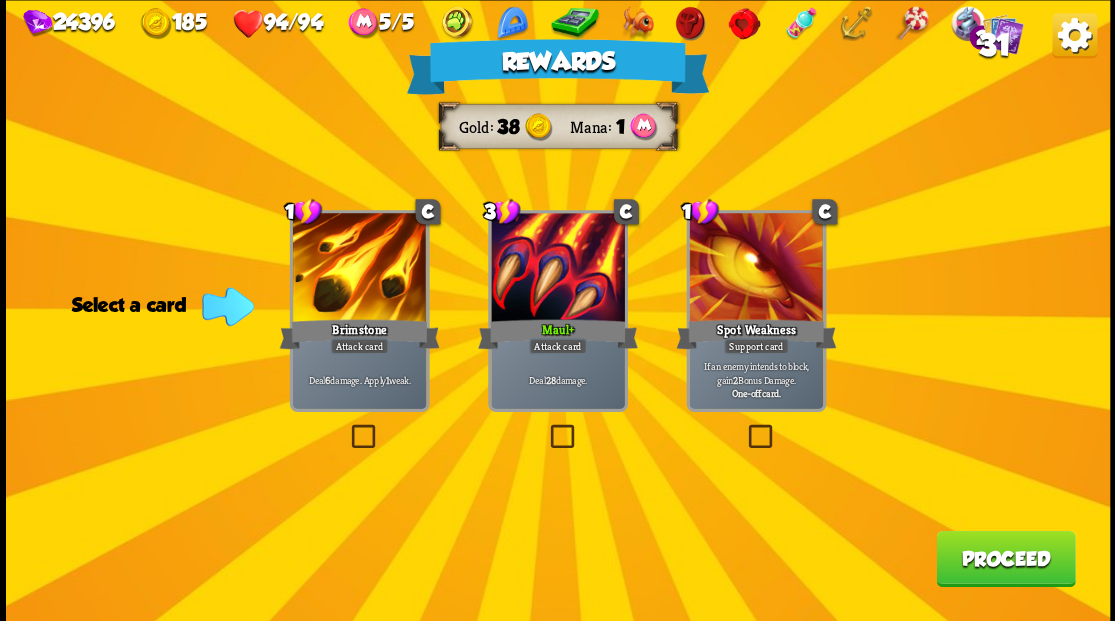 click on "31" at bounding box center [994, 45] 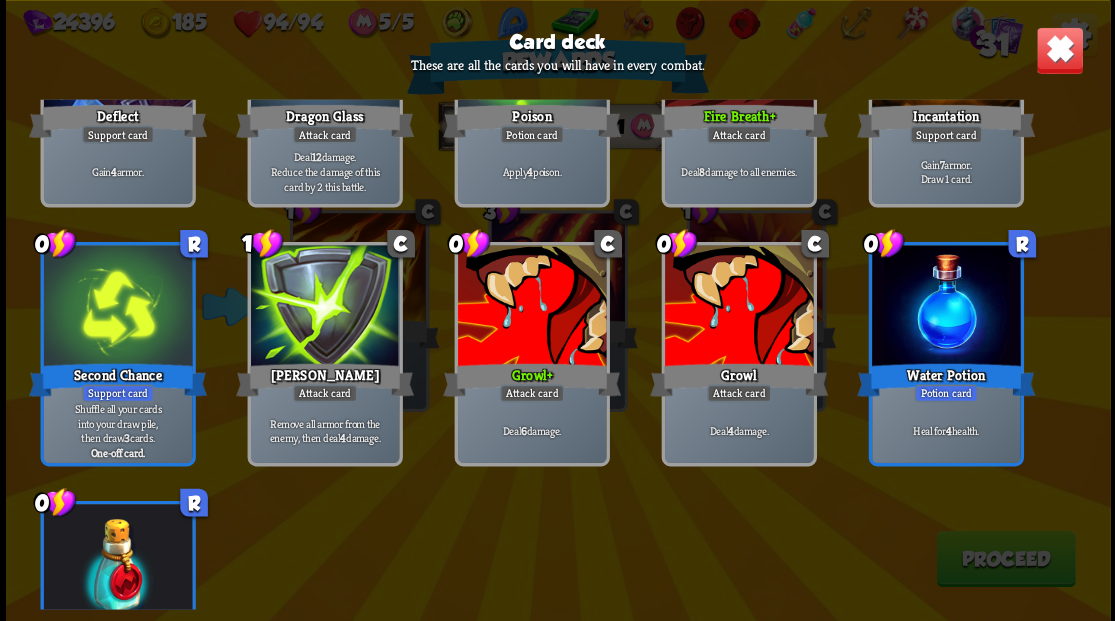 scroll, scrollTop: 1529, scrollLeft: 0, axis: vertical 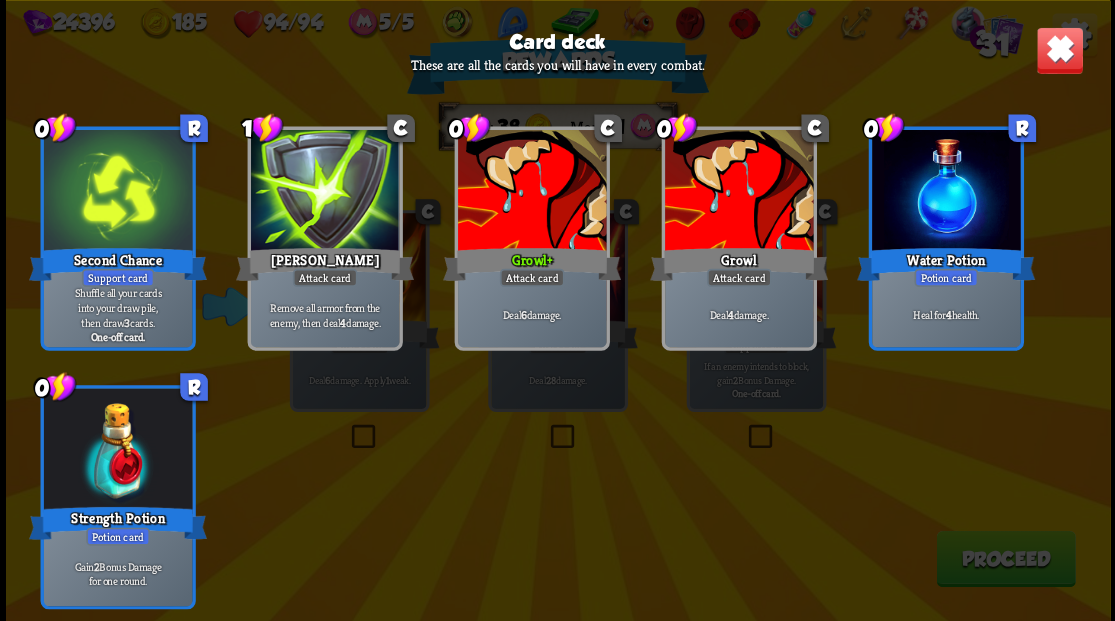 click at bounding box center [1059, 50] 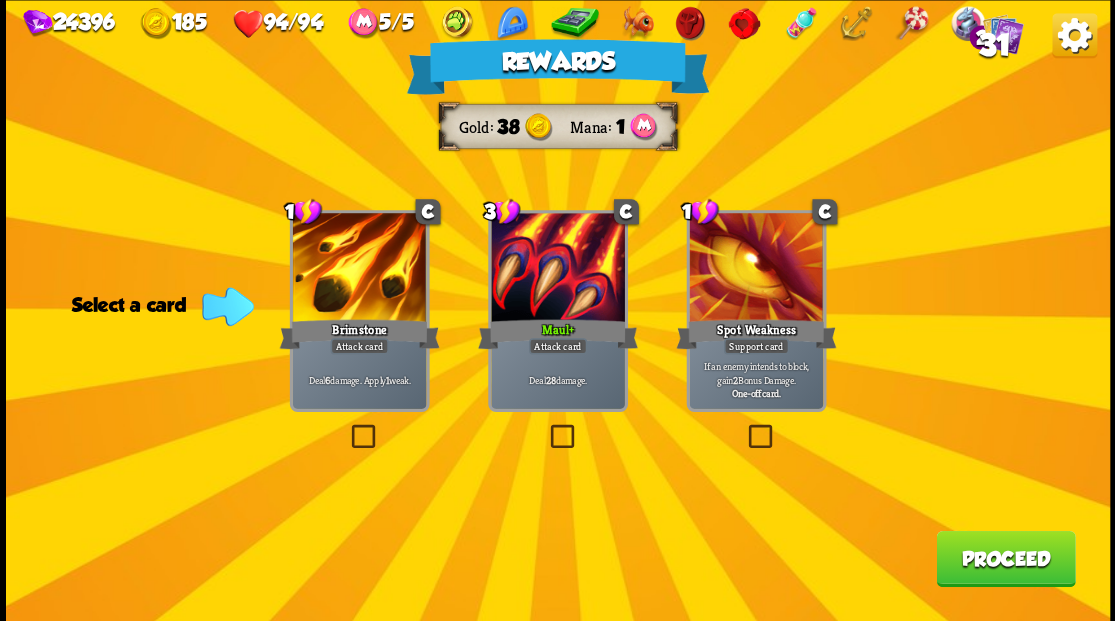 click on "Proceed" at bounding box center (1005, 558) 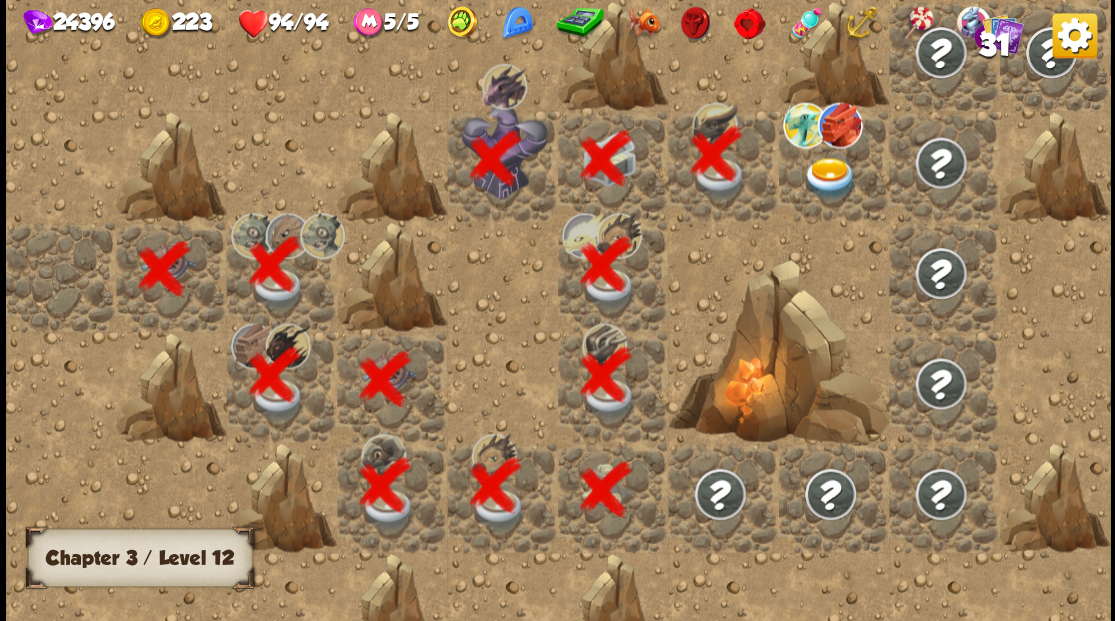 scroll, scrollTop: 0, scrollLeft: 384, axis: horizontal 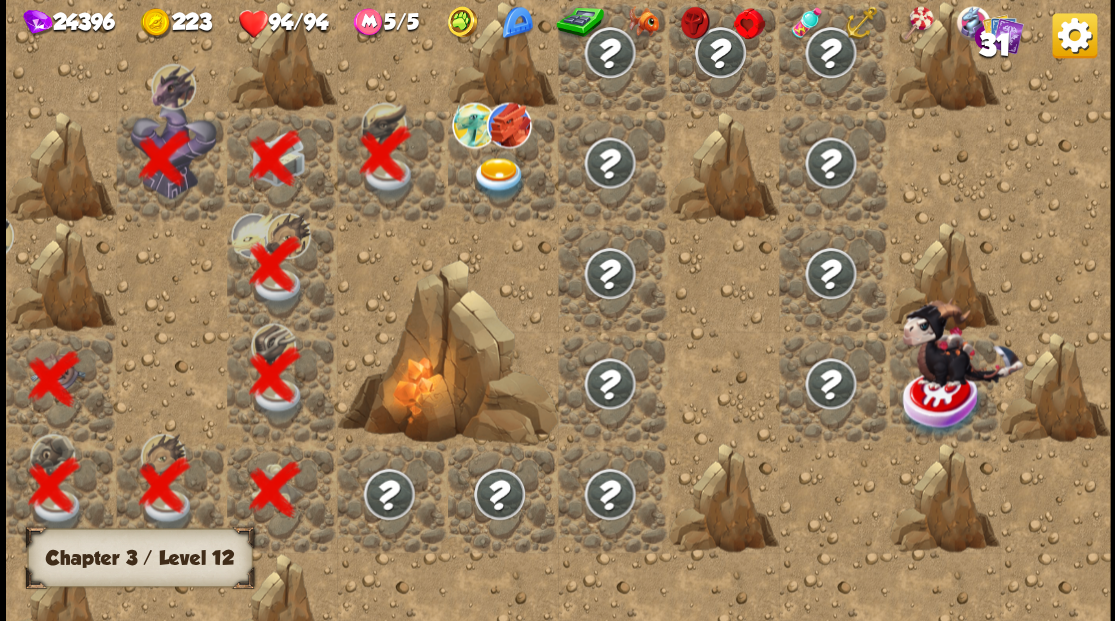 click at bounding box center [498, 178] 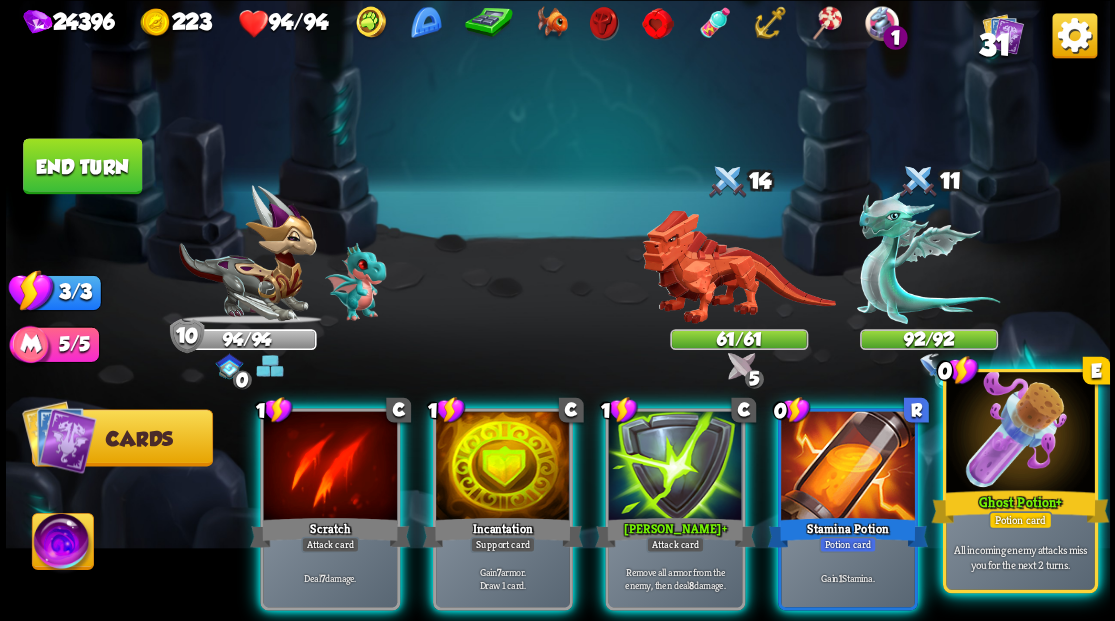 click at bounding box center [1020, 434] 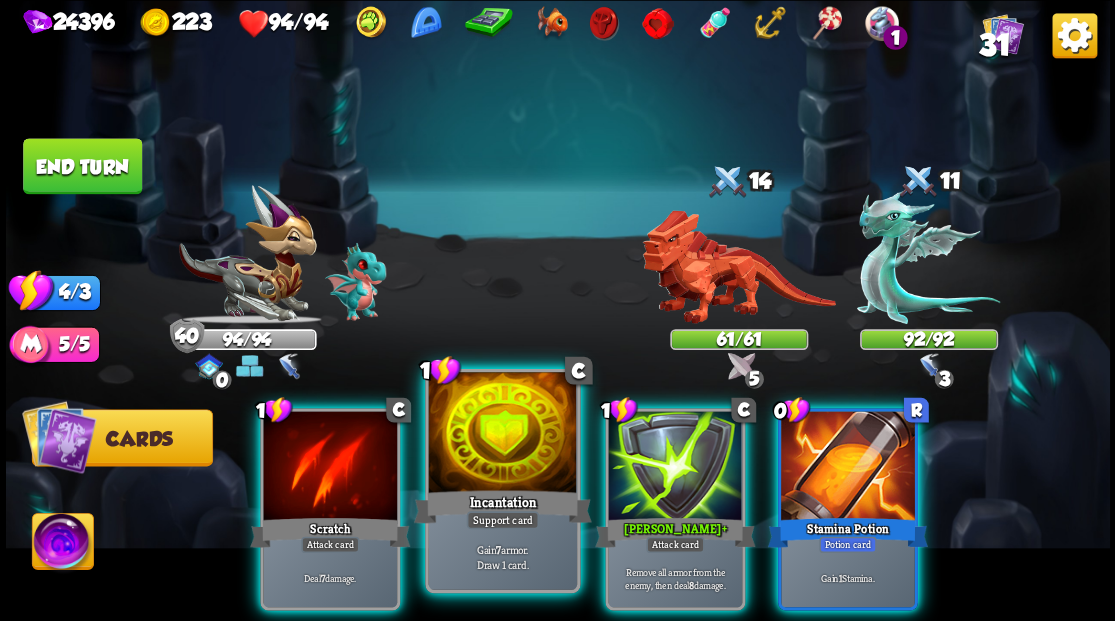 click at bounding box center [502, 434] 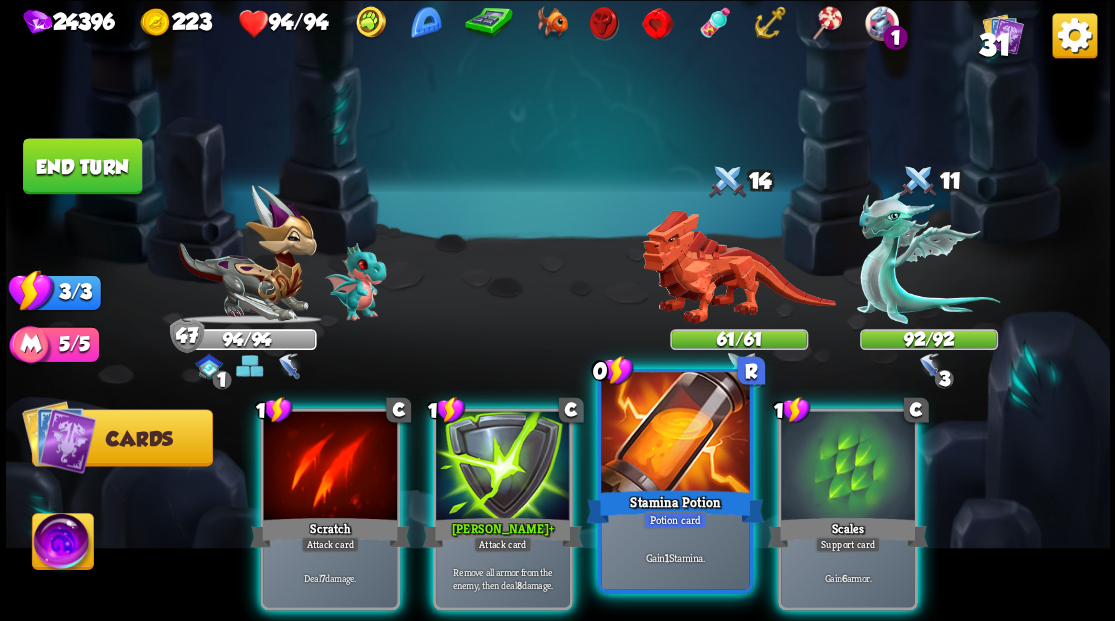 click at bounding box center (675, 434) 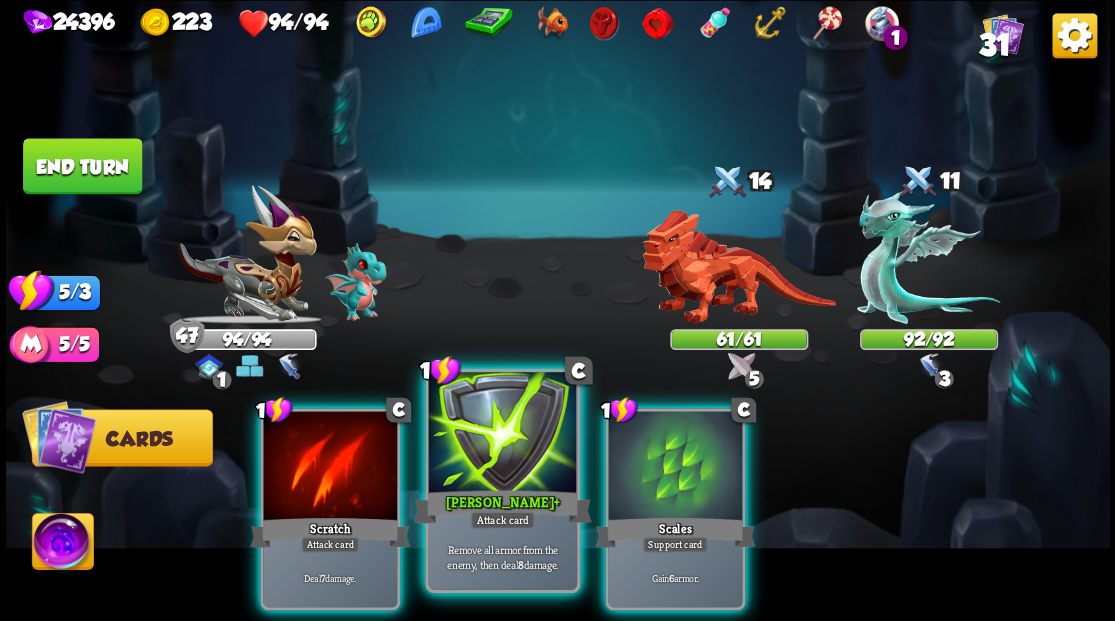 click at bounding box center [502, 434] 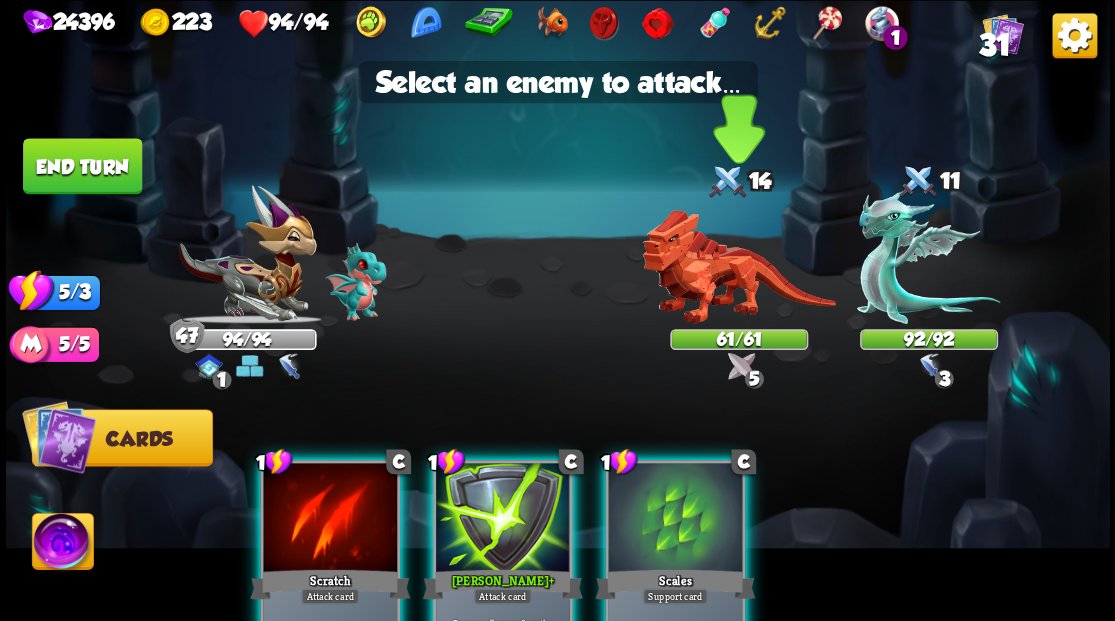 click at bounding box center [738, 267] 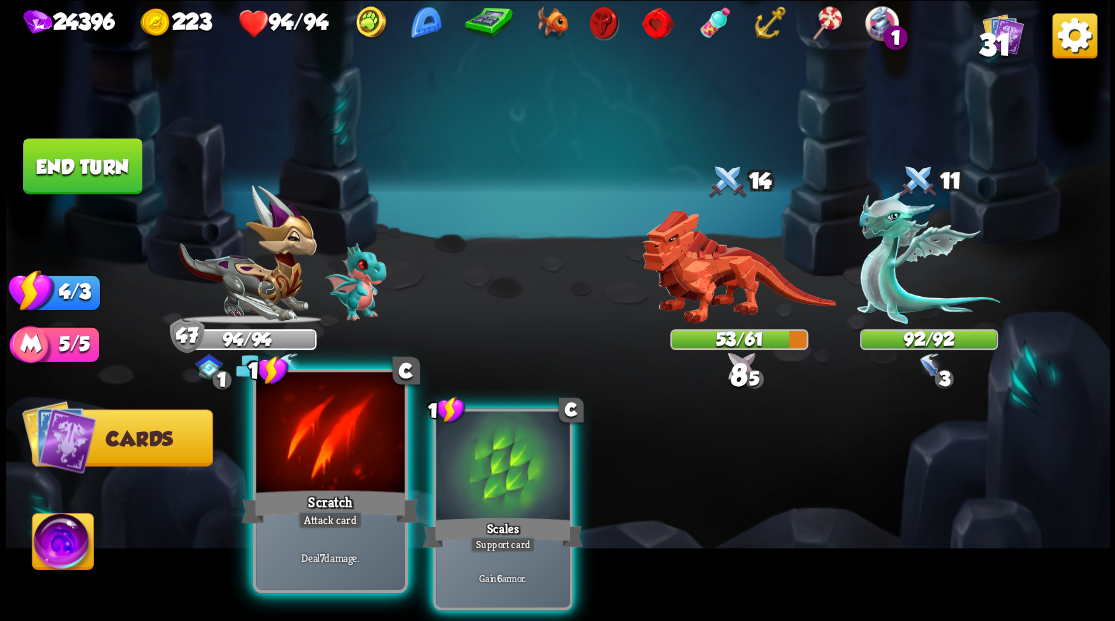 click at bounding box center (330, 434) 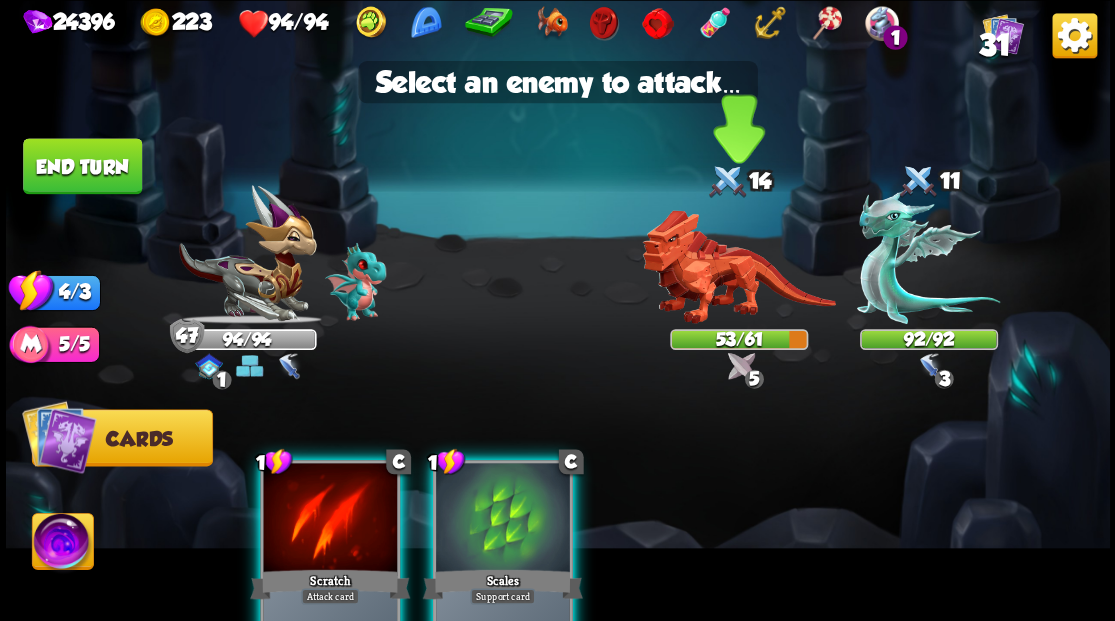 click at bounding box center (738, 267) 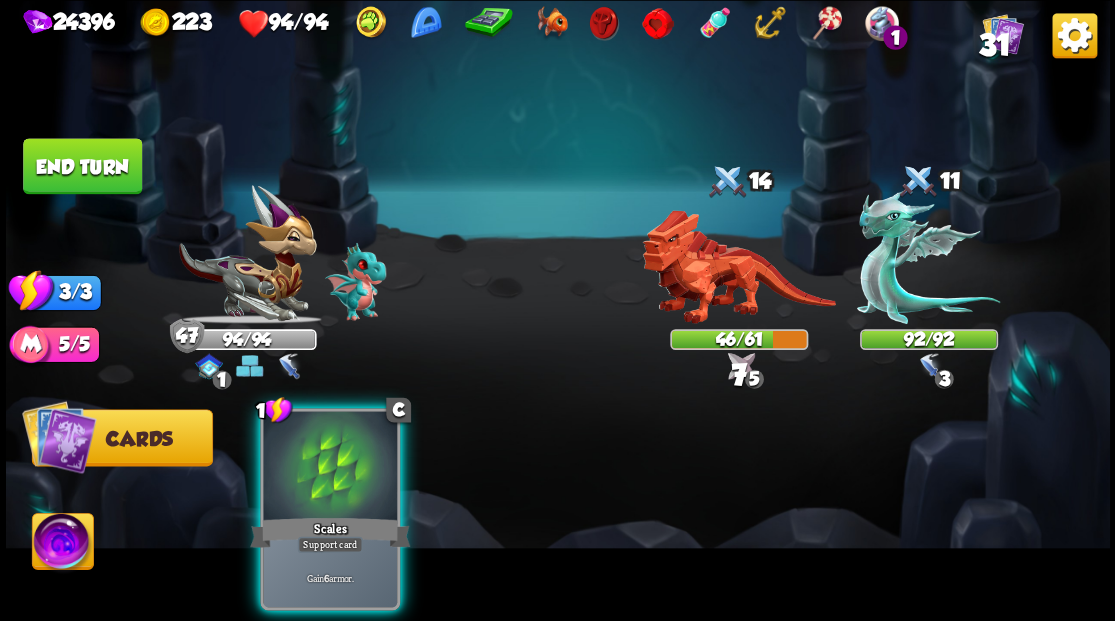click on "Support card" at bounding box center (329, 544) 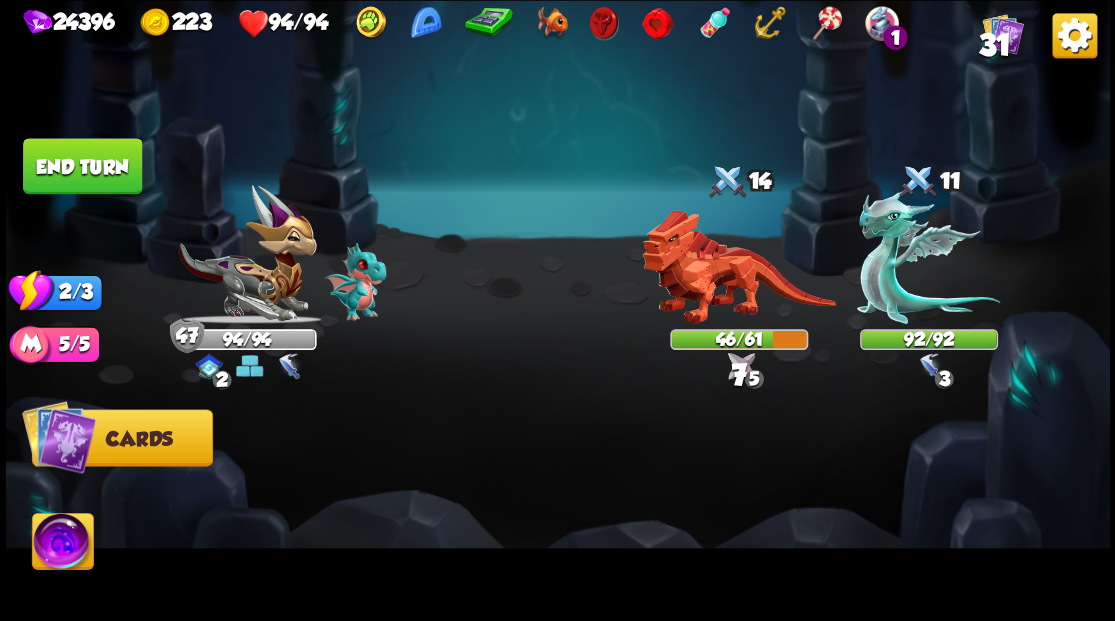 drag, startPoint x: 102, startPoint y: 154, endPoint x: 144, endPoint y: 163, distance: 42.953465 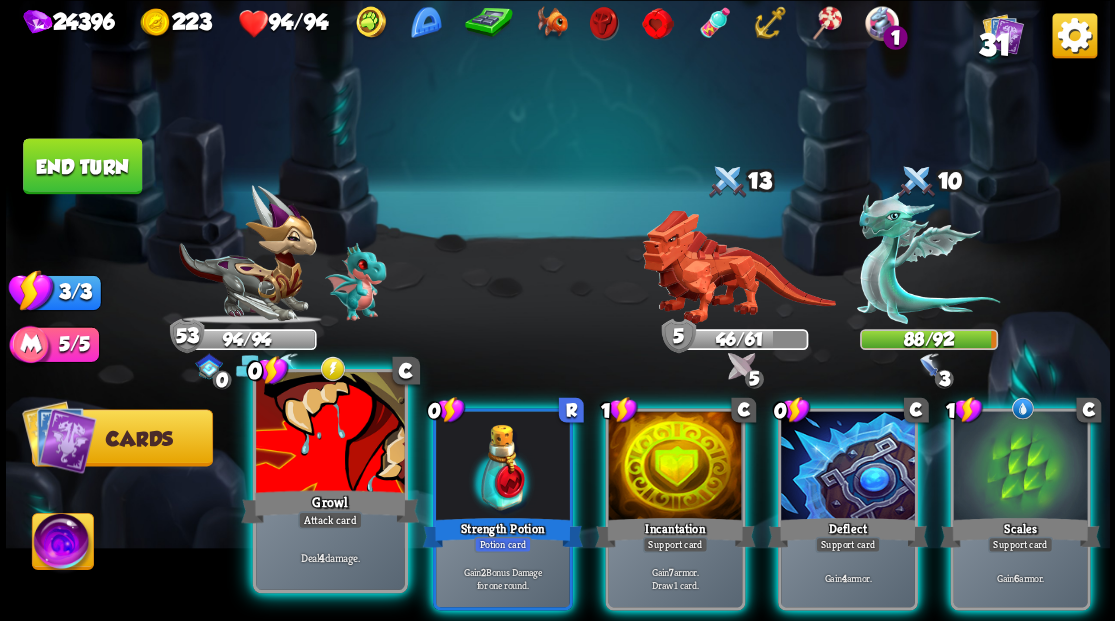 click at bounding box center [330, 434] 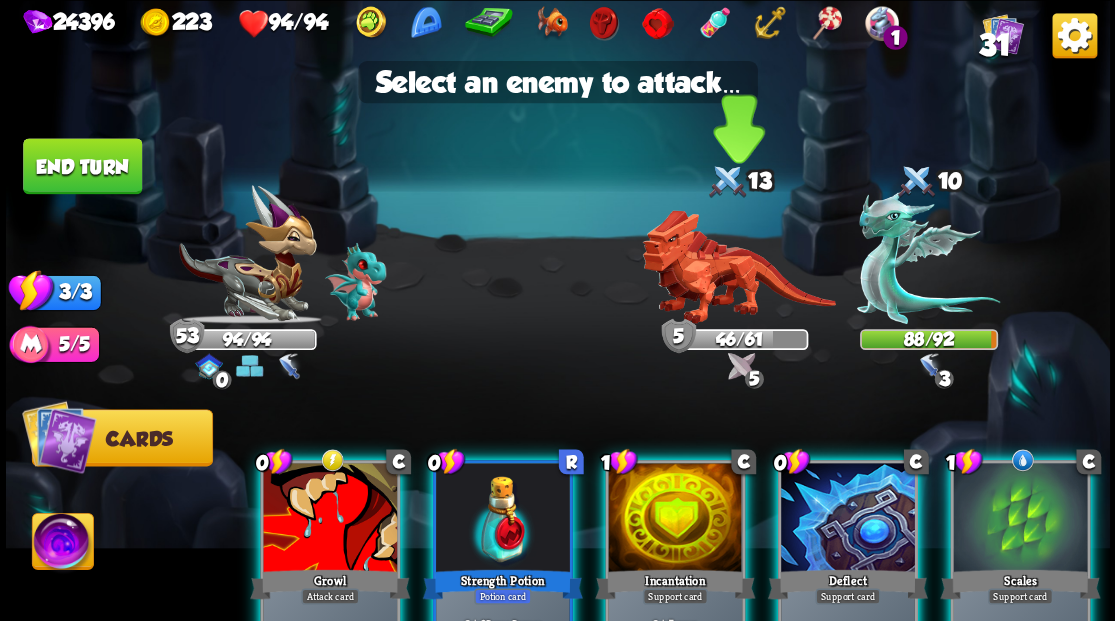 click at bounding box center (738, 267) 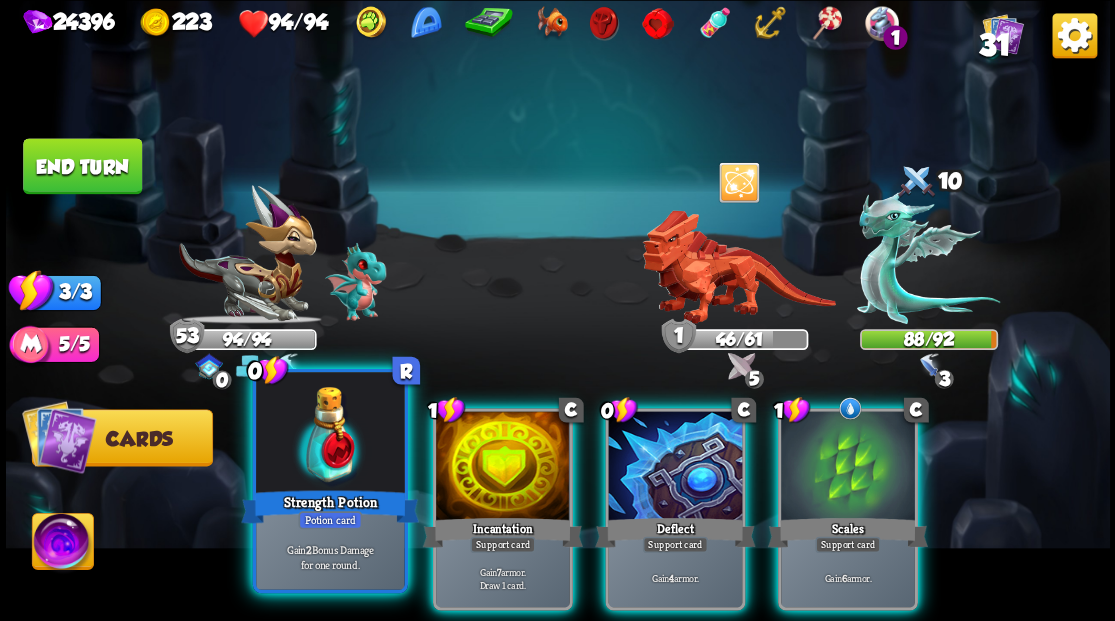 click at bounding box center [330, 434] 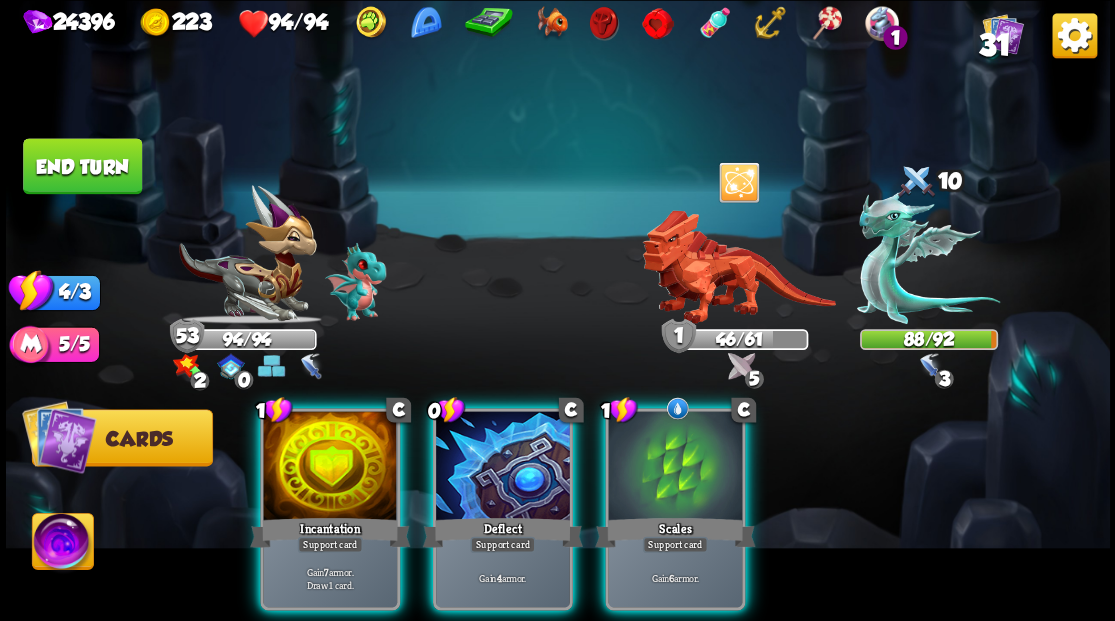 click at bounding box center (330, 467) 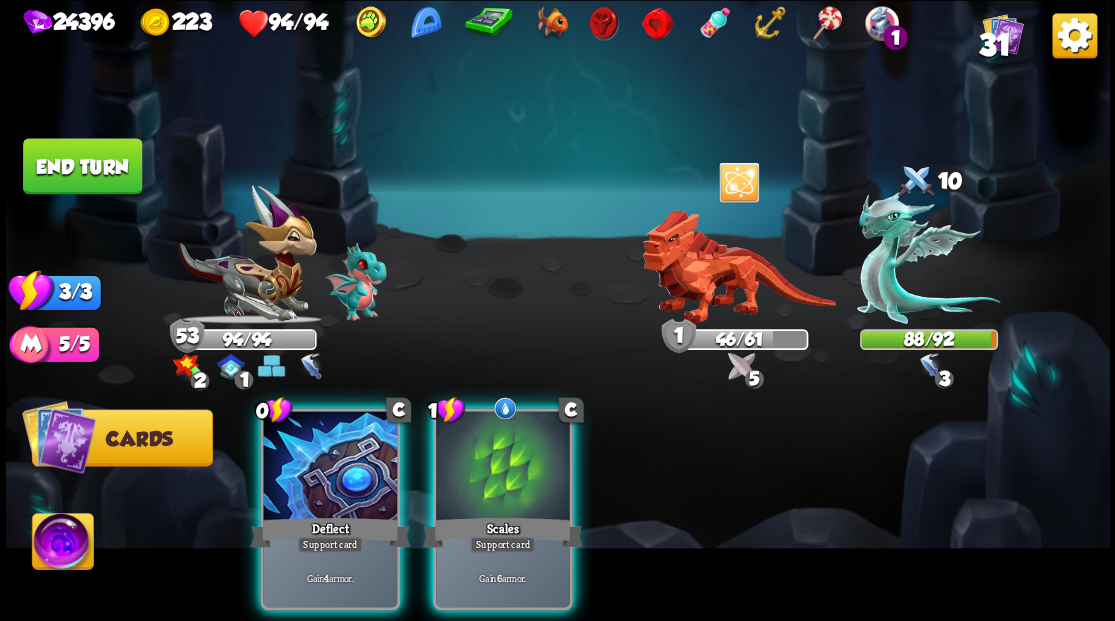 click at bounding box center (330, 467) 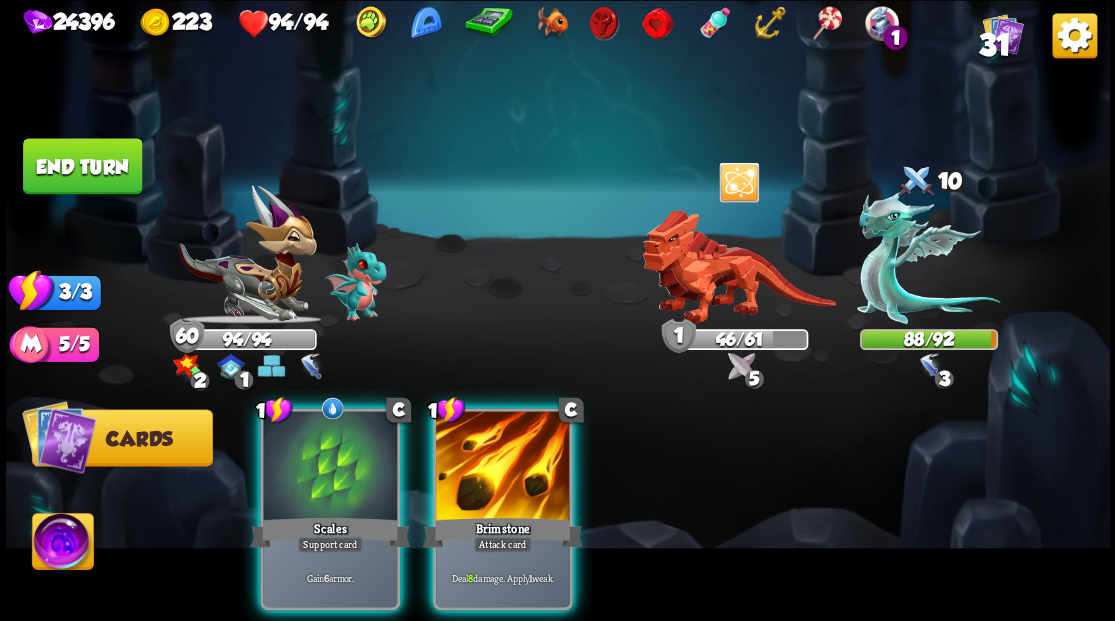 click at bounding box center [330, 467] 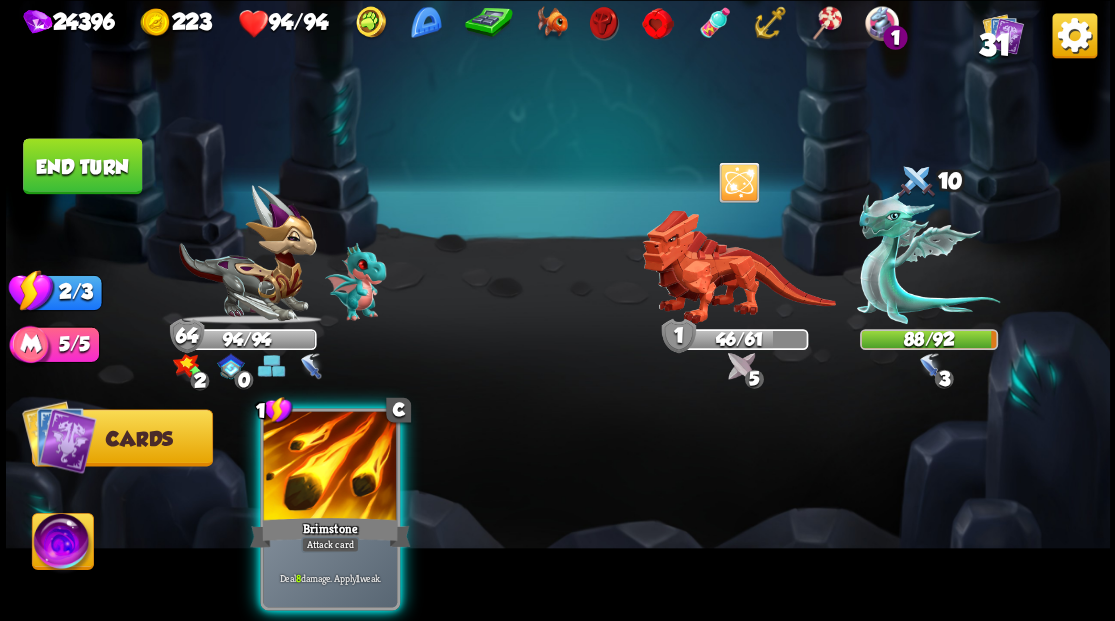 click at bounding box center (330, 467) 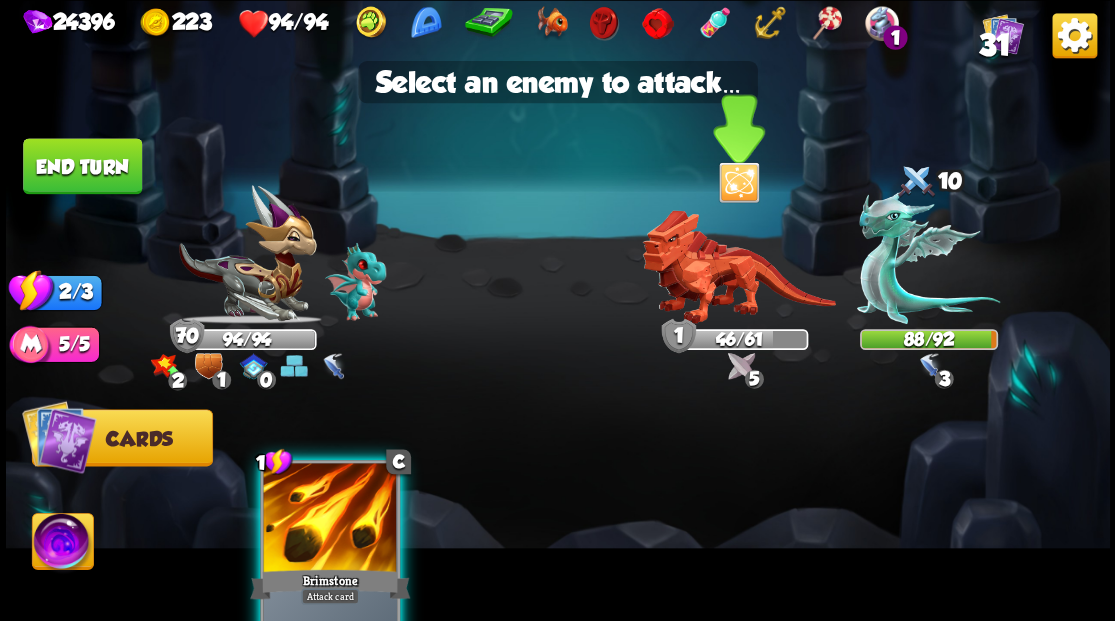 click at bounding box center (738, 267) 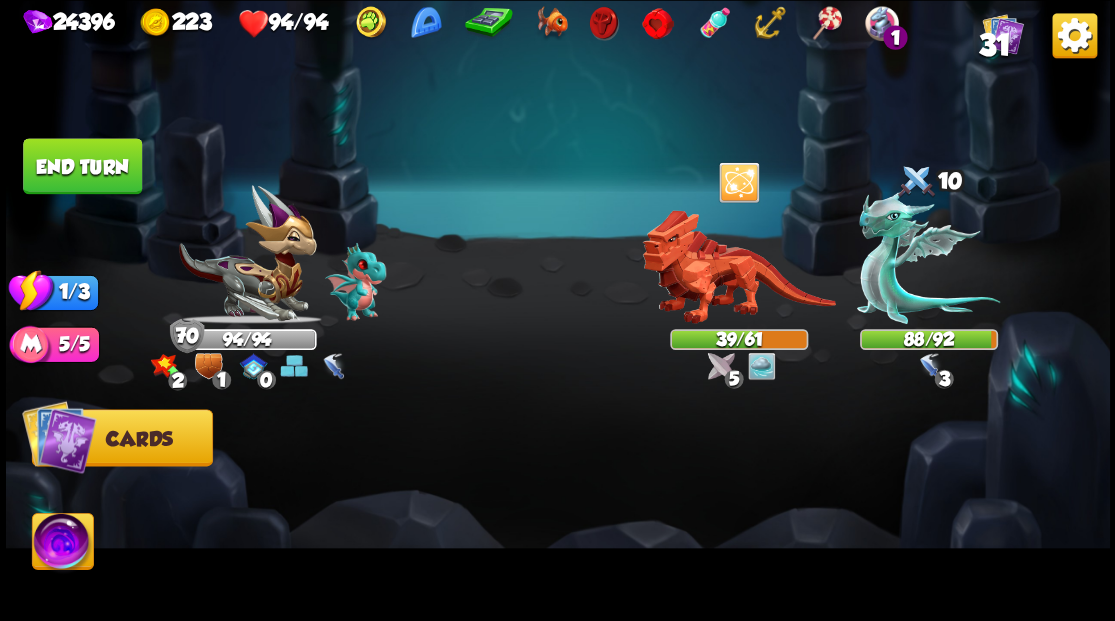 click on "End turn" at bounding box center (82, 166) 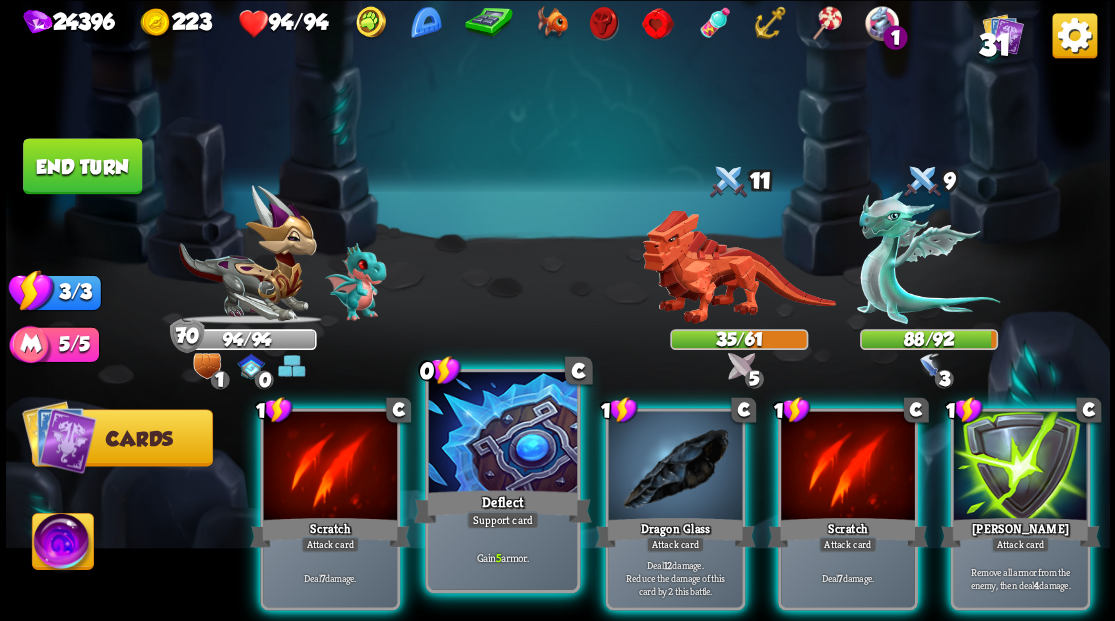 click at bounding box center [502, 434] 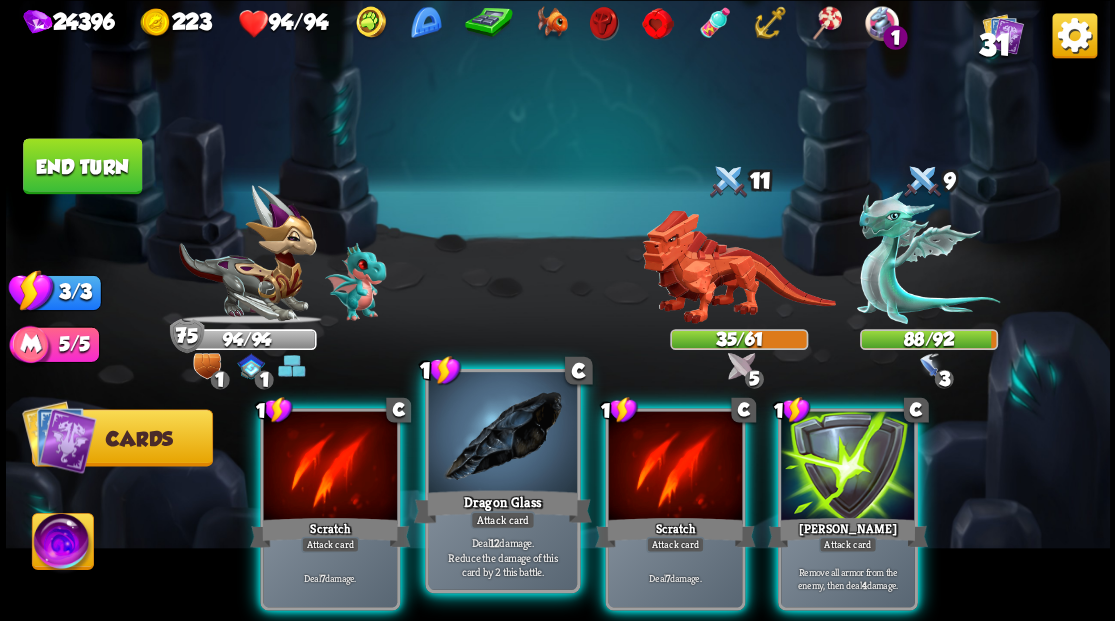 click at bounding box center [502, 434] 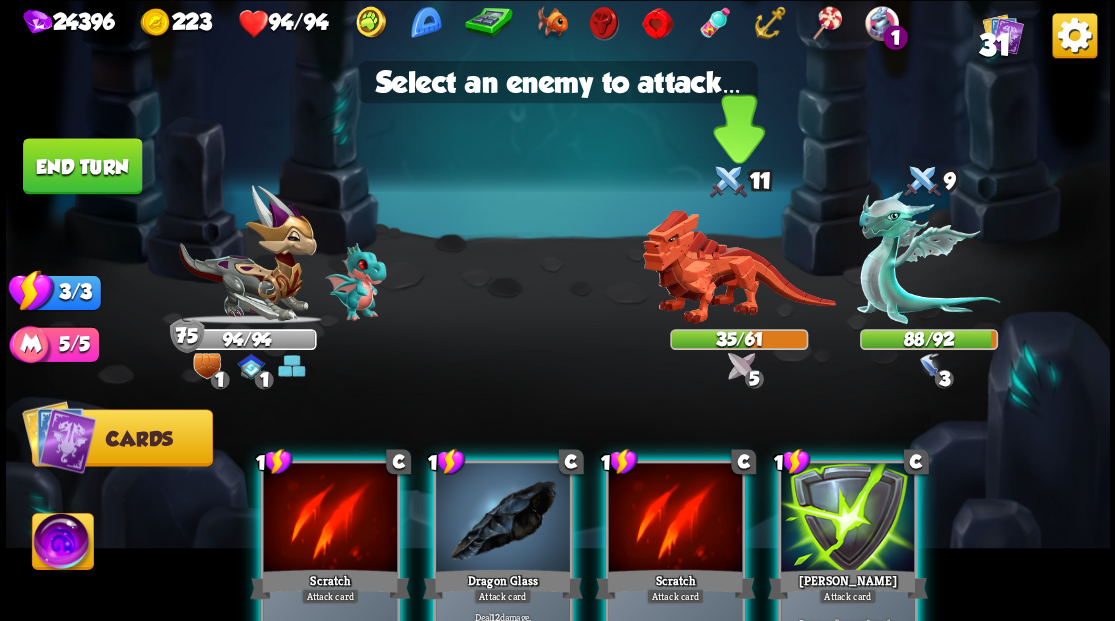 click at bounding box center [738, 267] 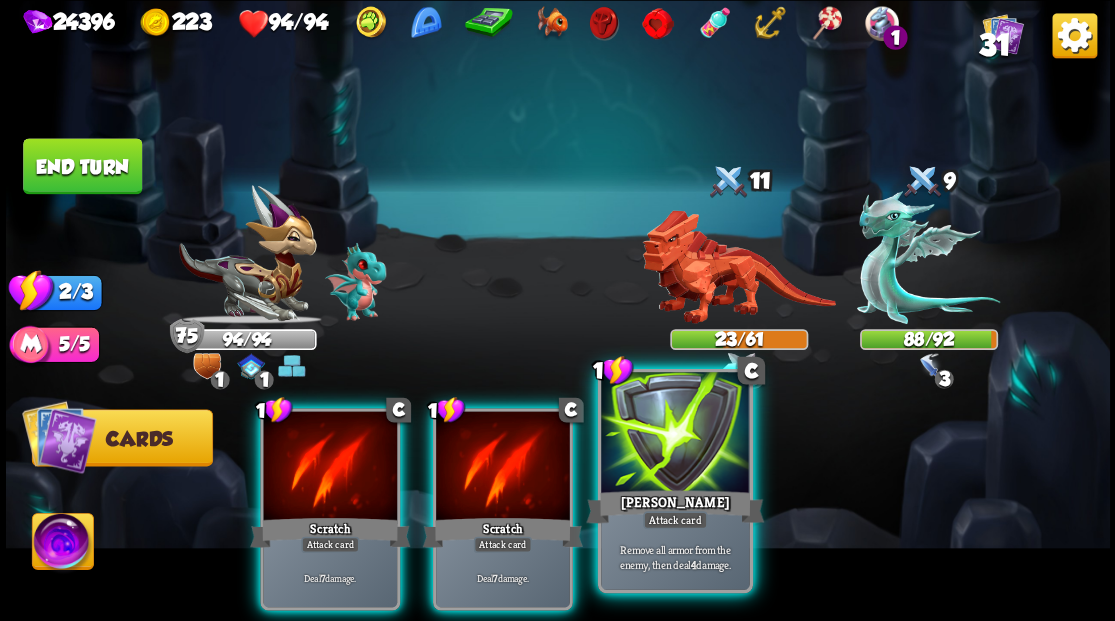 click at bounding box center [675, 434] 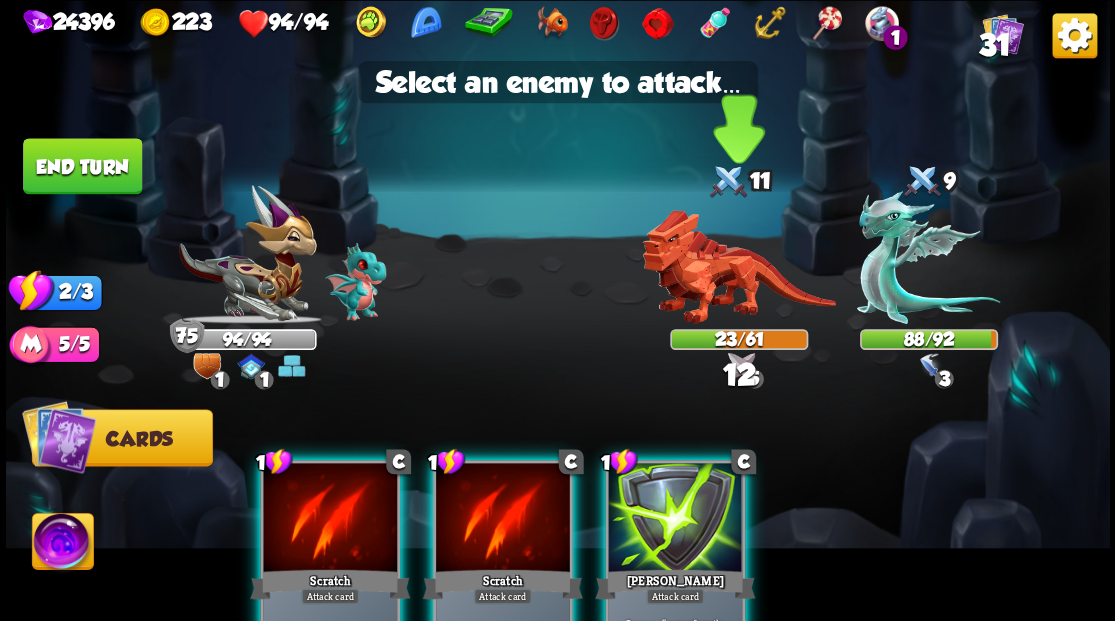 click at bounding box center (738, 267) 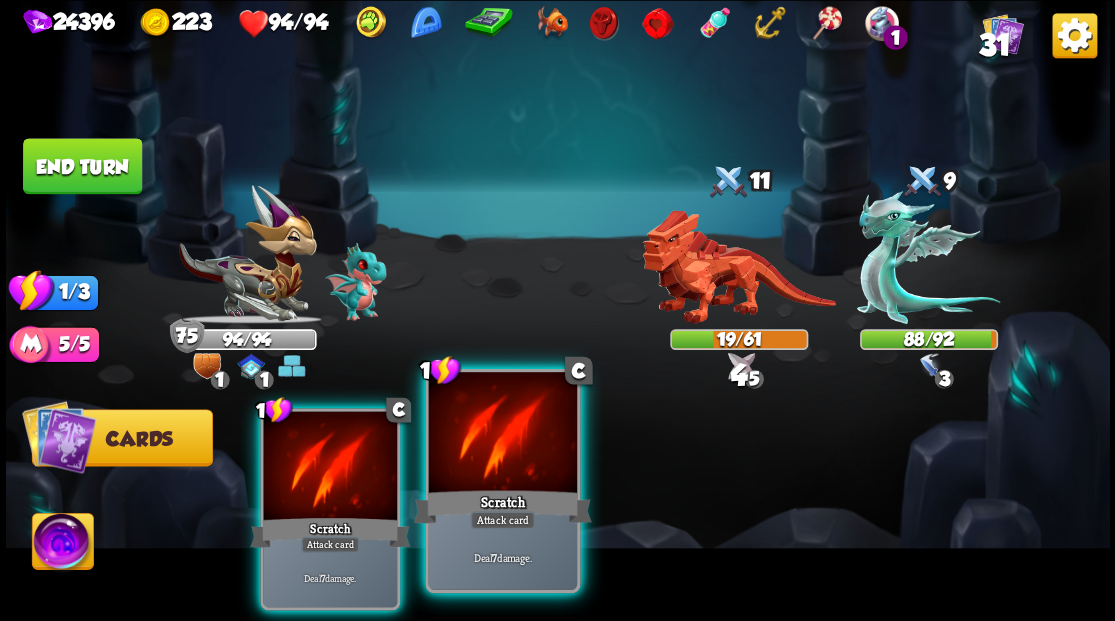 click at bounding box center [502, 434] 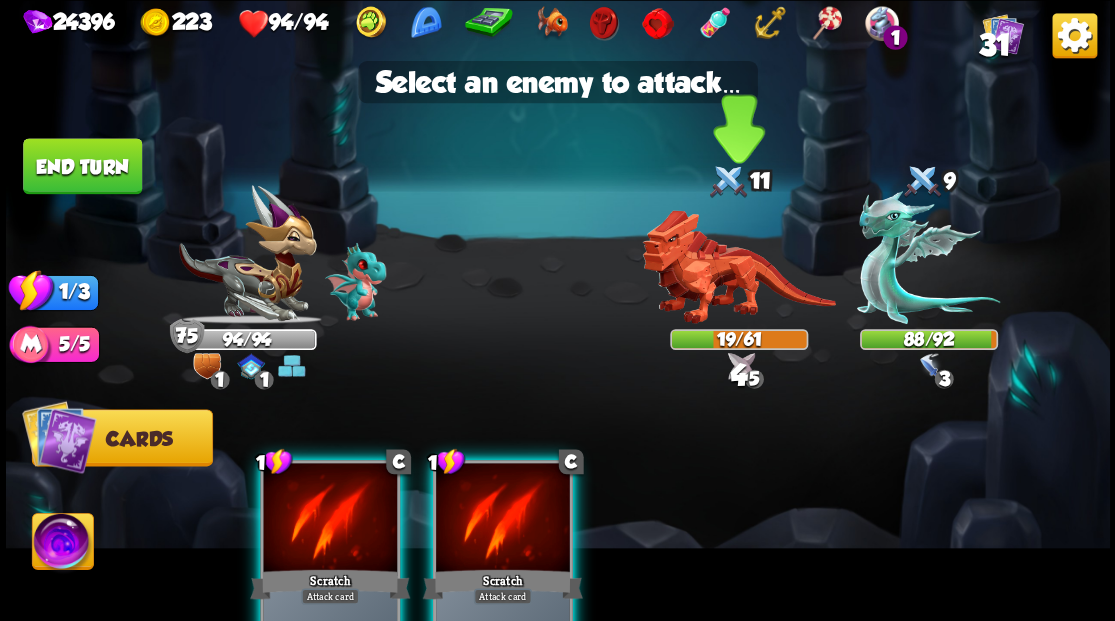 click at bounding box center [738, 267] 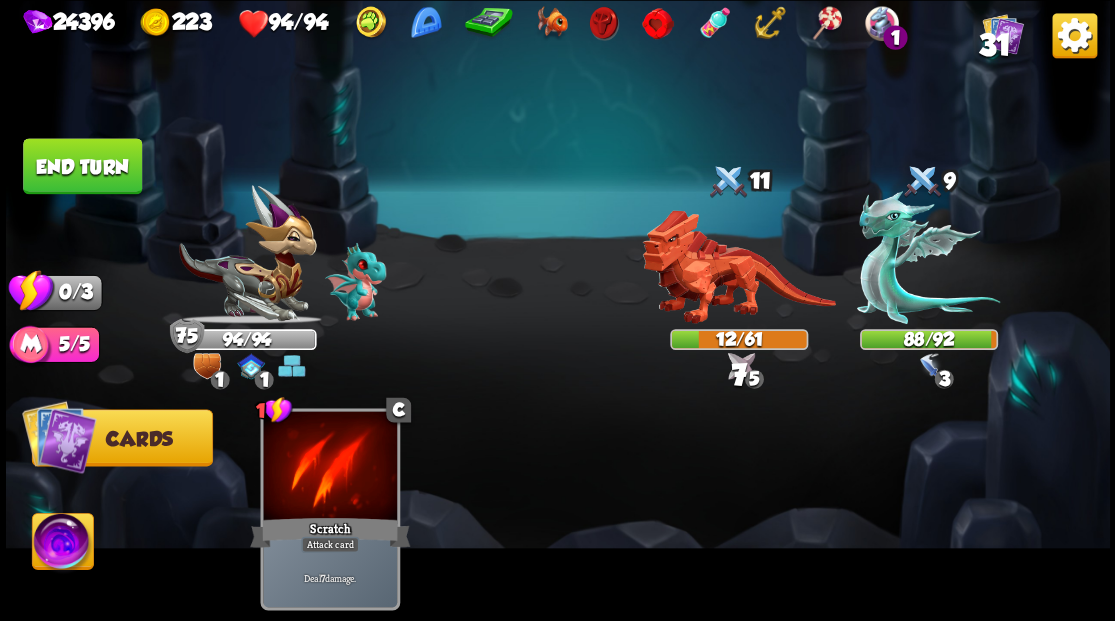 click on "End turn" at bounding box center (82, 166) 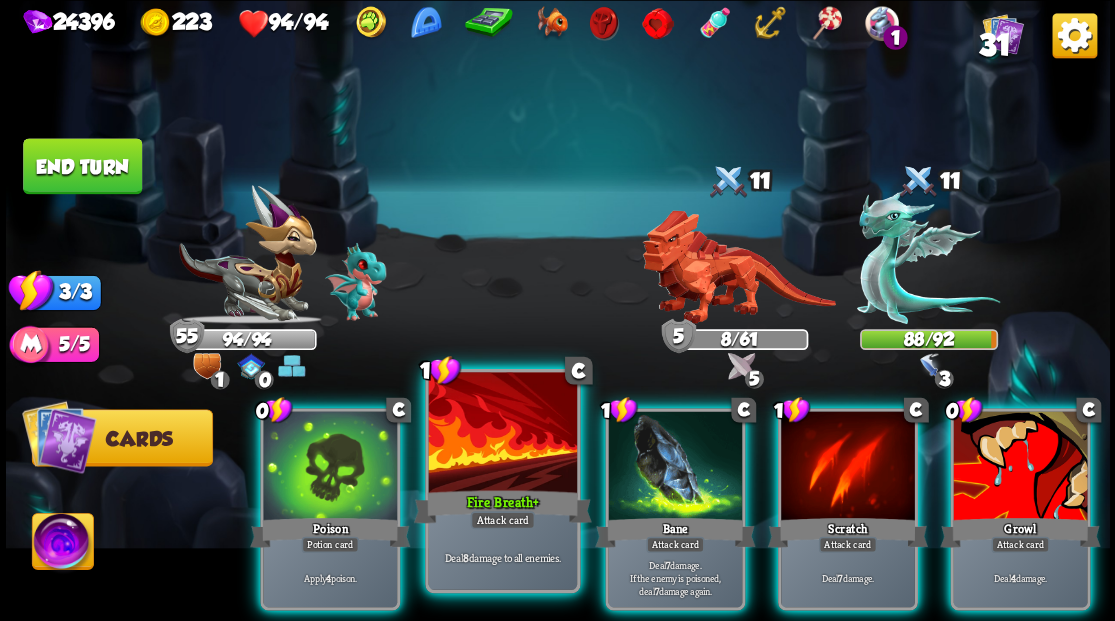 click at bounding box center [502, 434] 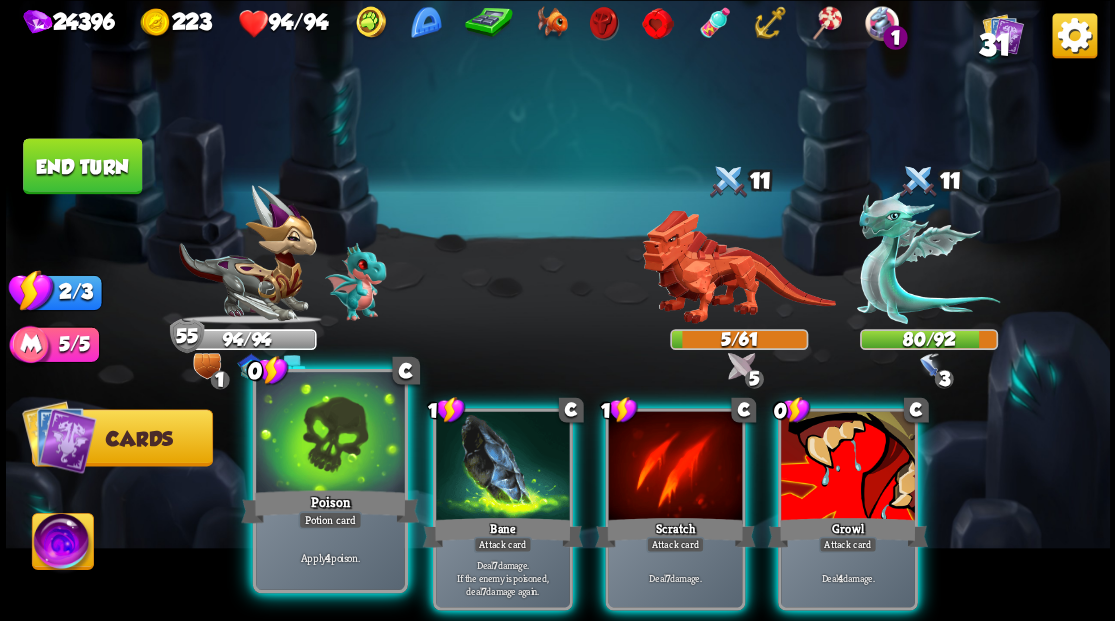 click at bounding box center [330, 434] 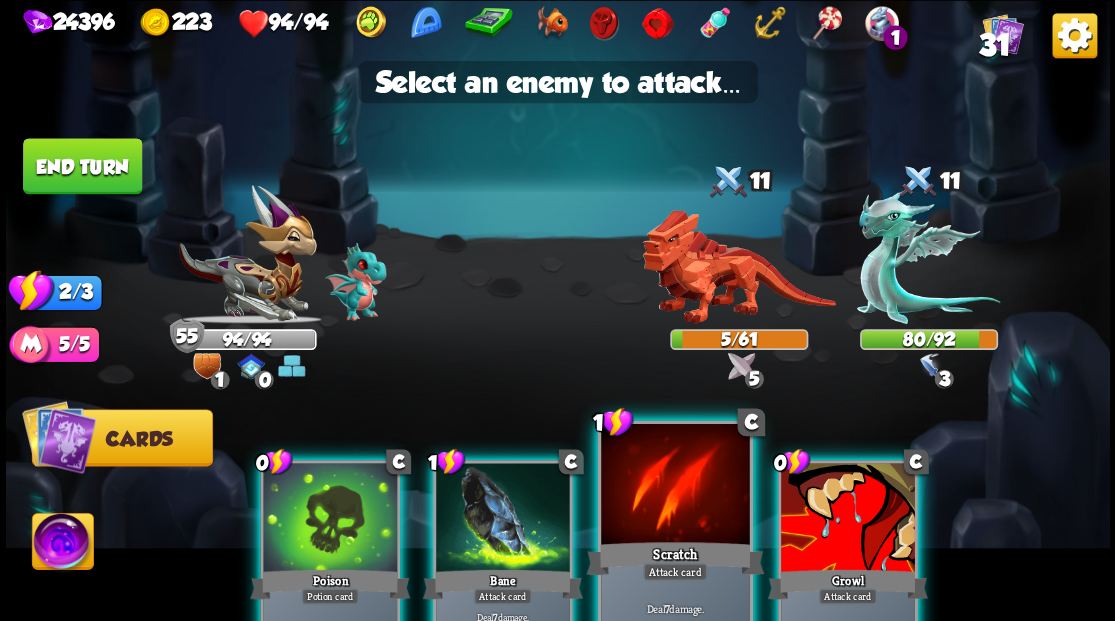 click at bounding box center [675, 485] 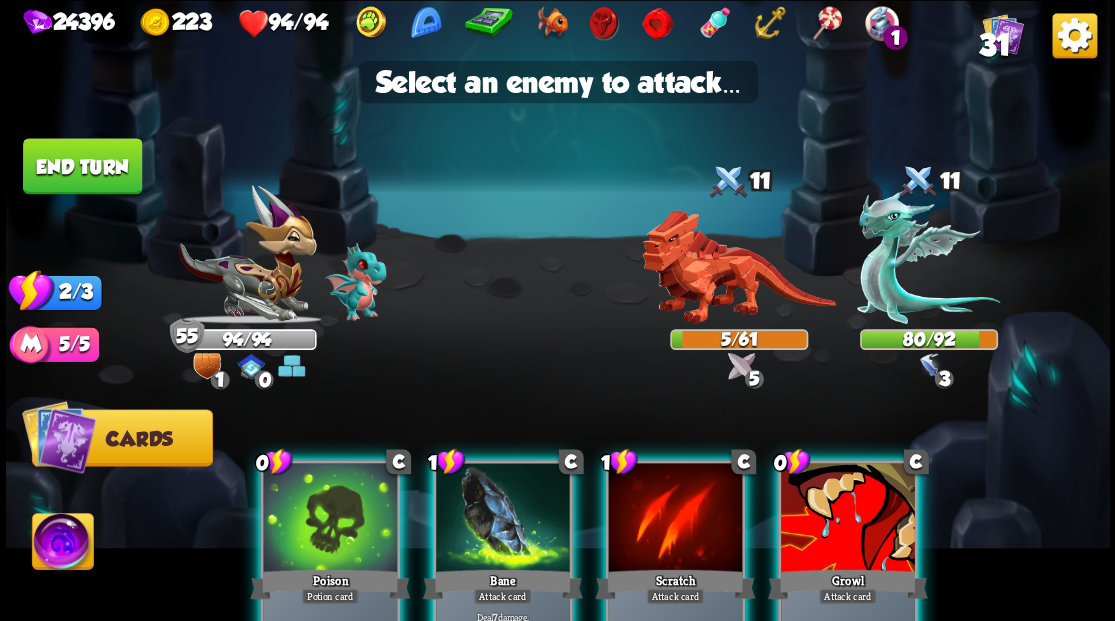 click at bounding box center (675, 519) 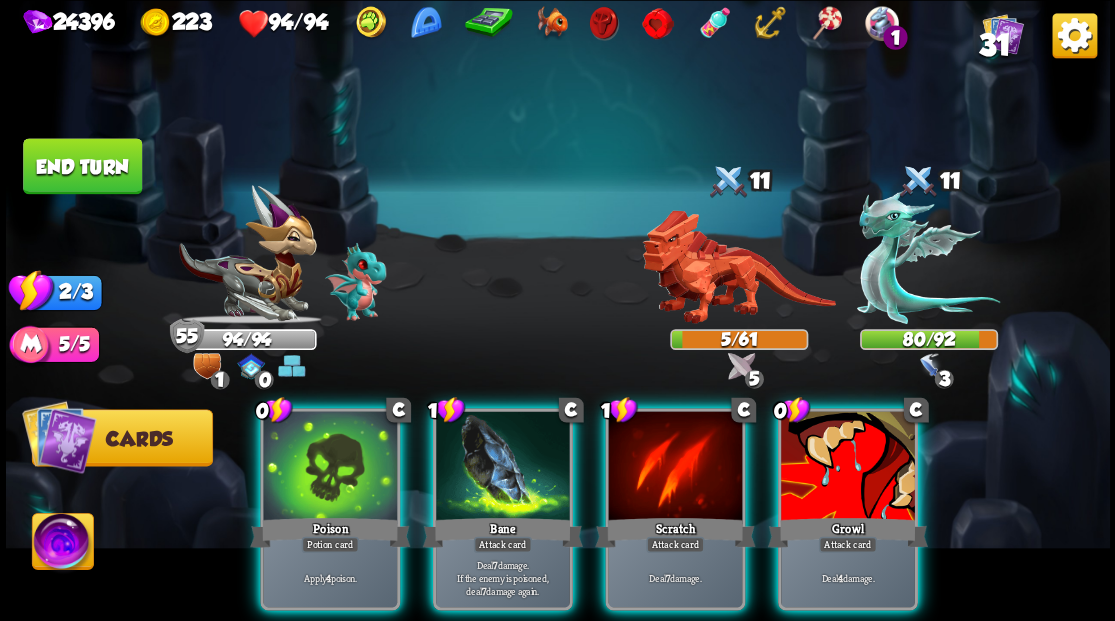 click at bounding box center (738, 267) 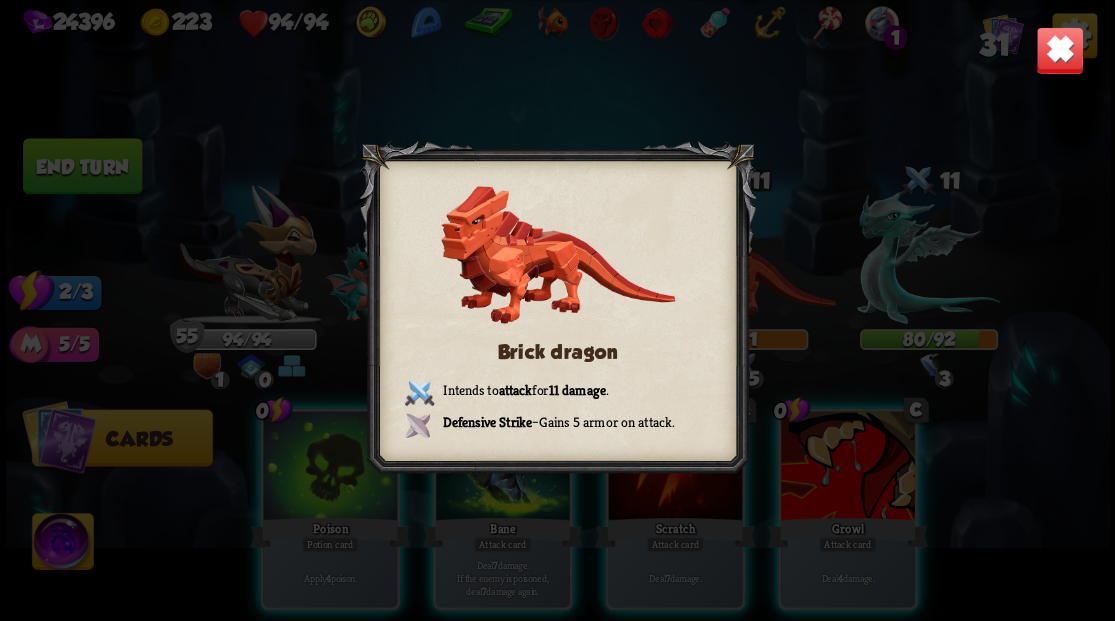click on "Brick dragon
Intends to  attack  for  11 damage .
Defensive Strike
–
Gains 5 armor on attack." at bounding box center [558, 310] 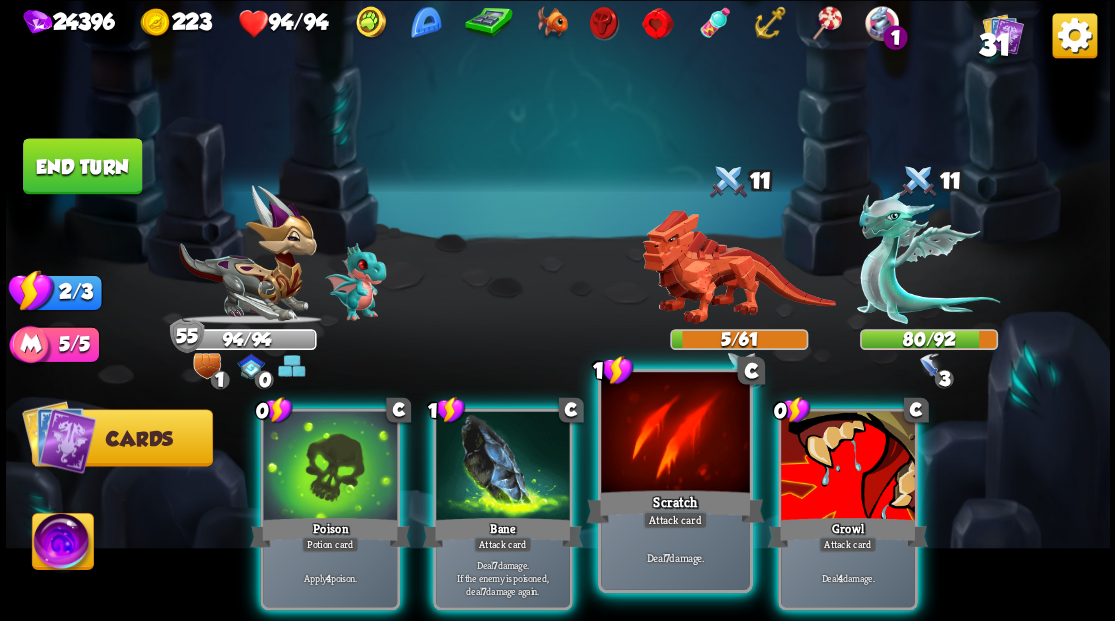 click at bounding box center [675, 434] 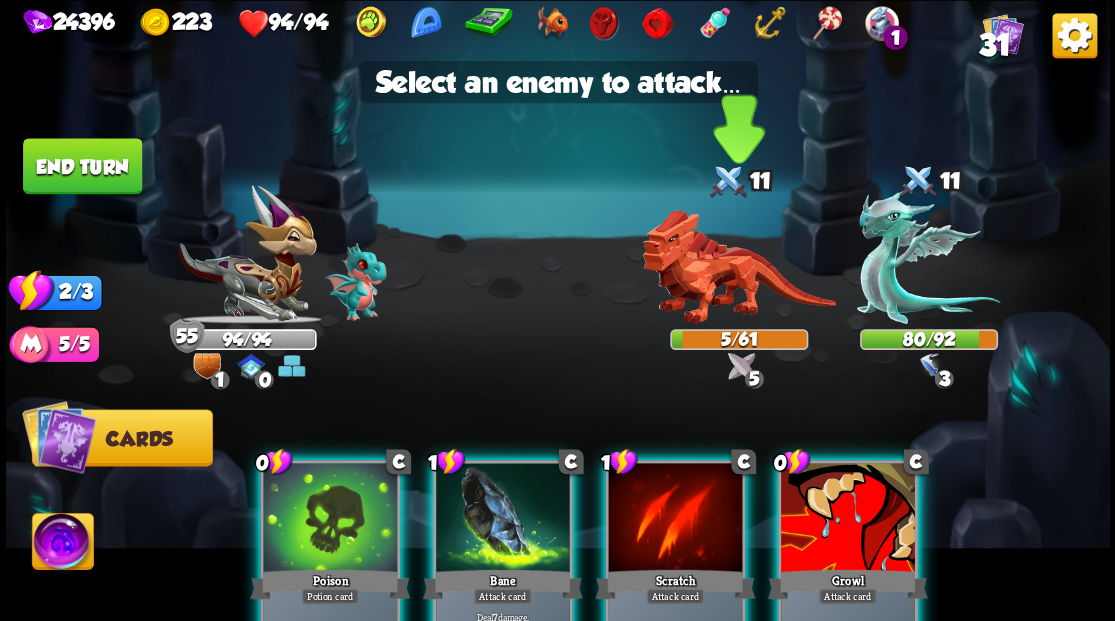 click at bounding box center [738, 267] 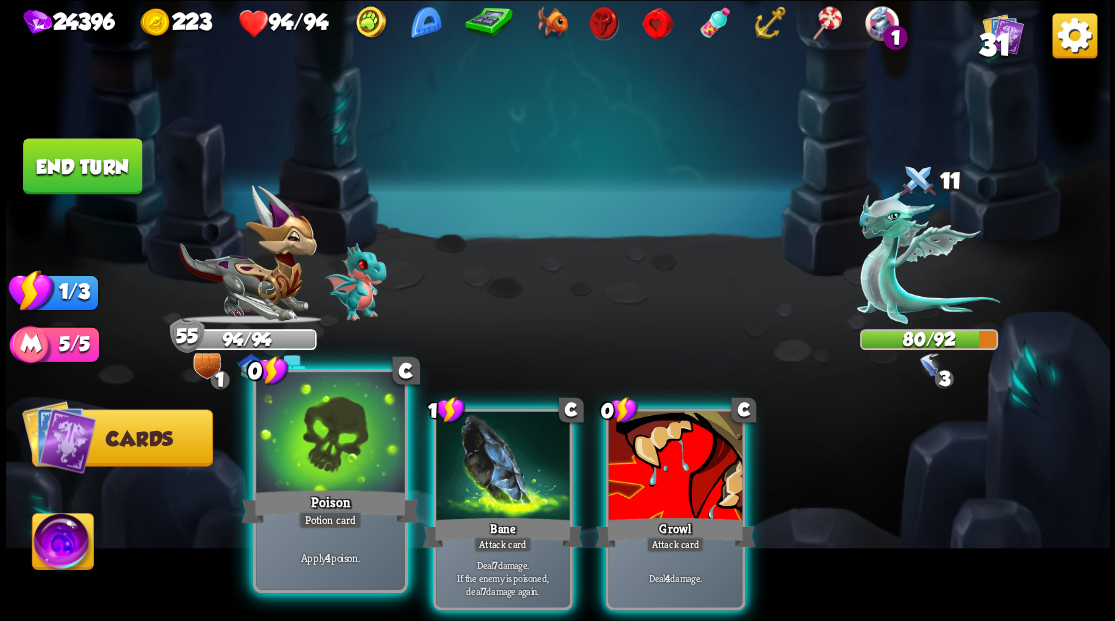 click at bounding box center [330, 434] 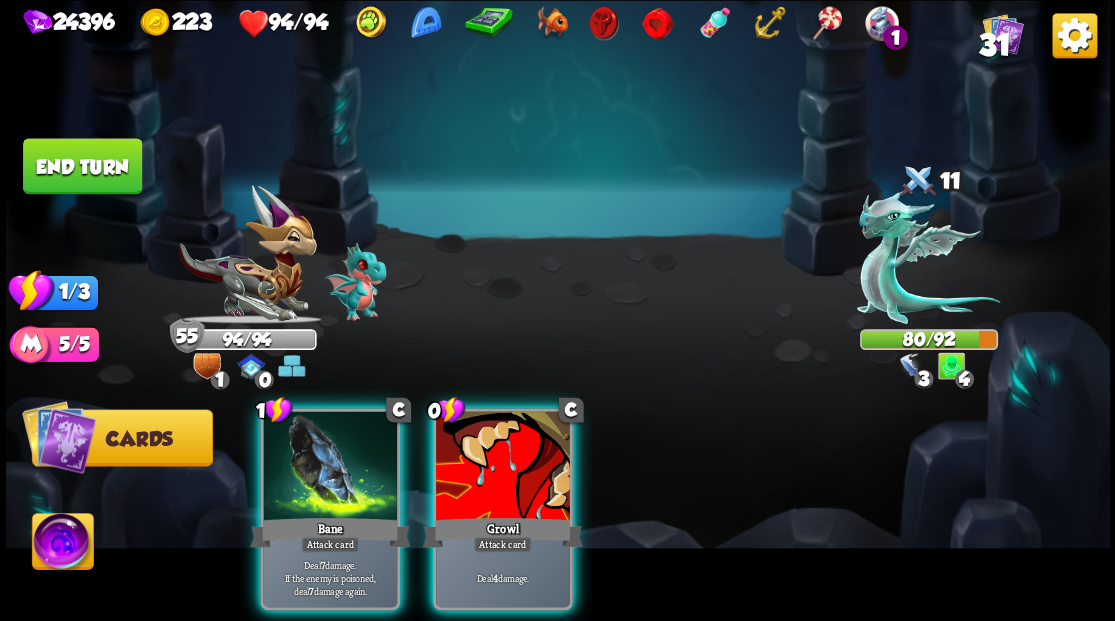 click at bounding box center (330, 467) 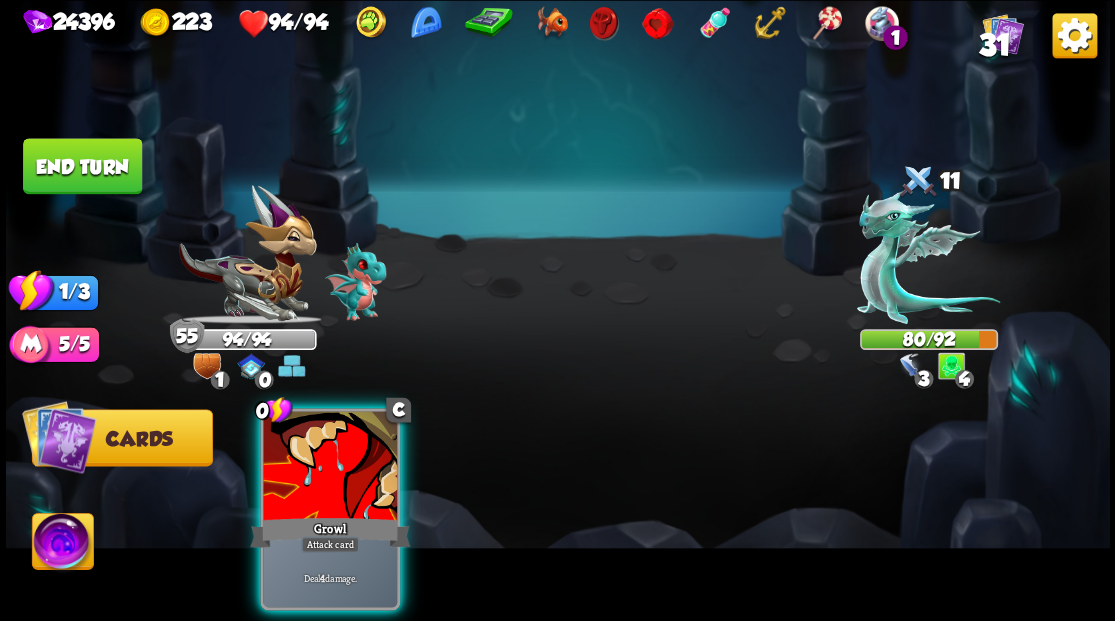click at bounding box center [330, 467] 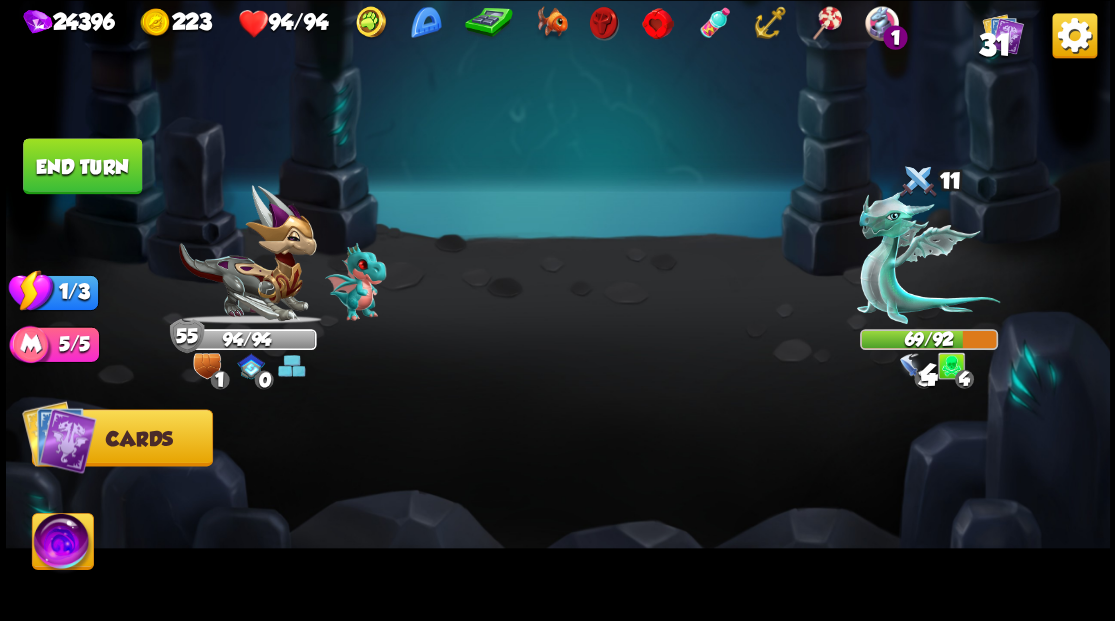 click on "End turn" at bounding box center (82, 166) 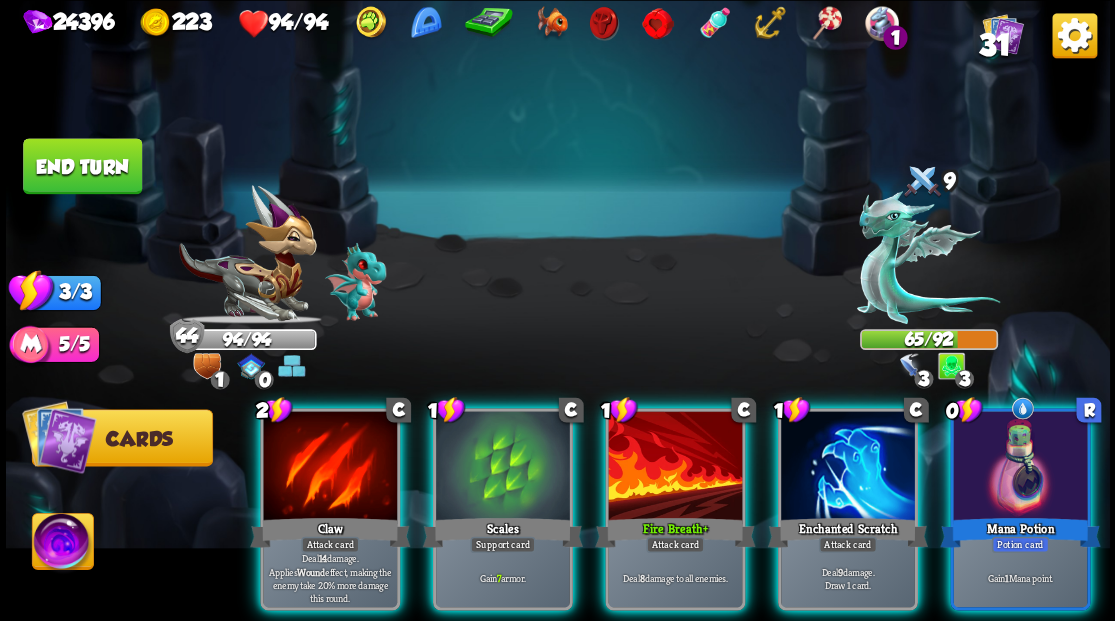 click at bounding box center (1020, 467) 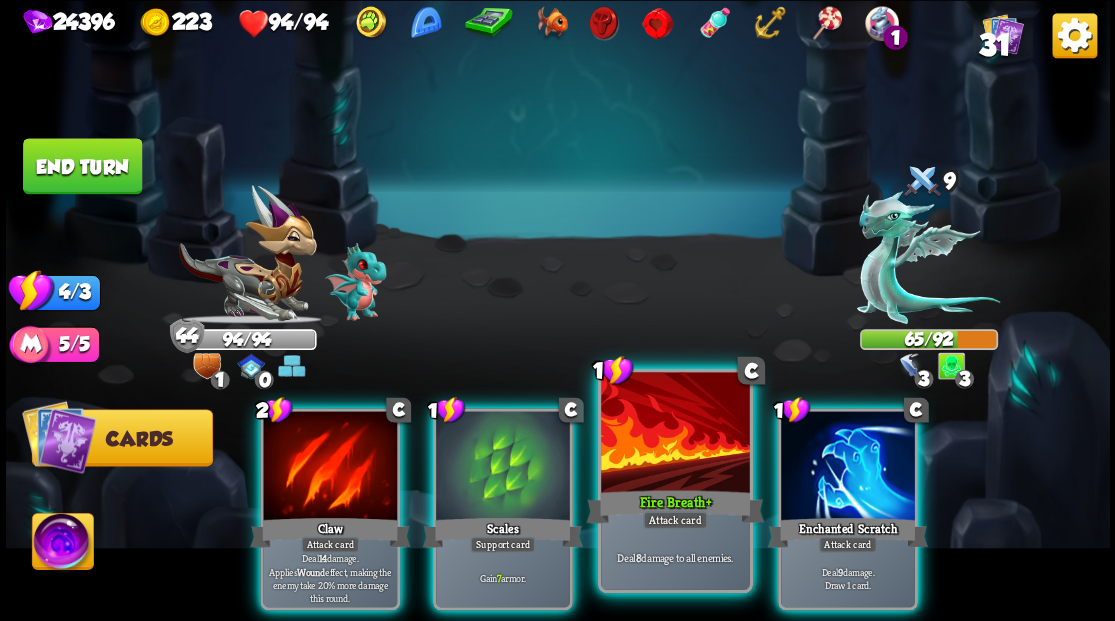 click at bounding box center (675, 434) 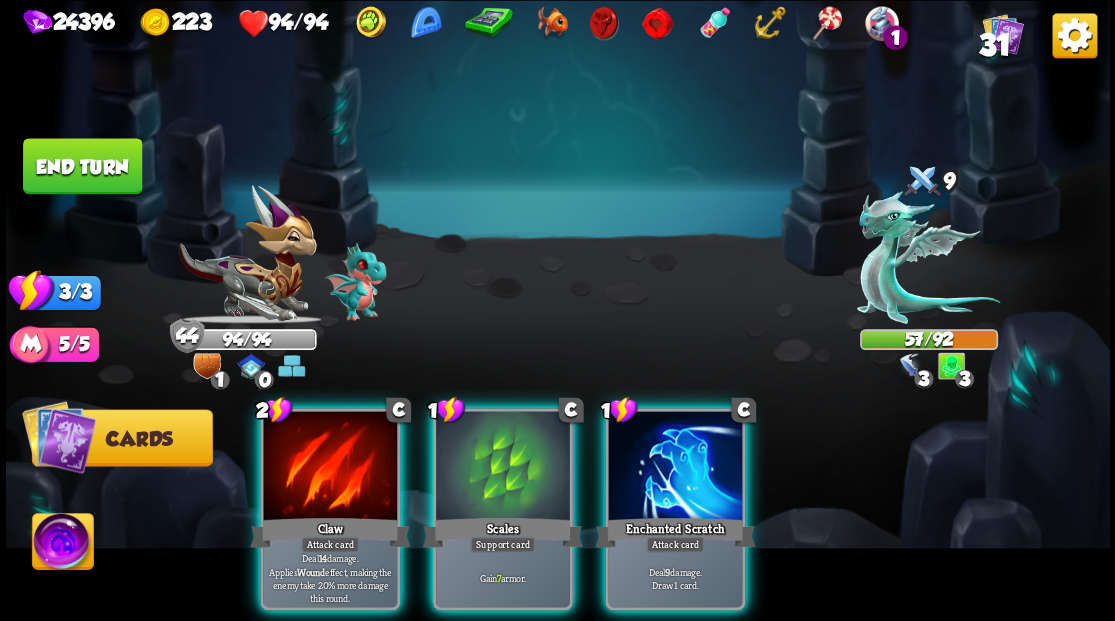 click at bounding box center (675, 467) 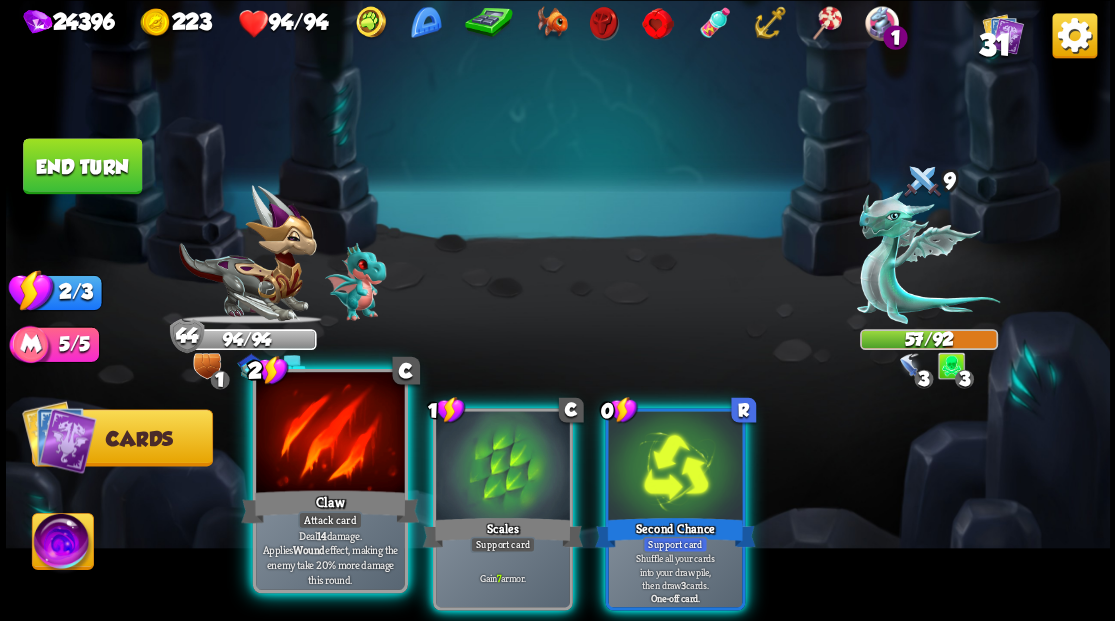 click on "Claw" at bounding box center [330, 506] 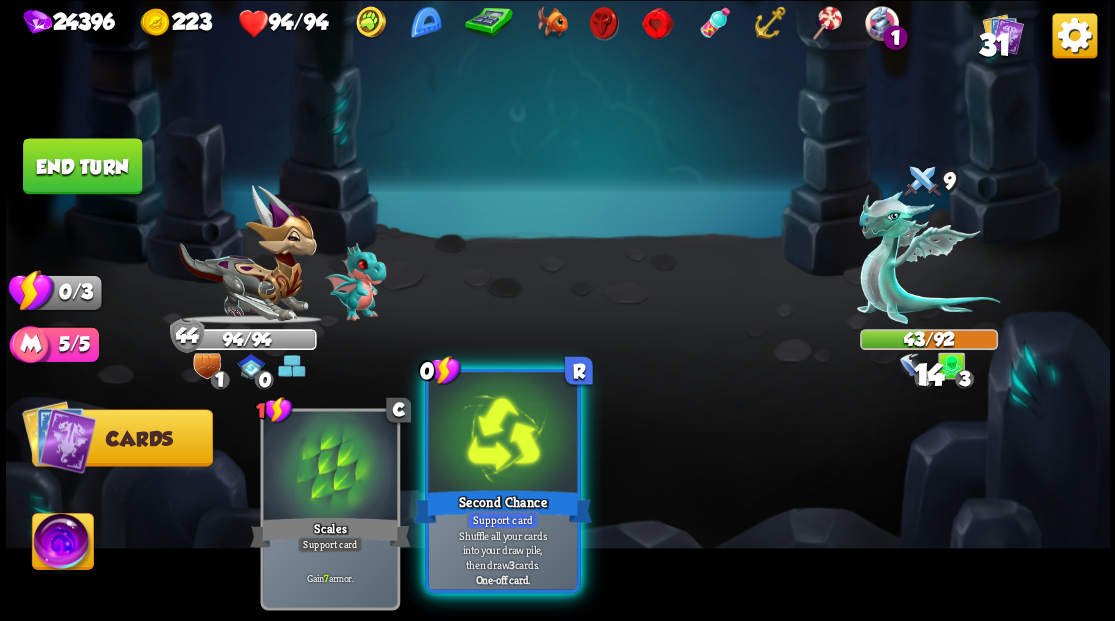 click on "Second Chance" at bounding box center [502, 506] 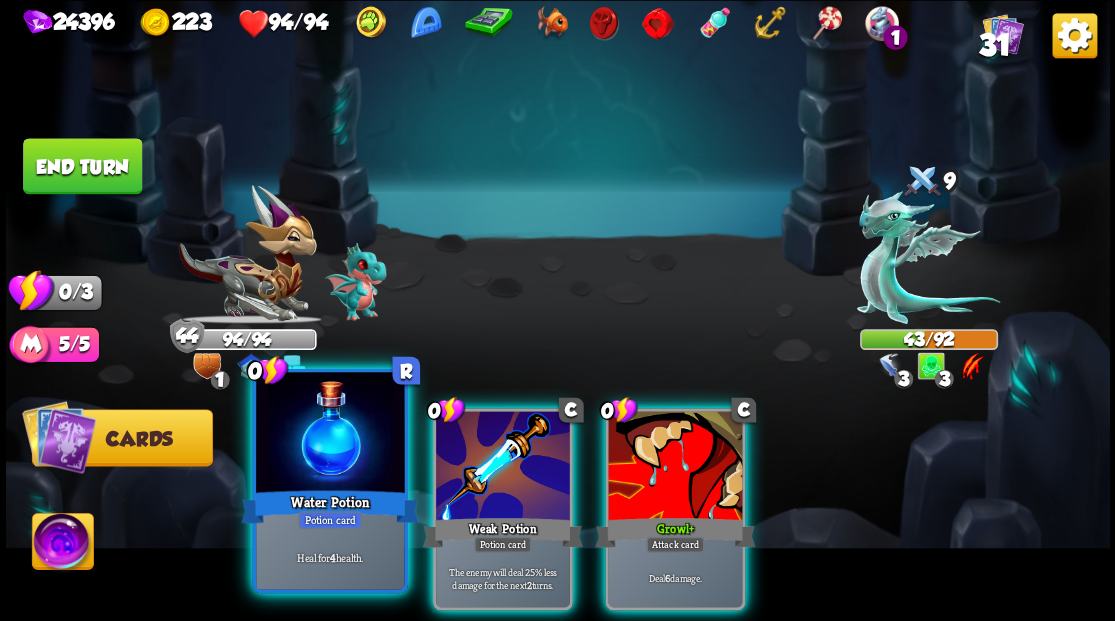 click at bounding box center (330, 434) 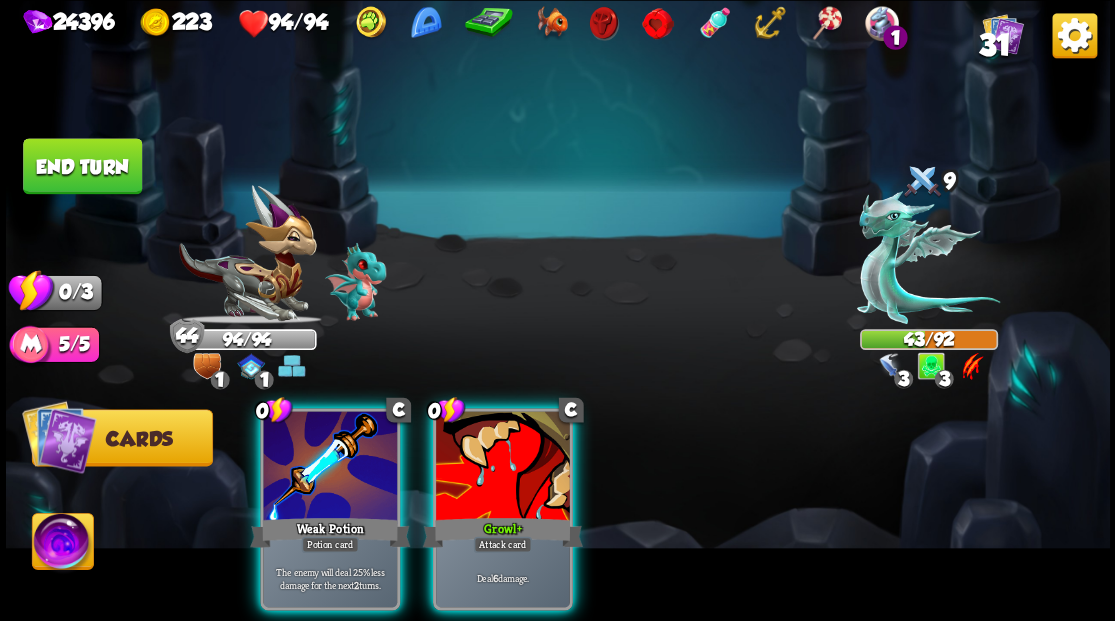 click at bounding box center (330, 467) 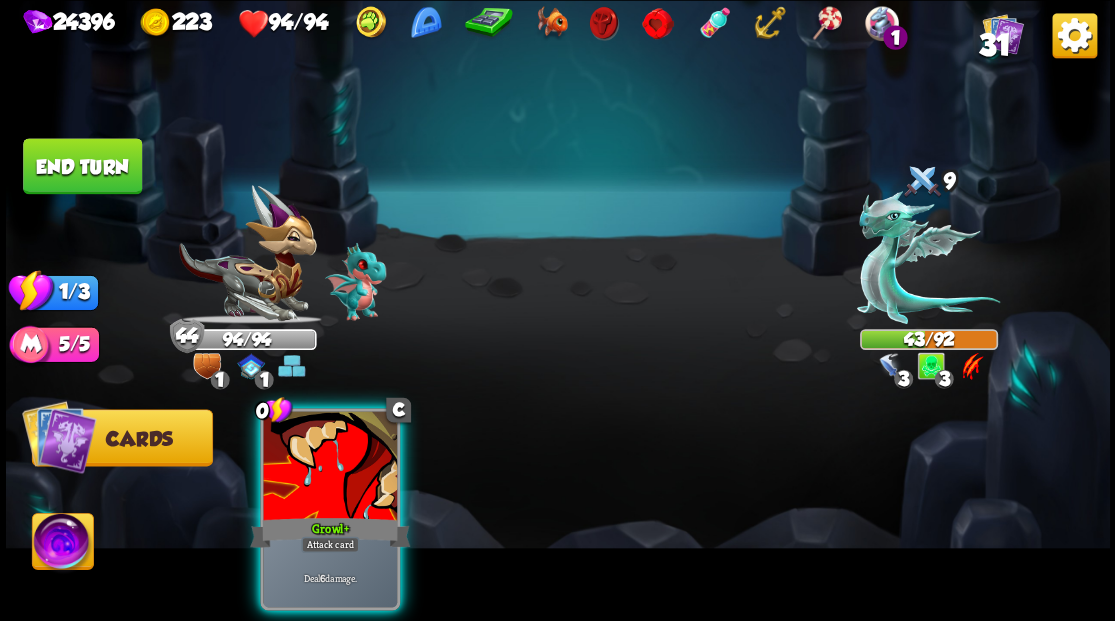 click at bounding box center [330, 467] 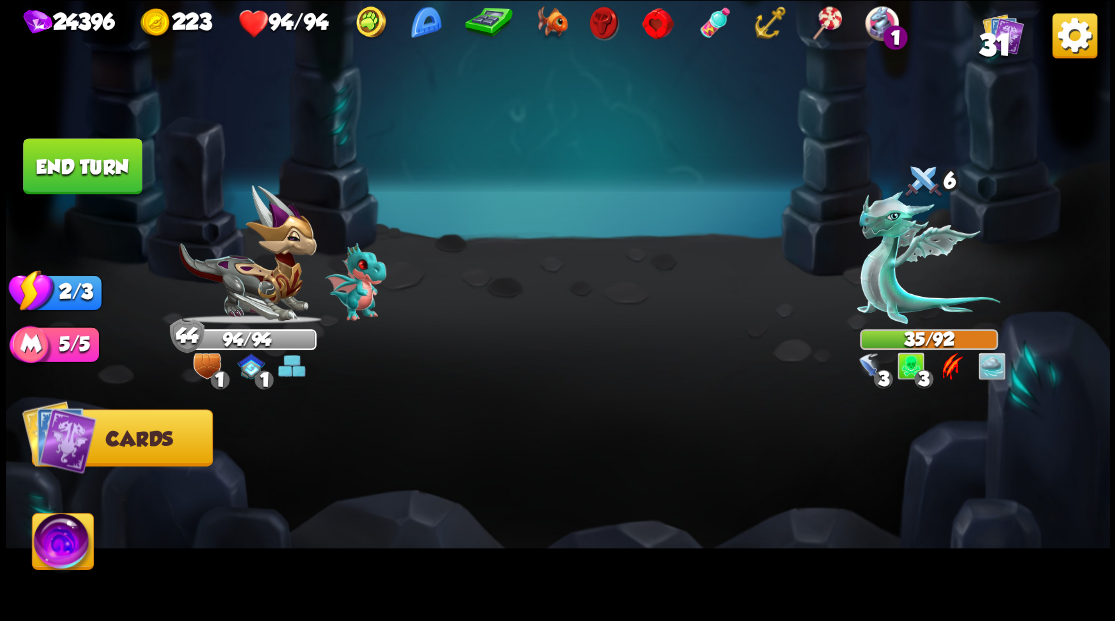 click on "End turn" at bounding box center (82, 166) 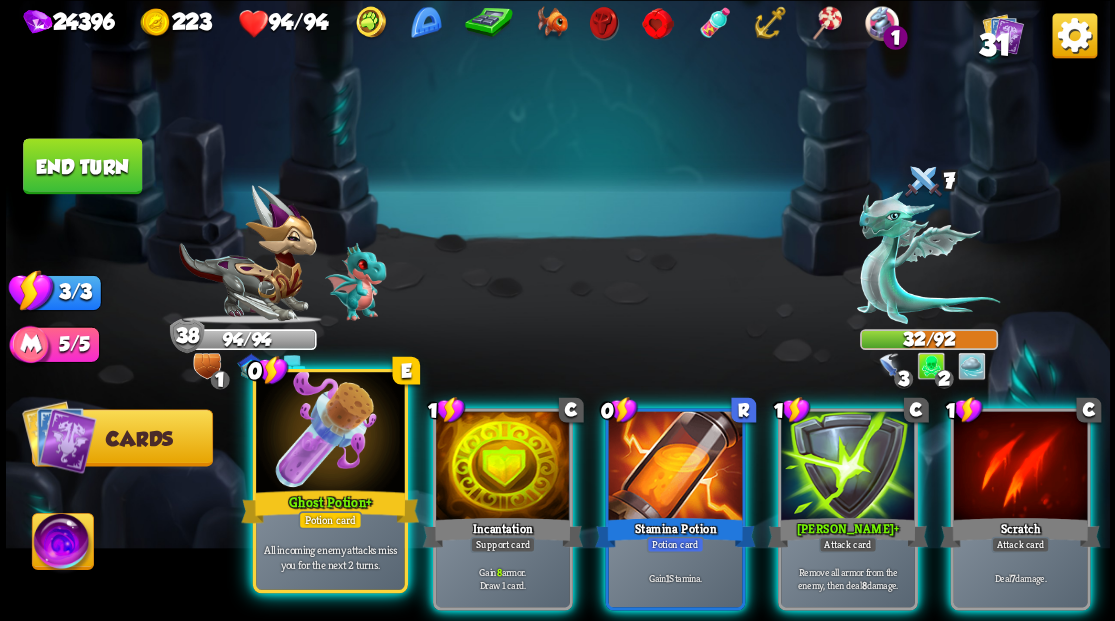 click at bounding box center [330, 434] 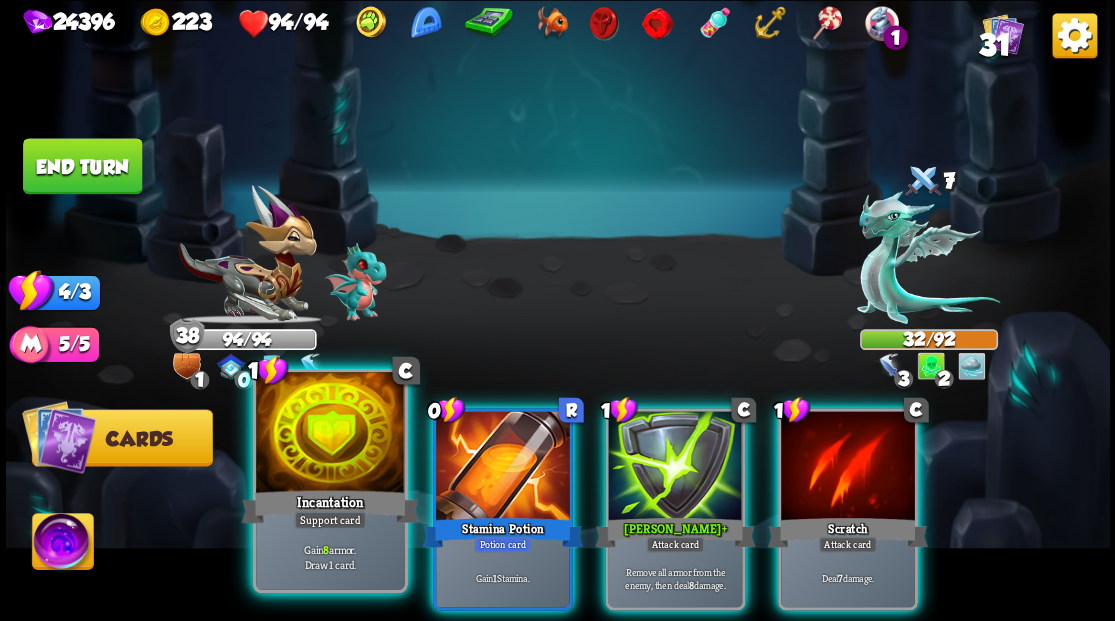 click at bounding box center (330, 434) 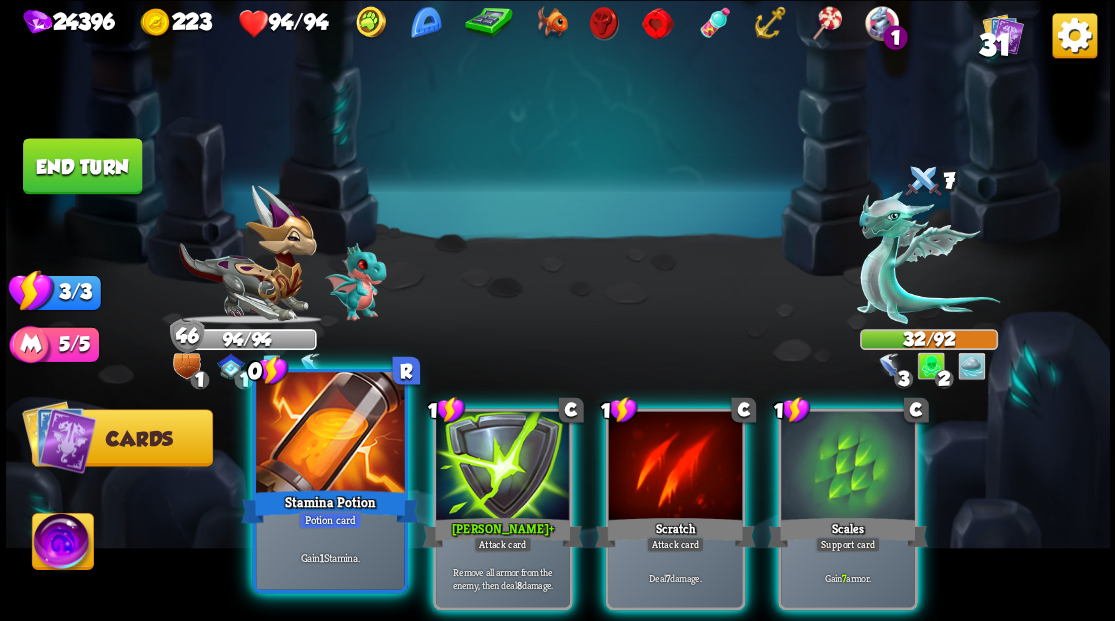 click at bounding box center [330, 434] 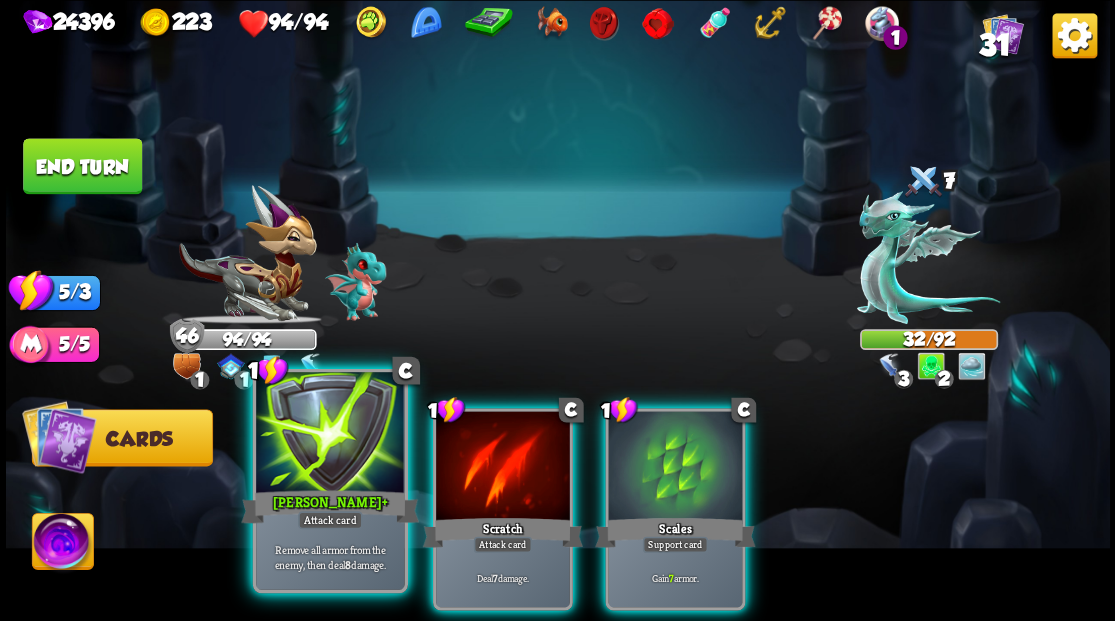 click at bounding box center [330, 434] 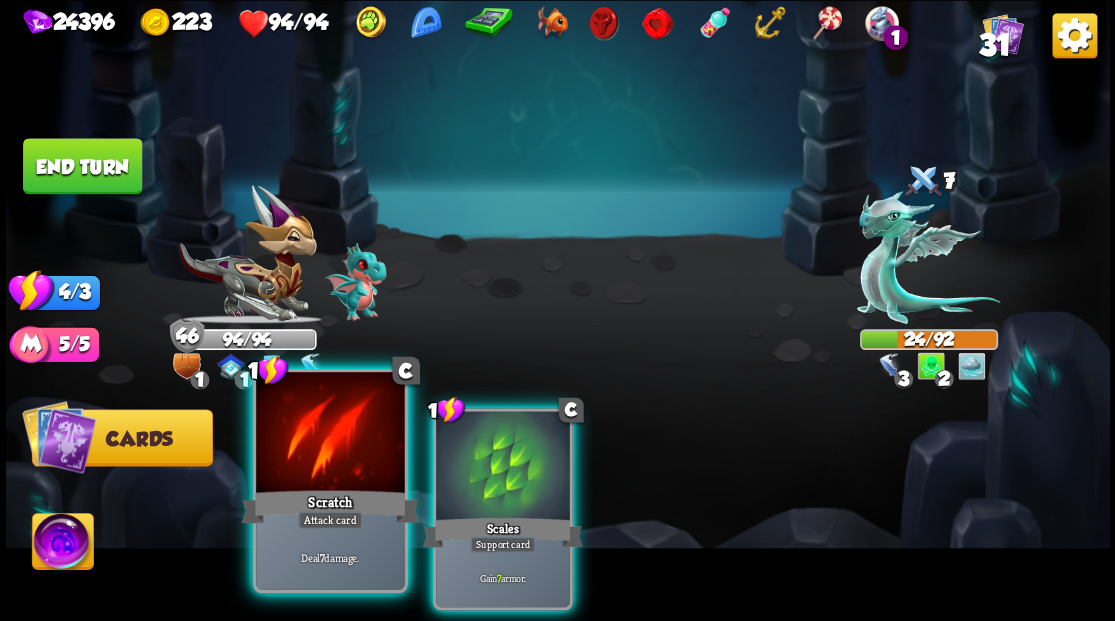 click at bounding box center [330, 434] 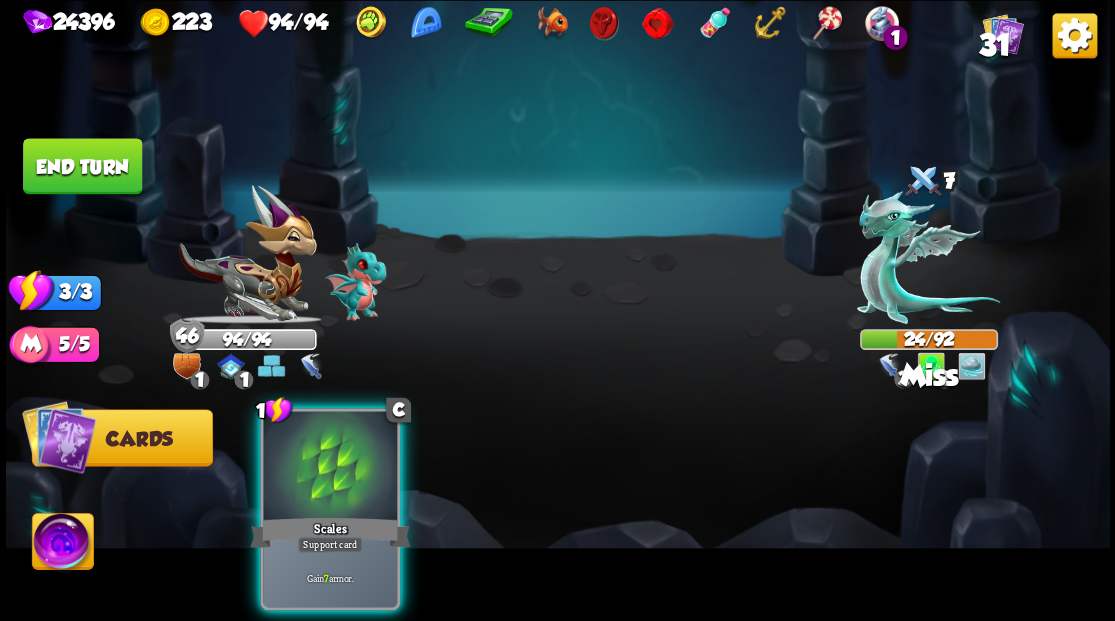 click at bounding box center (330, 467) 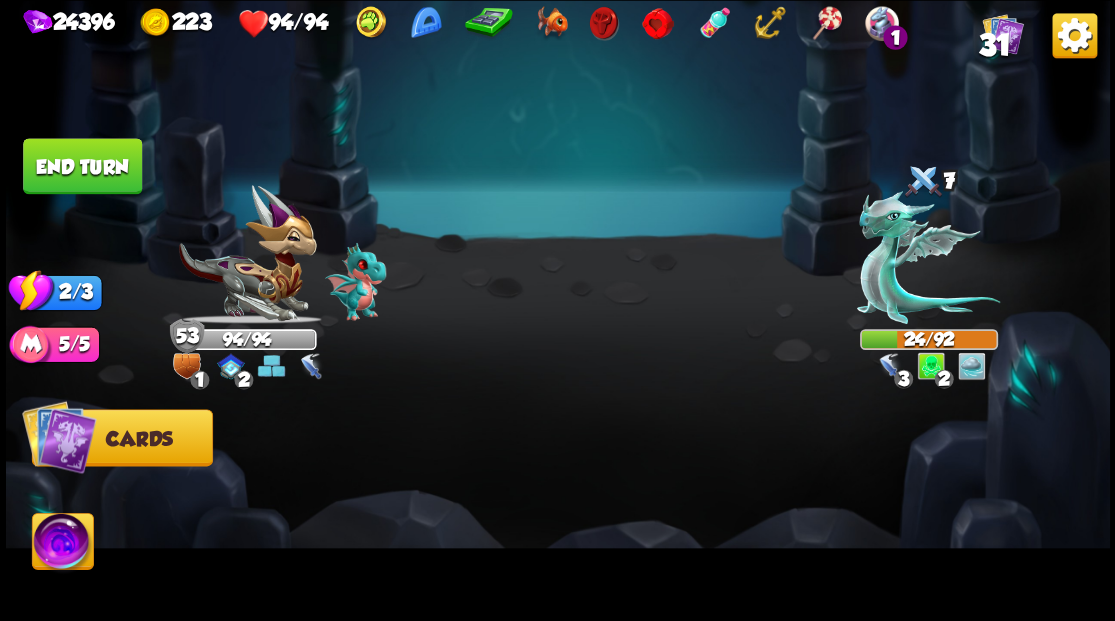 click on "End turn" at bounding box center (82, 166) 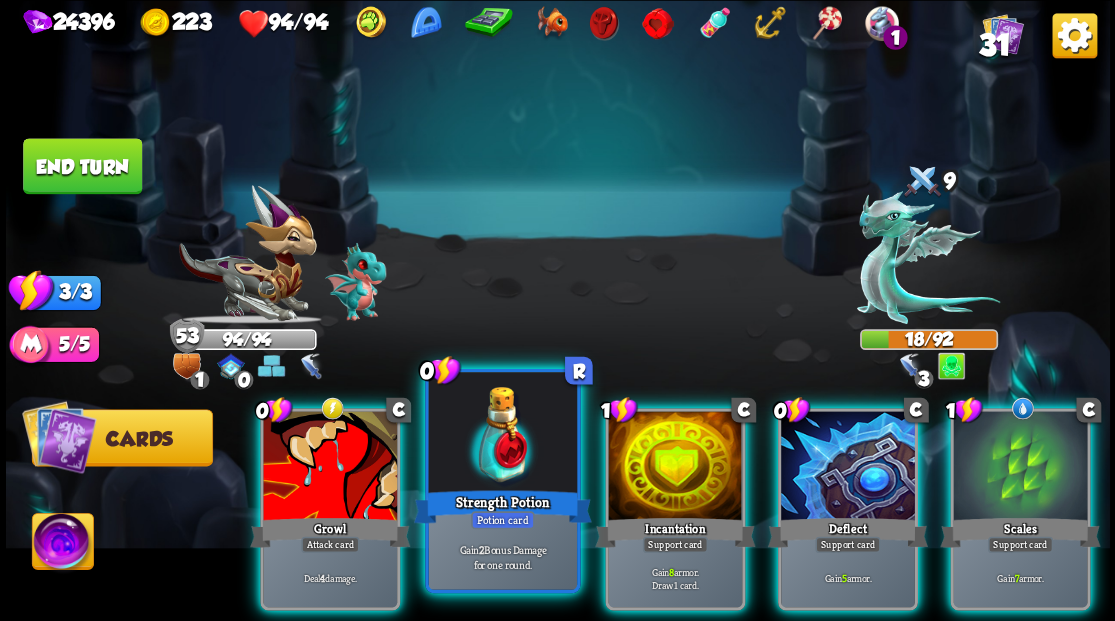 click at bounding box center [502, 434] 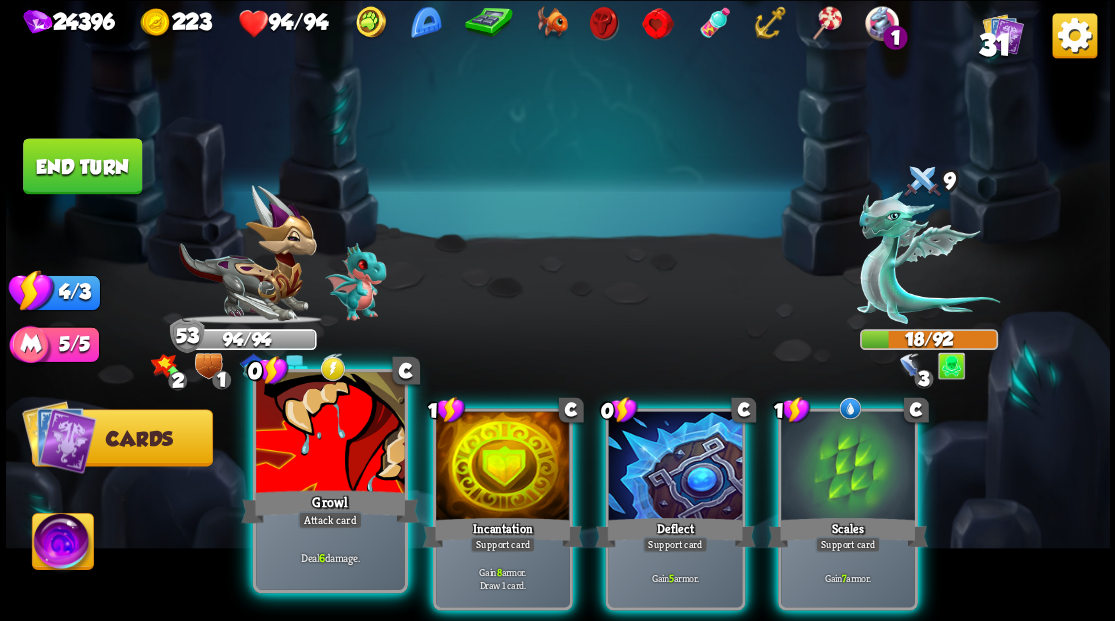 click at bounding box center [330, 434] 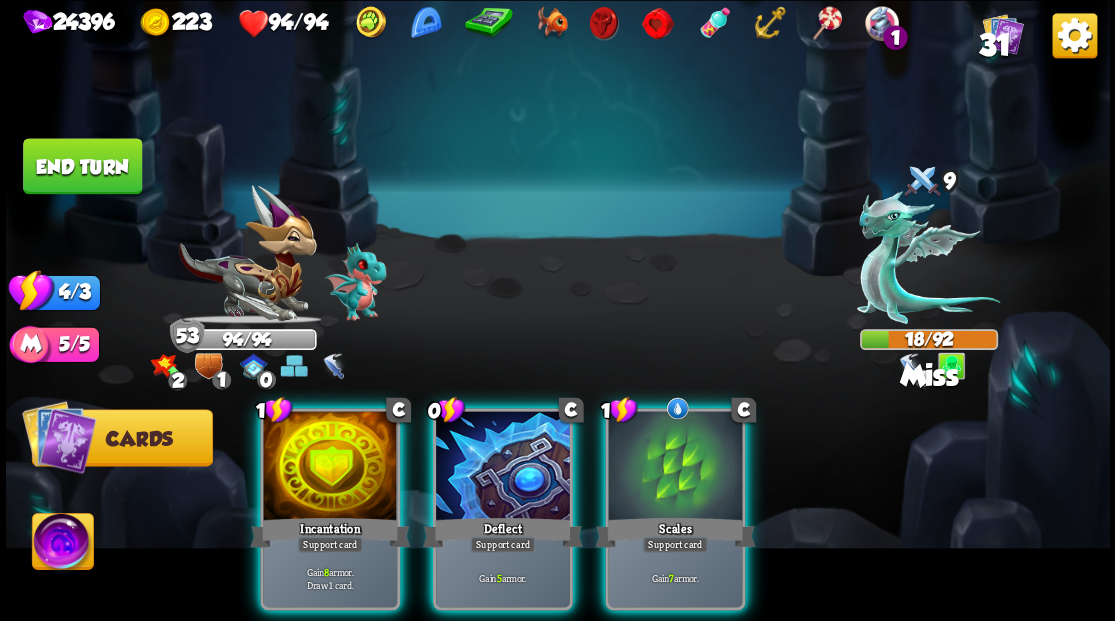 click at bounding box center [330, 467] 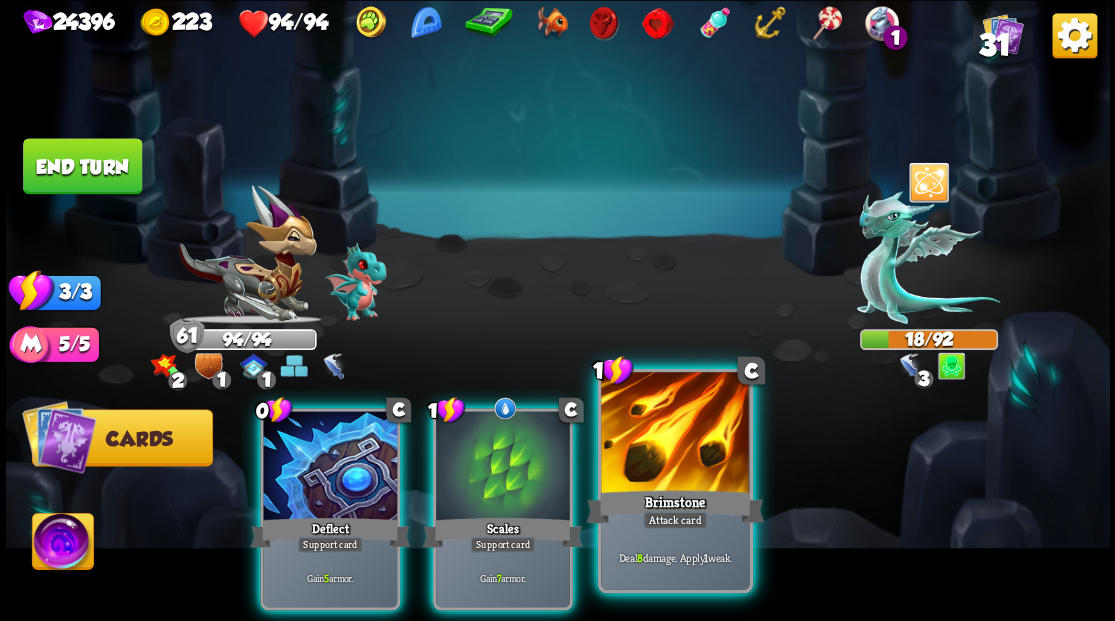 click at bounding box center (675, 434) 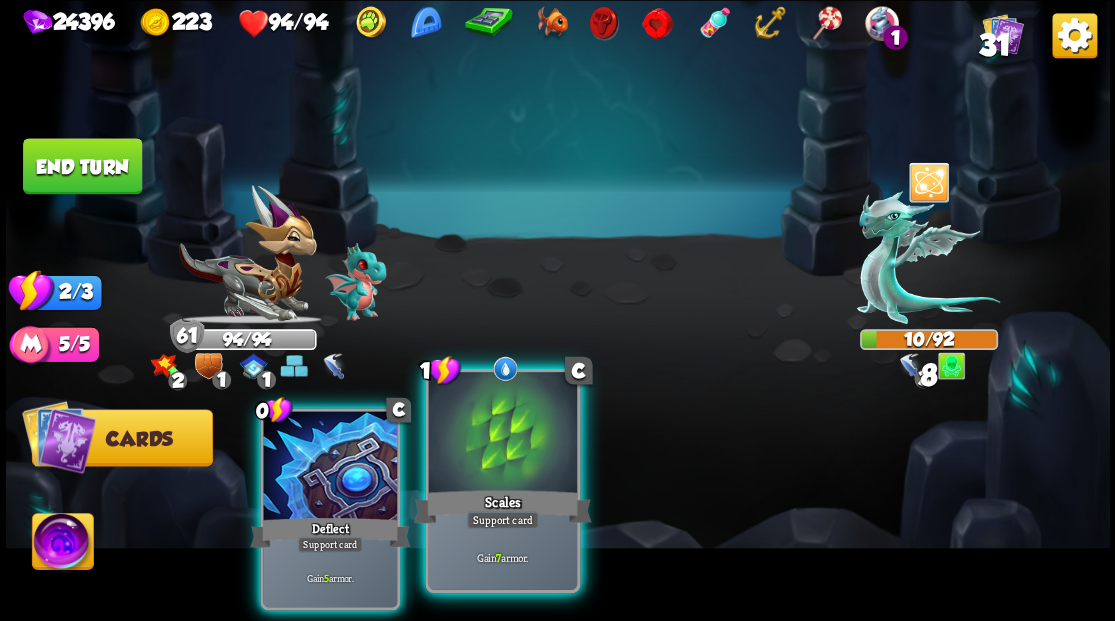 click at bounding box center (502, 434) 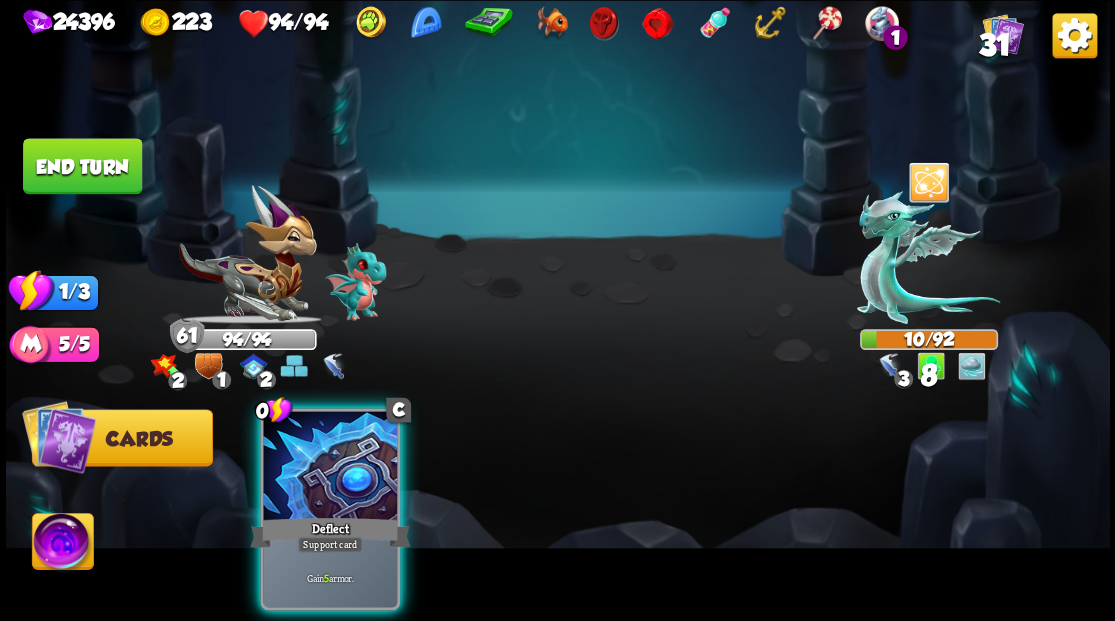 drag, startPoint x: 362, startPoint y: 460, endPoint x: 330, endPoint y: 452, distance: 32.984844 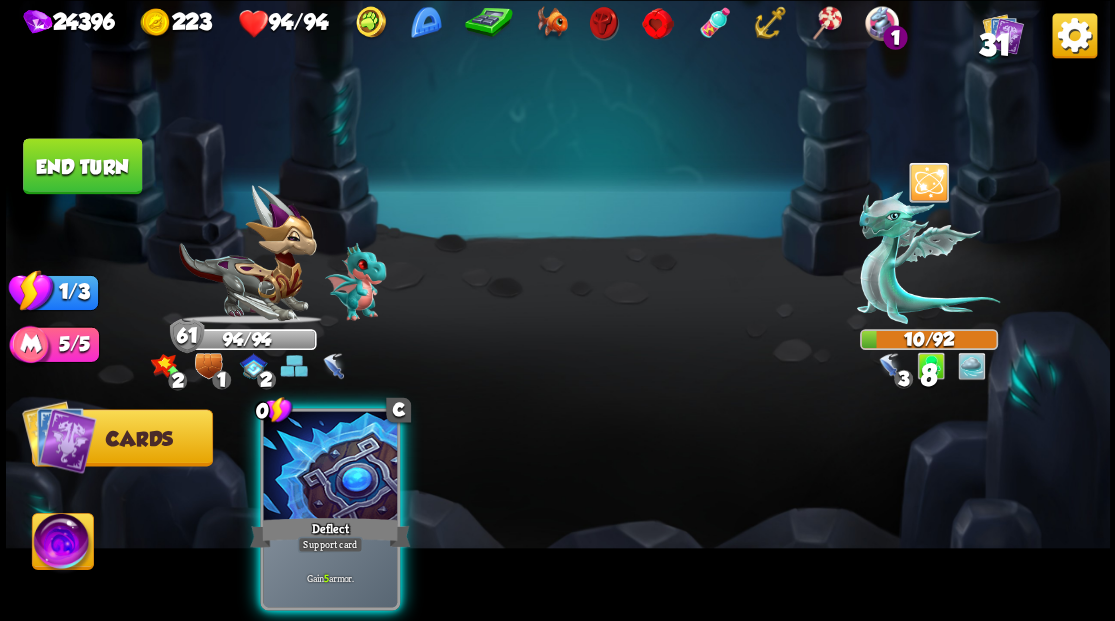 click at bounding box center [330, 467] 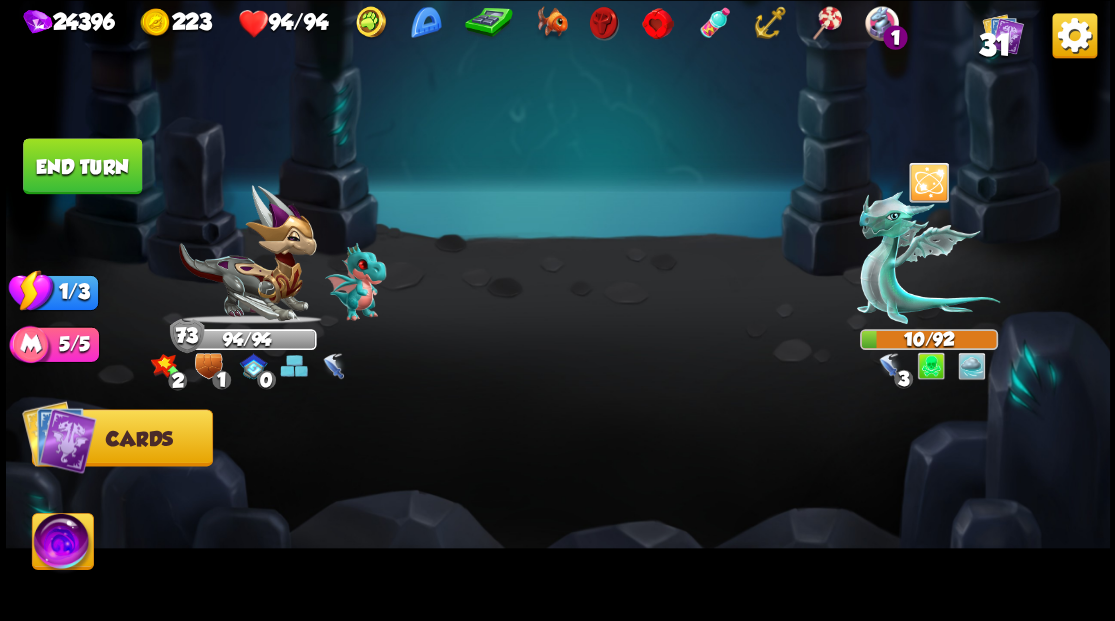 click on "End turn" at bounding box center [82, 166] 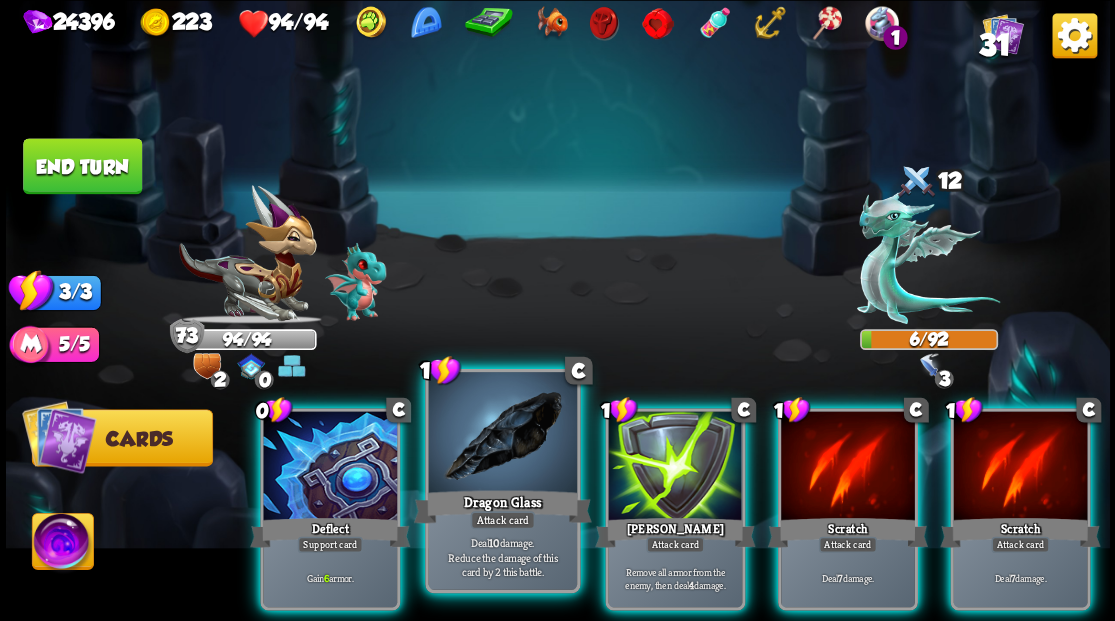 click at bounding box center (502, 434) 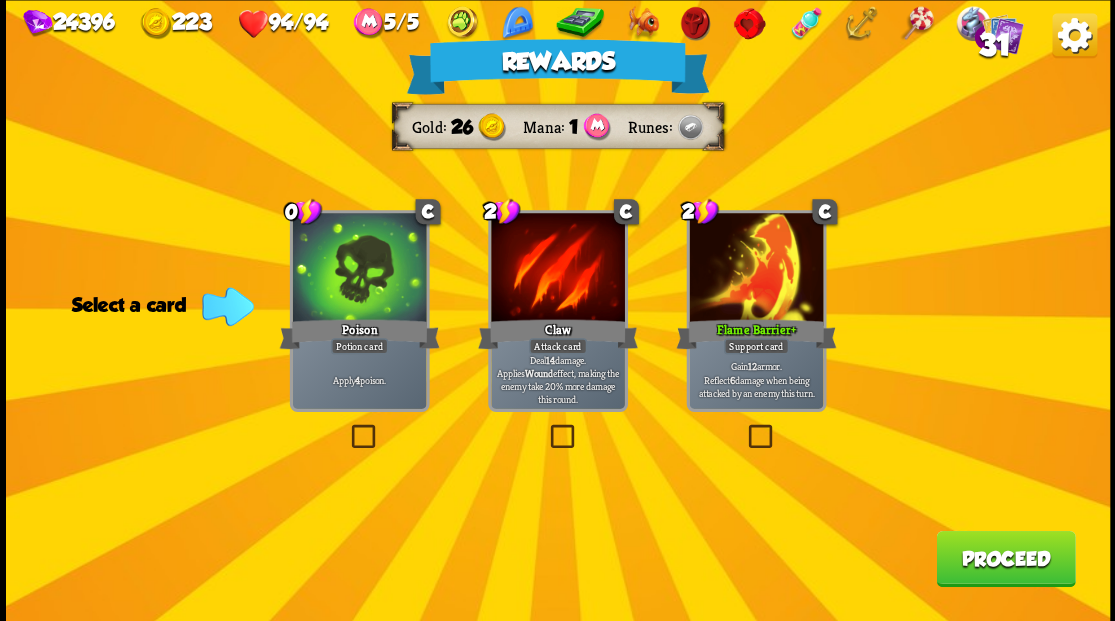 click on "Proceed" at bounding box center [1005, 558] 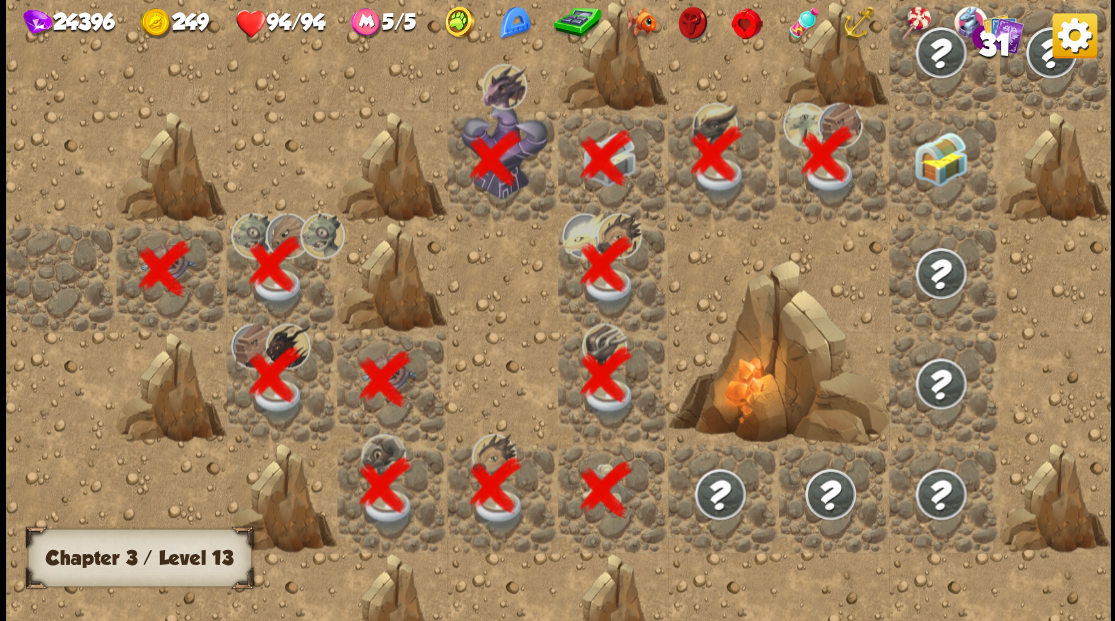 scroll, scrollTop: 0, scrollLeft: 384, axis: horizontal 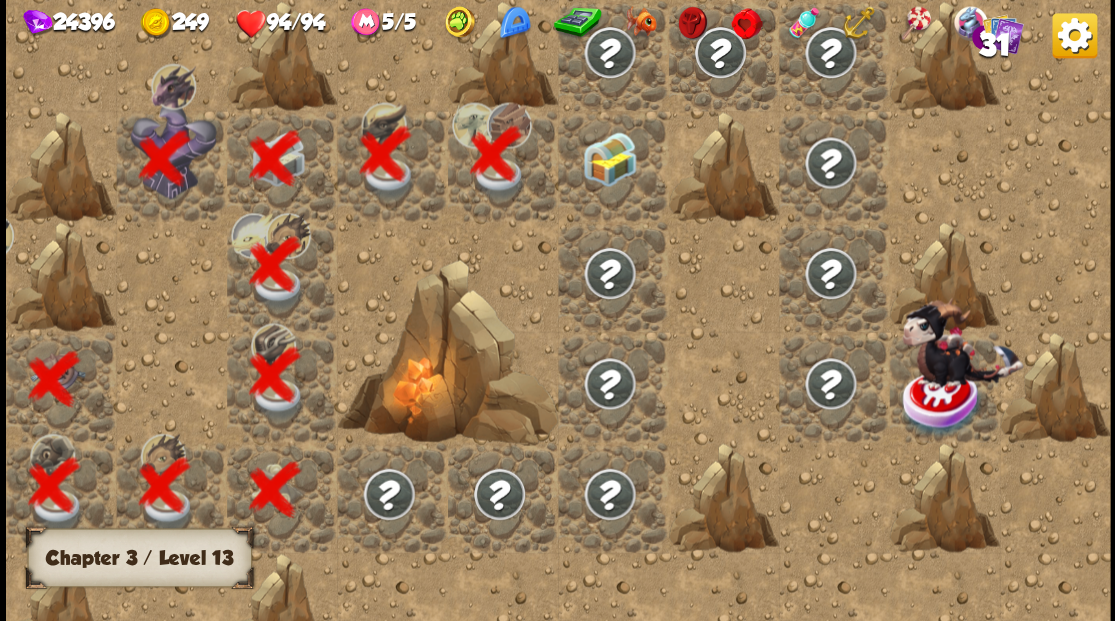 click at bounding box center [609, 158] 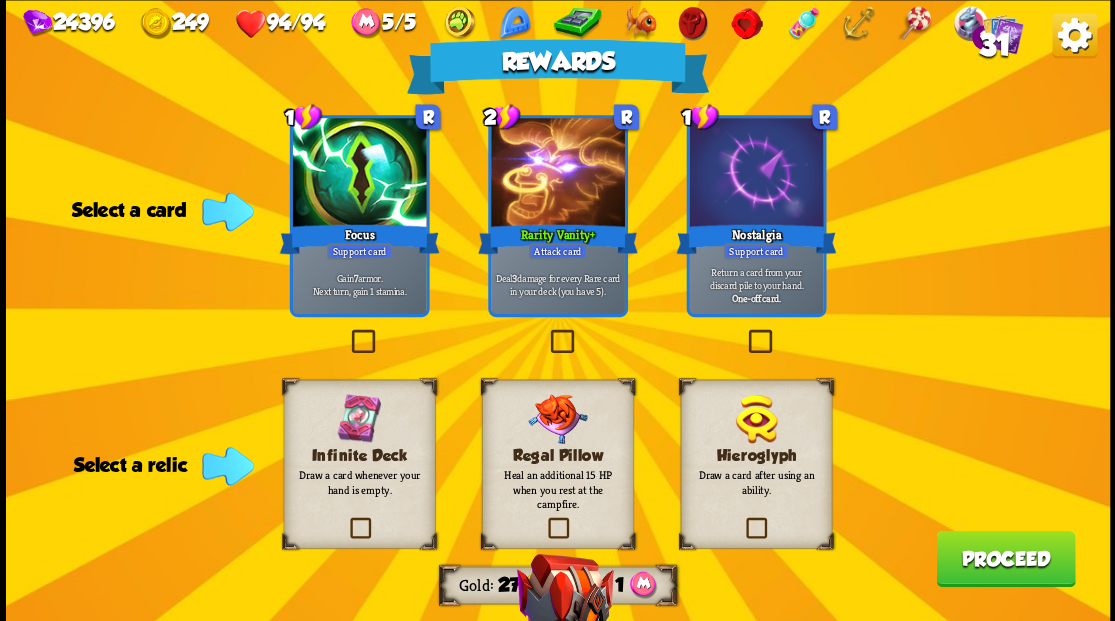 click at bounding box center (346, 520) 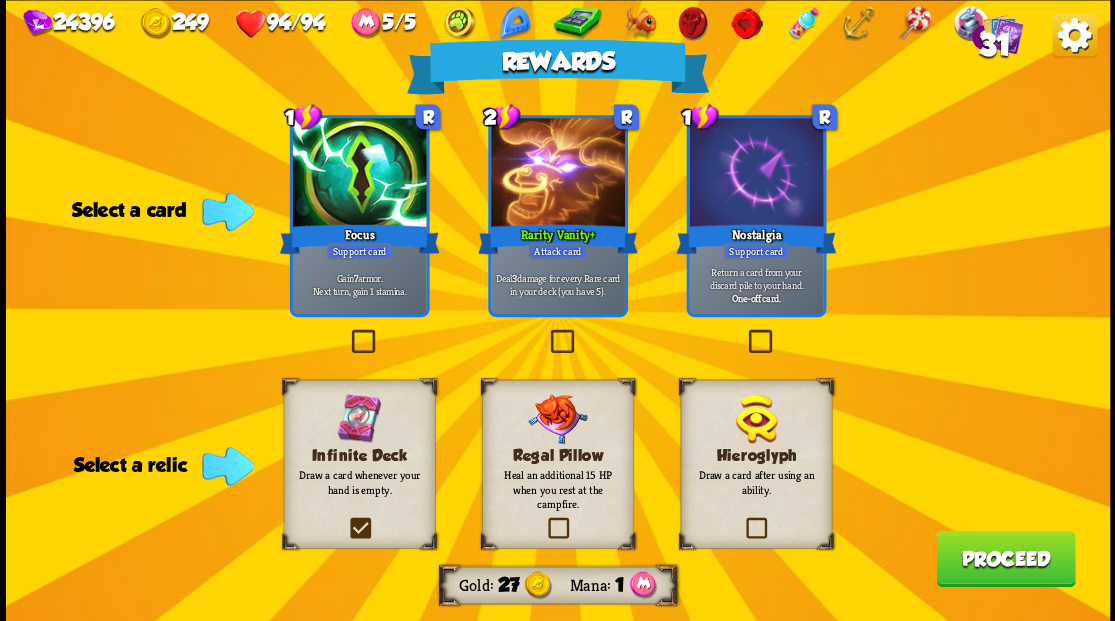 click at bounding box center [0, 0] 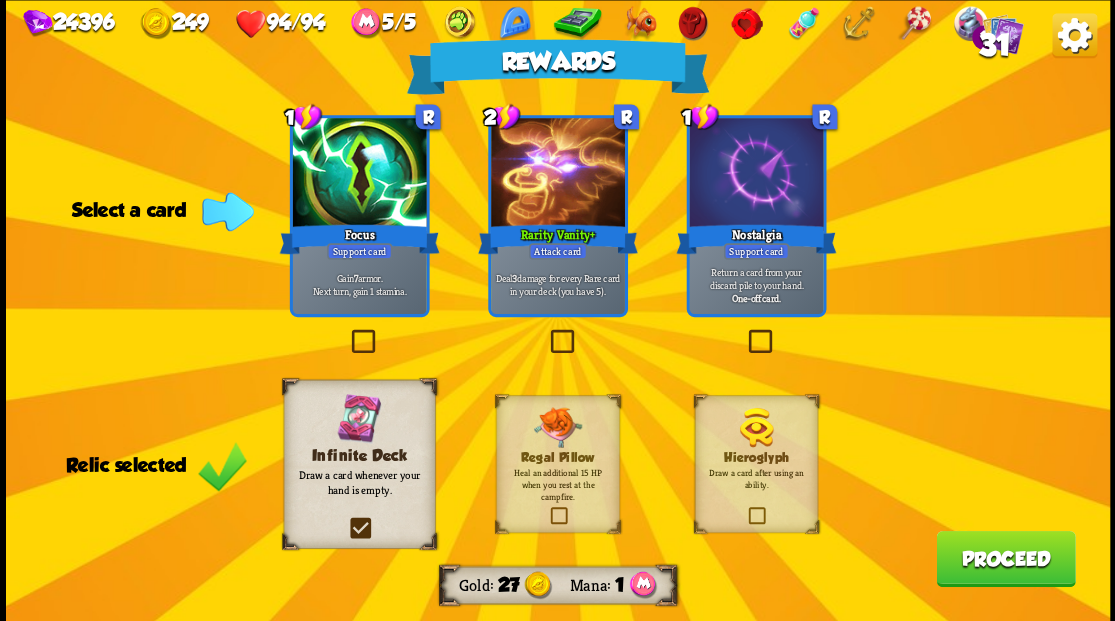 click on "Proceed" at bounding box center [1005, 558] 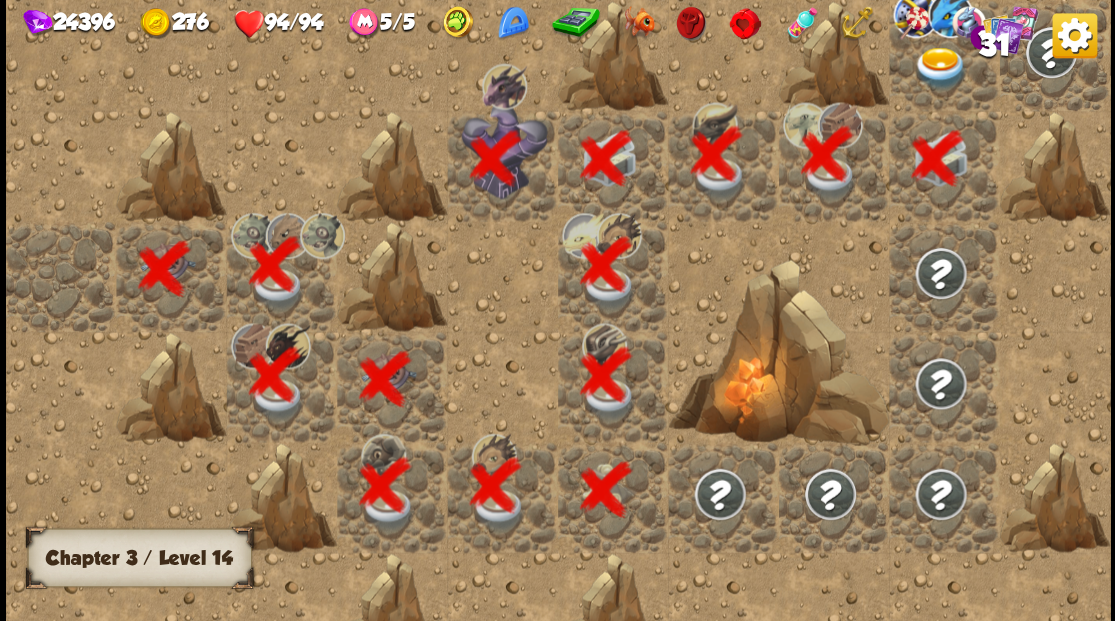 scroll, scrollTop: 0, scrollLeft: 384, axis: horizontal 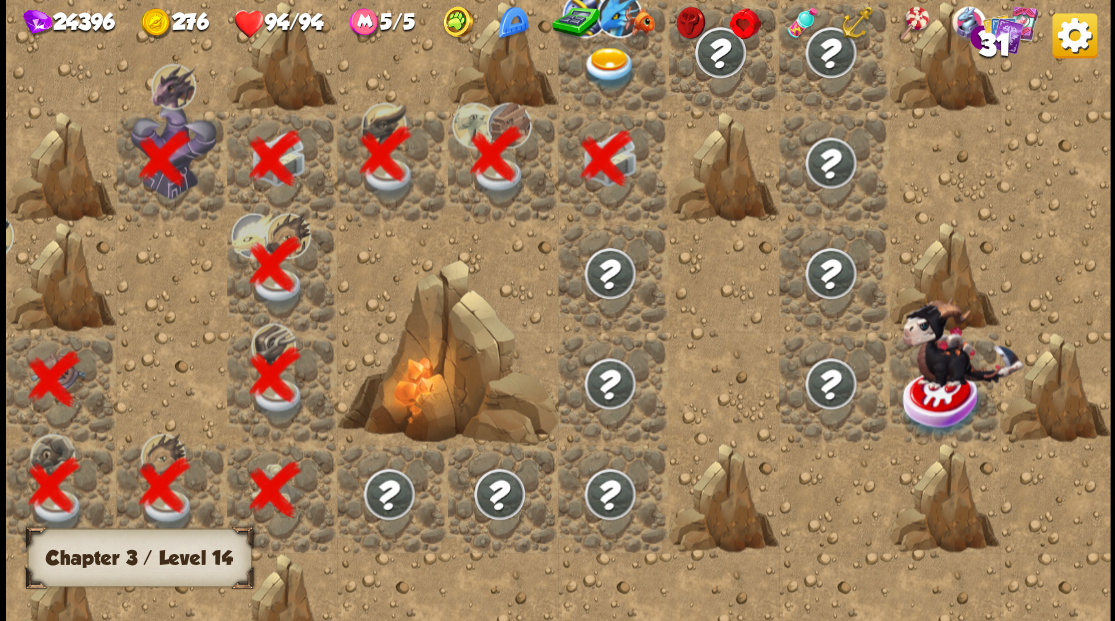 click at bounding box center (609, 68) 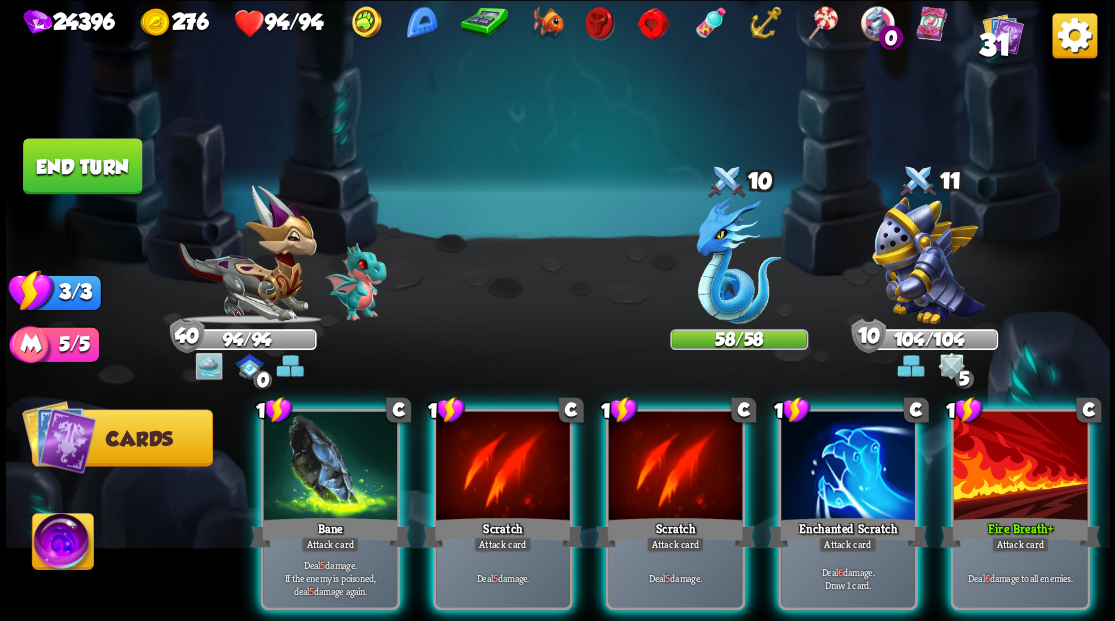 click at bounding box center [62, 544] 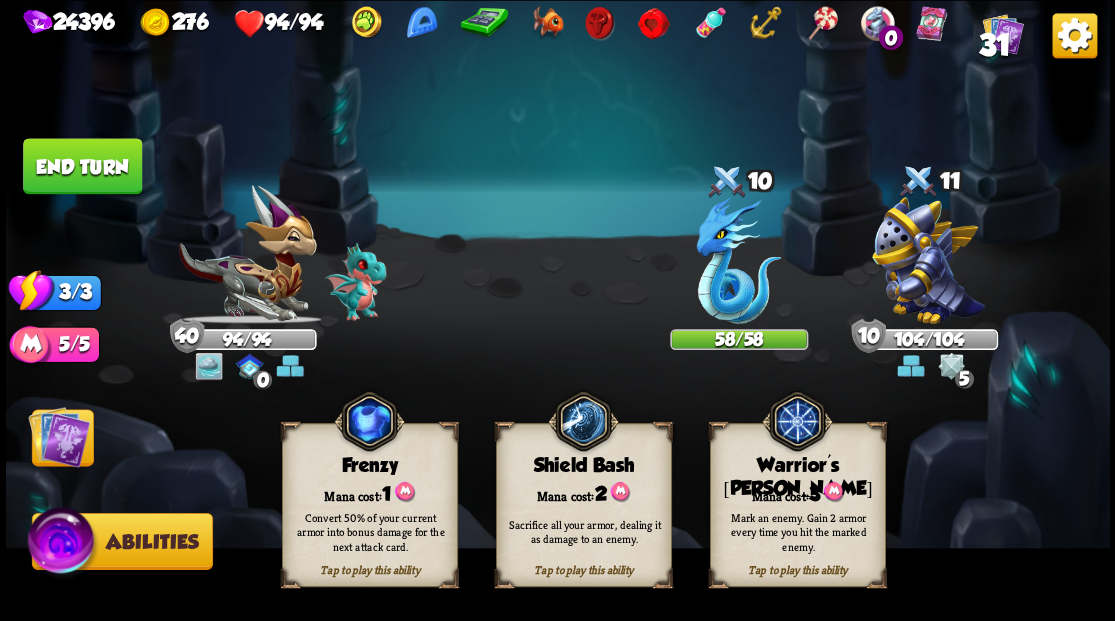 click on "Mark an enemy. Gain 2 armor every time you hit the marked enemy." at bounding box center [798, 531] 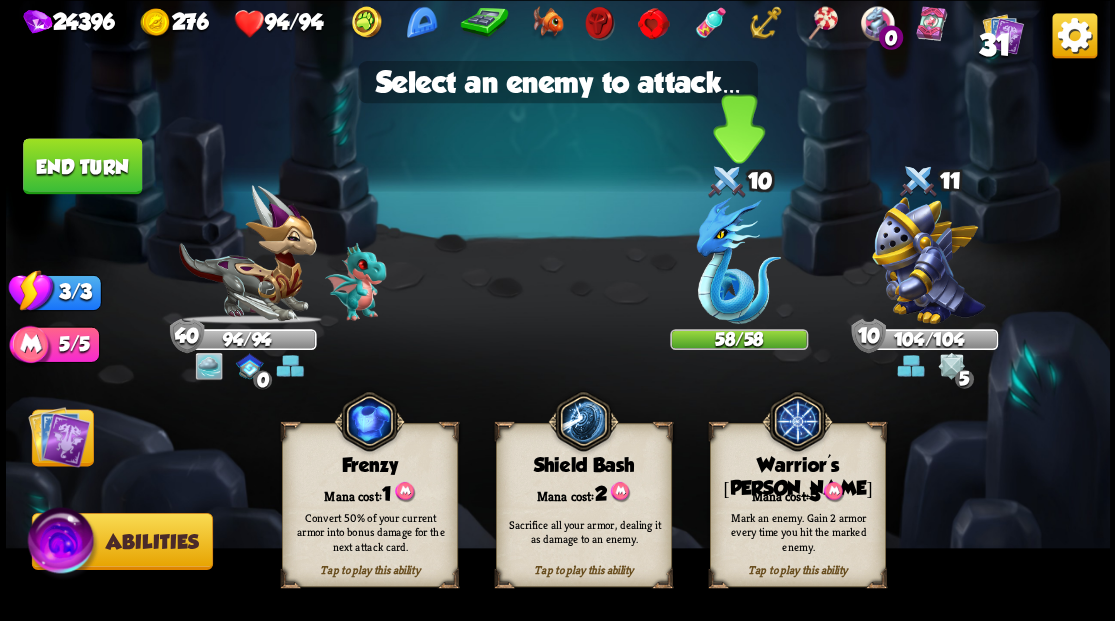 click at bounding box center (738, 260) 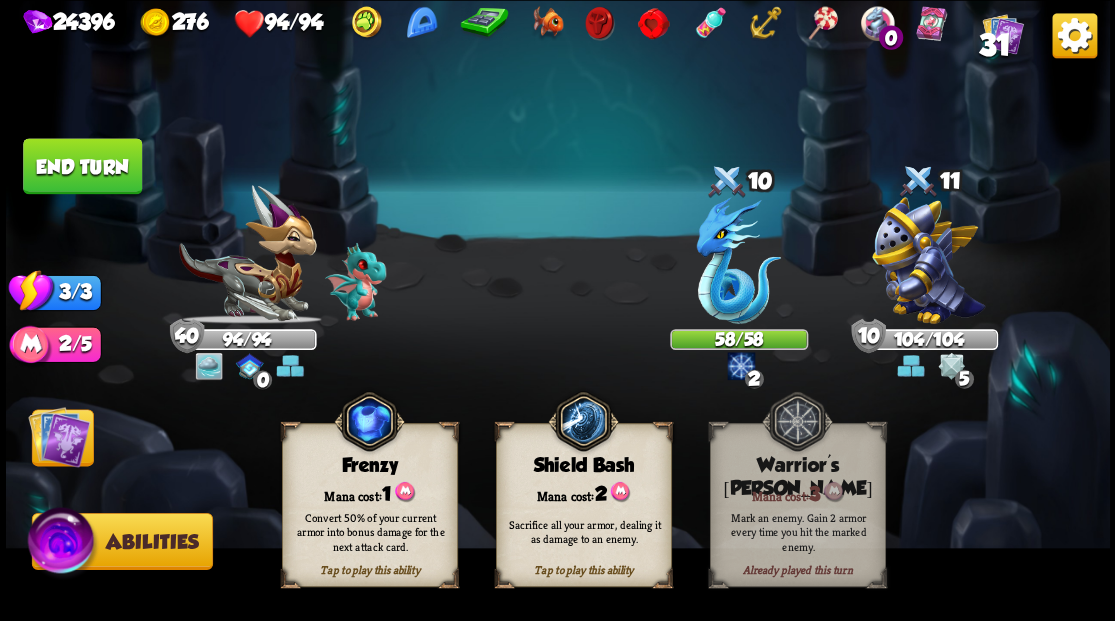click at bounding box center (59, 436) 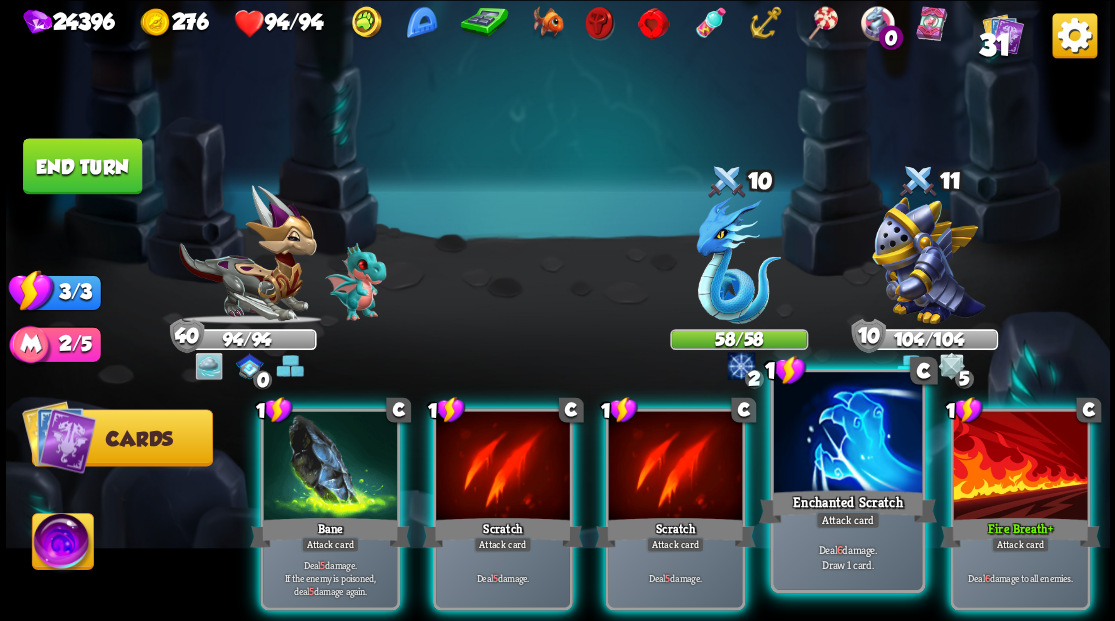 click at bounding box center [847, 434] 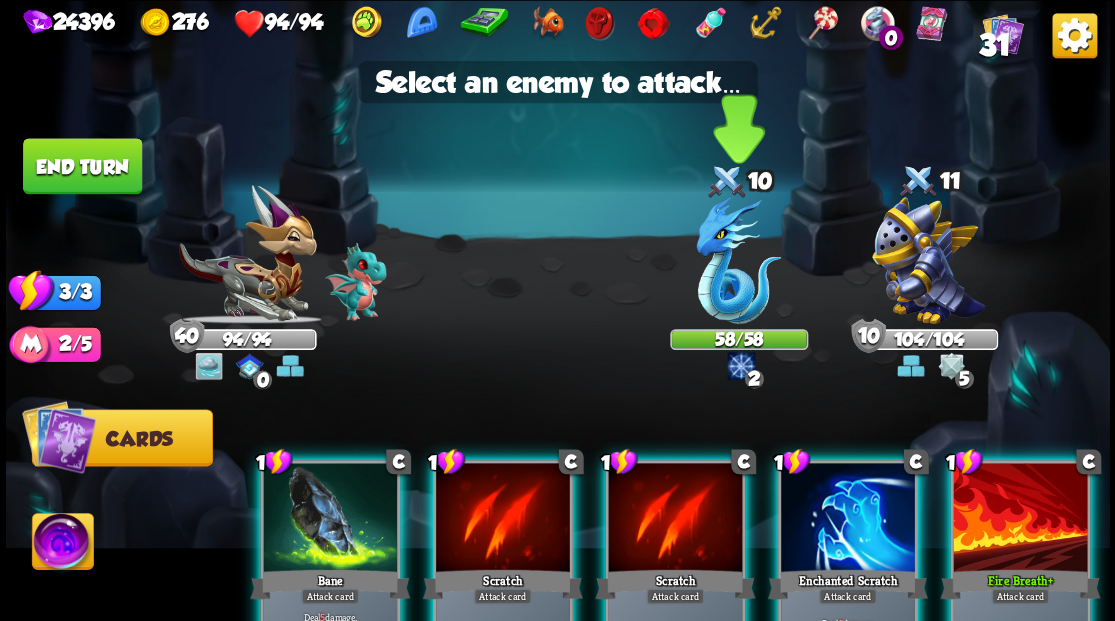 click at bounding box center [738, 260] 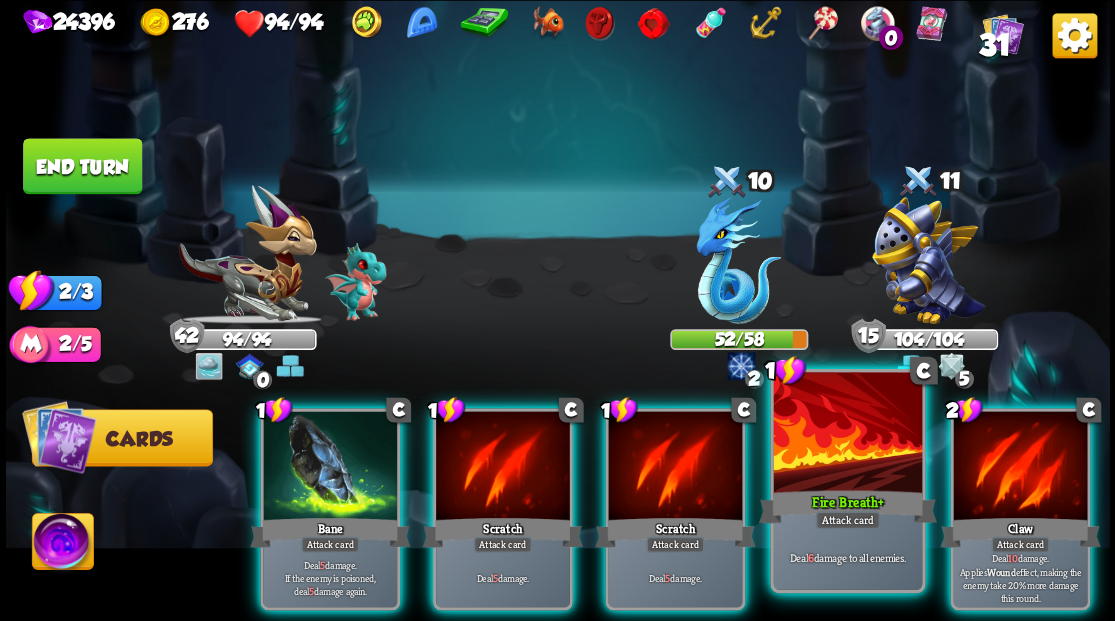 click at bounding box center (847, 434) 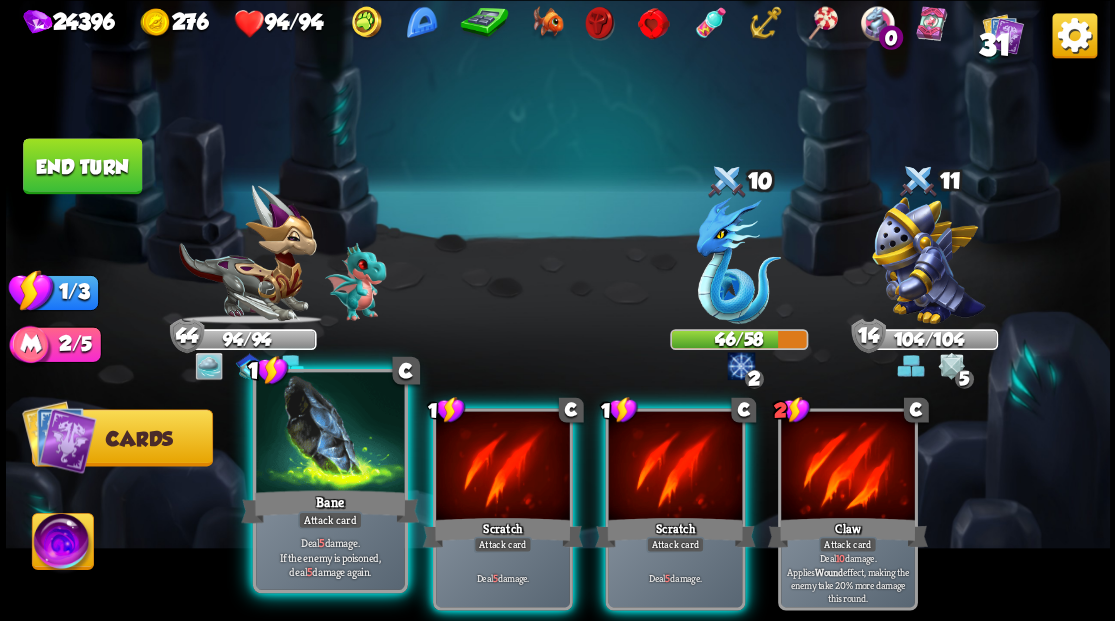 click at bounding box center [330, 434] 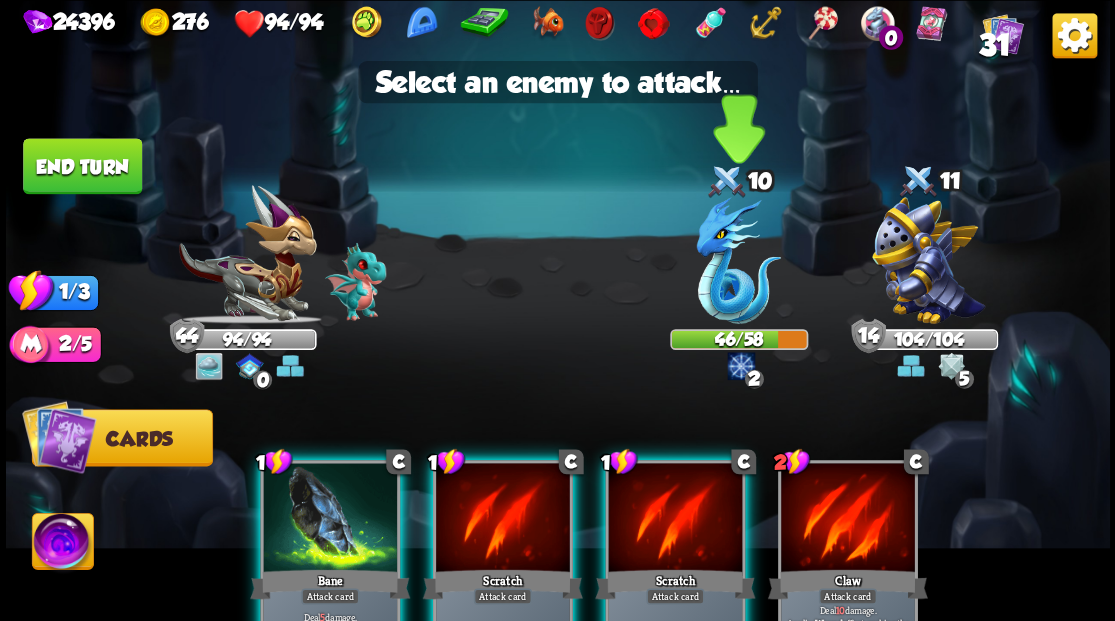 click at bounding box center (738, 260) 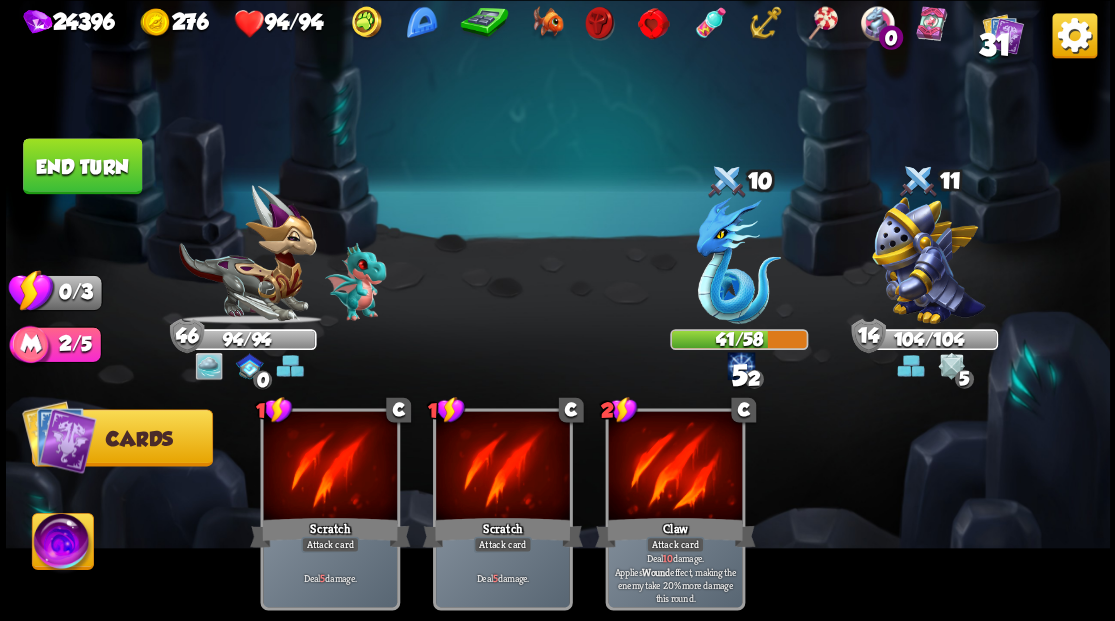 click on "End turn" at bounding box center [82, 166] 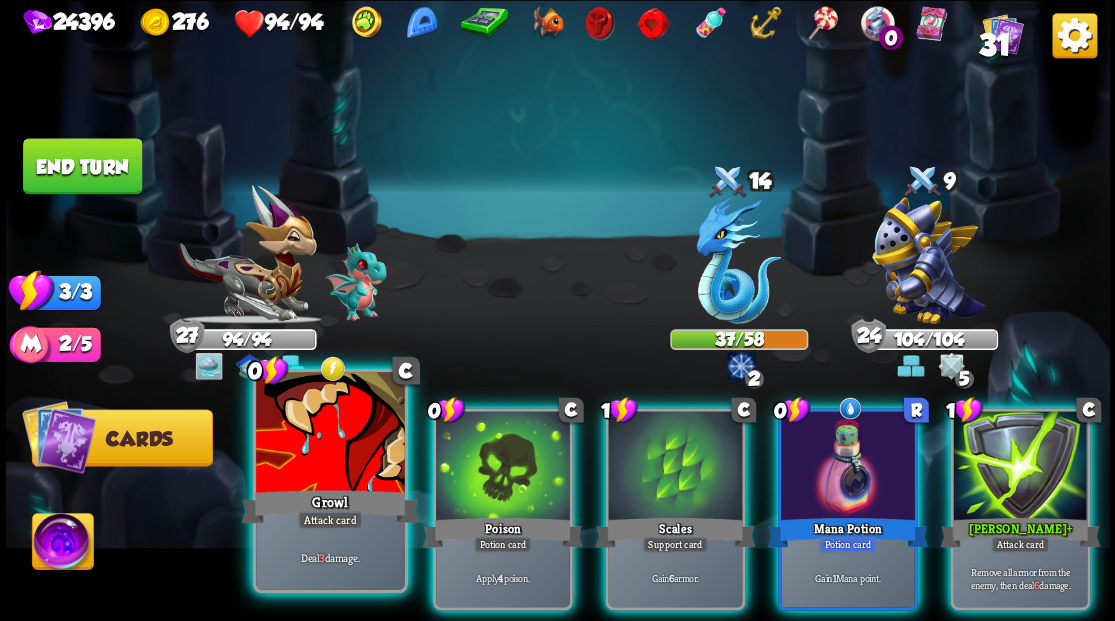 click at bounding box center [330, 434] 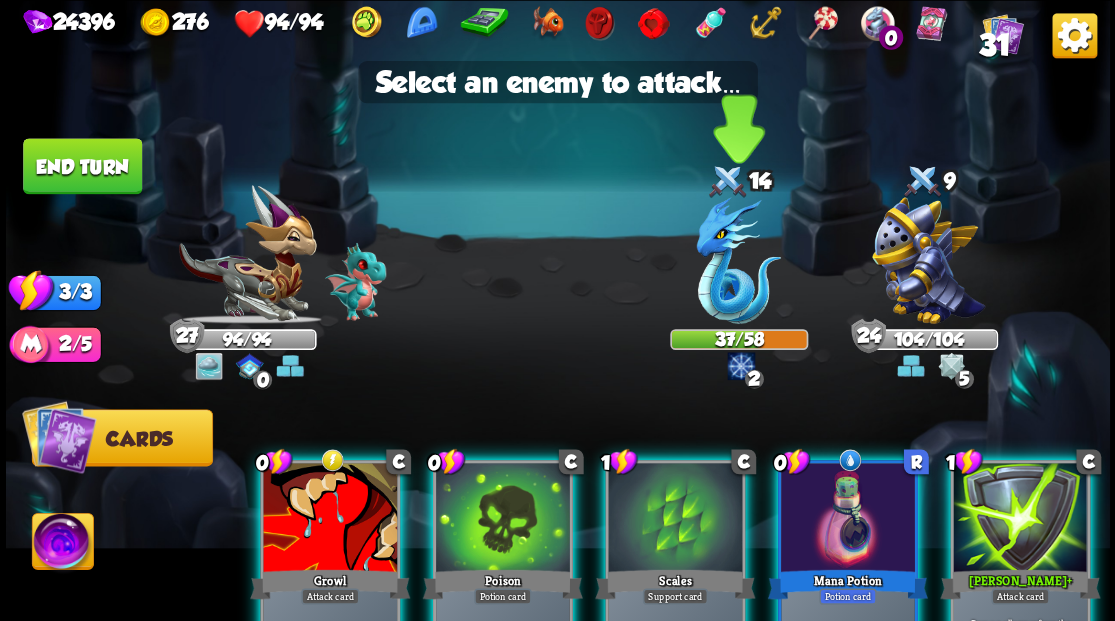 click at bounding box center [738, 260] 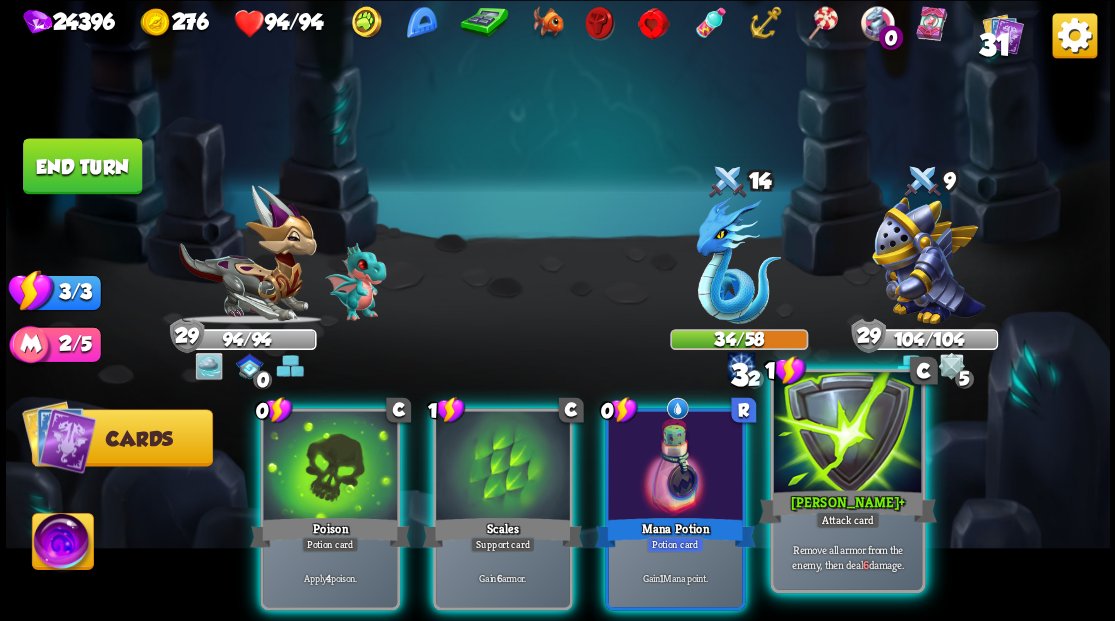 click at bounding box center [847, 434] 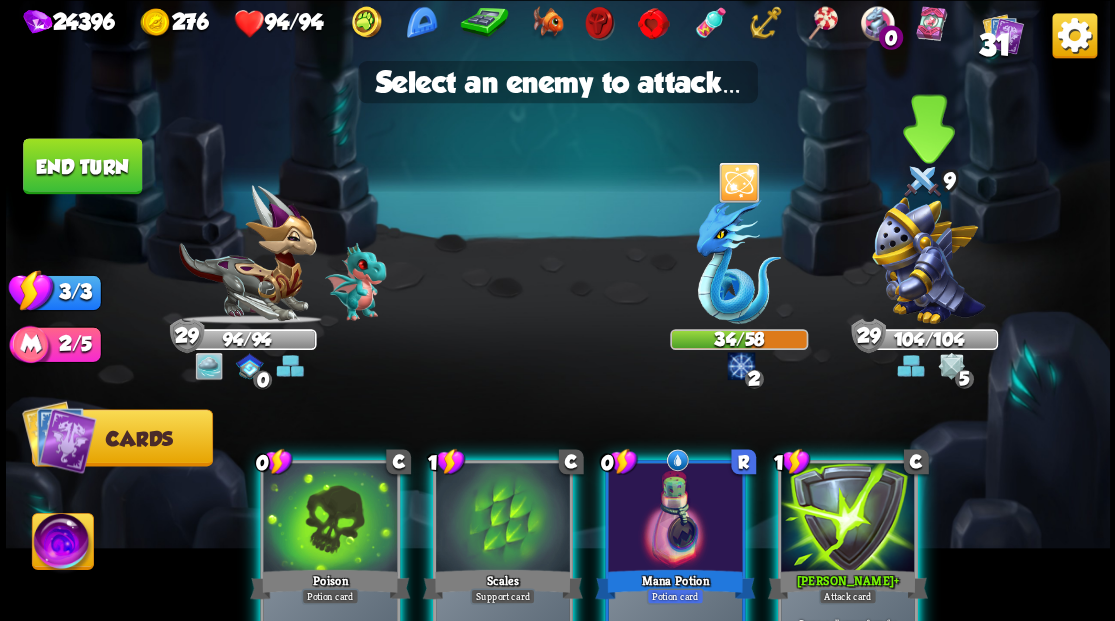 click at bounding box center (928, 260) 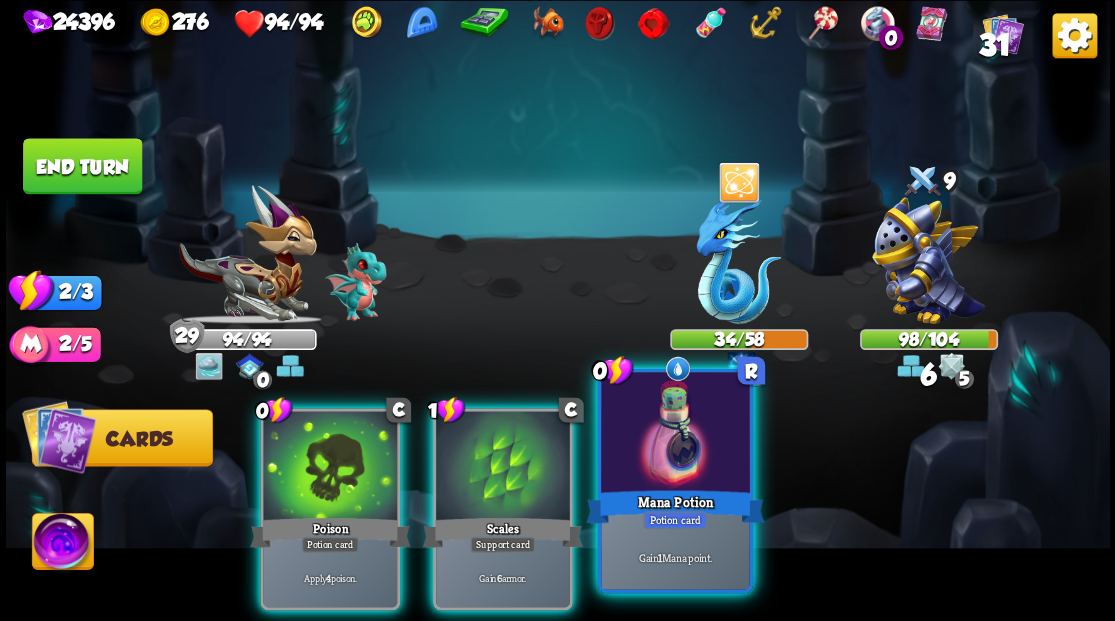 click at bounding box center (675, 434) 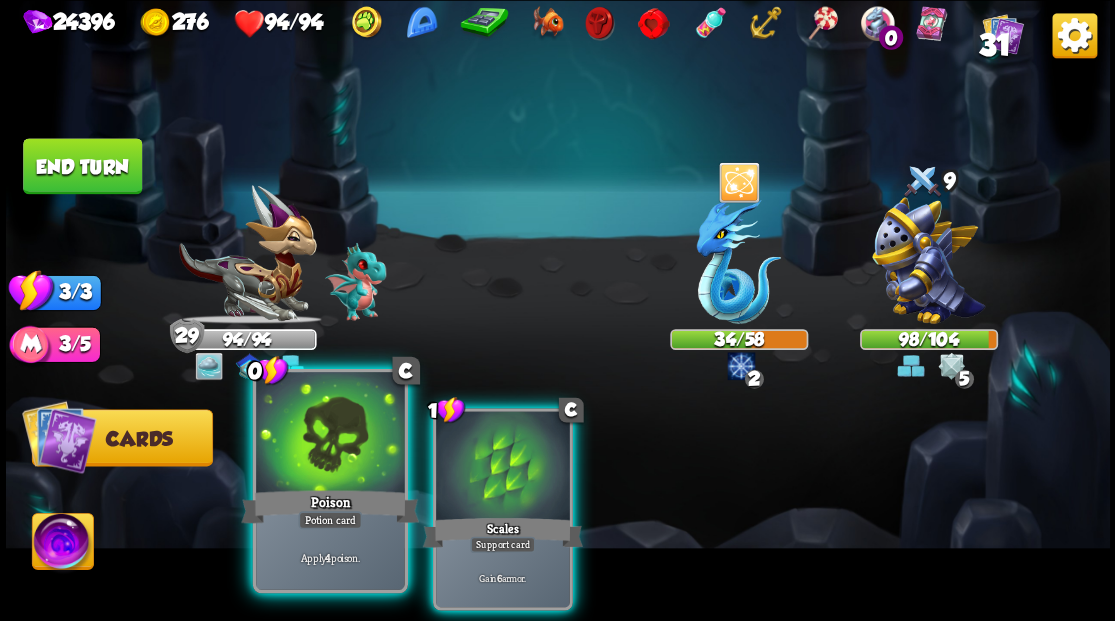 click at bounding box center [330, 434] 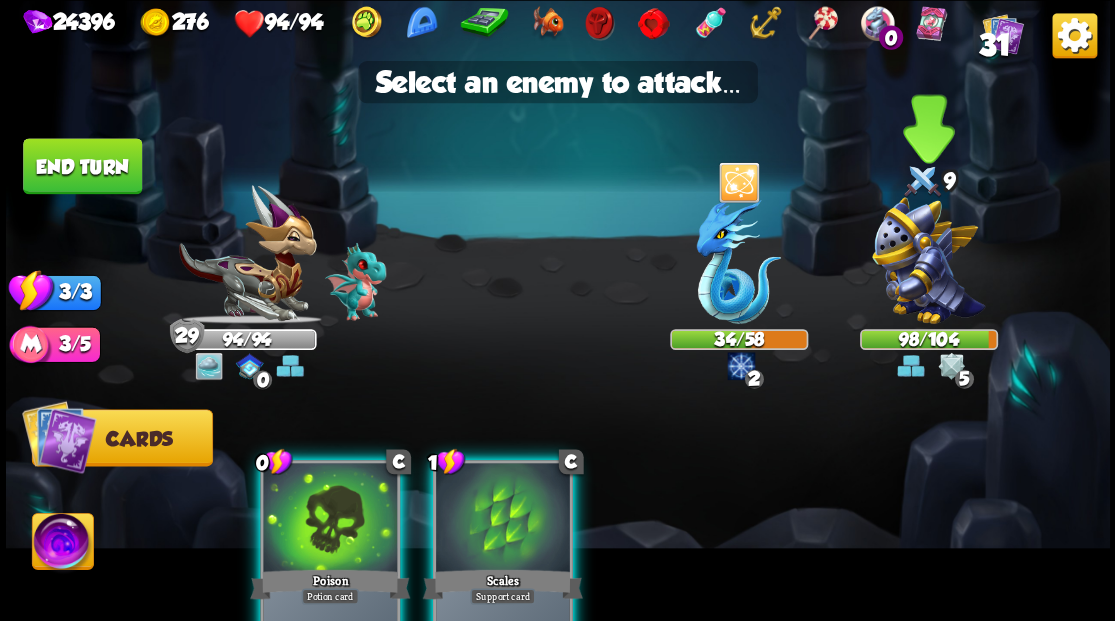 click at bounding box center (928, 260) 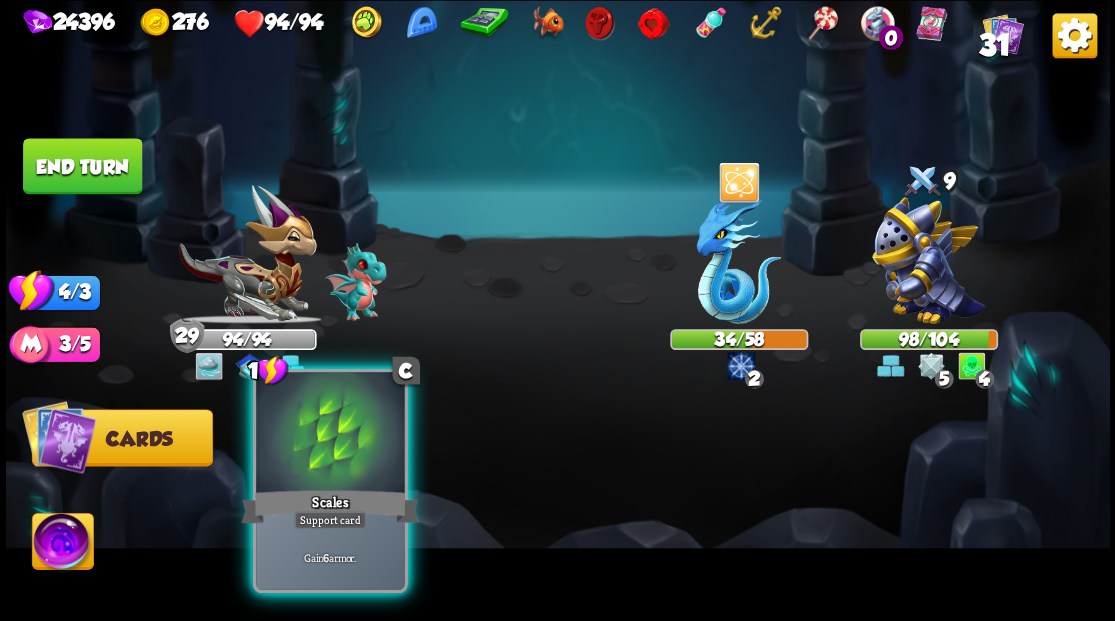 click at bounding box center [330, 434] 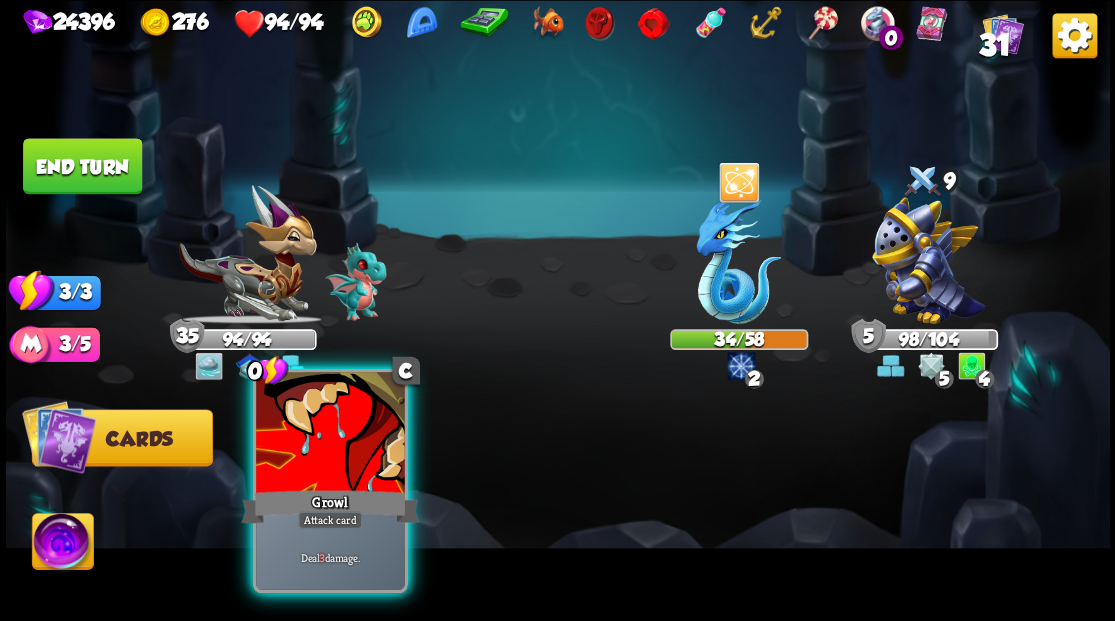 click on "Growl" at bounding box center [330, 506] 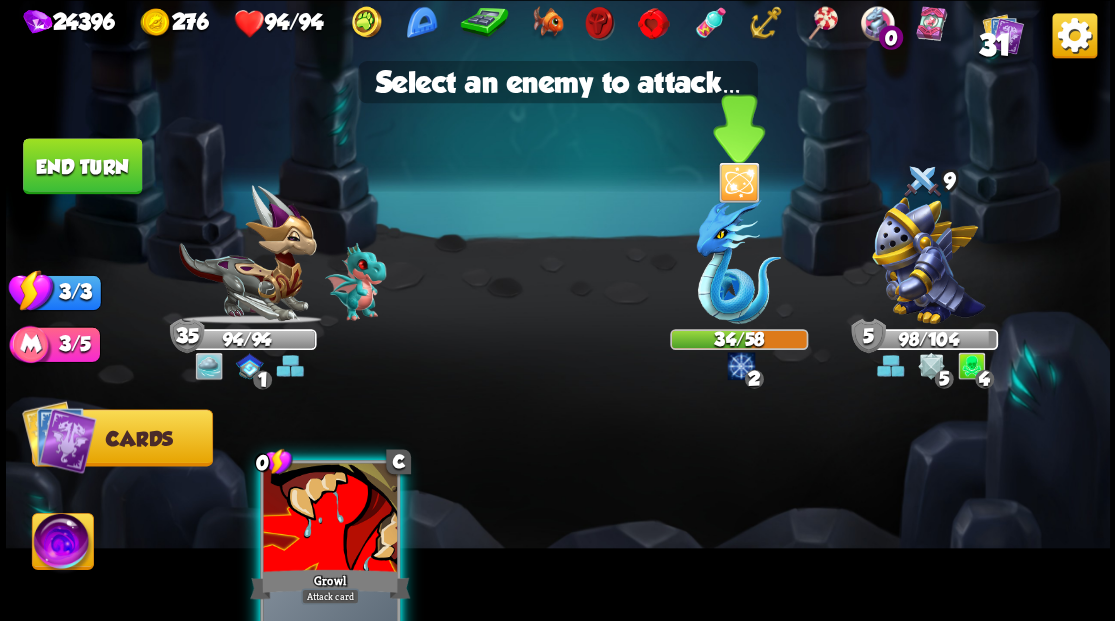 click at bounding box center (738, 260) 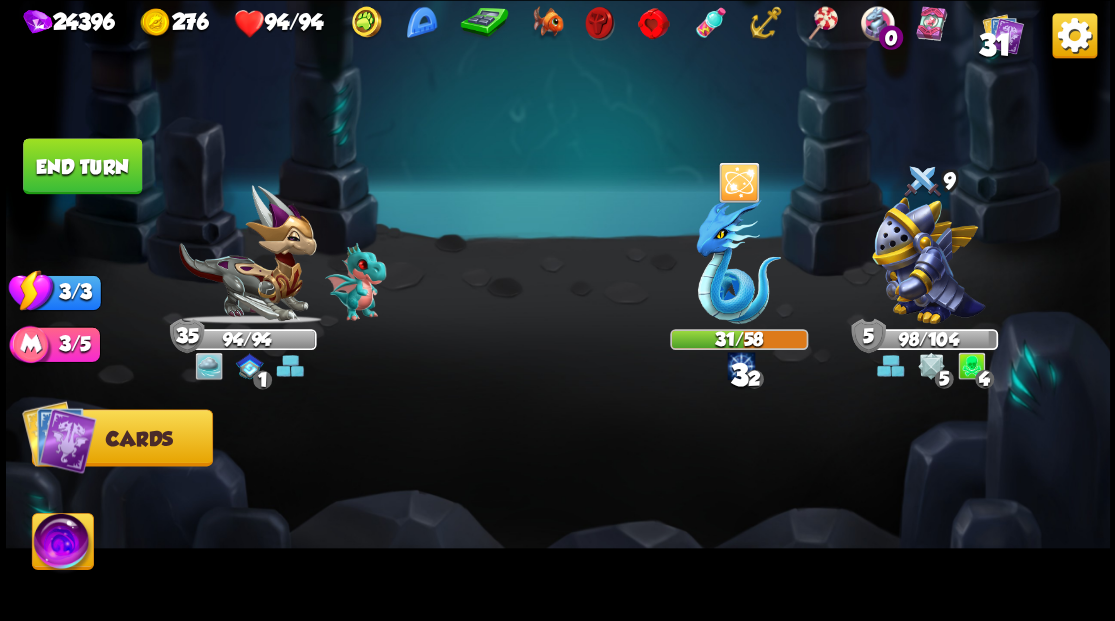 click on "End turn" at bounding box center (82, 166) 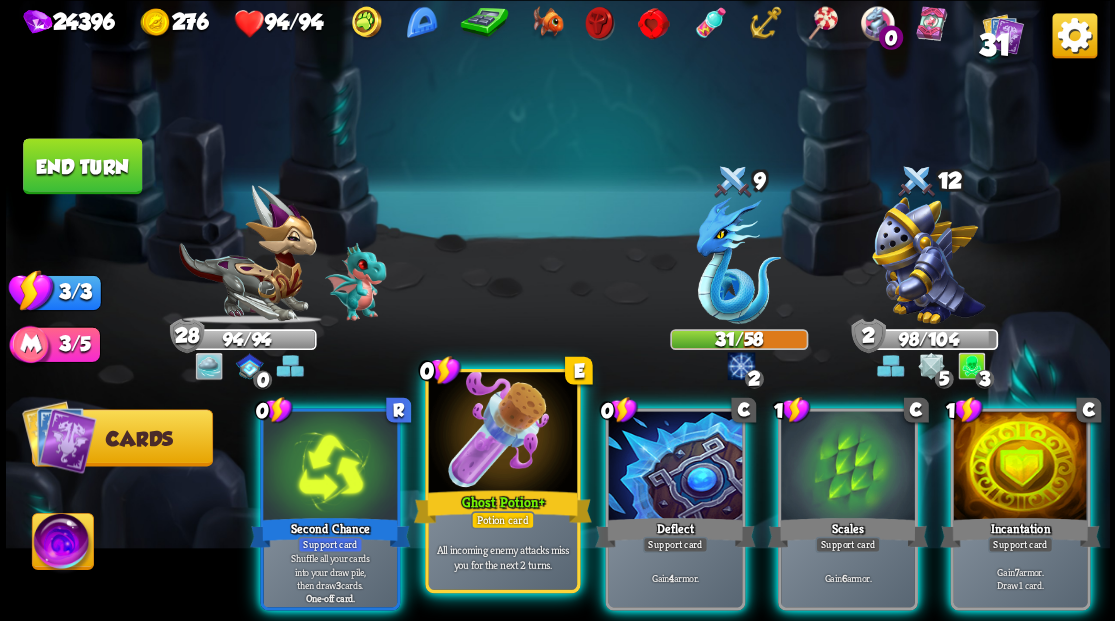 click at bounding box center [502, 434] 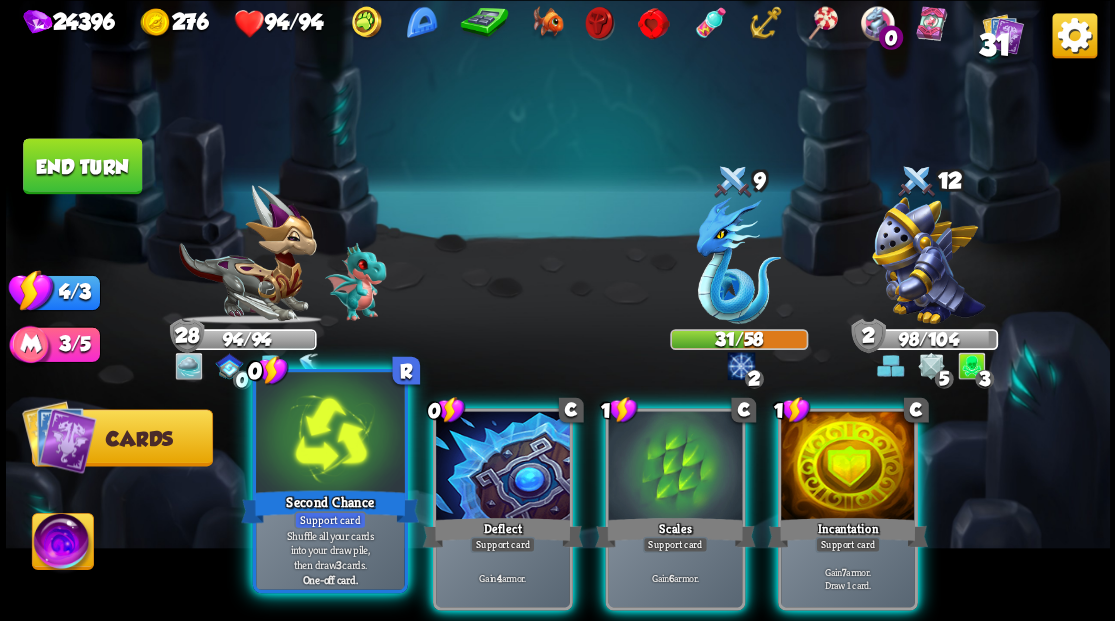 click at bounding box center [330, 434] 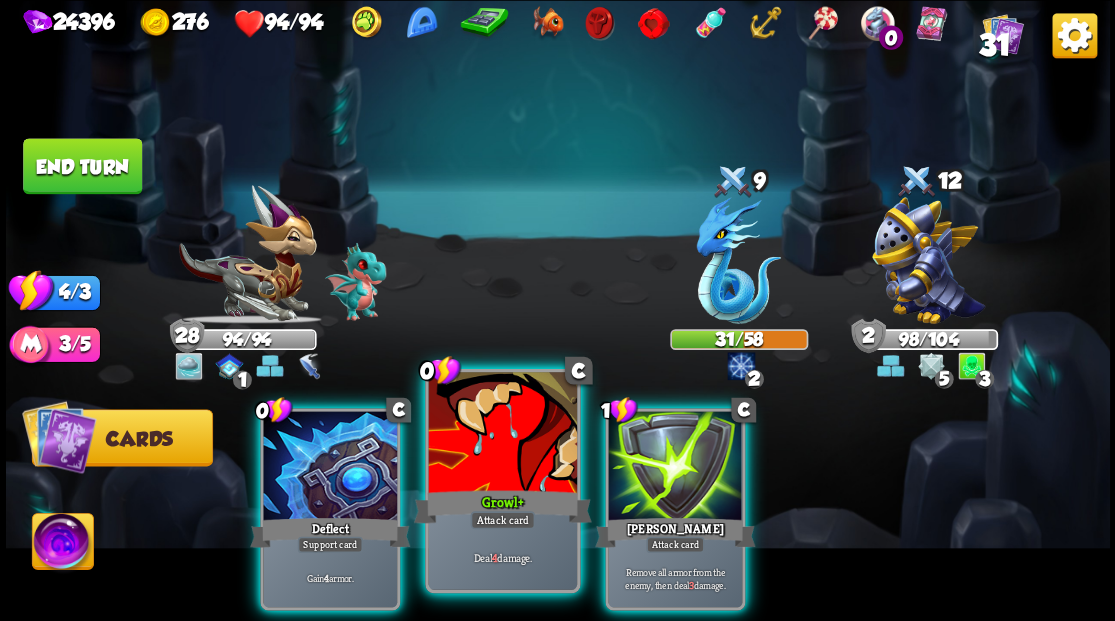 click at bounding box center (502, 434) 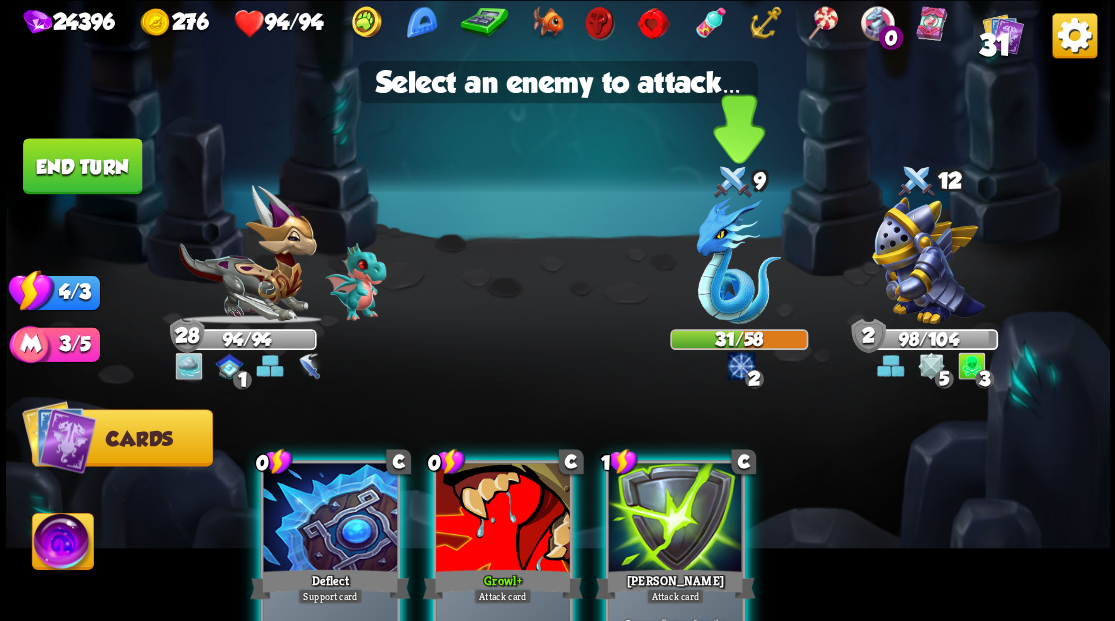 click at bounding box center (738, 260) 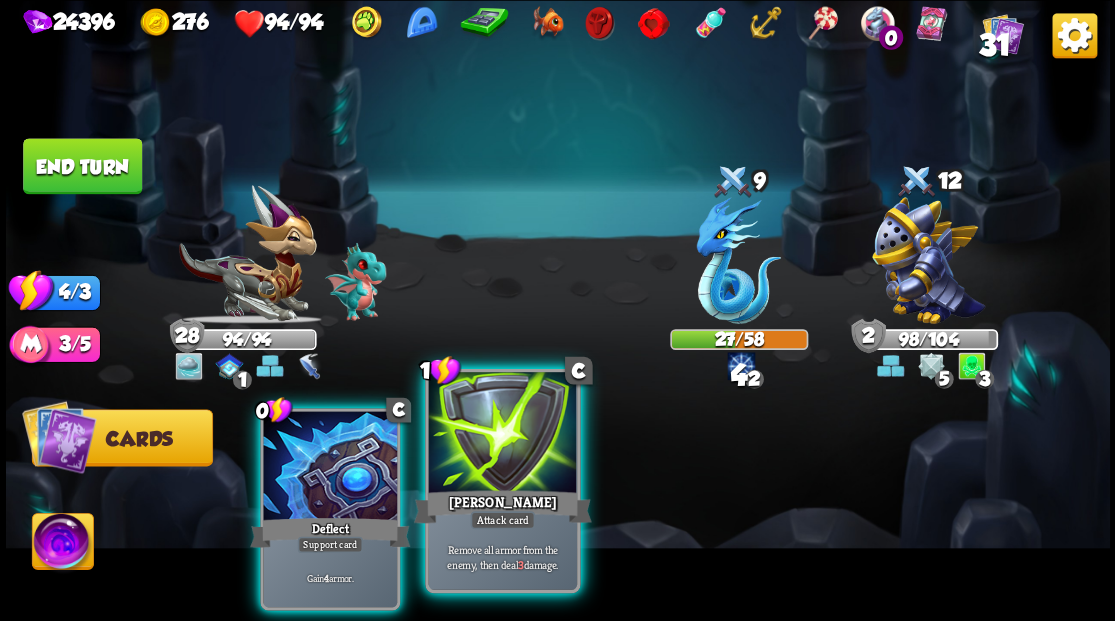 click at bounding box center (502, 434) 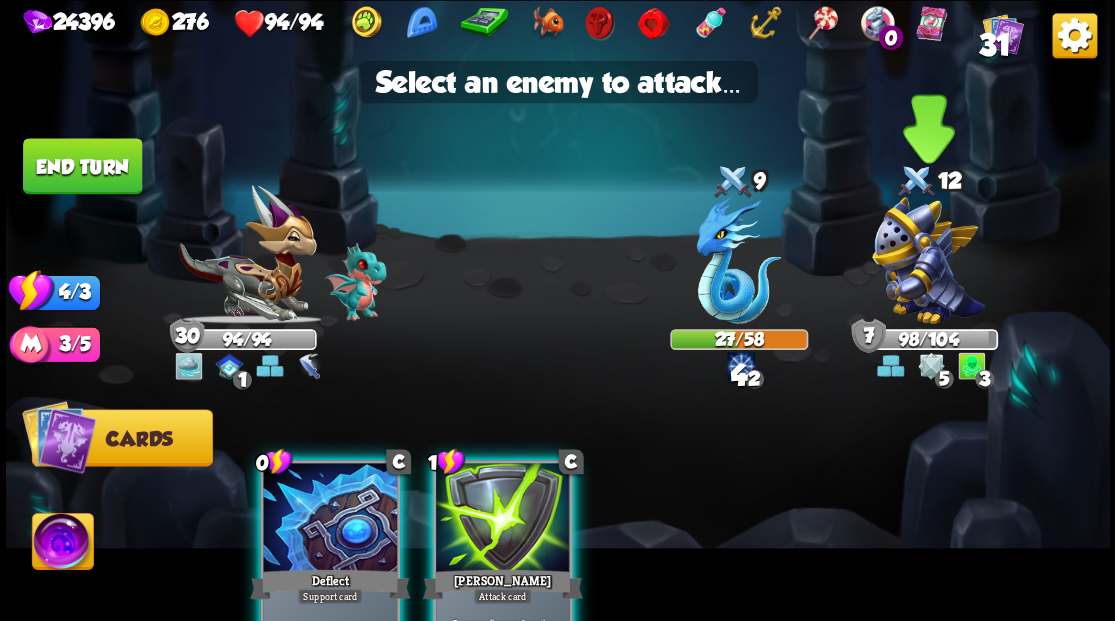 click at bounding box center (928, 260) 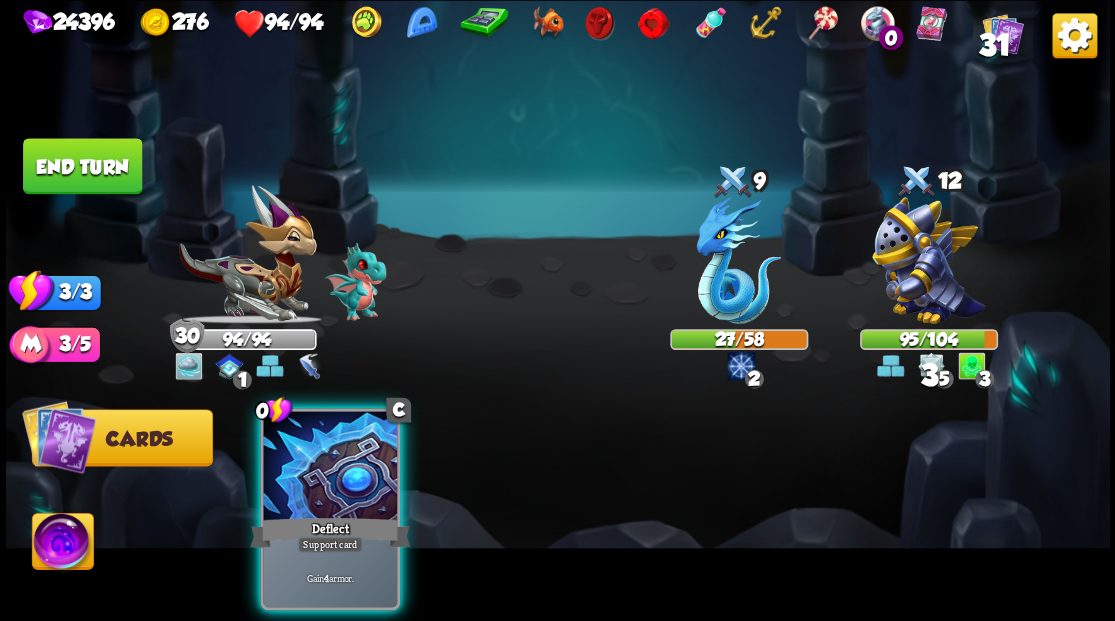 click at bounding box center [330, 467] 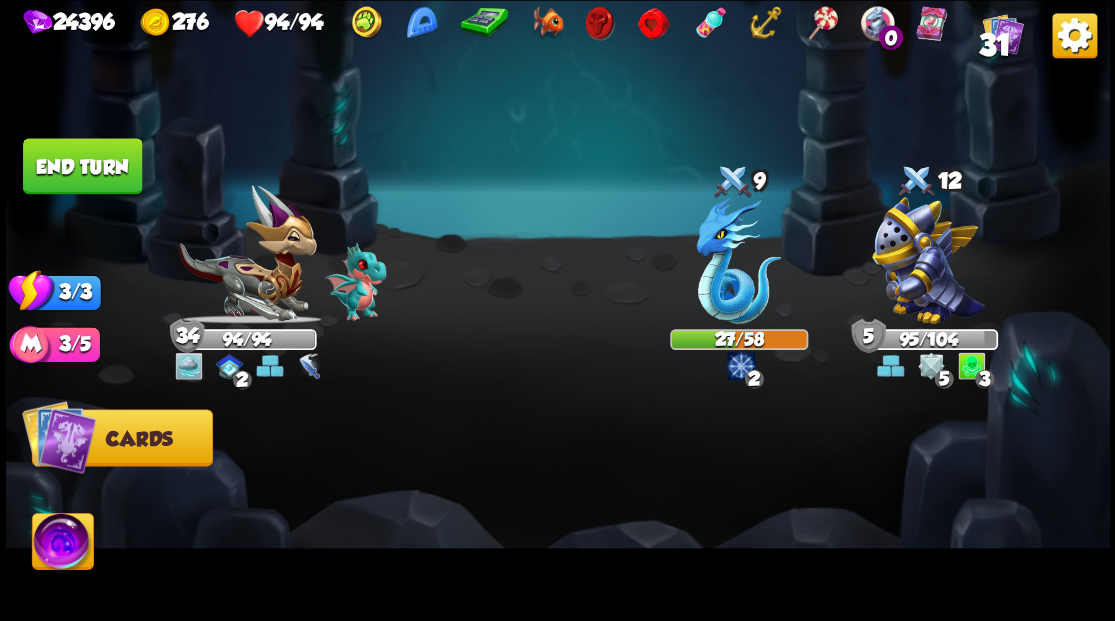 click on "End turn" at bounding box center (82, 166) 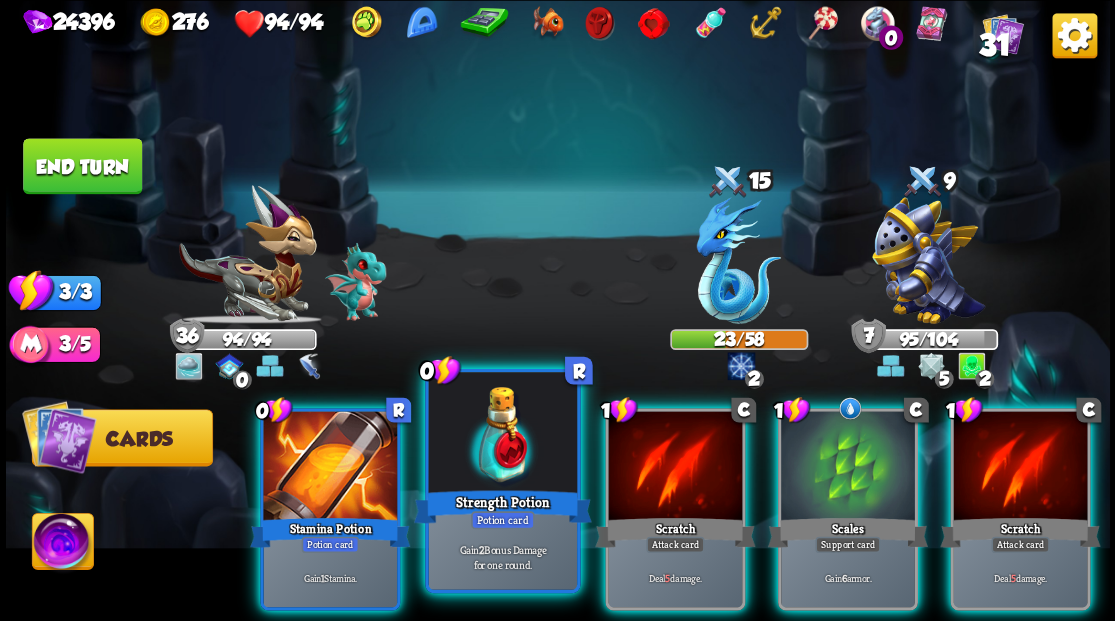 click at bounding box center (502, 434) 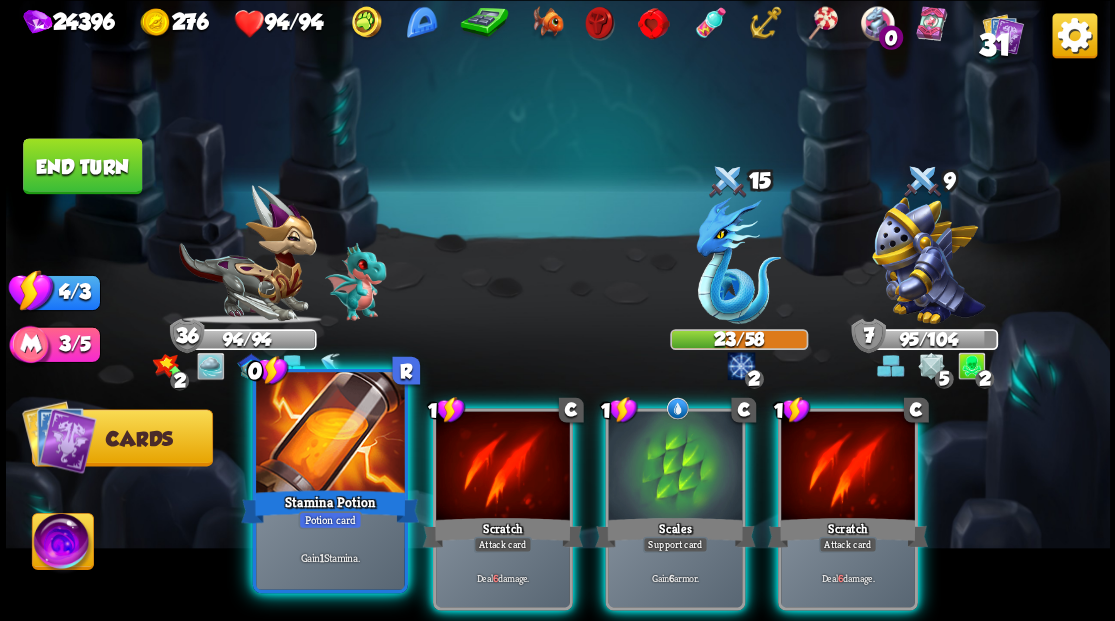 click at bounding box center (330, 434) 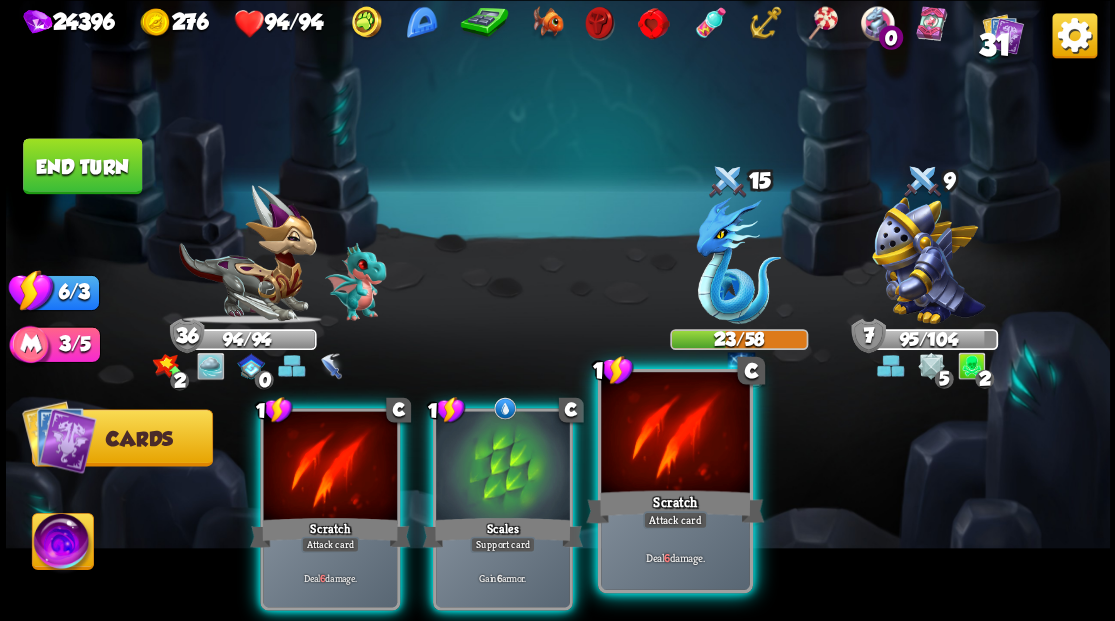 click at bounding box center (675, 434) 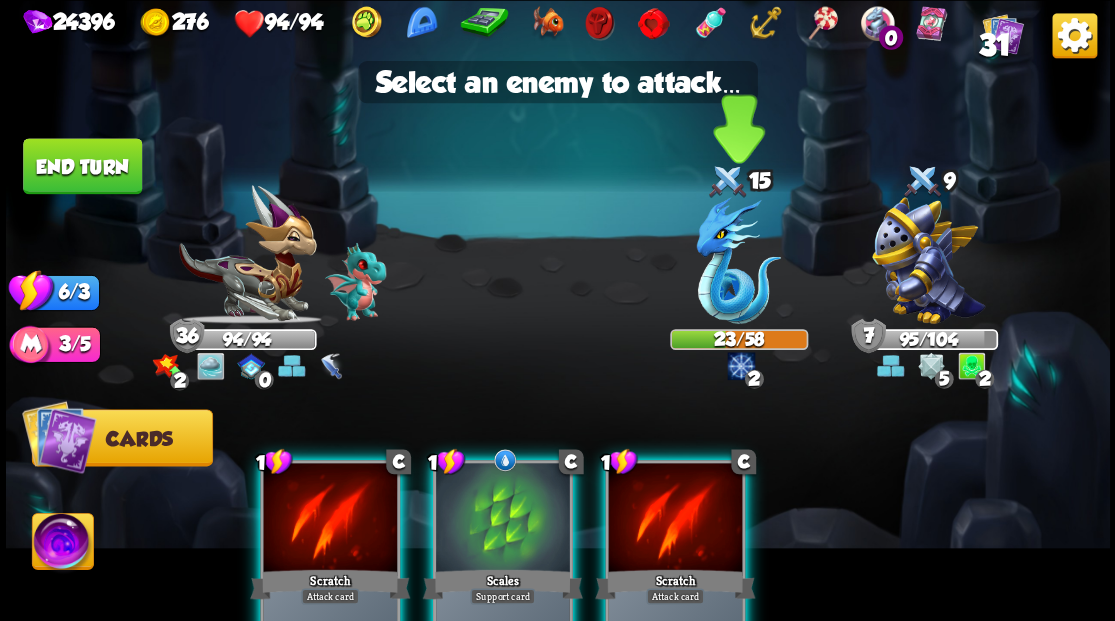click at bounding box center (738, 260) 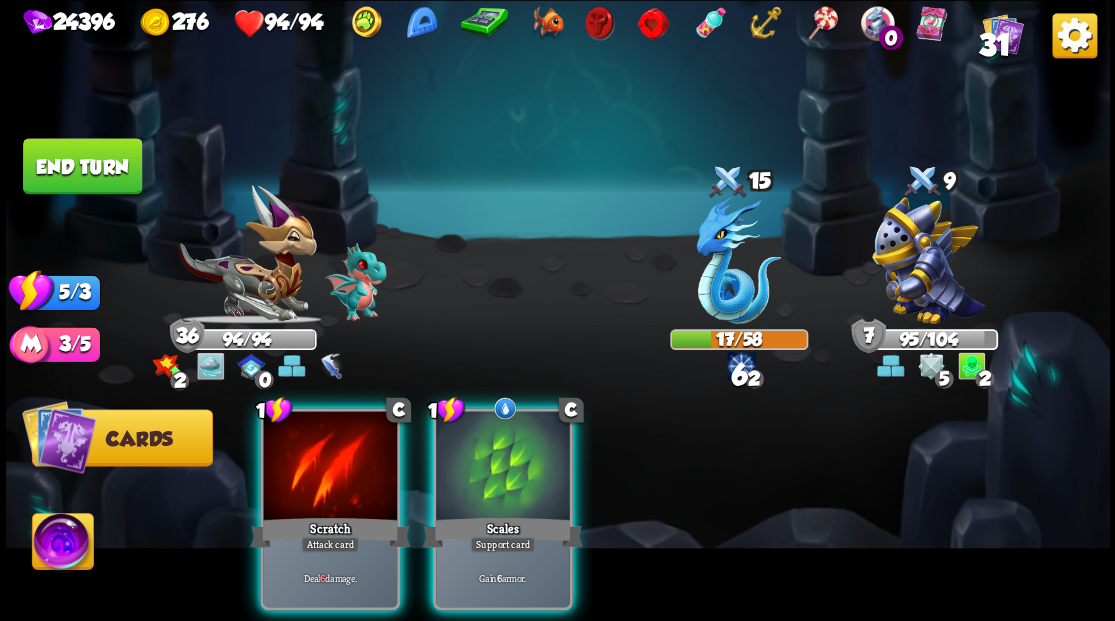 click at bounding box center (738, 260) 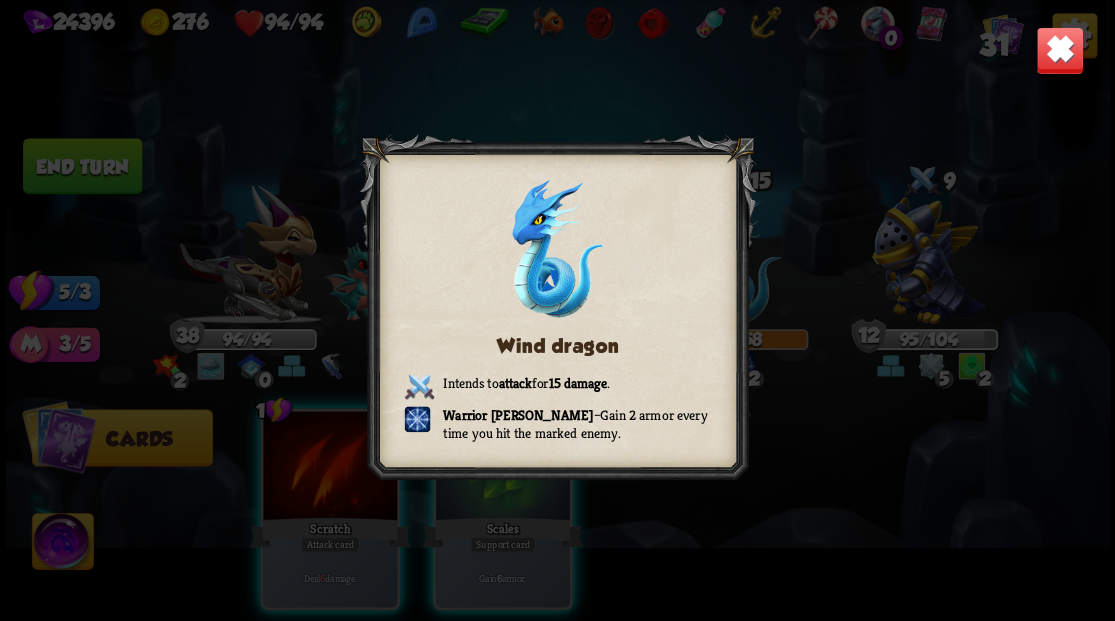 click at bounding box center [1059, 50] 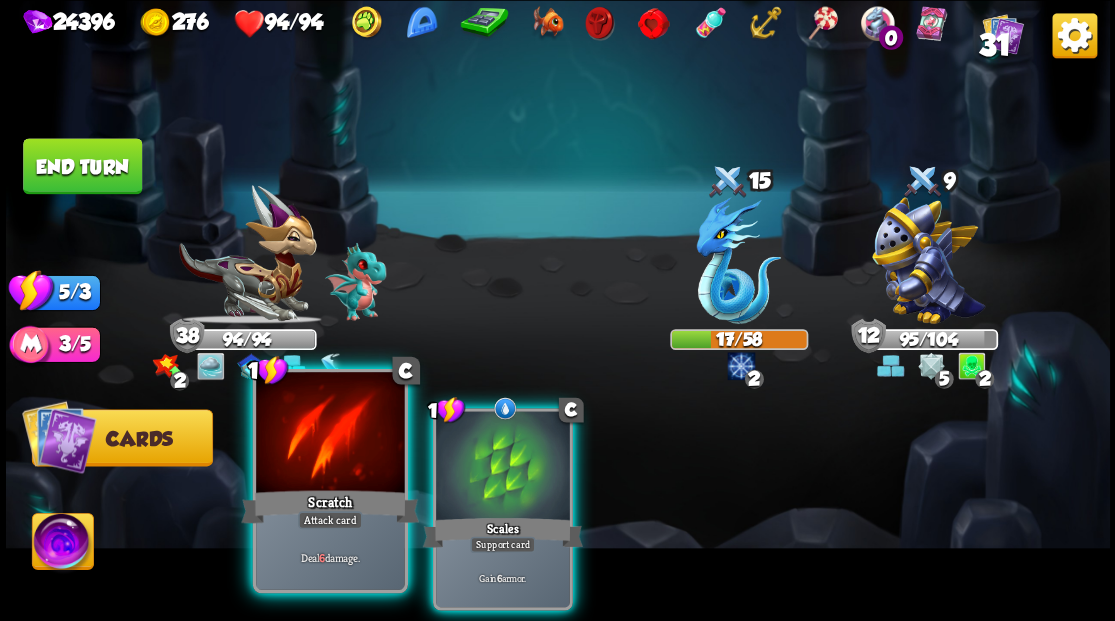 drag, startPoint x: 352, startPoint y: 464, endPoint x: 346, endPoint y: 447, distance: 18.027756 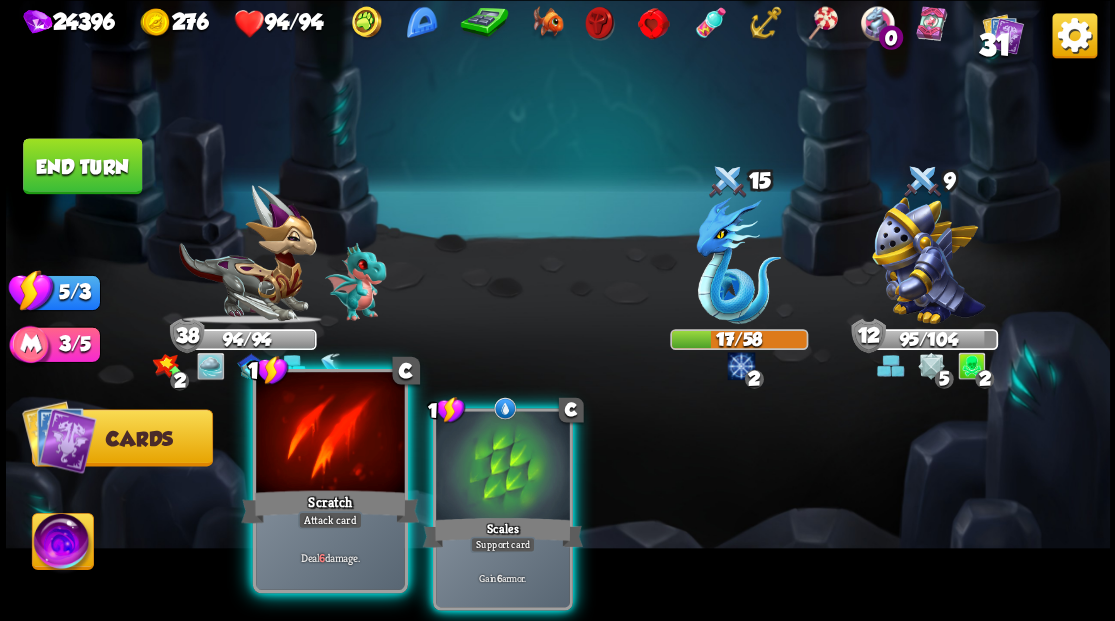 click at bounding box center [330, 434] 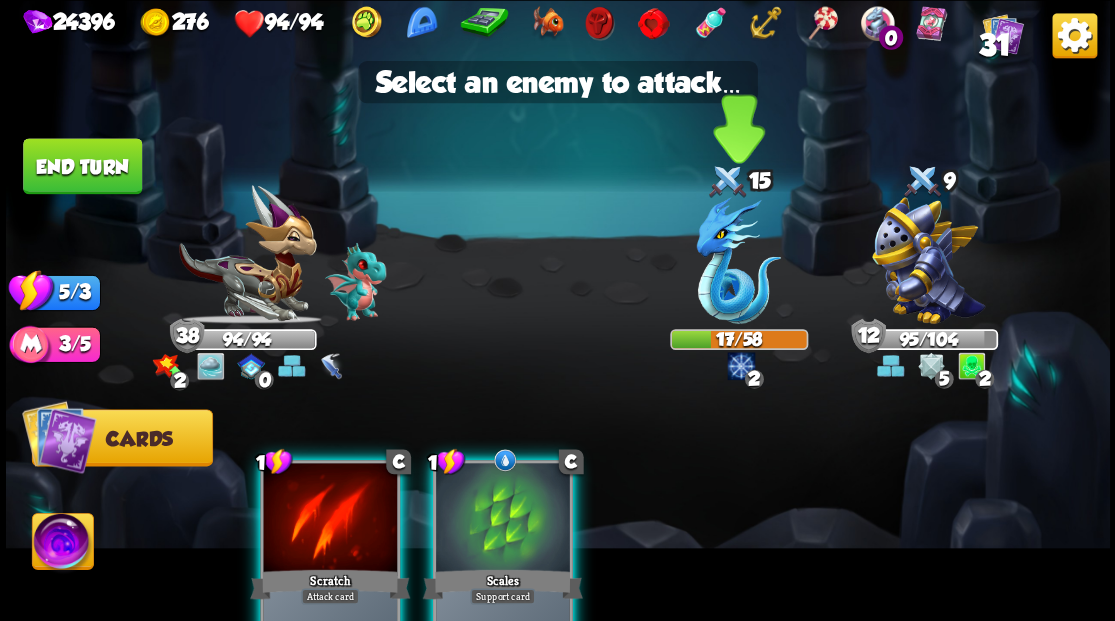 click at bounding box center (738, 260) 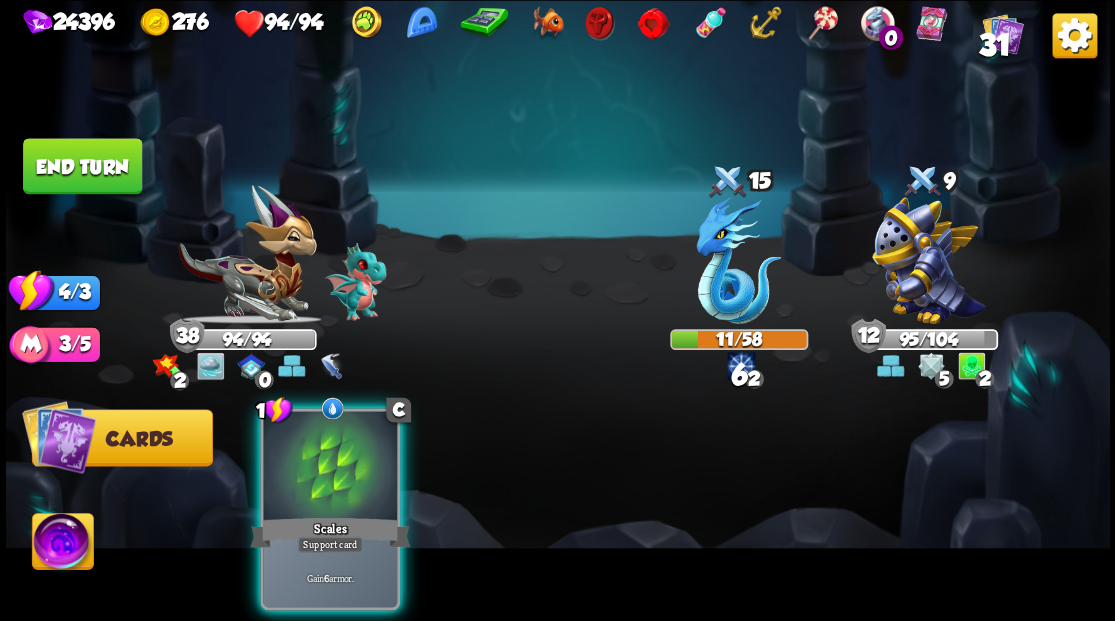 click at bounding box center (330, 467) 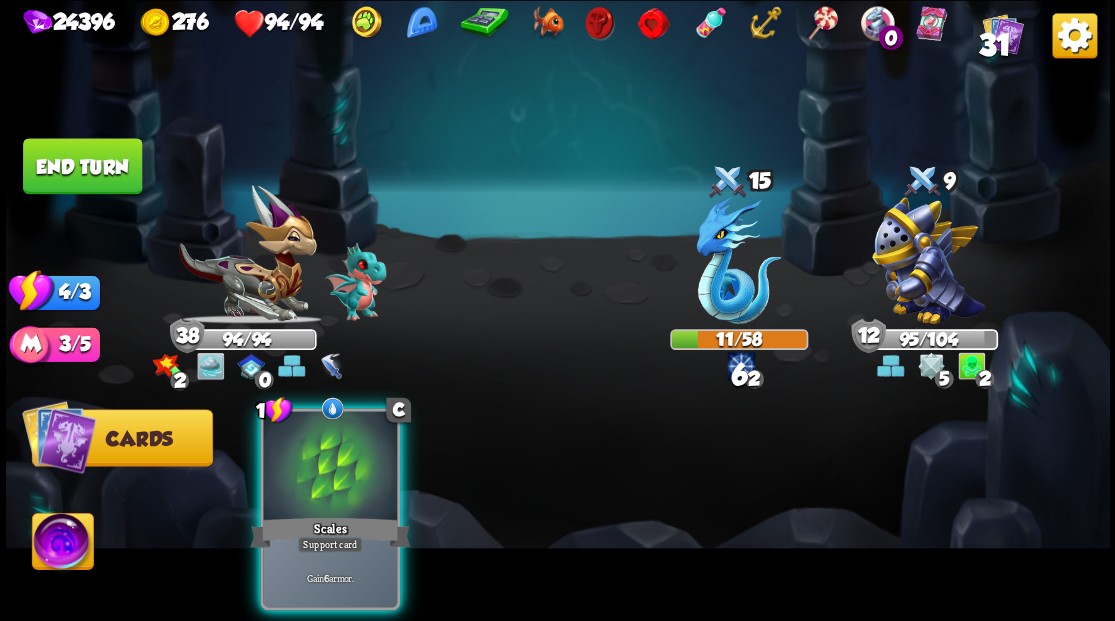 click on "1
C   Scales     Support card   Gain  6  armor." at bounding box center [667, 483] 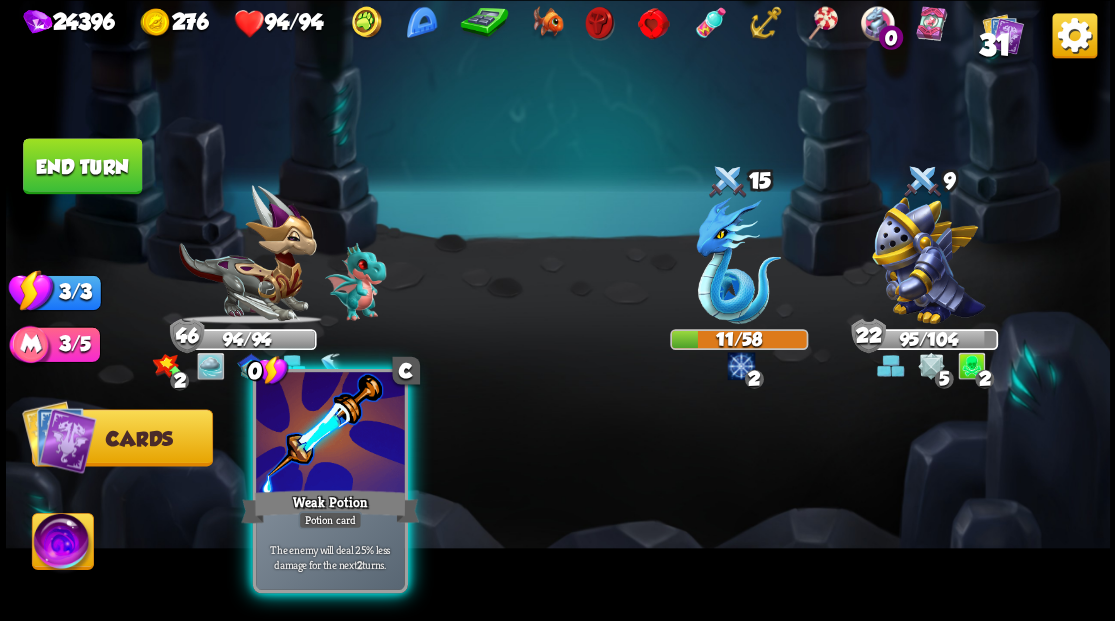 click at bounding box center [330, 434] 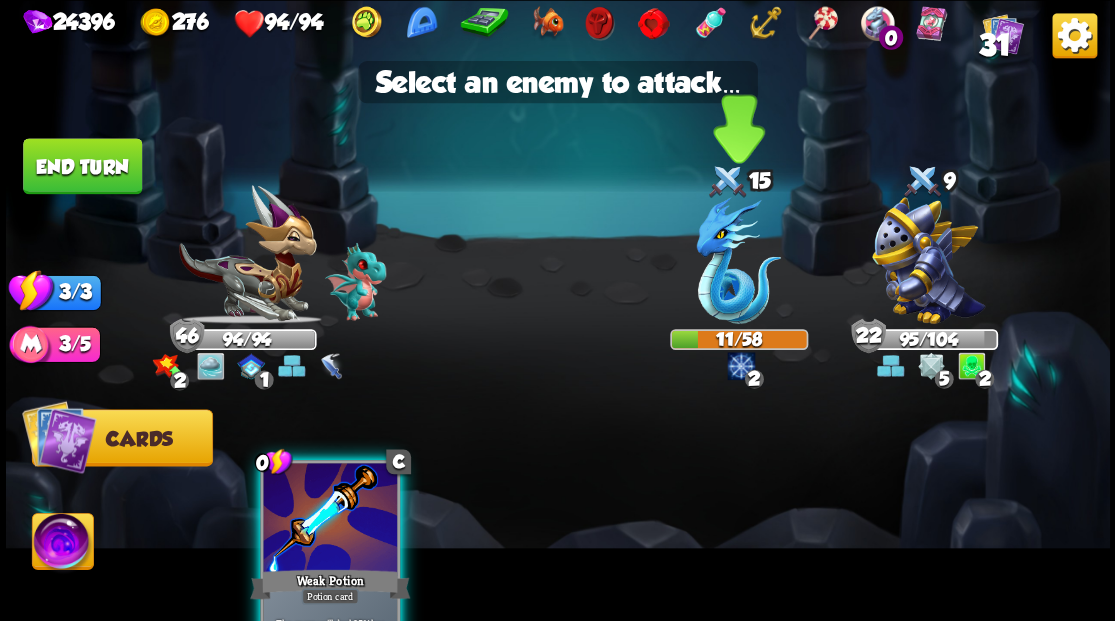 click at bounding box center [738, 260] 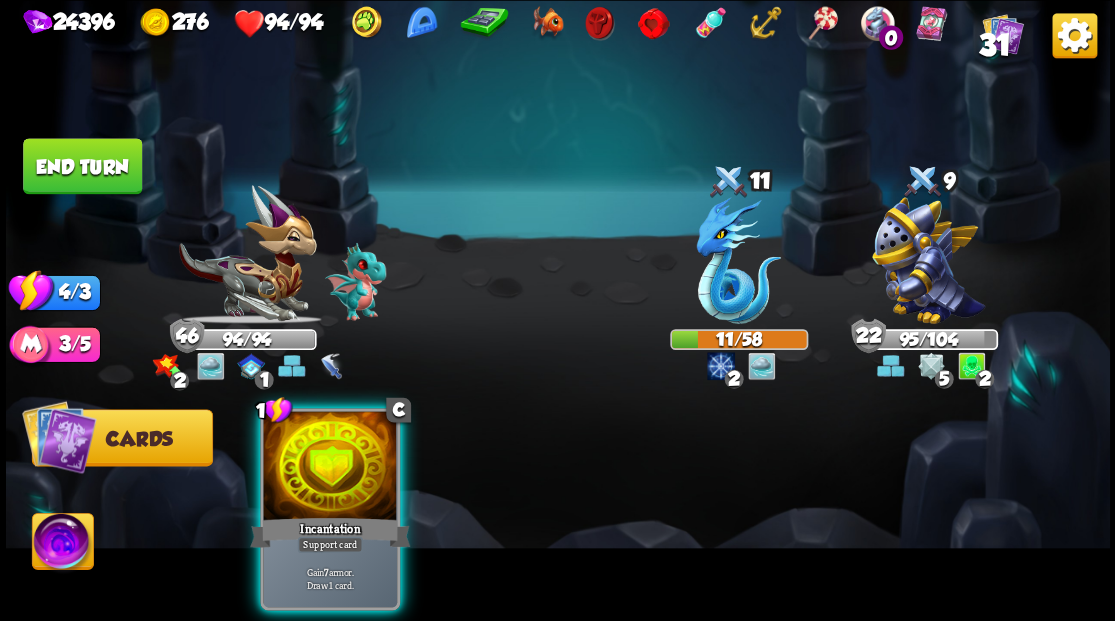 drag, startPoint x: 316, startPoint y: 471, endPoint x: 386, endPoint y: 434, distance: 79.17702 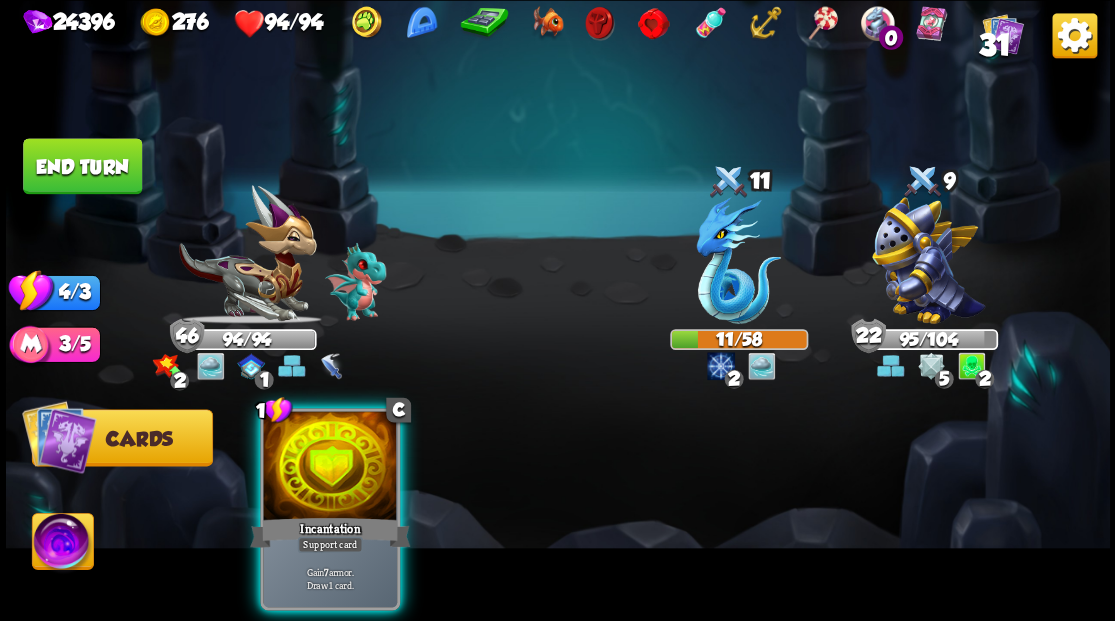 click at bounding box center [330, 467] 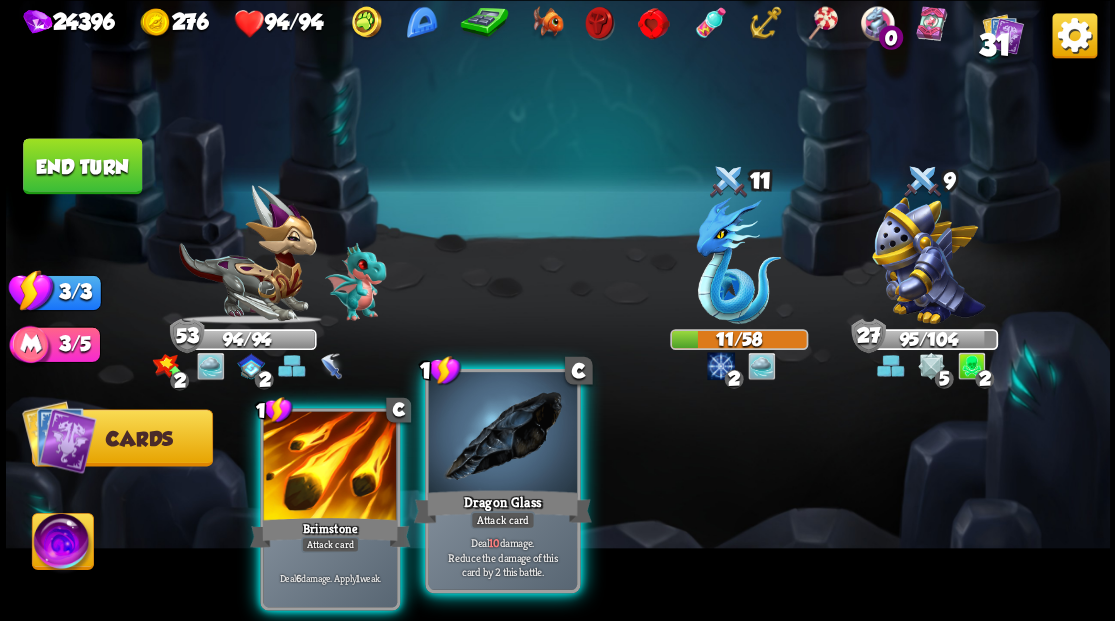 click at bounding box center (502, 434) 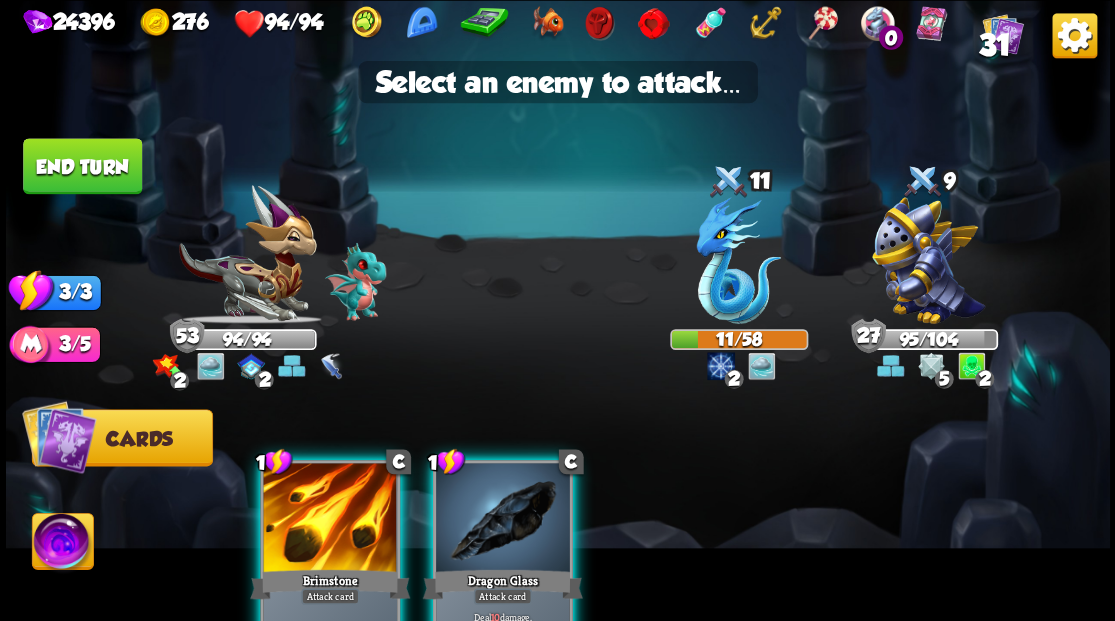 click at bounding box center (503, 519) 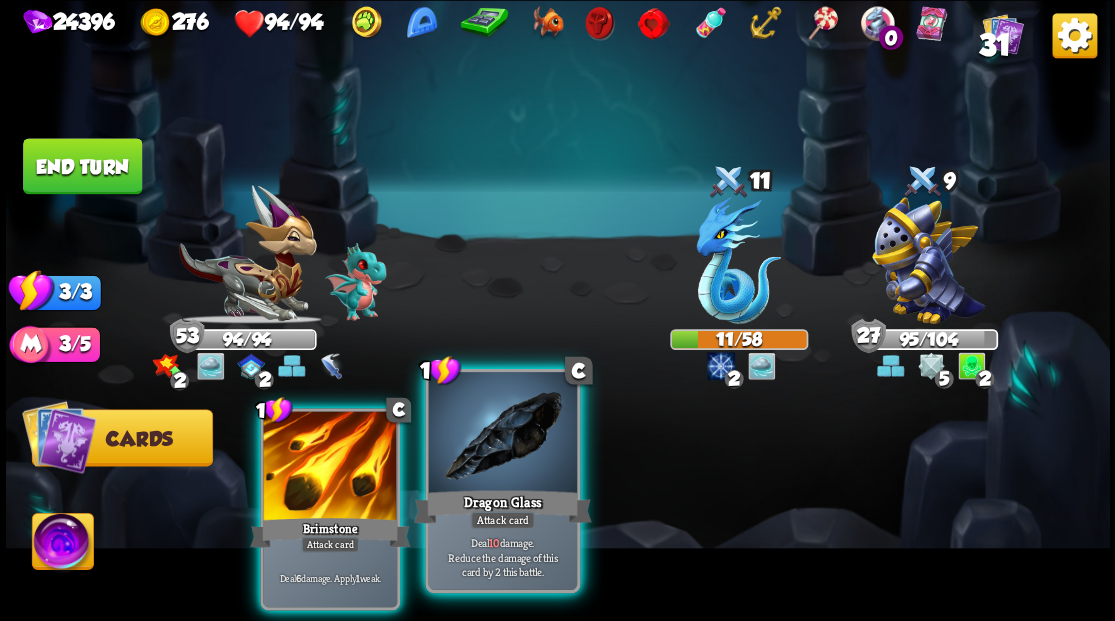 click at bounding box center (502, 434) 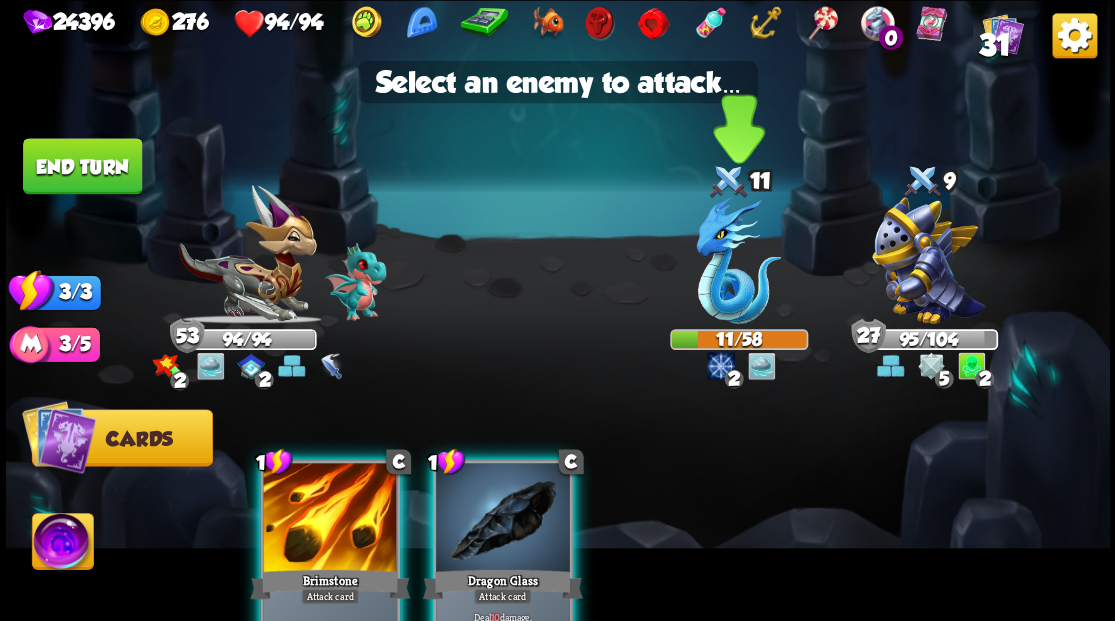 click at bounding box center [738, 260] 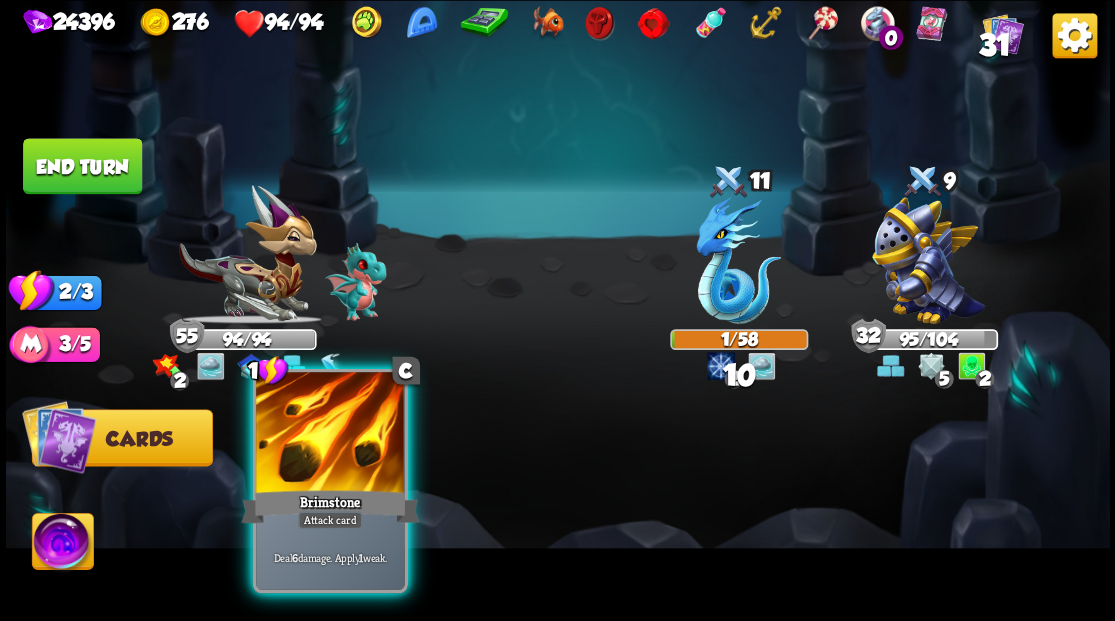 click at bounding box center [330, 434] 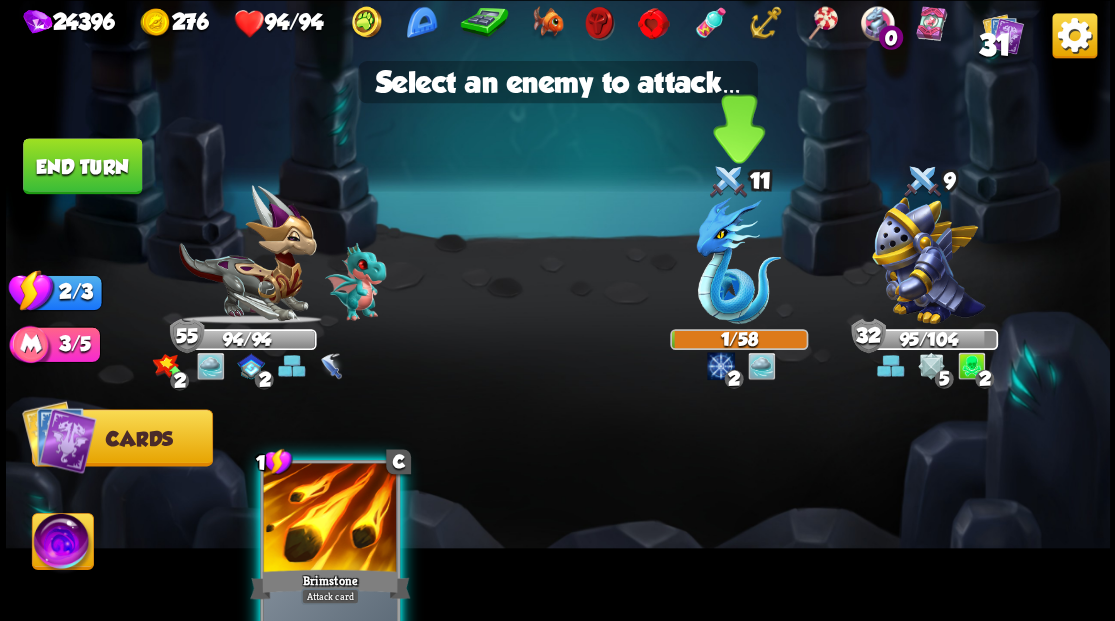 click at bounding box center (738, 260) 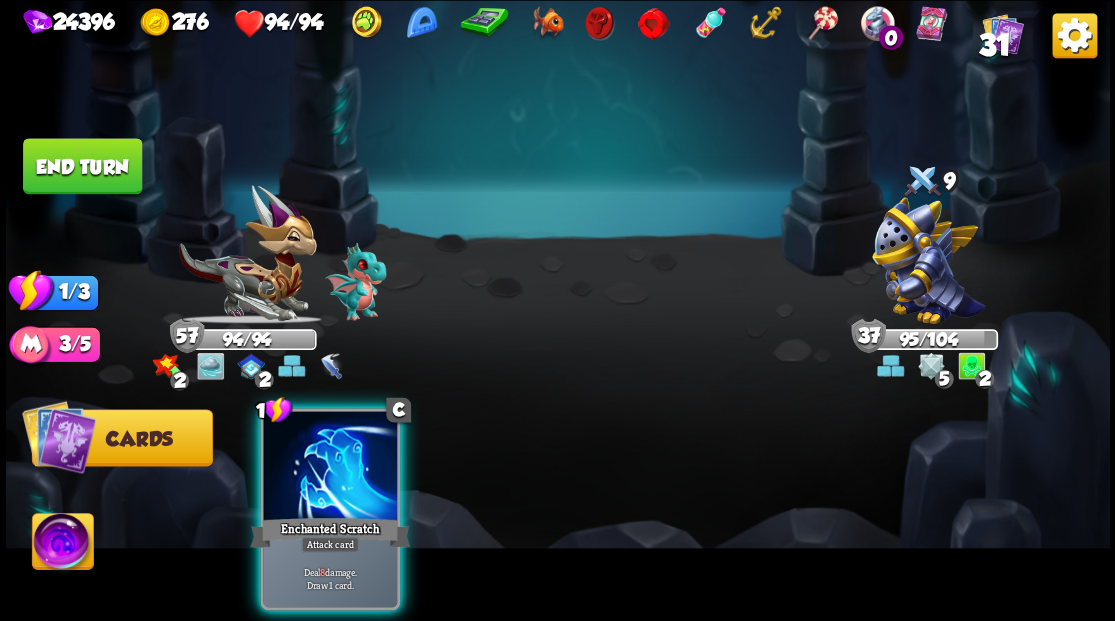 click at bounding box center [330, 467] 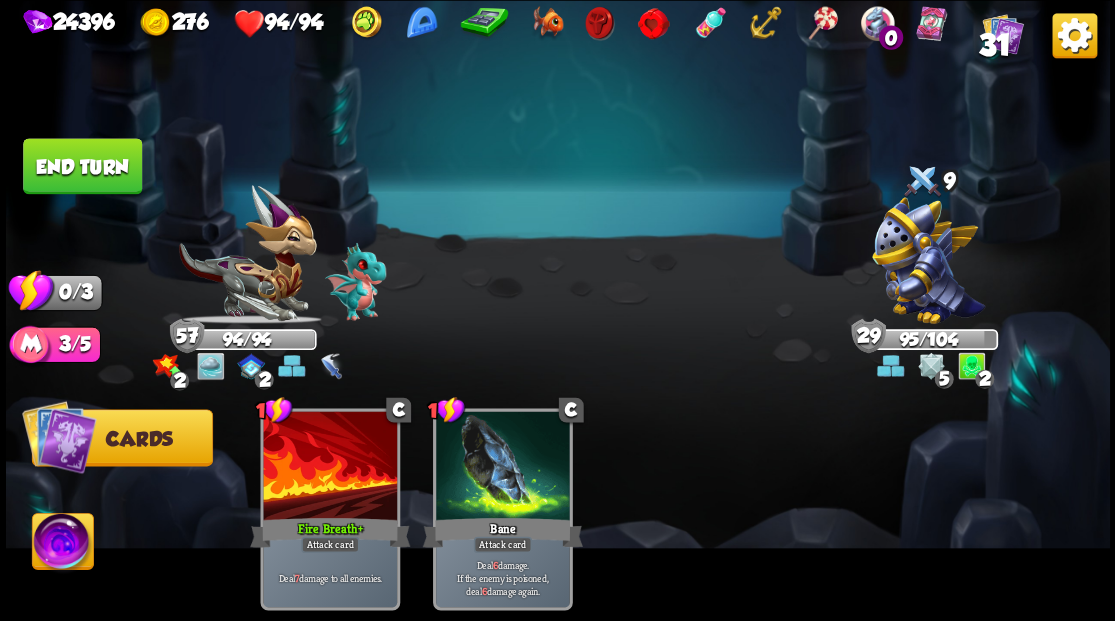 click on "End turn" at bounding box center [82, 166] 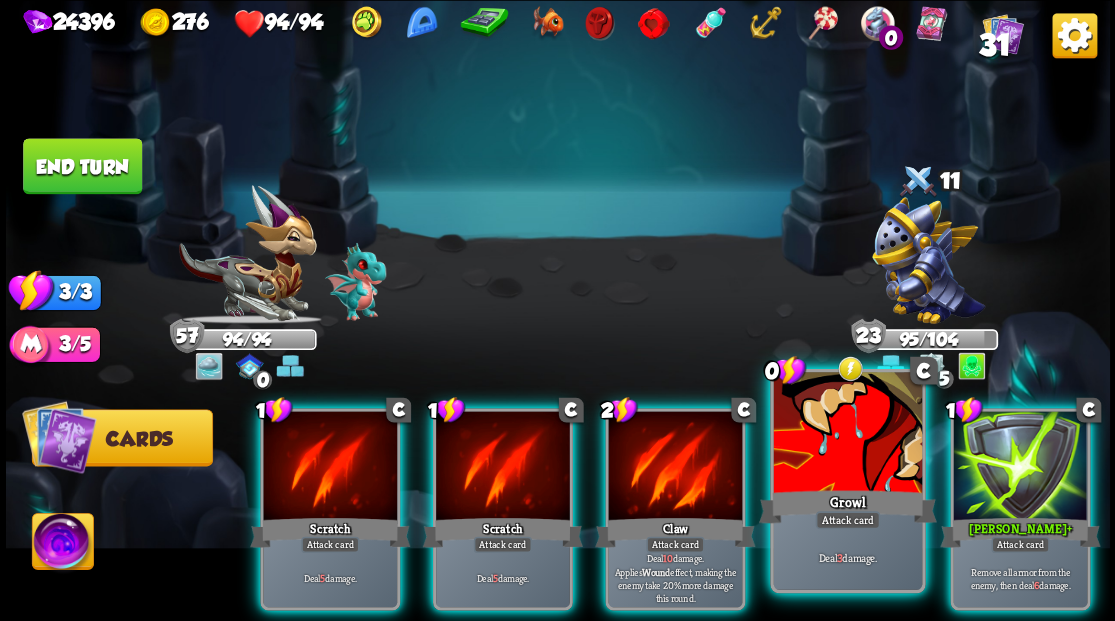 click at bounding box center [847, 434] 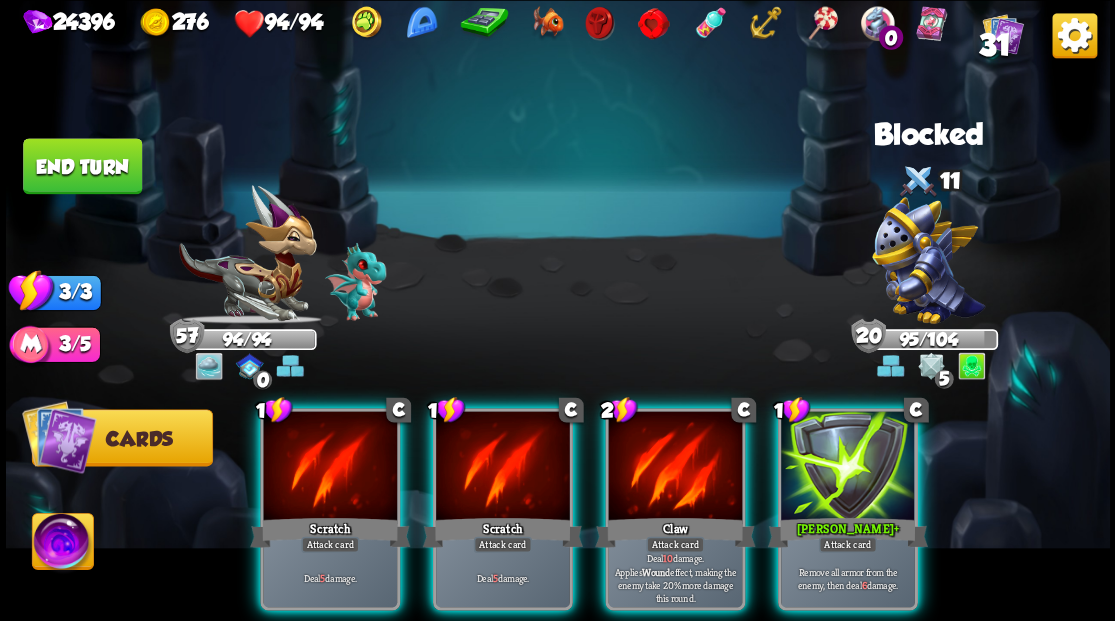 click at bounding box center (848, 467) 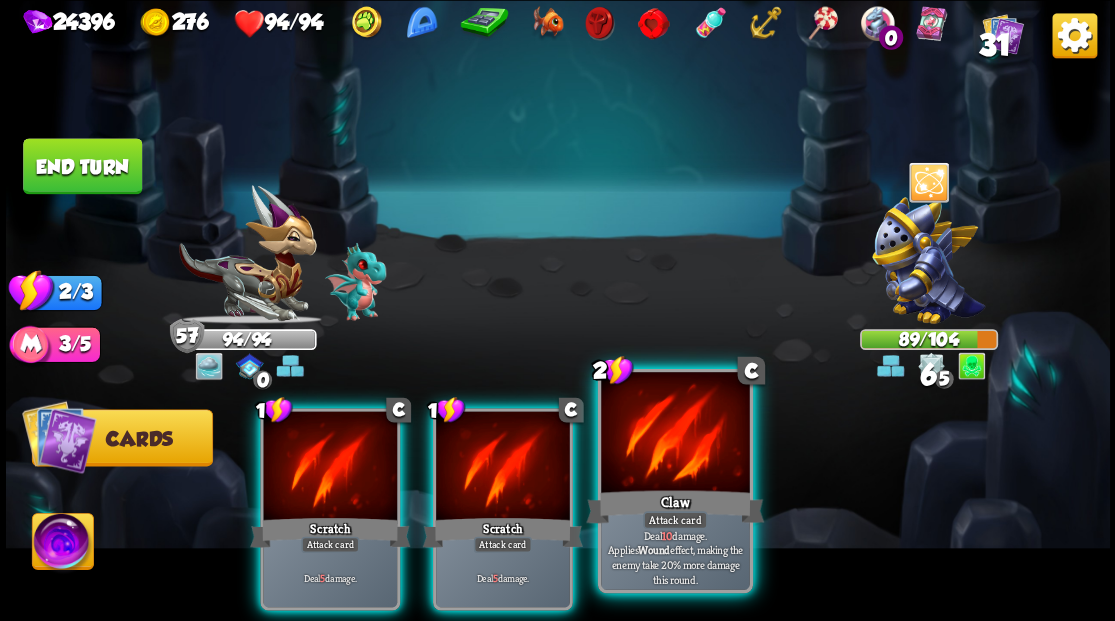 click at bounding box center [675, 434] 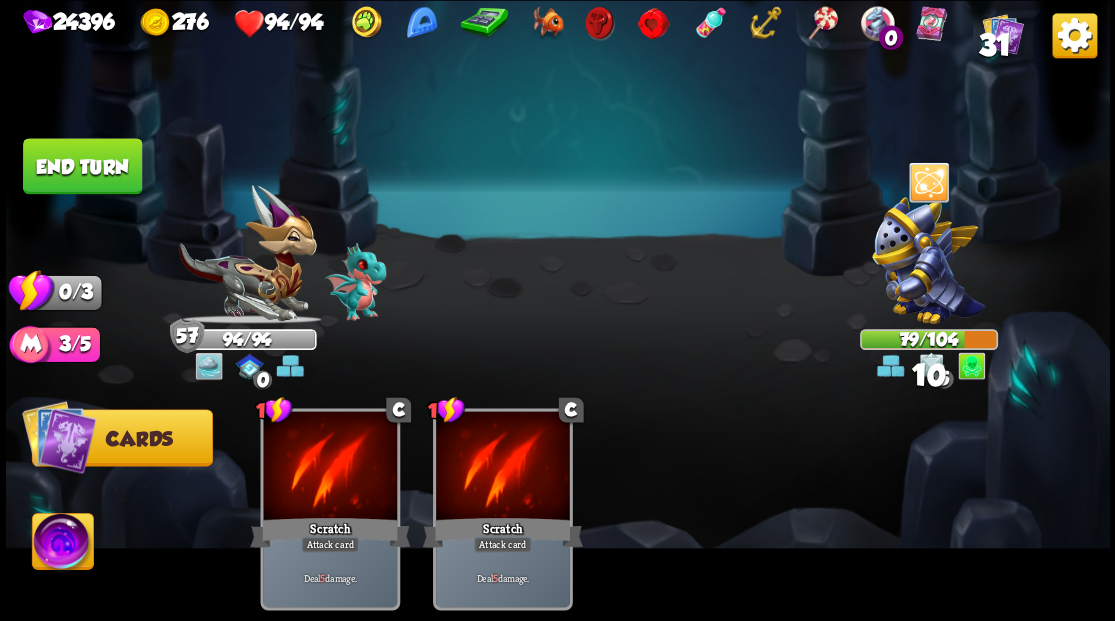 click on "End turn" at bounding box center [82, 166] 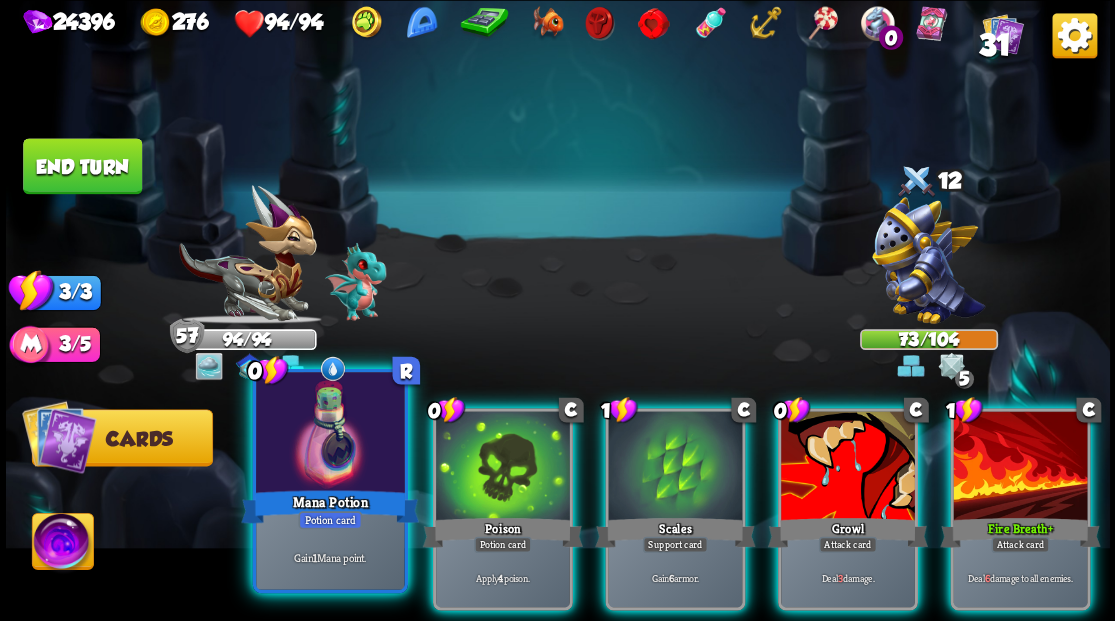 click at bounding box center (330, 434) 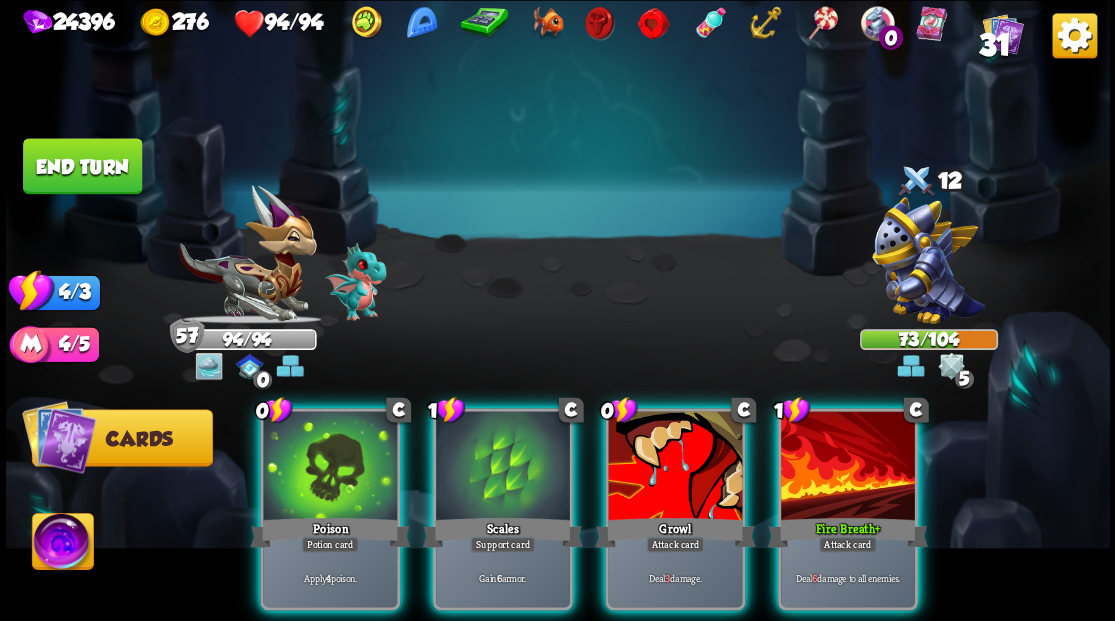 click at bounding box center [848, 467] 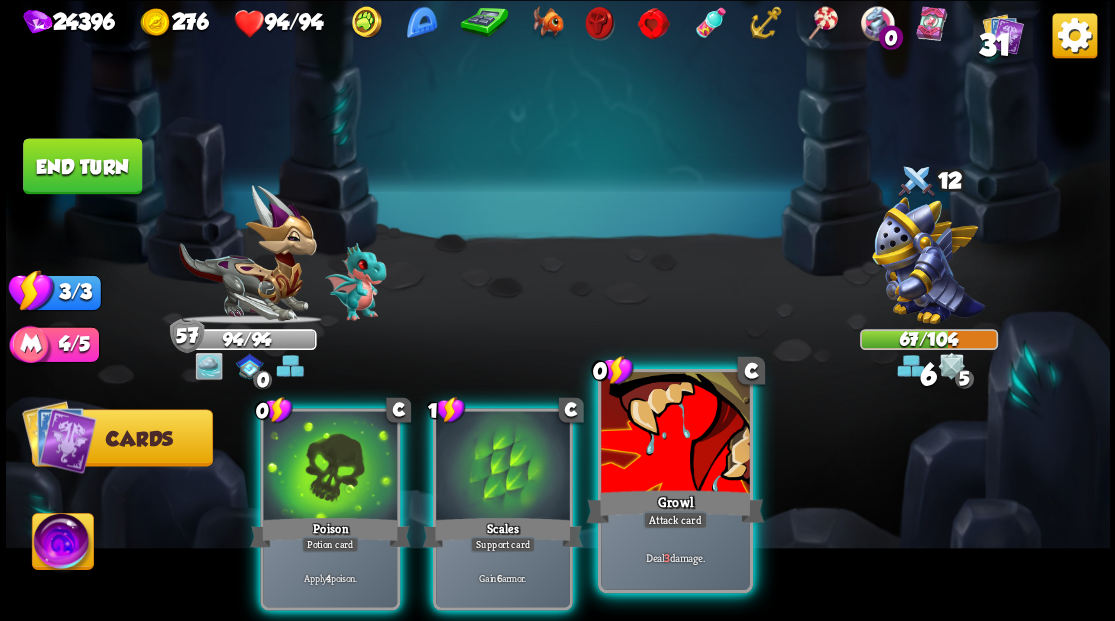 click at bounding box center (675, 434) 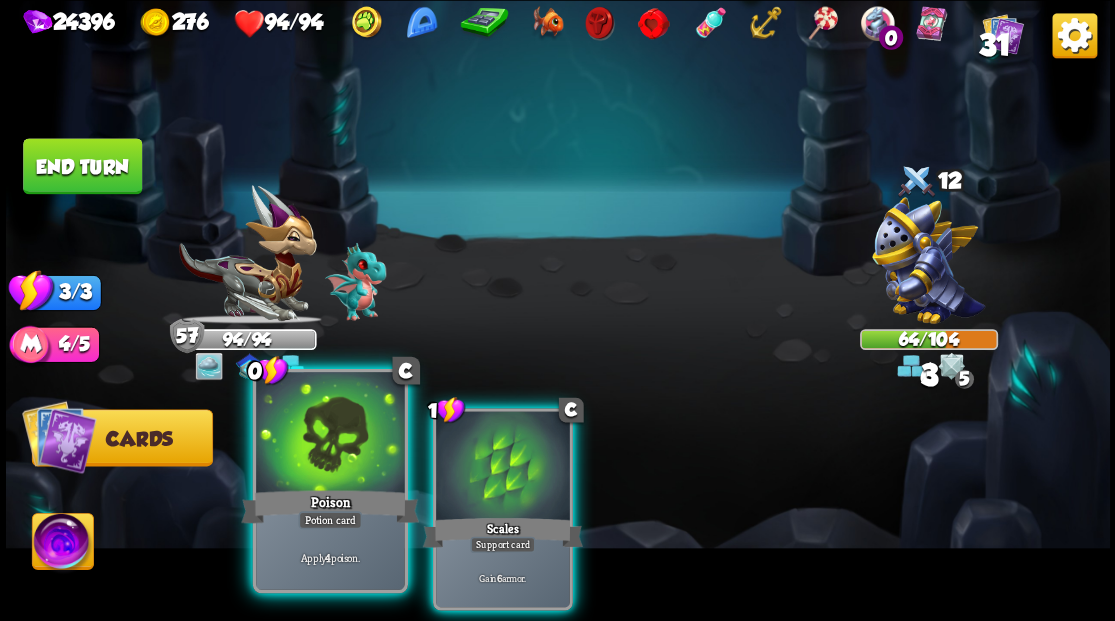 click at bounding box center [330, 434] 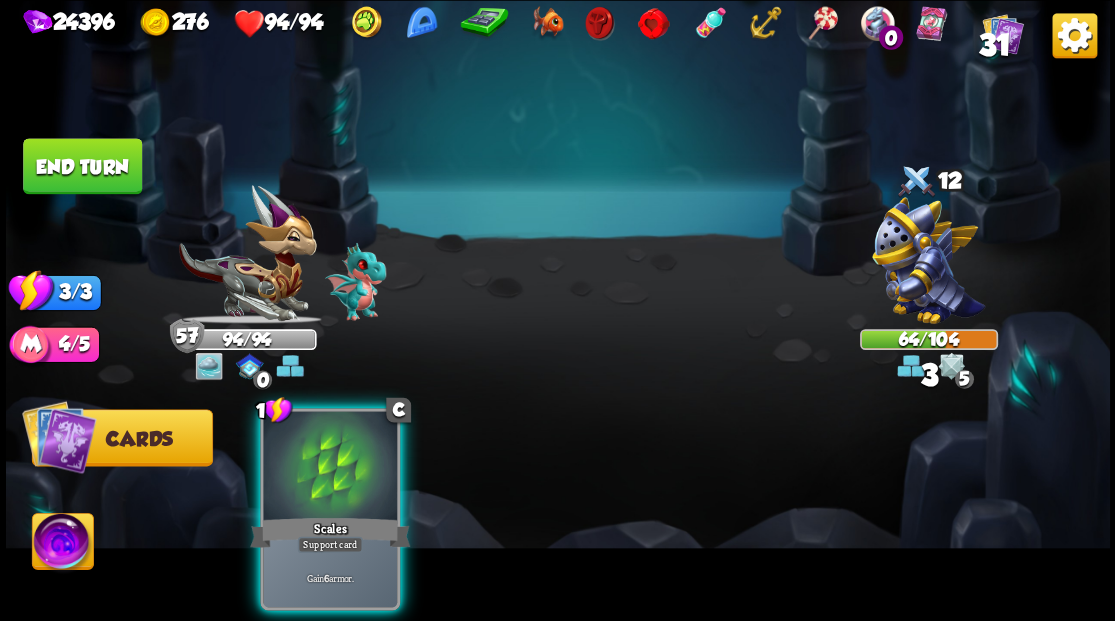 click at bounding box center (330, 467) 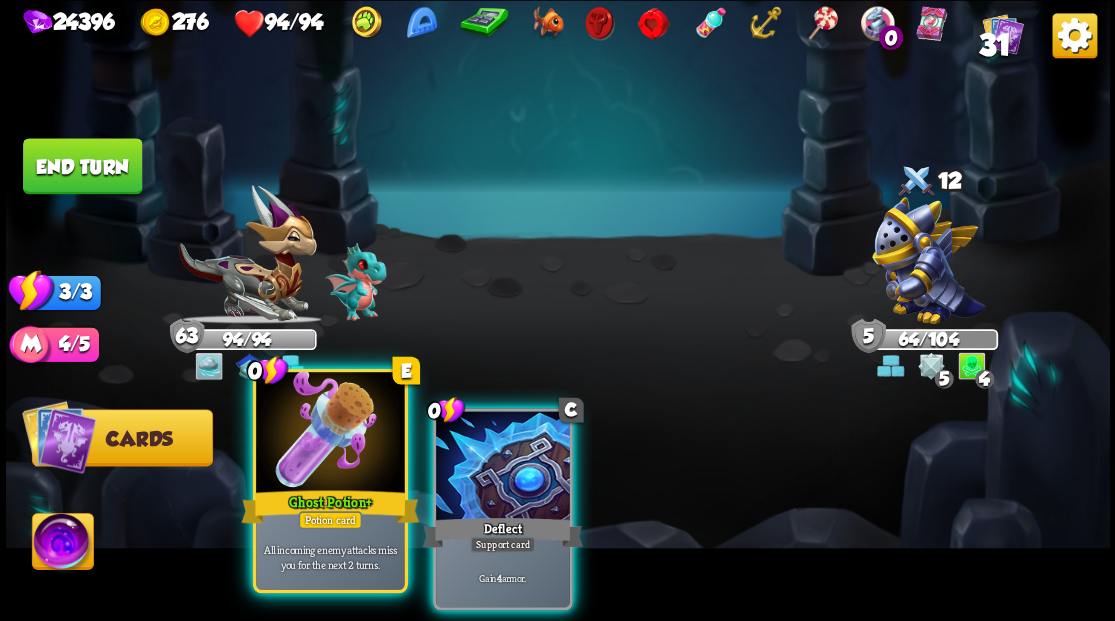 click at bounding box center [330, 434] 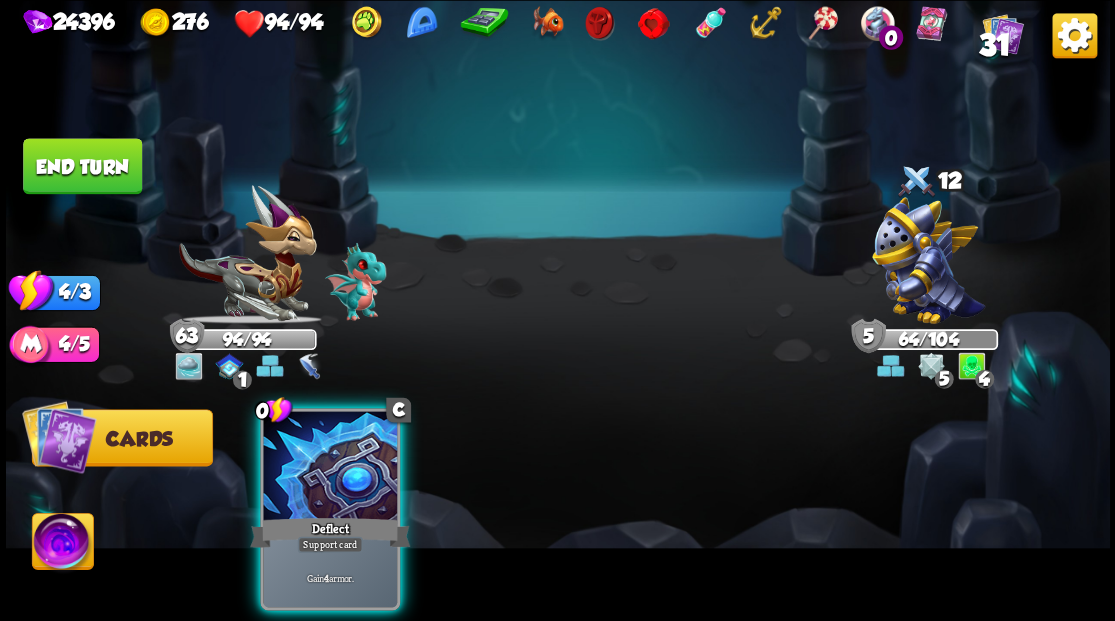 click at bounding box center (330, 467) 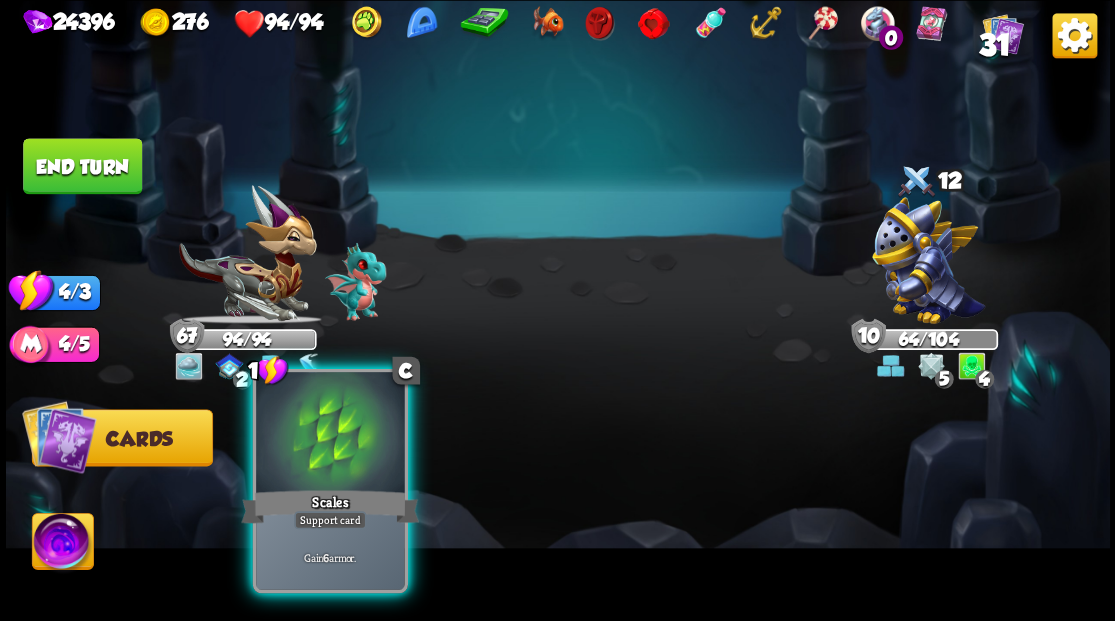 click at bounding box center [330, 434] 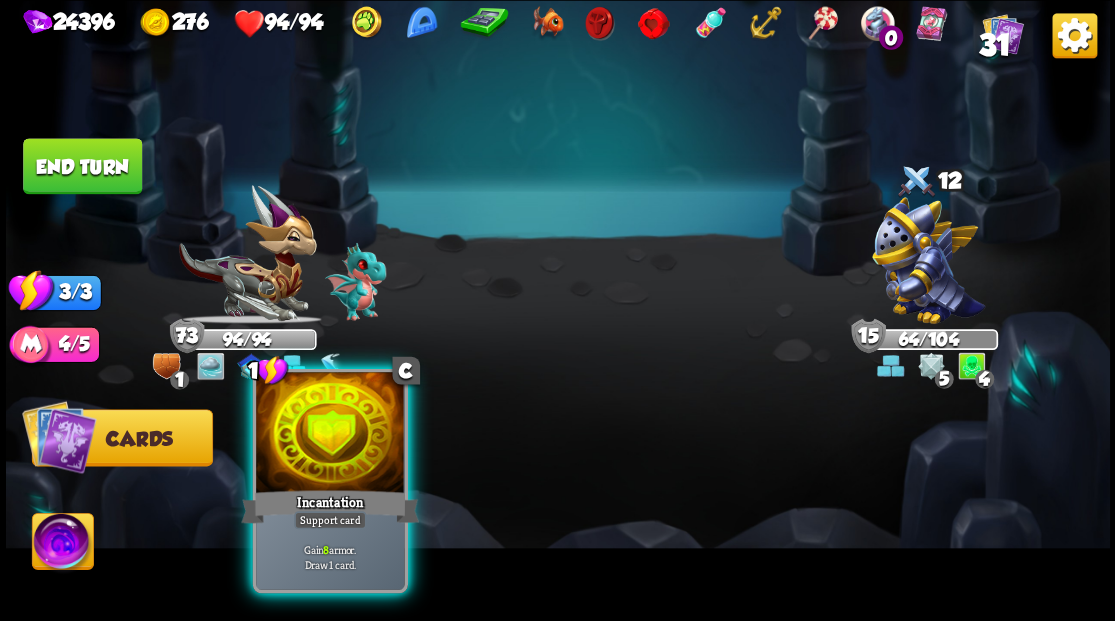 click at bounding box center (330, 434) 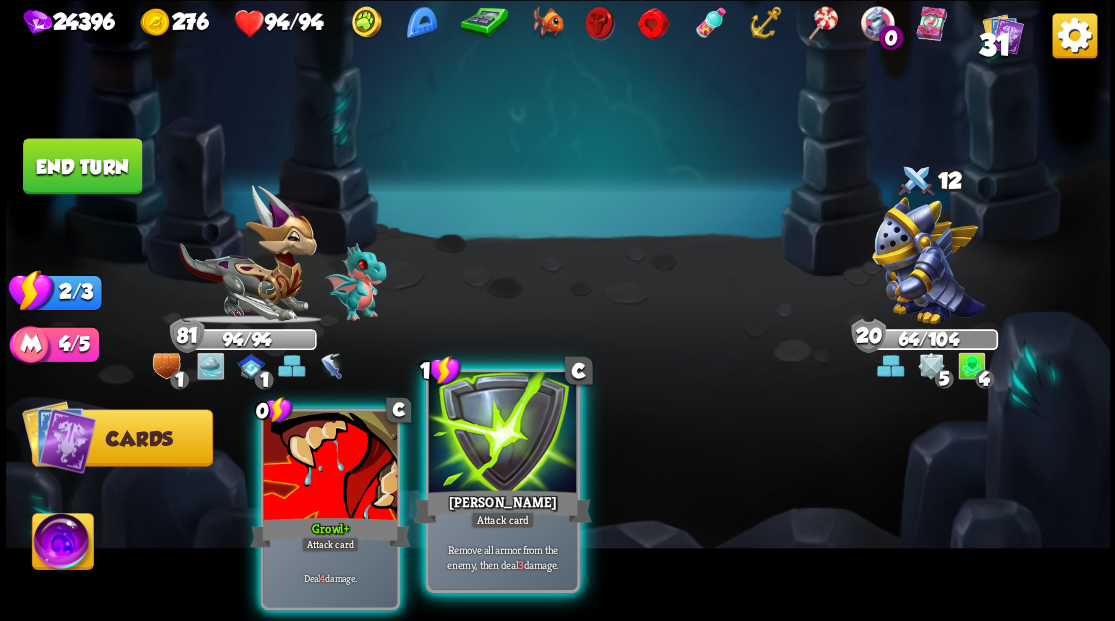 click at bounding box center [502, 434] 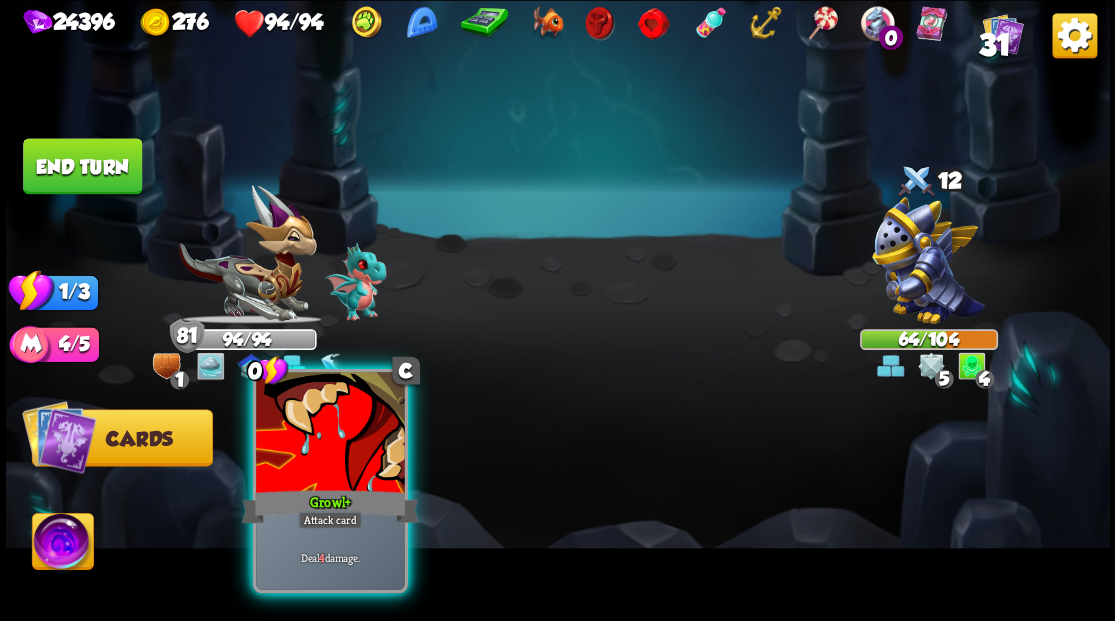 click on "Growl +" at bounding box center [330, 506] 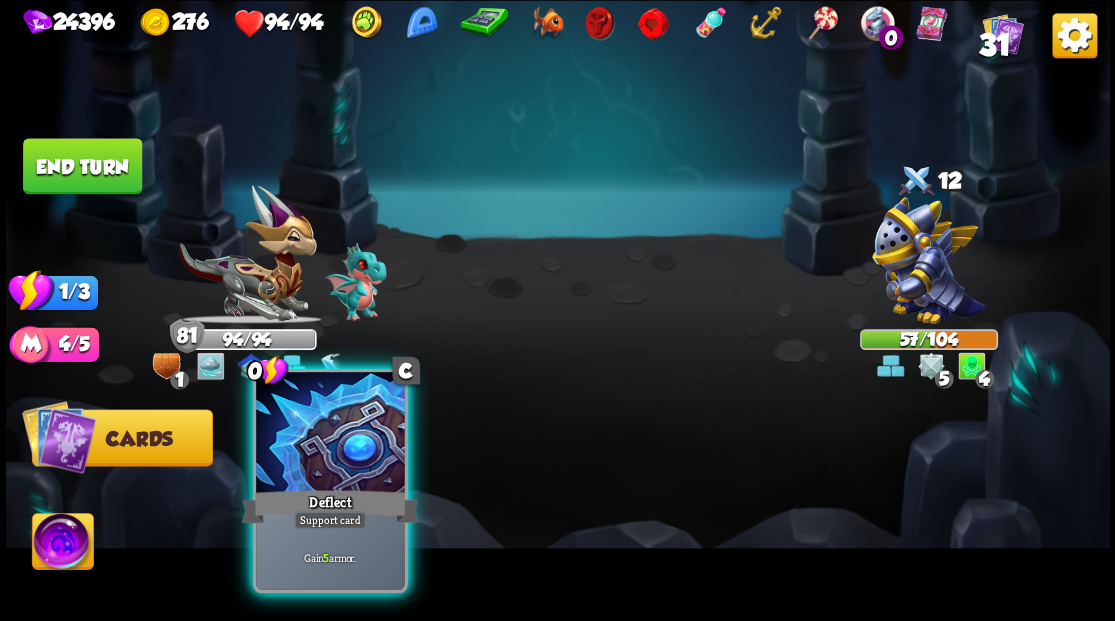 click at bounding box center [330, 434] 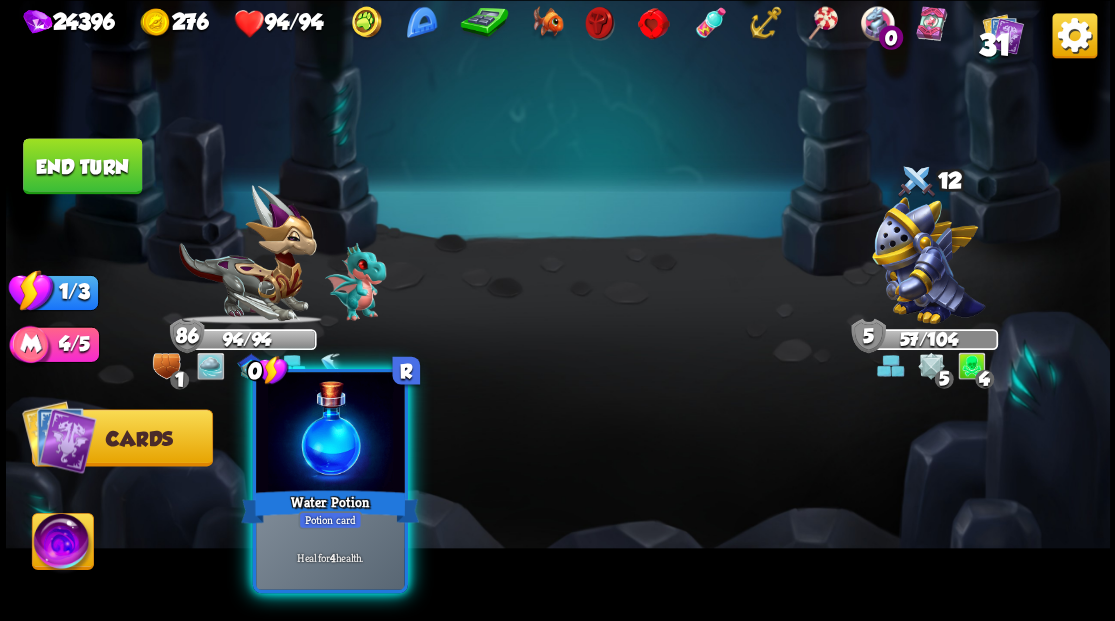click at bounding box center (330, 434) 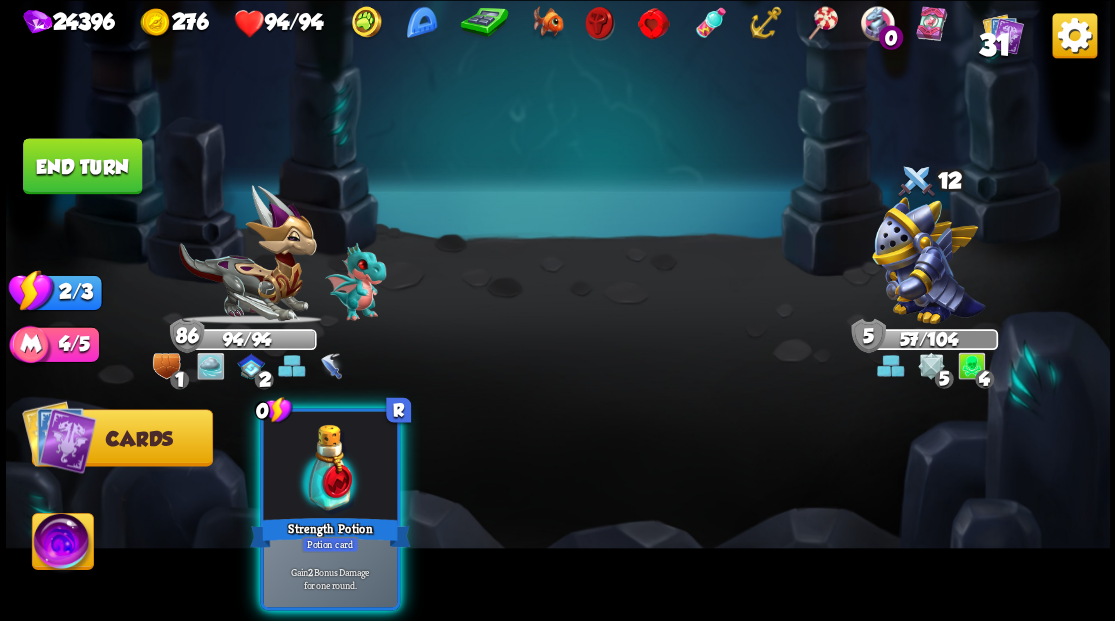 click at bounding box center [330, 467] 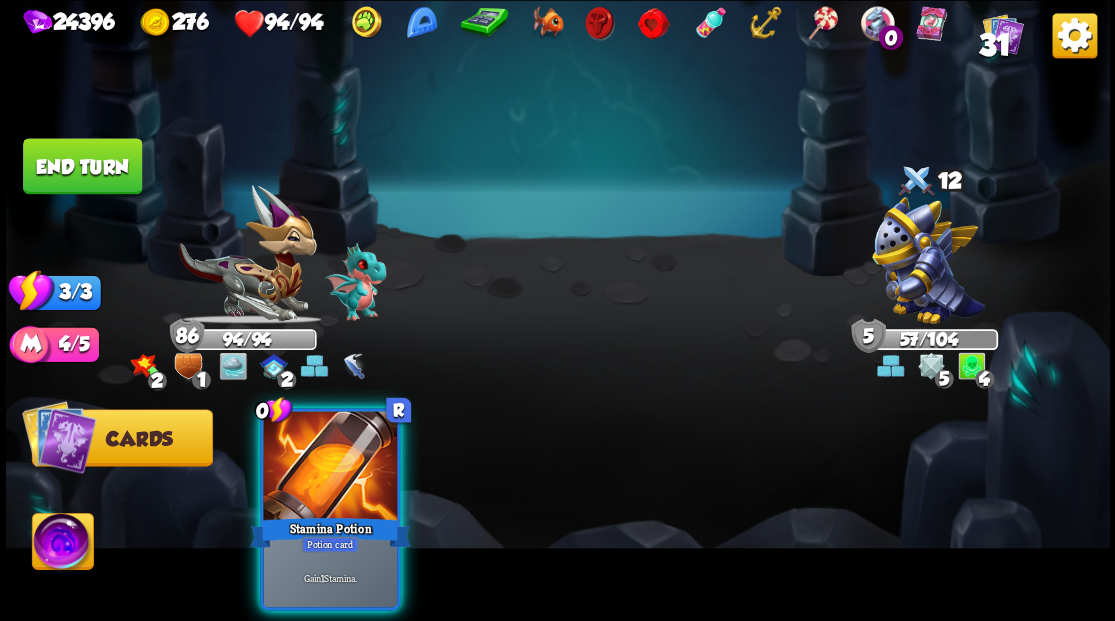 click at bounding box center [330, 467] 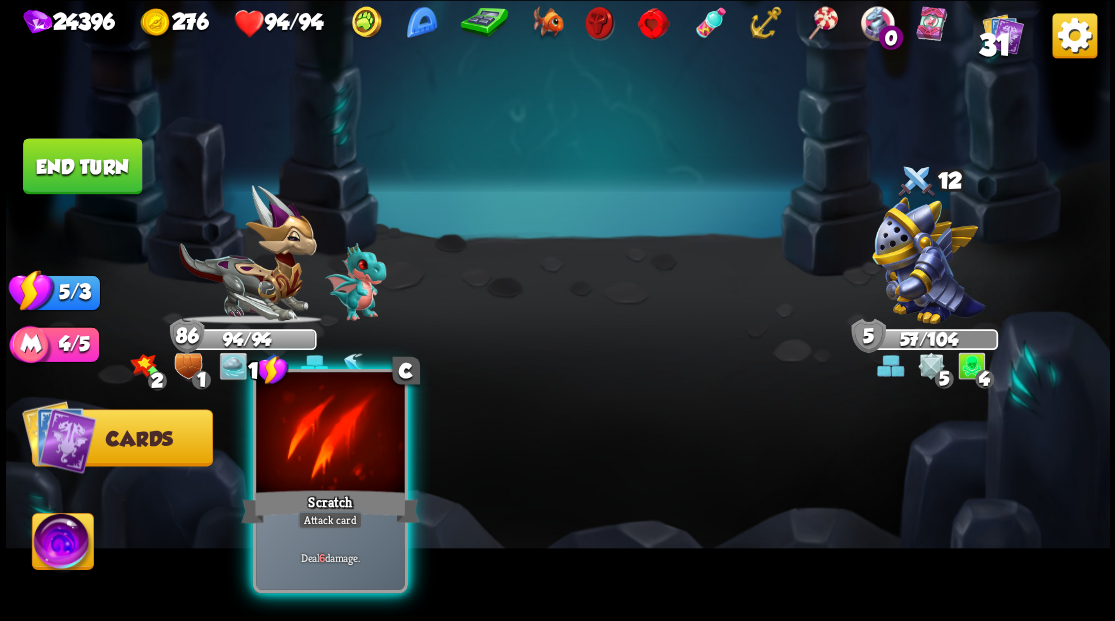 click at bounding box center [330, 434] 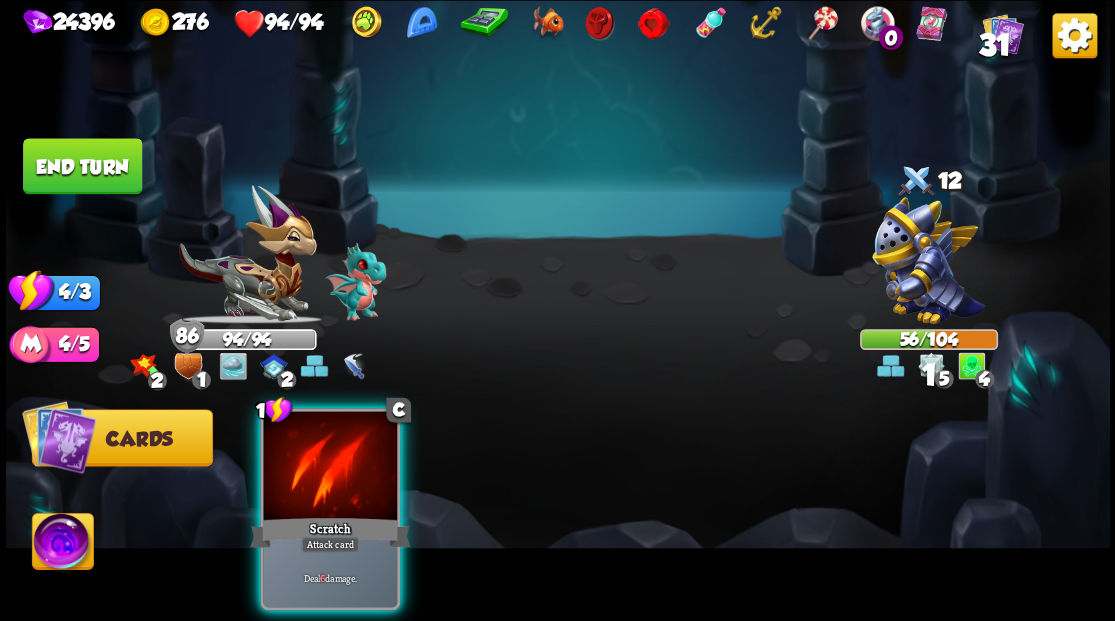 click at bounding box center (330, 467) 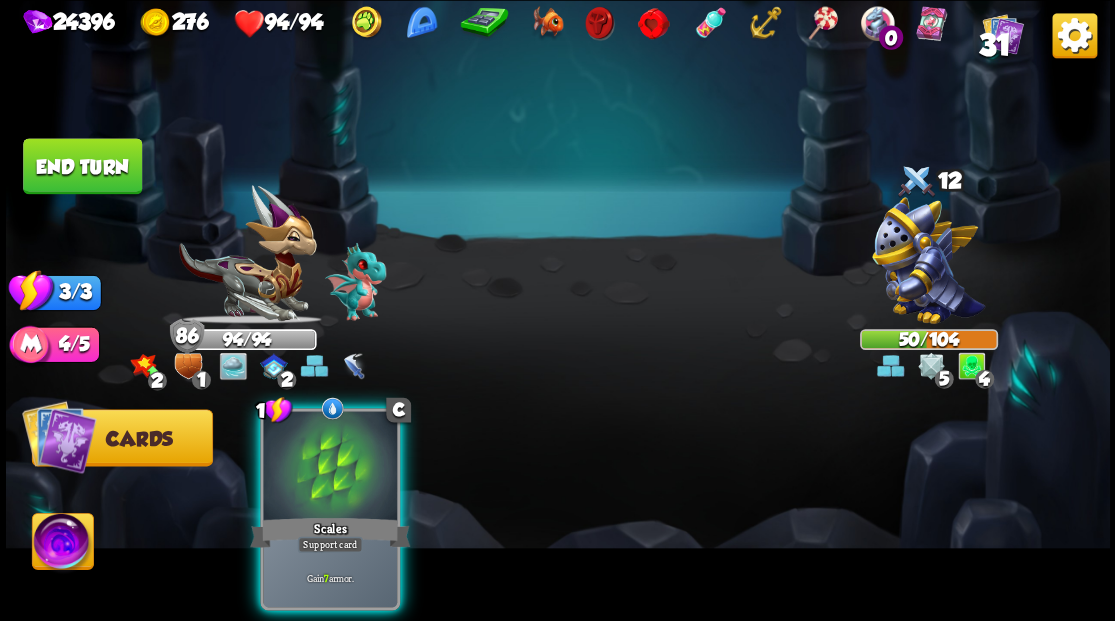 click at bounding box center (330, 467) 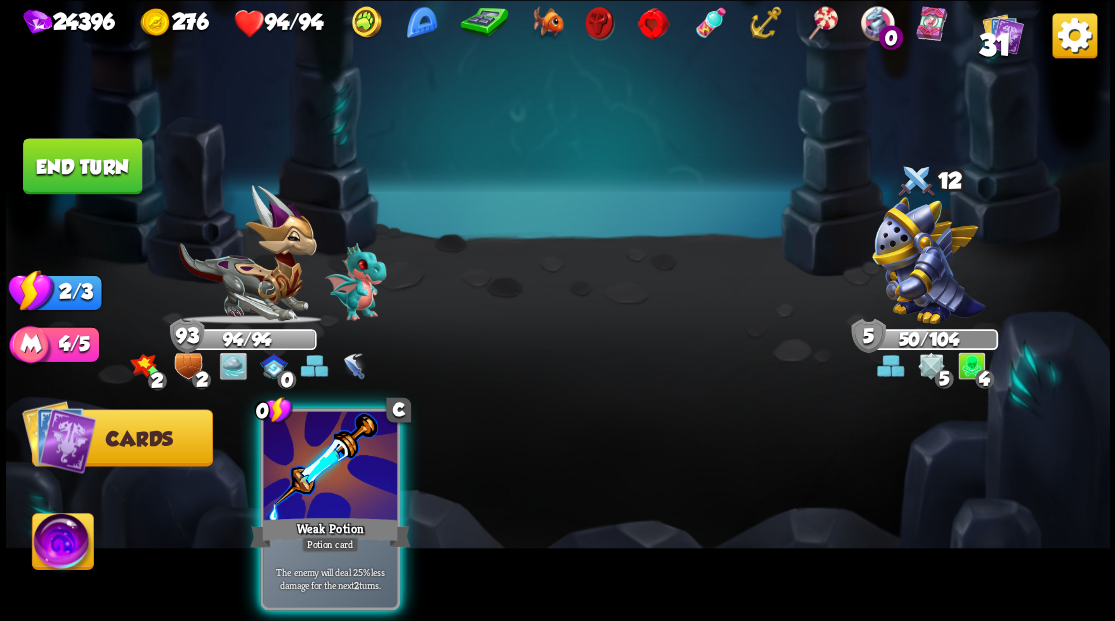 click at bounding box center [330, 467] 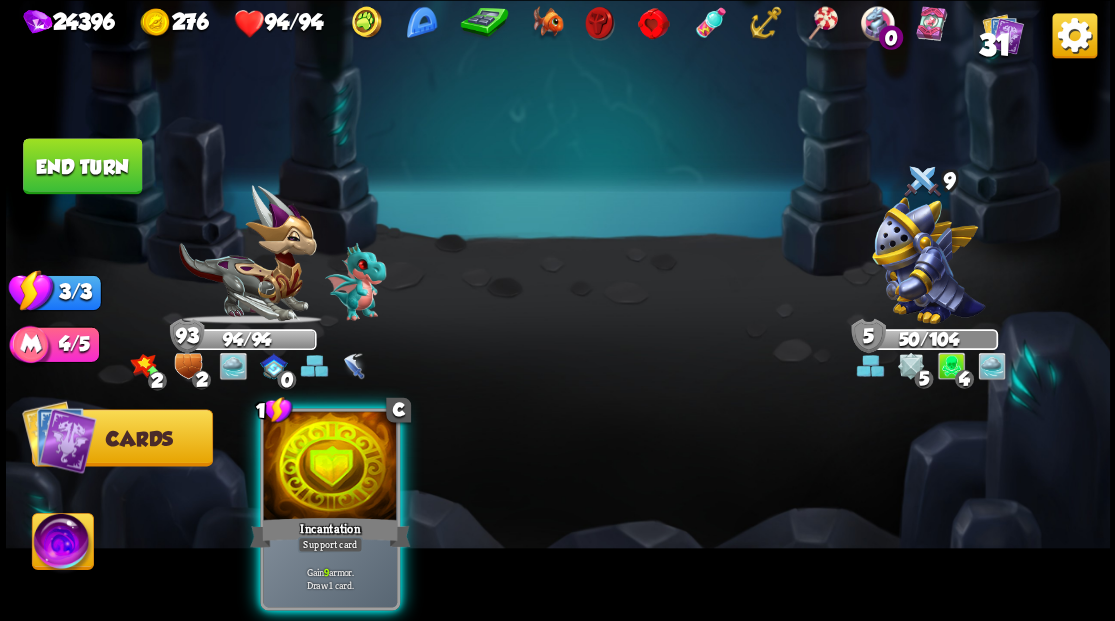 click at bounding box center [330, 467] 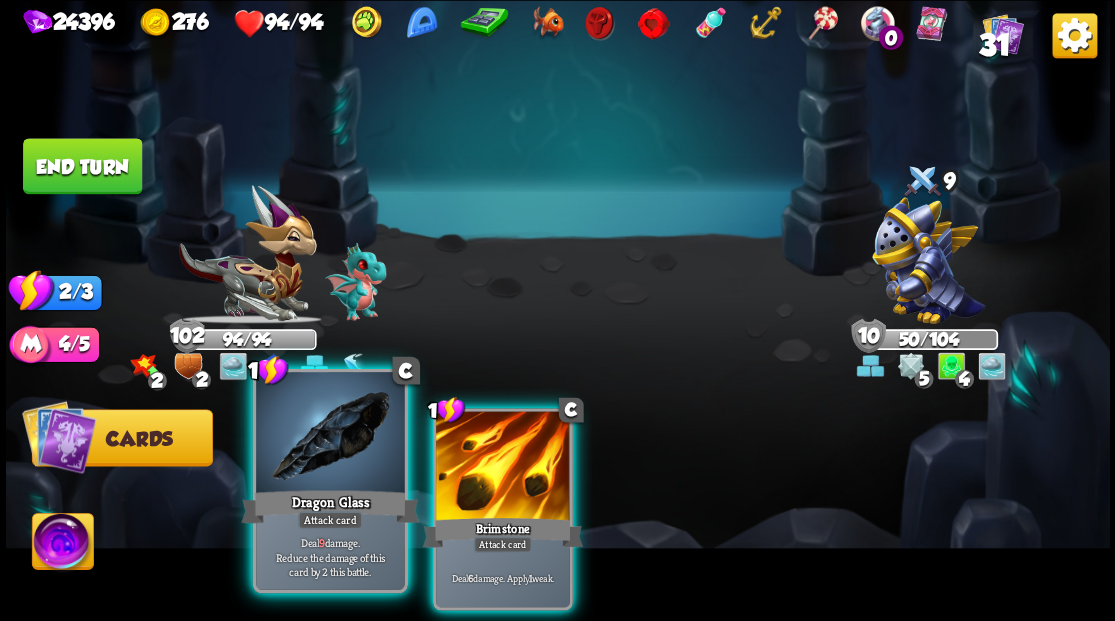 click at bounding box center [330, 434] 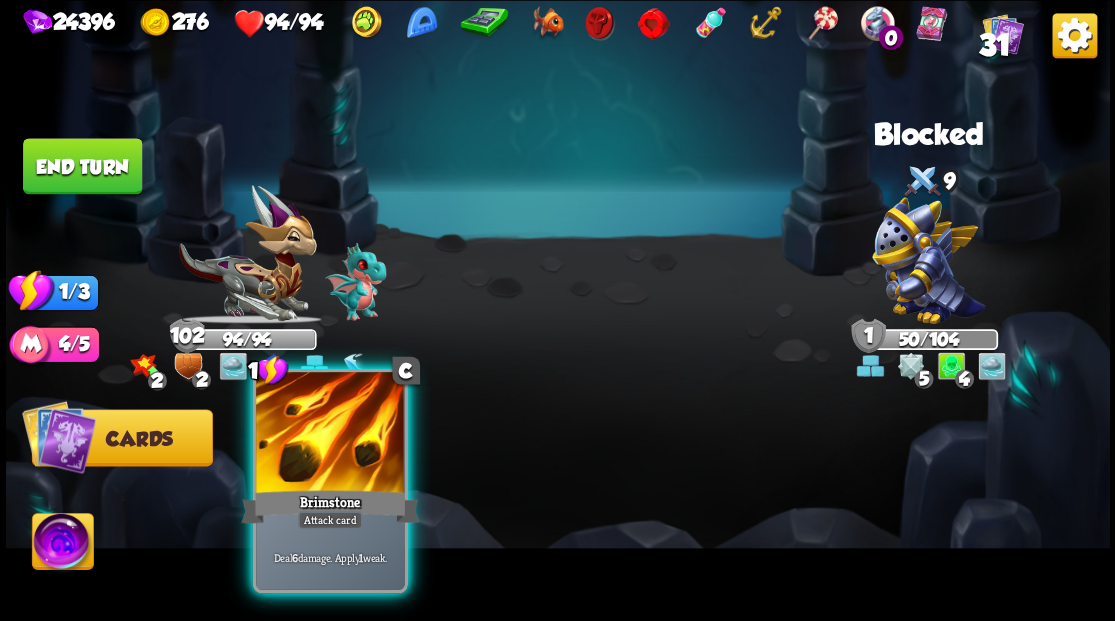 click at bounding box center (330, 434) 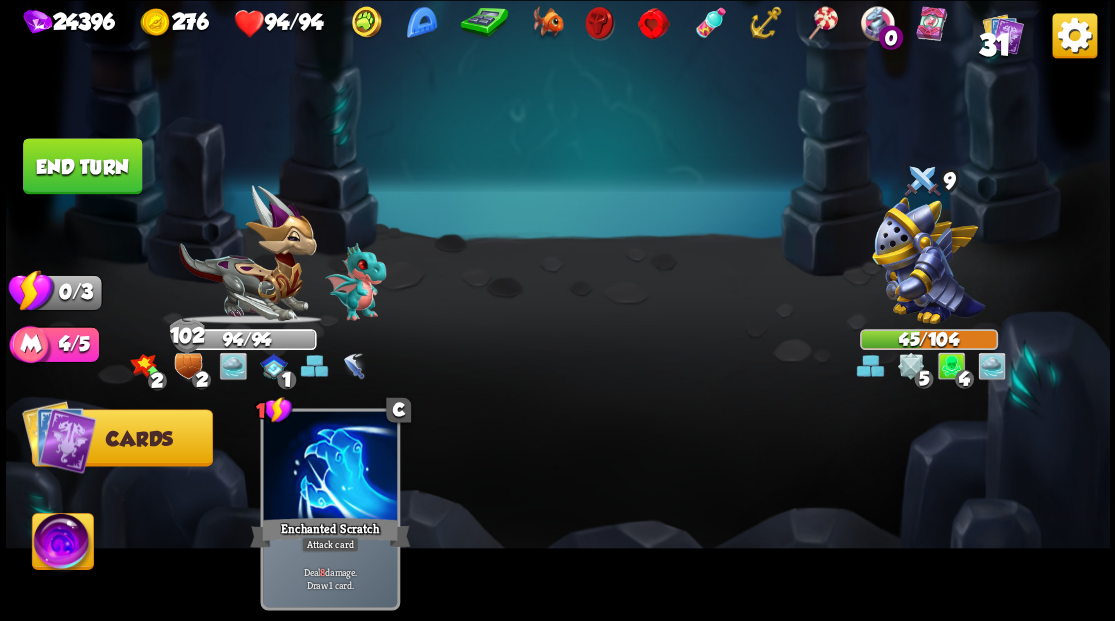 click on "End turn" at bounding box center (82, 166) 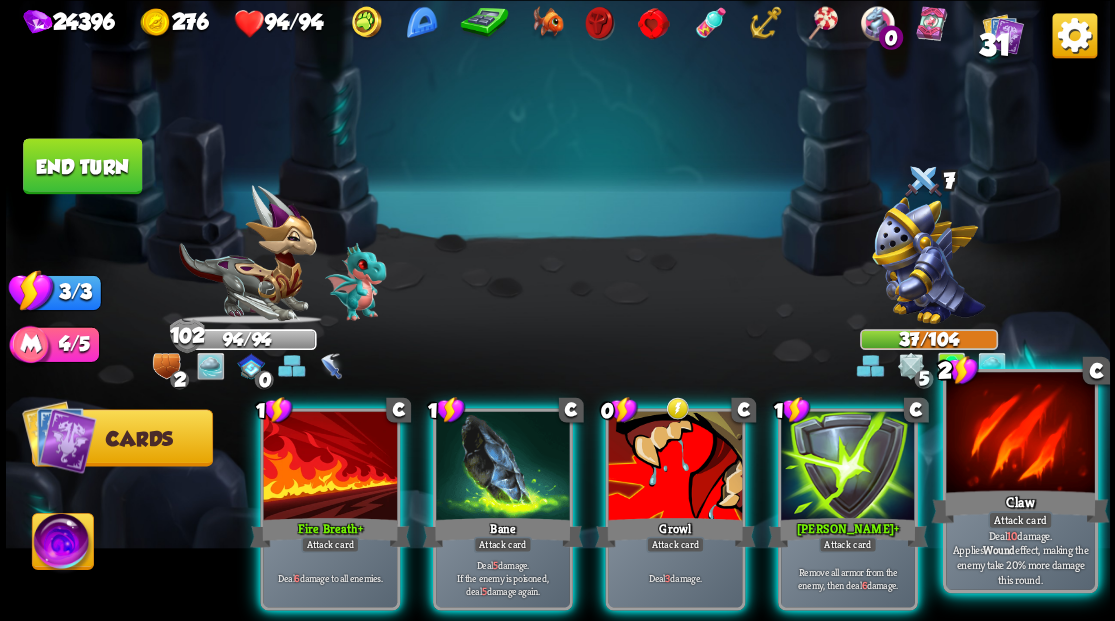 click at bounding box center (1020, 434) 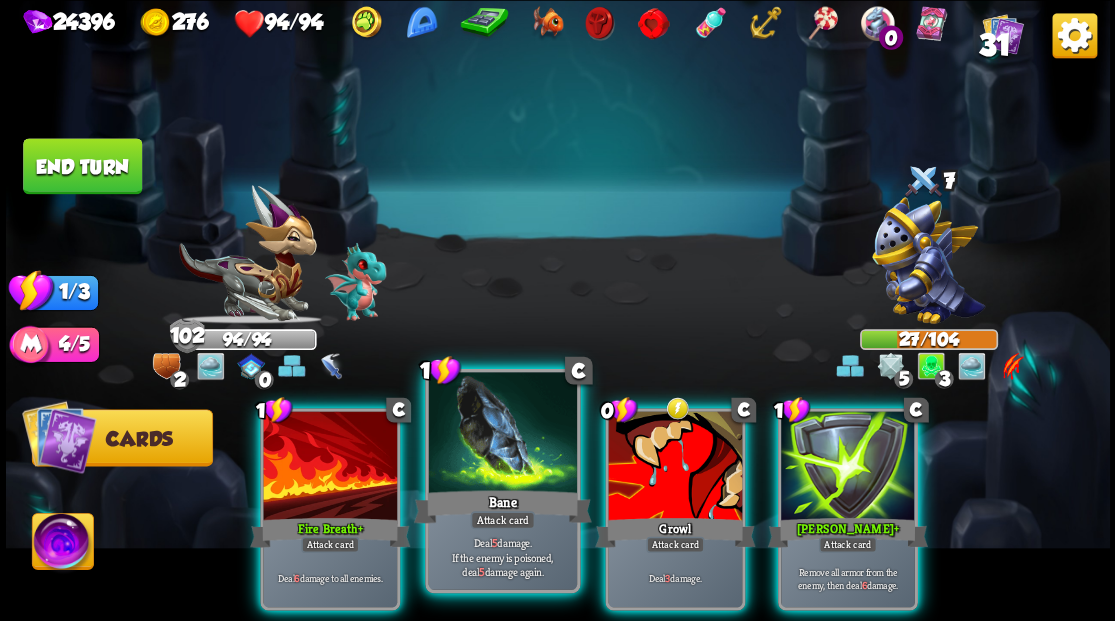 click at bounding box center [502, 434] 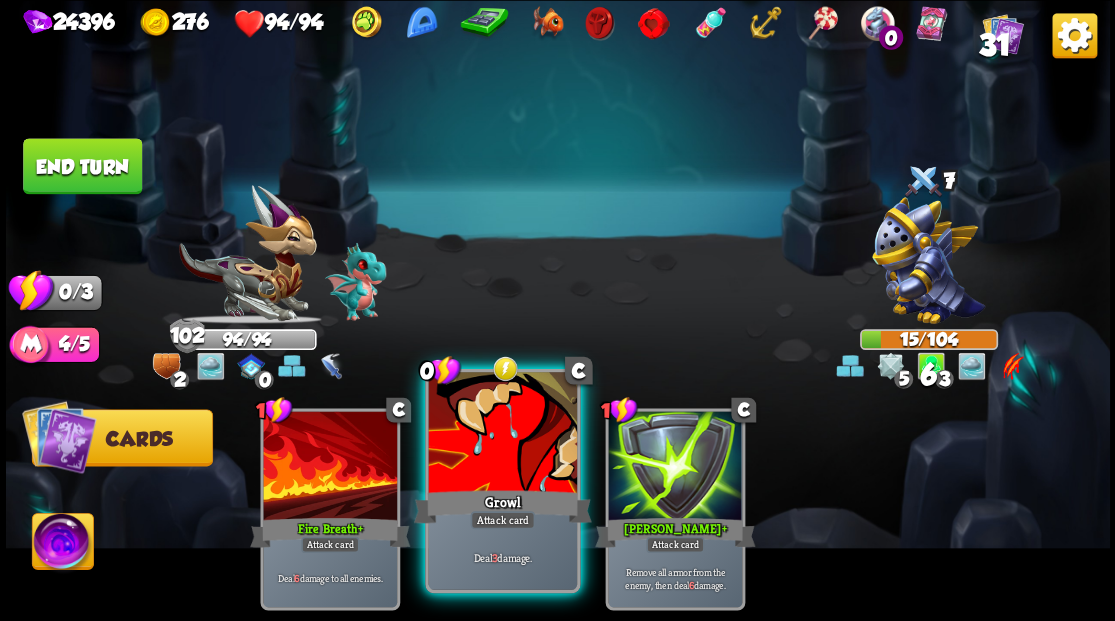 click at bounding box center (502, 434) 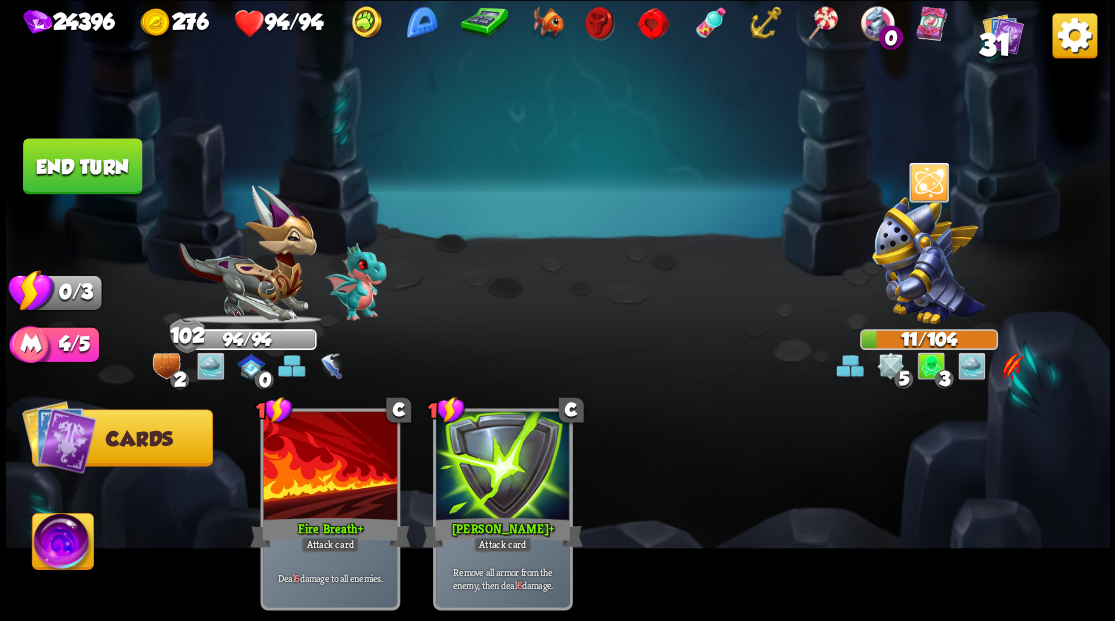 click on "End turn" at bounding box center (82, 165) 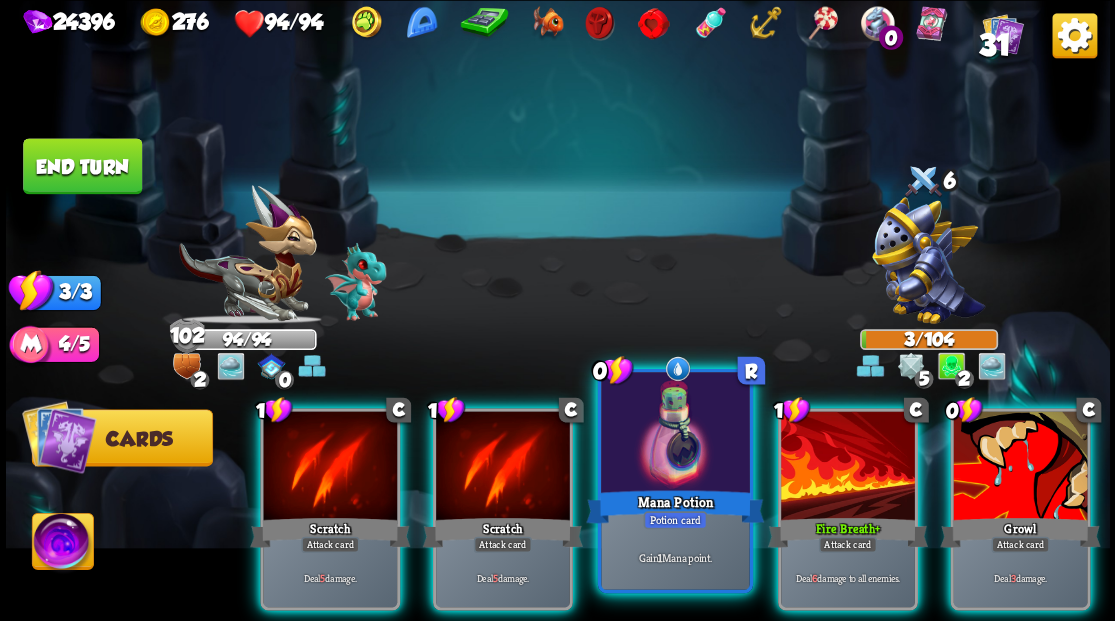 click at bounding box center [675, 434] 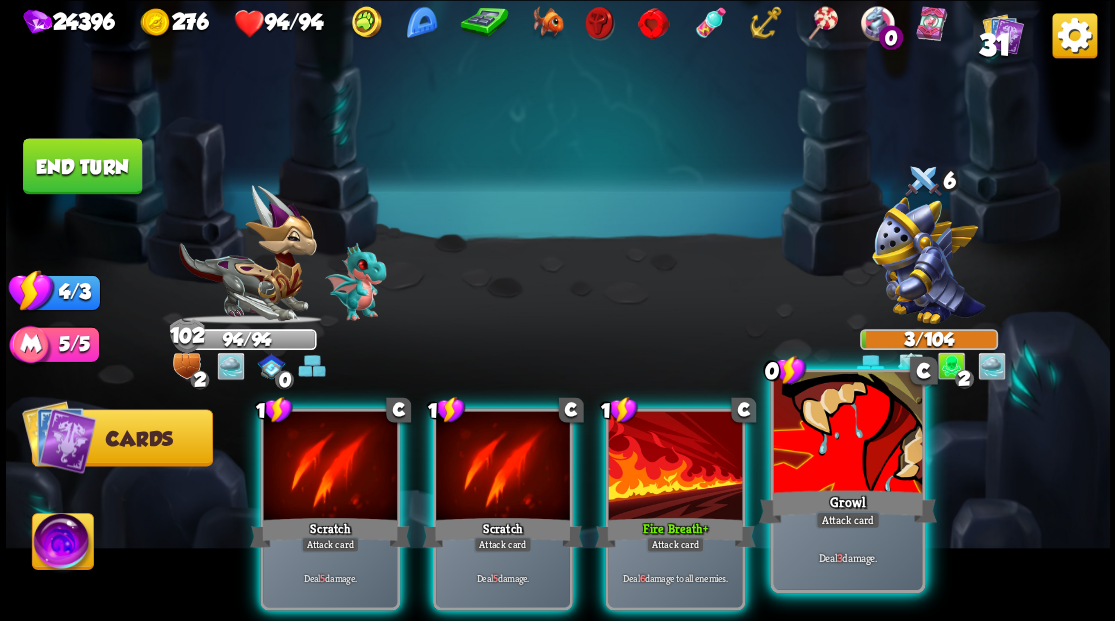 click at bounding box center (847, 434) 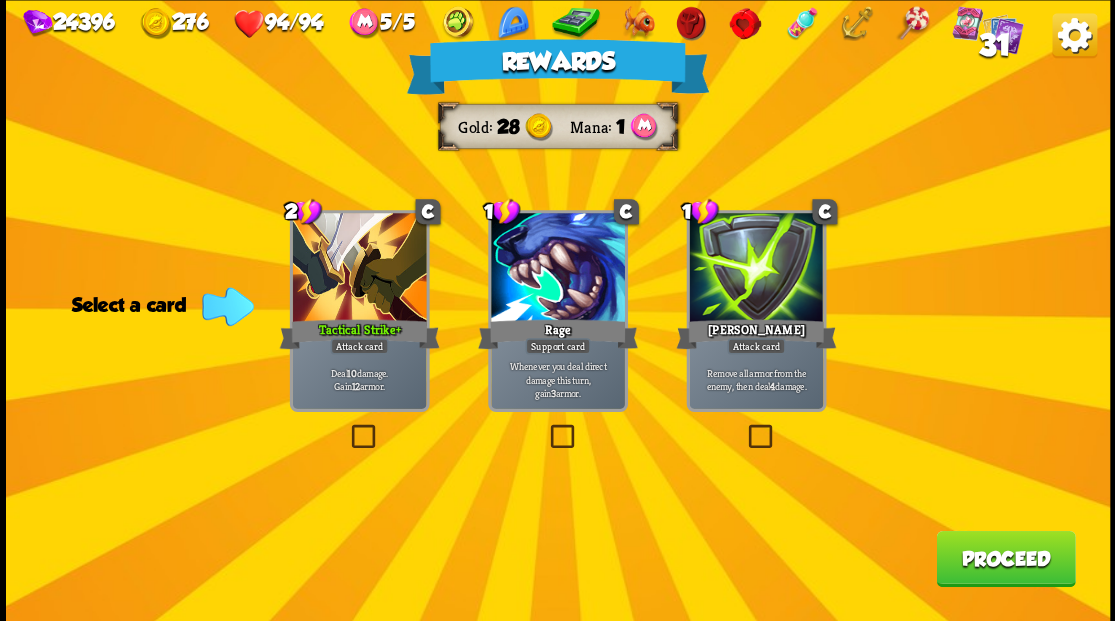 click on "31" at bounding box center (994, 45) 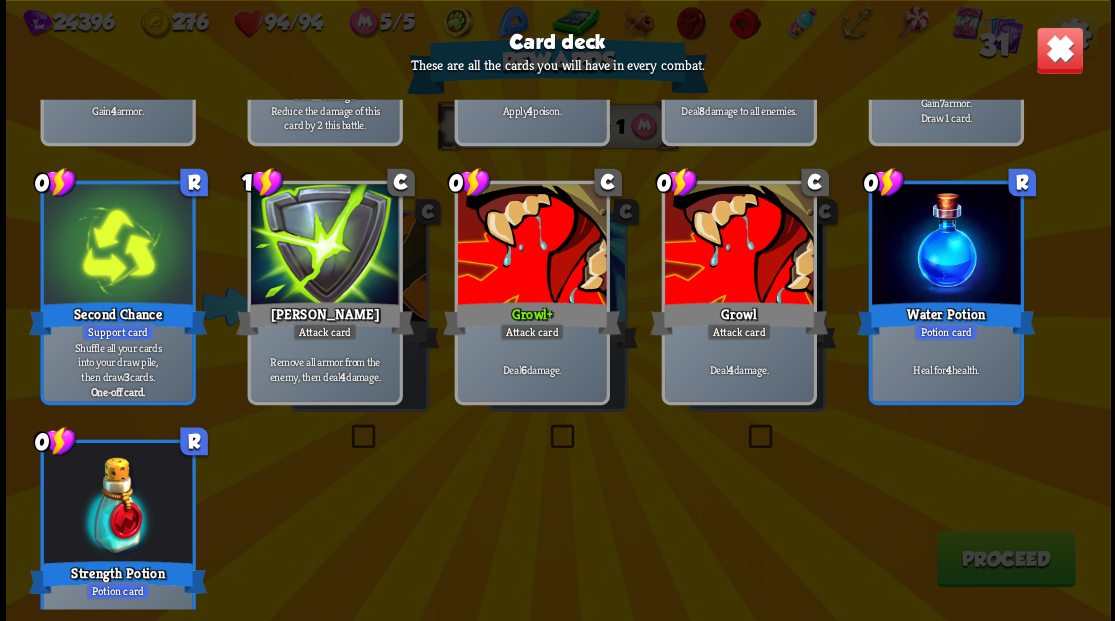 scroll, scrollTop: 1529, scrollLeft: 0, axis: vertical 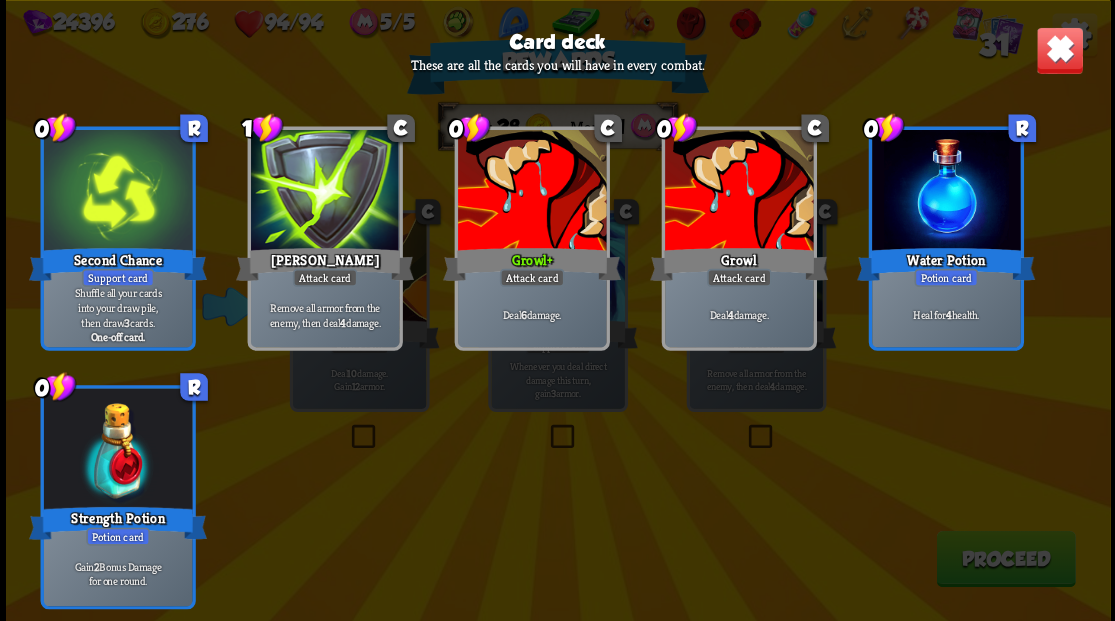 click at bounding box center (1059, 50) 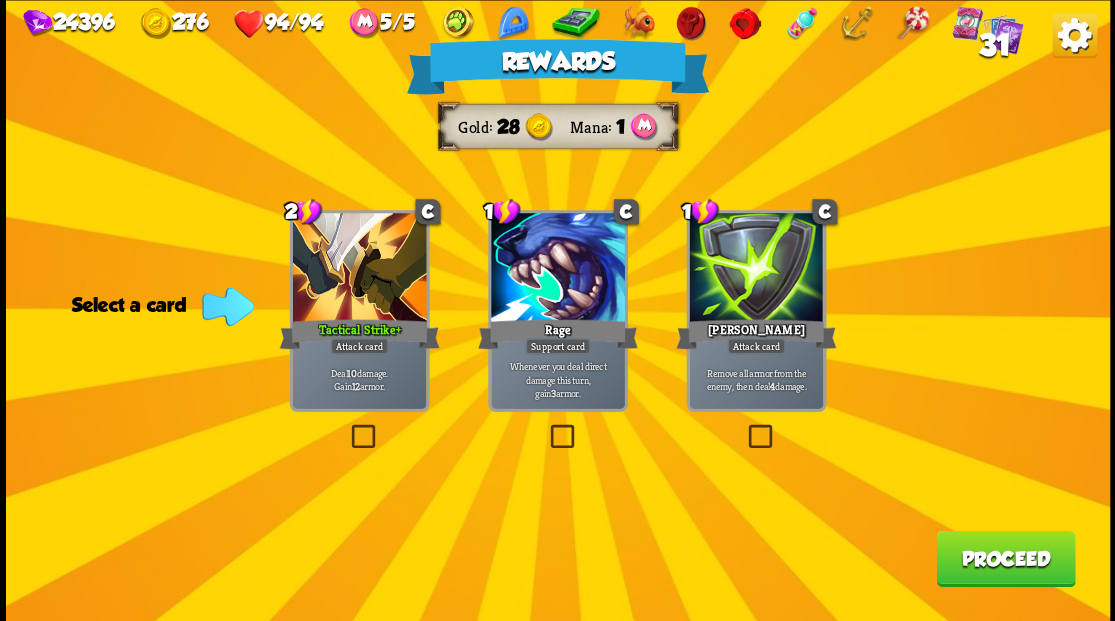 click on "Proceed" at bounding box center (1005, 558) 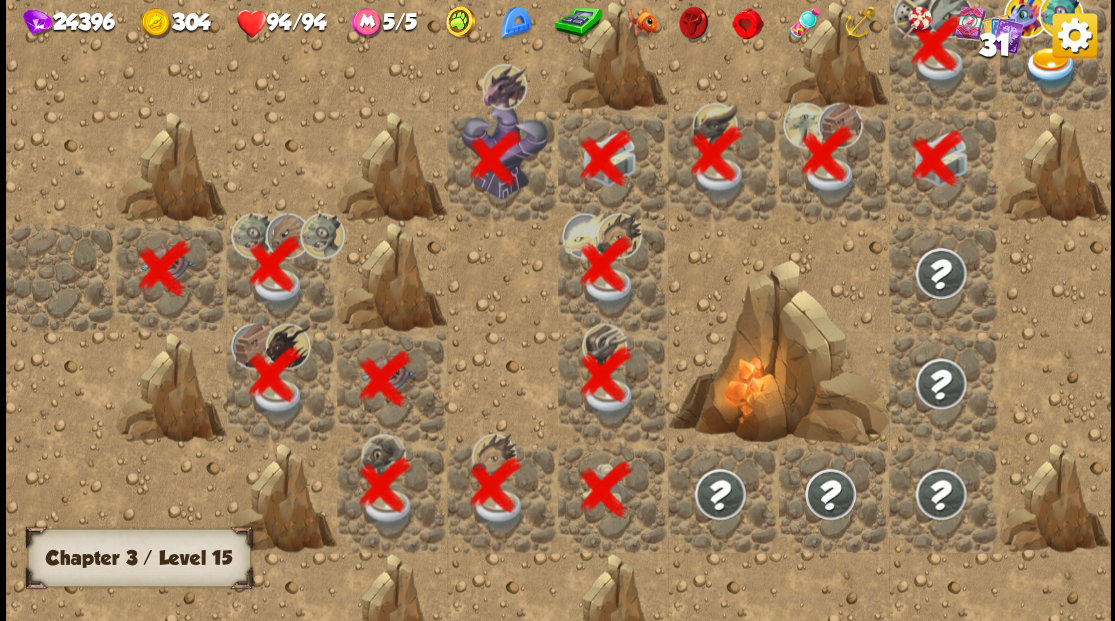 scroll, scrollTop: 0, scrollLeft: 384, axis: horizontal 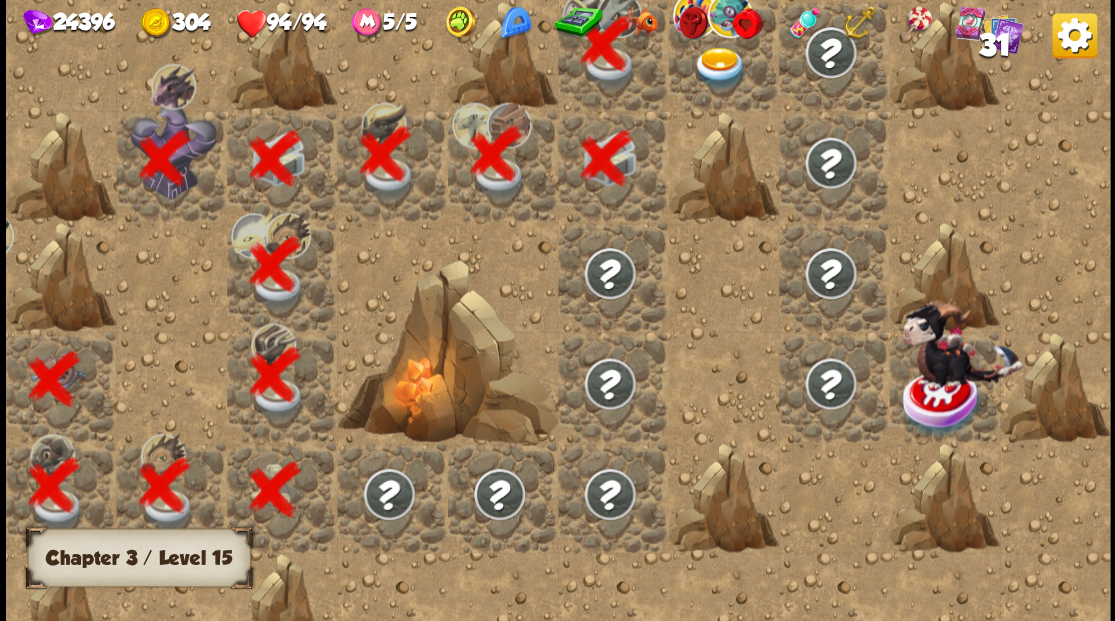 click at bounding box center [719, 68] 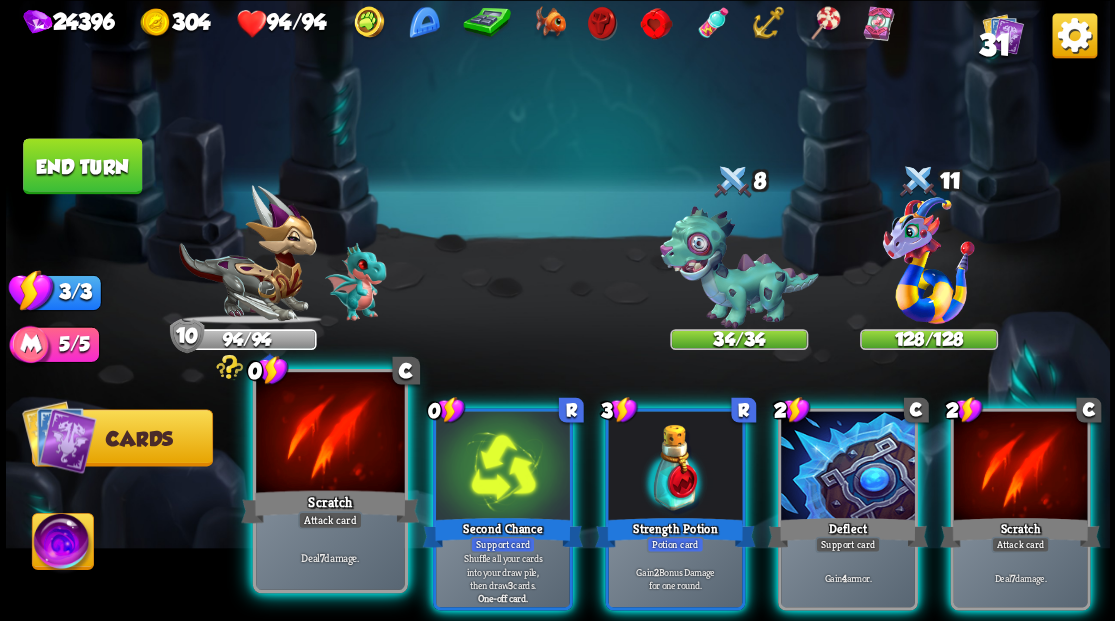 click at bounding box center [330, 434] 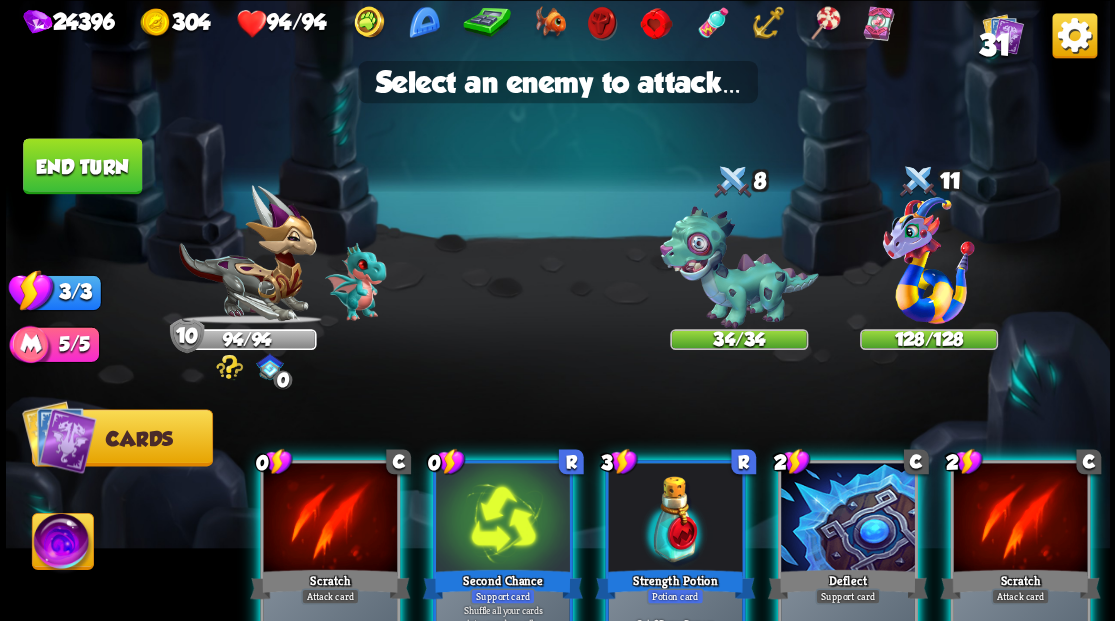 click at bounding box center [330, 519] 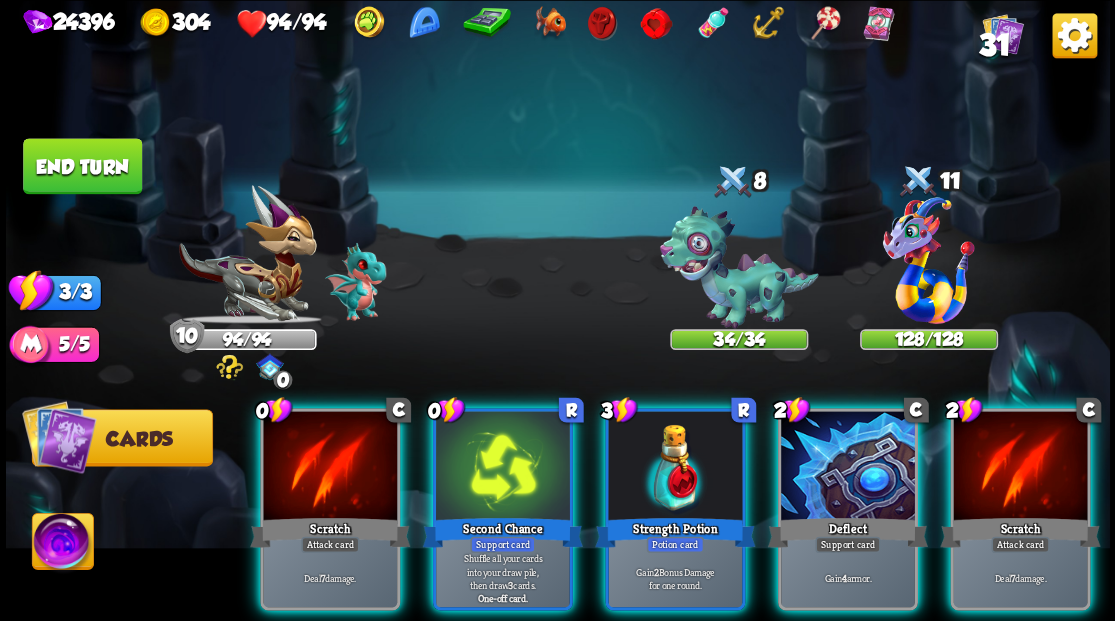 click at bounding box center [62, 544] 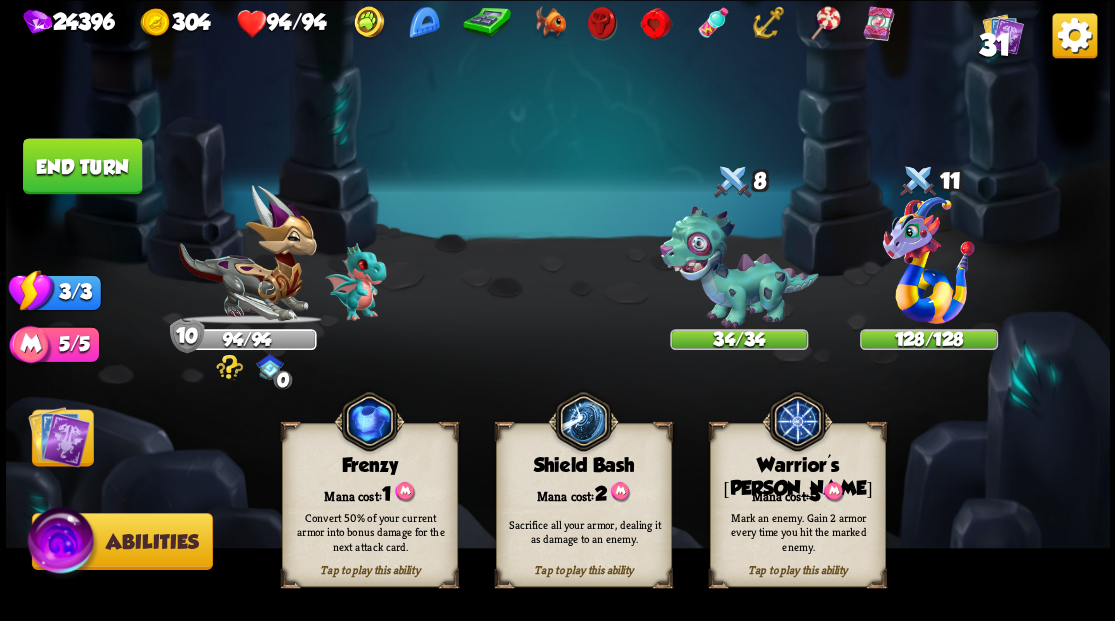 click on "Warrior's [PERSON_NAME]" at bounding box center [797, 477] 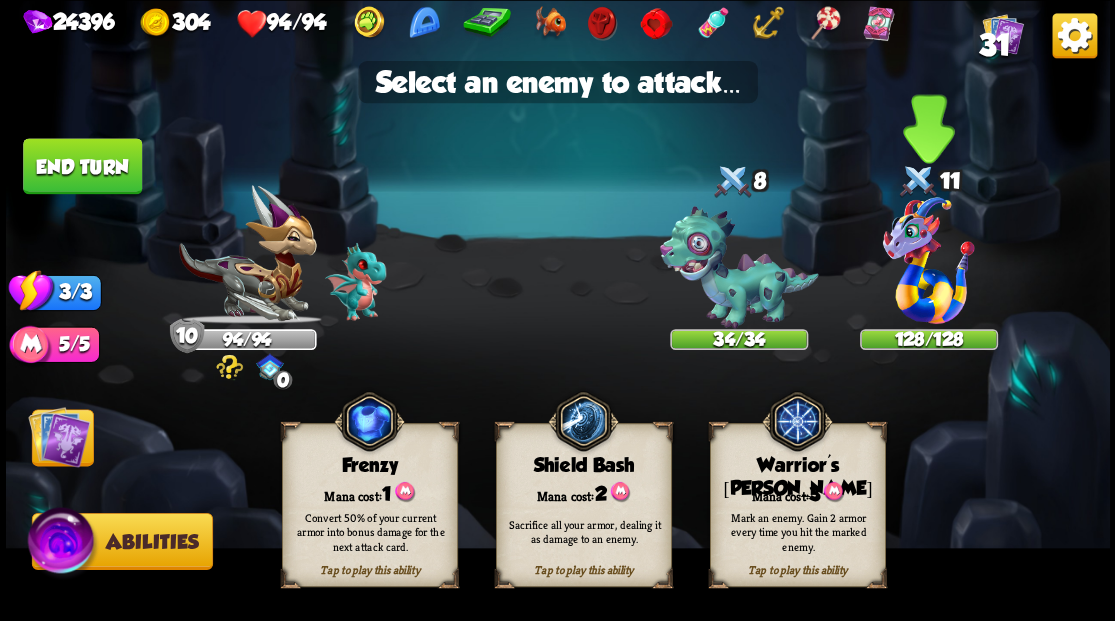 click at bounding box center [929, 260] 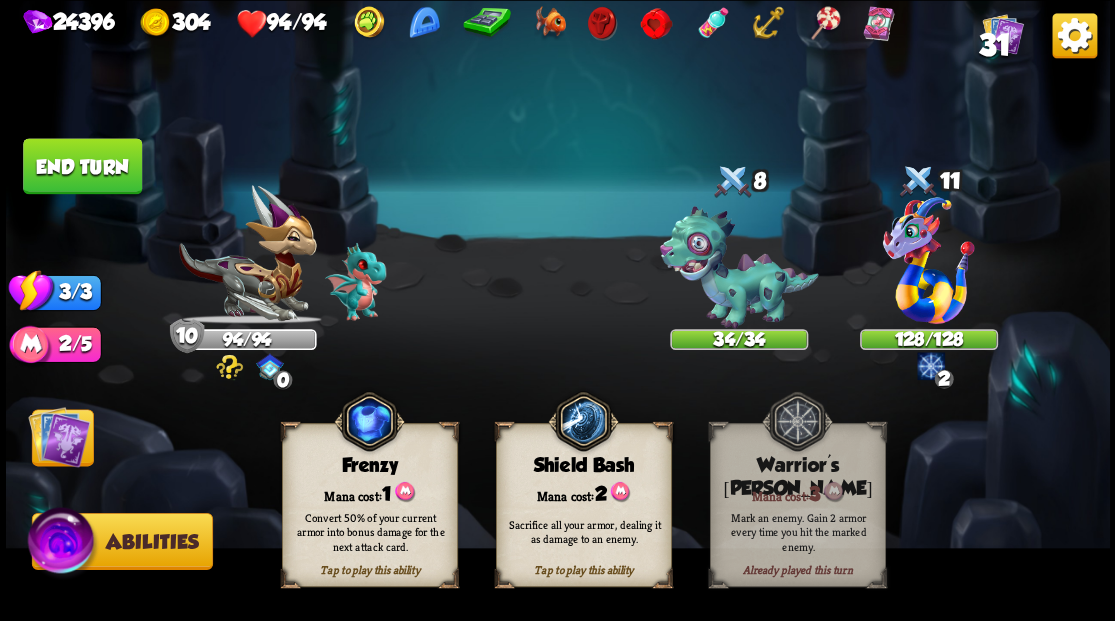 click at bounding box center [59, 436] 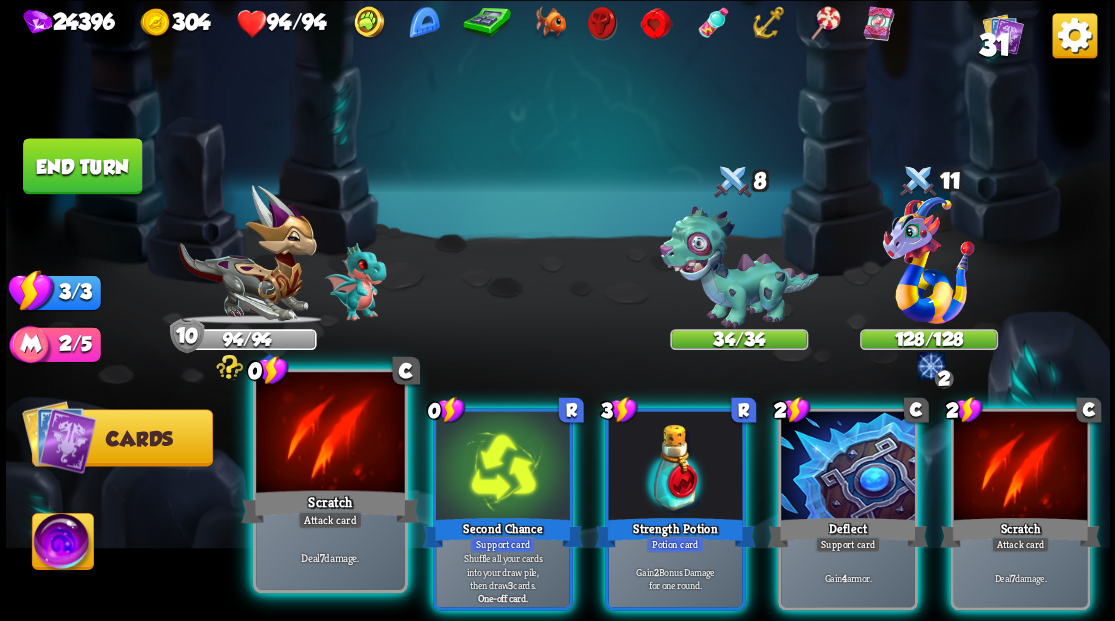 click at bounding box center (330, 434) 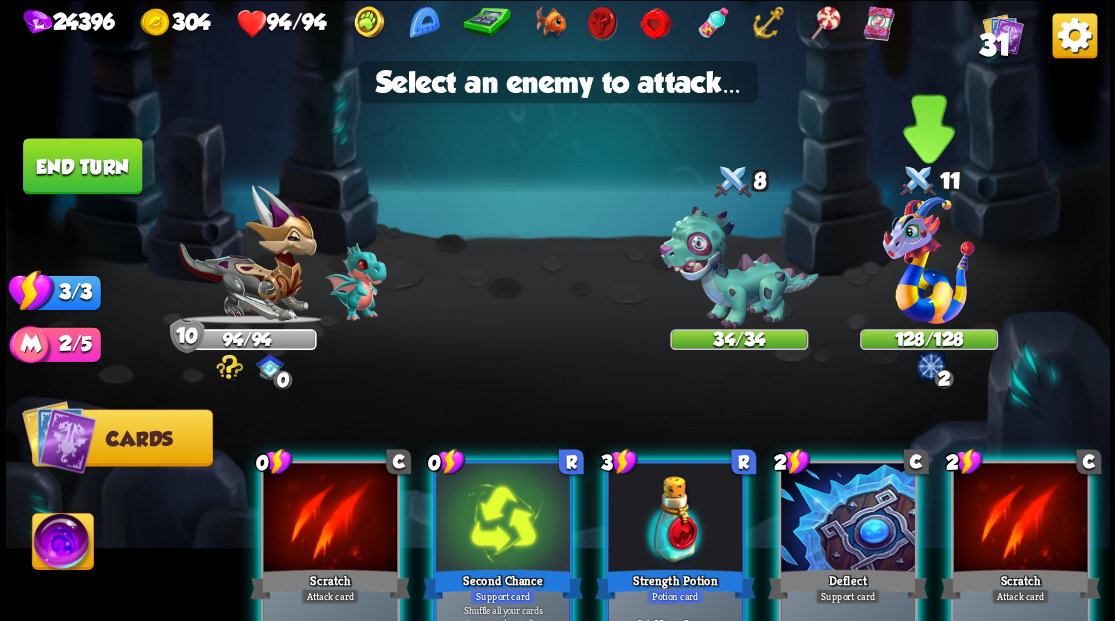click at bounding box center (929, 260) 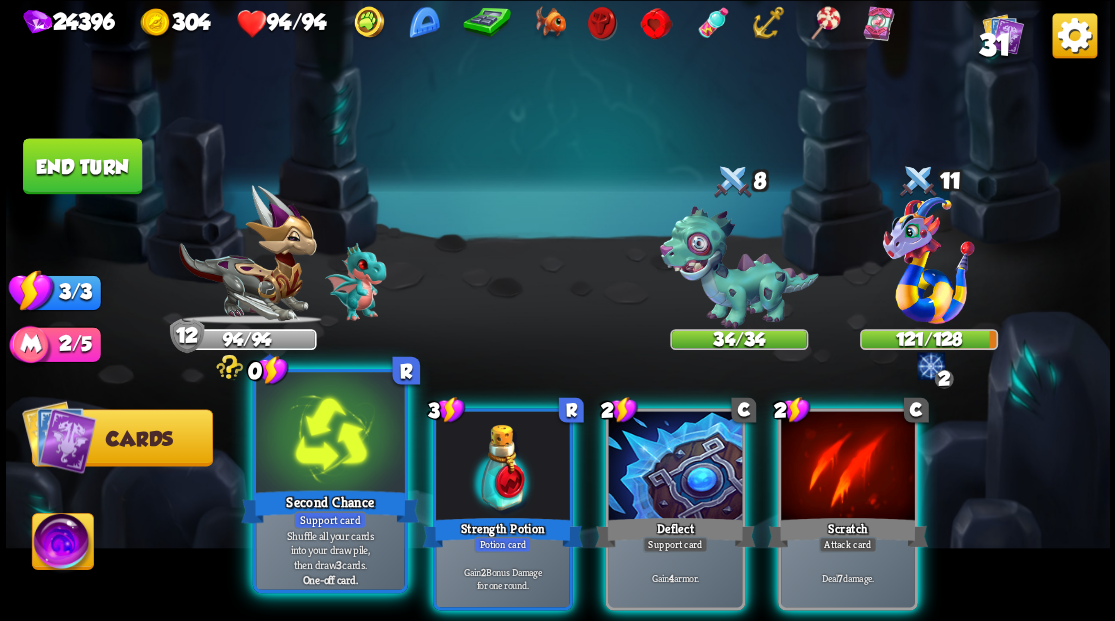 click at bounding box center [330, 434] 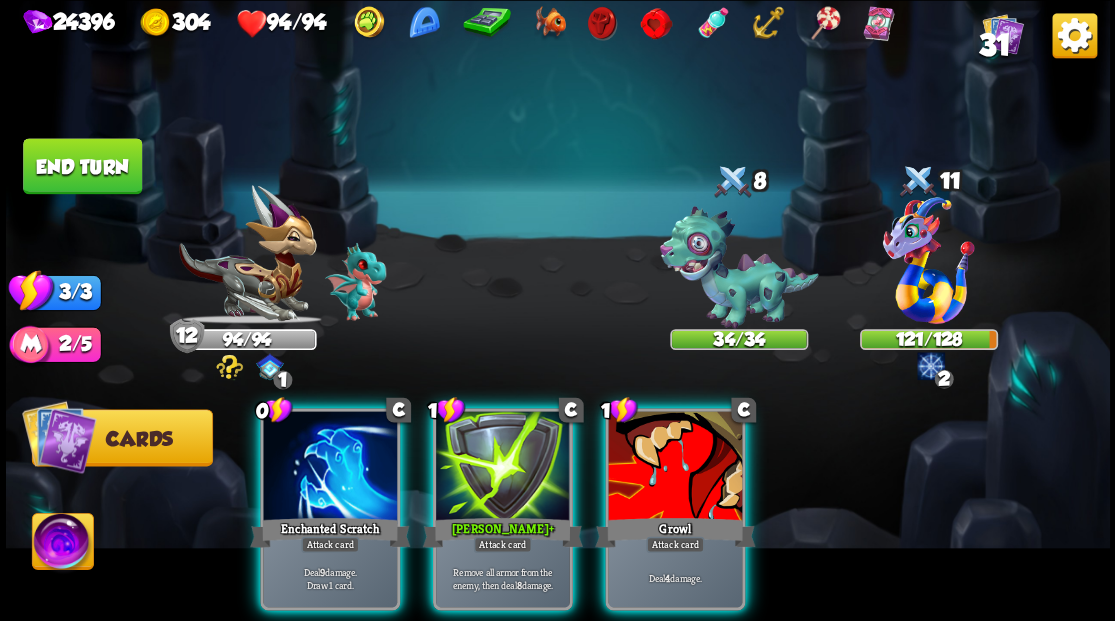 click at bounding box center (330, 467) 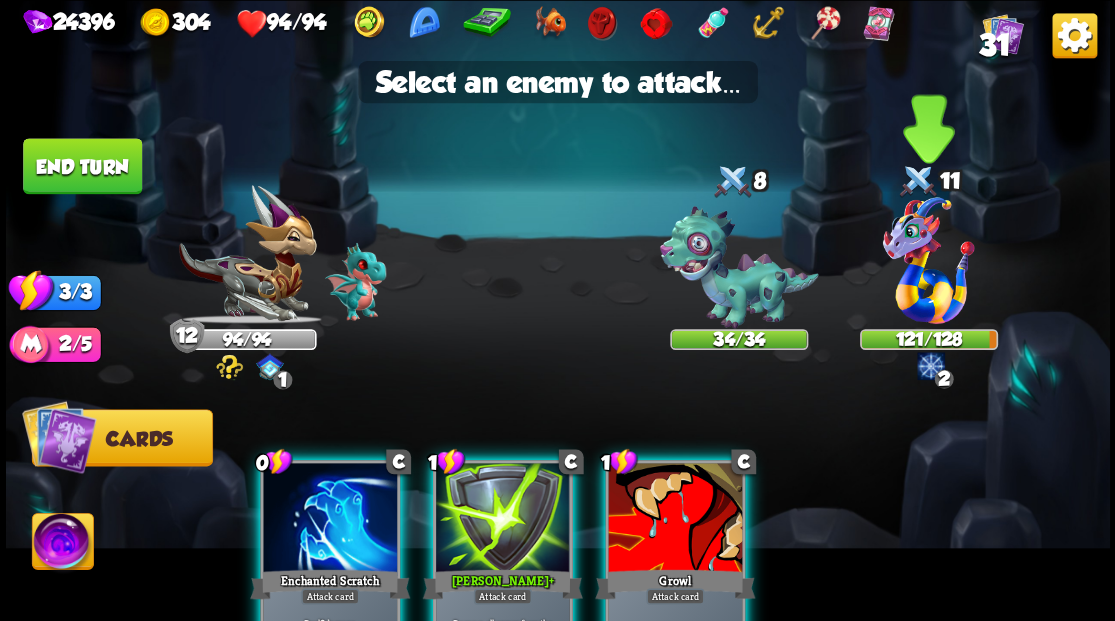 click at bounding box center (929, 260) 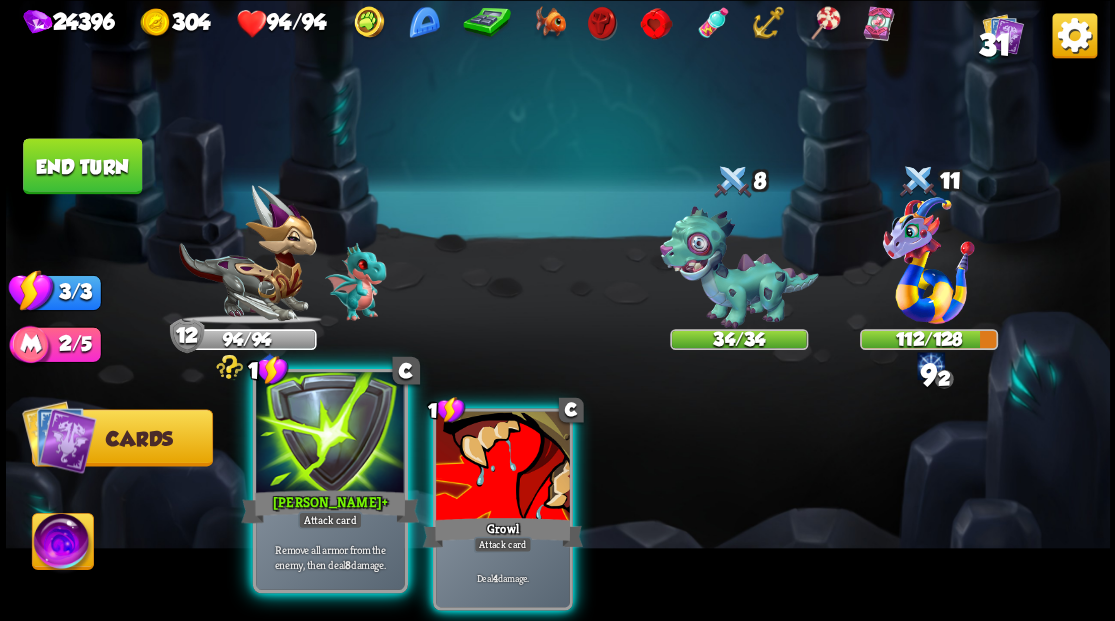 click at bounding box center (330, 434) 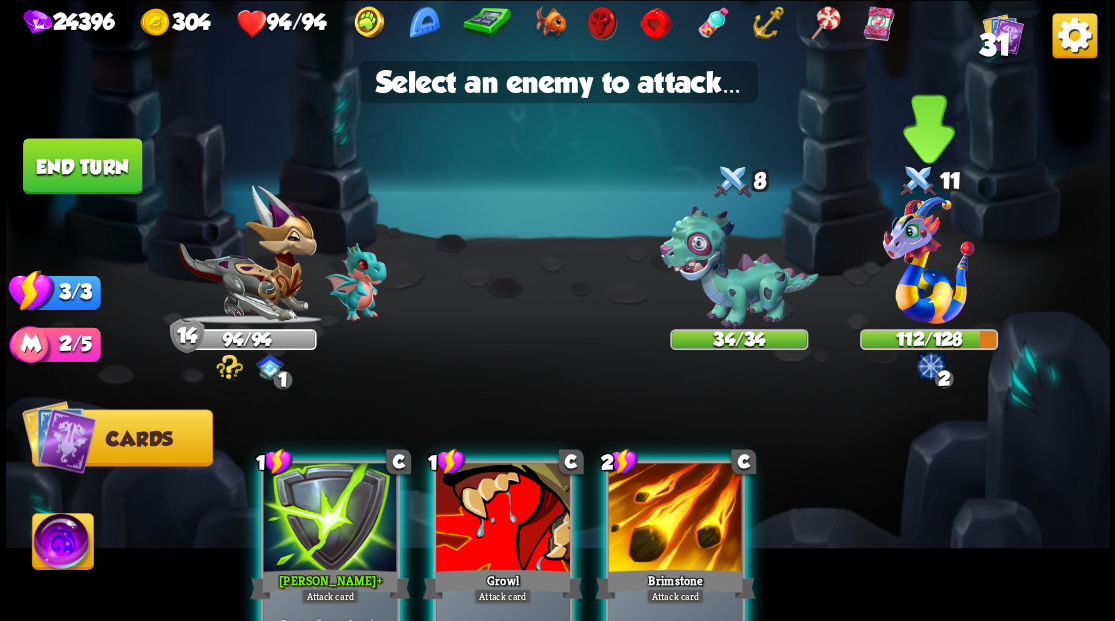 click at bounding box center [929, 260] 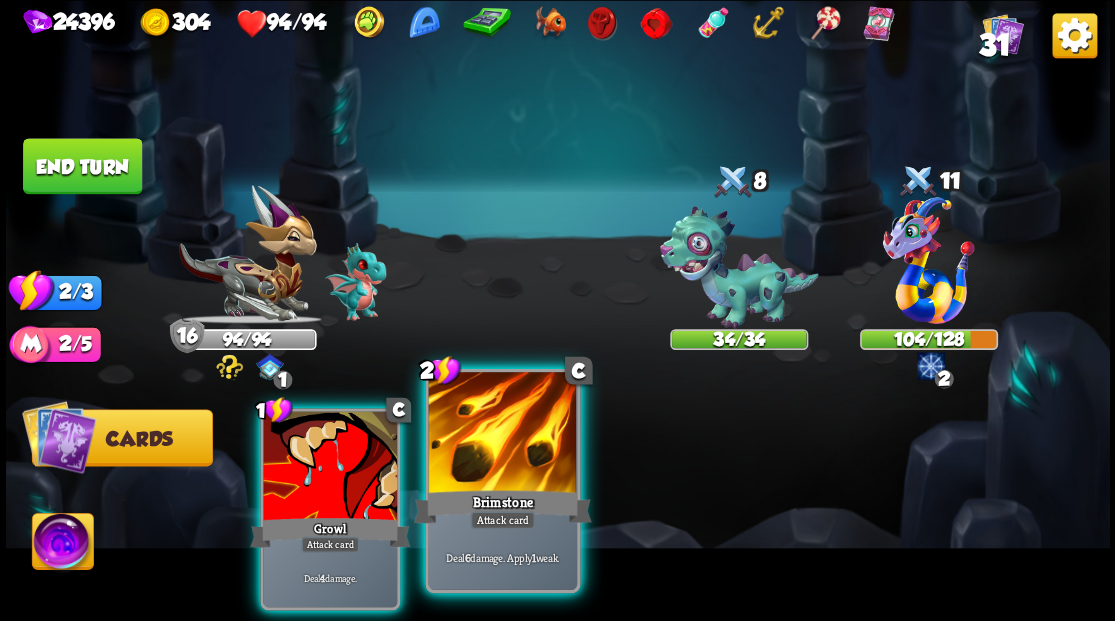 click at bounding box center (502, 434) 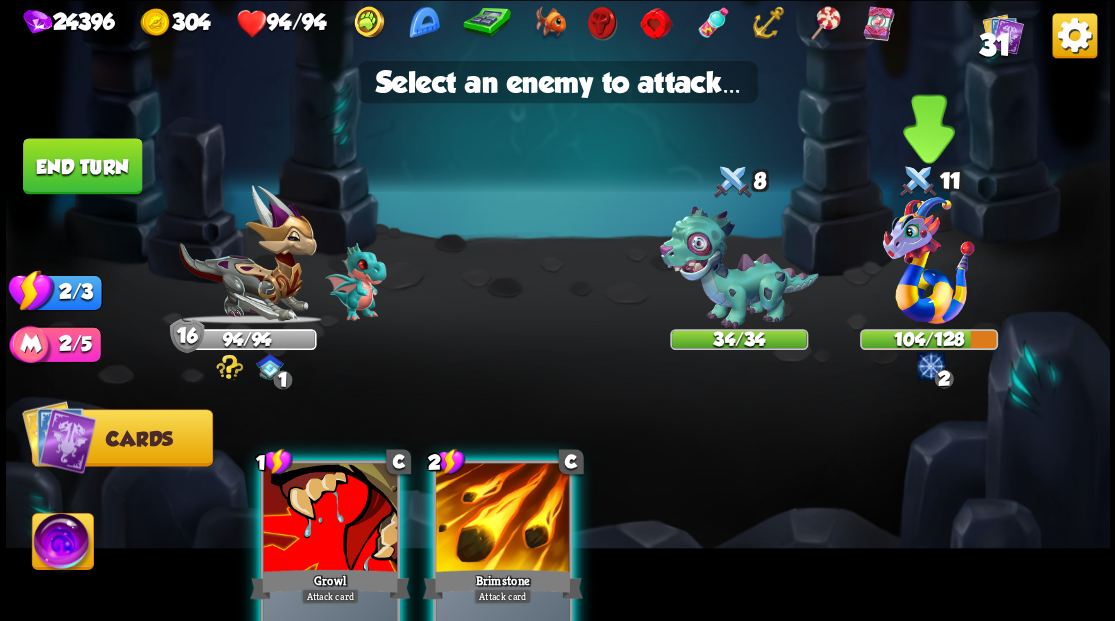 click at bounding box center (929, 260) 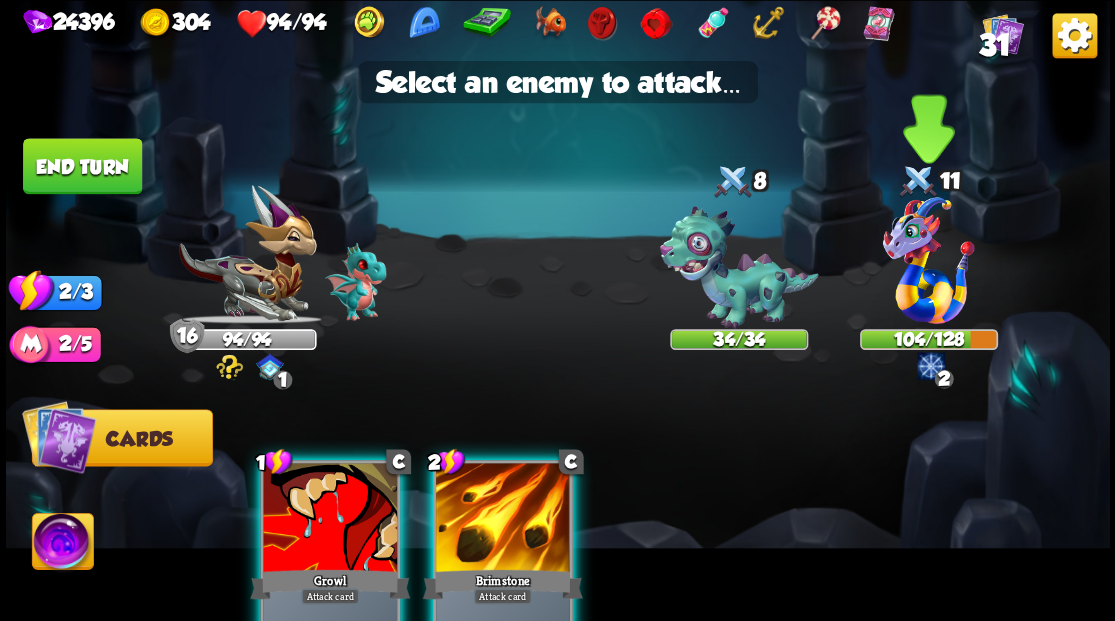 click at bounding box center (929, 260) 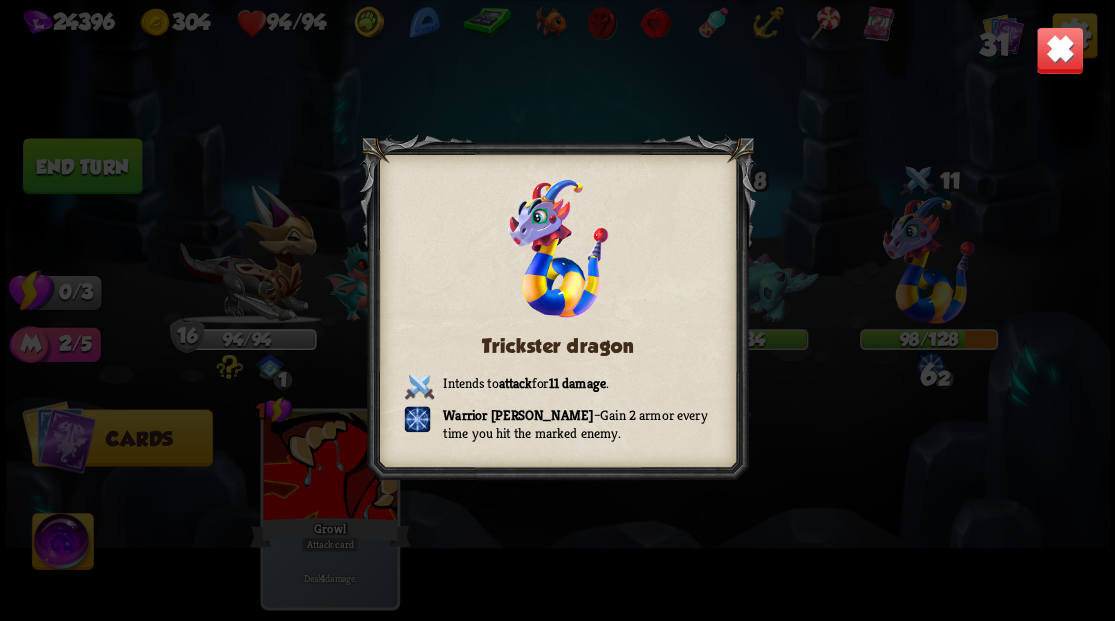 click at bounding box center (1059, 50) 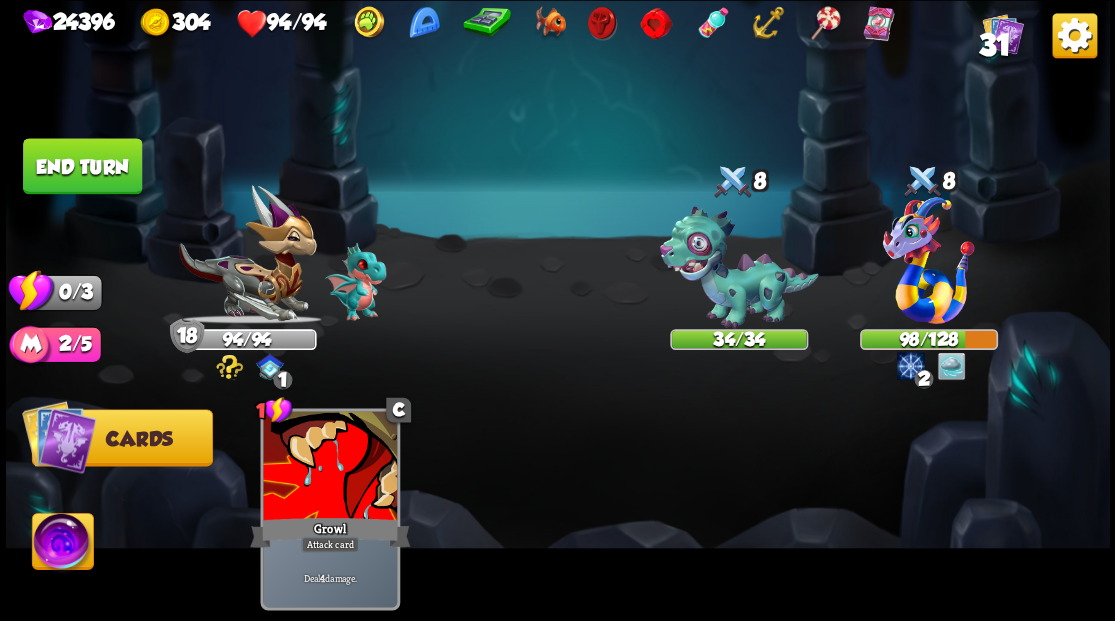 click on "End turn" at bounding box center (82, 166) 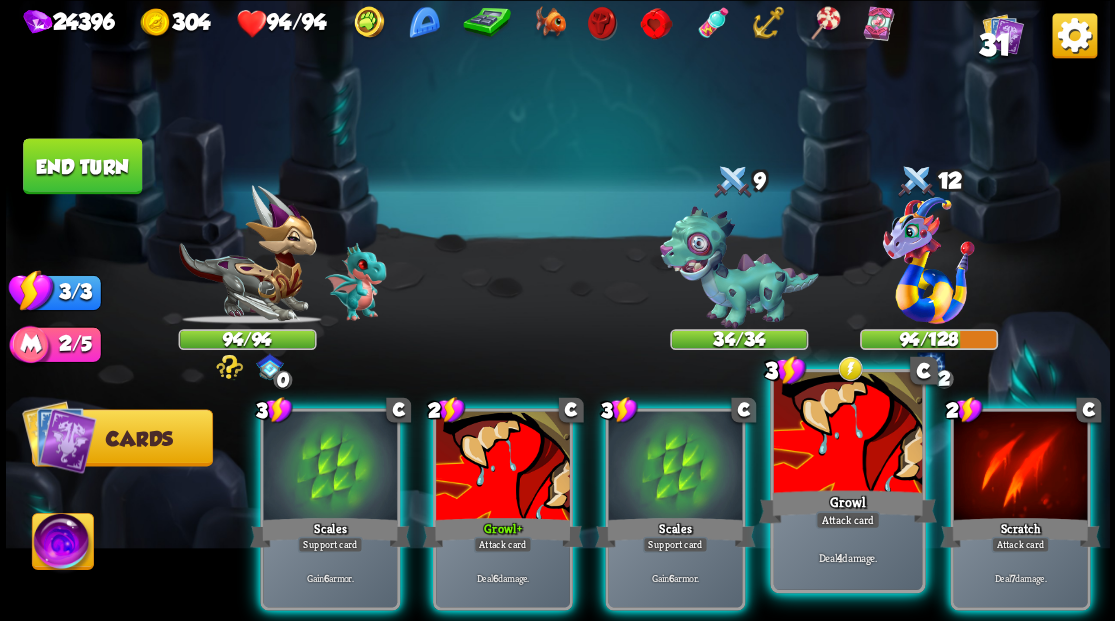 click at bounding box center [847, 434] 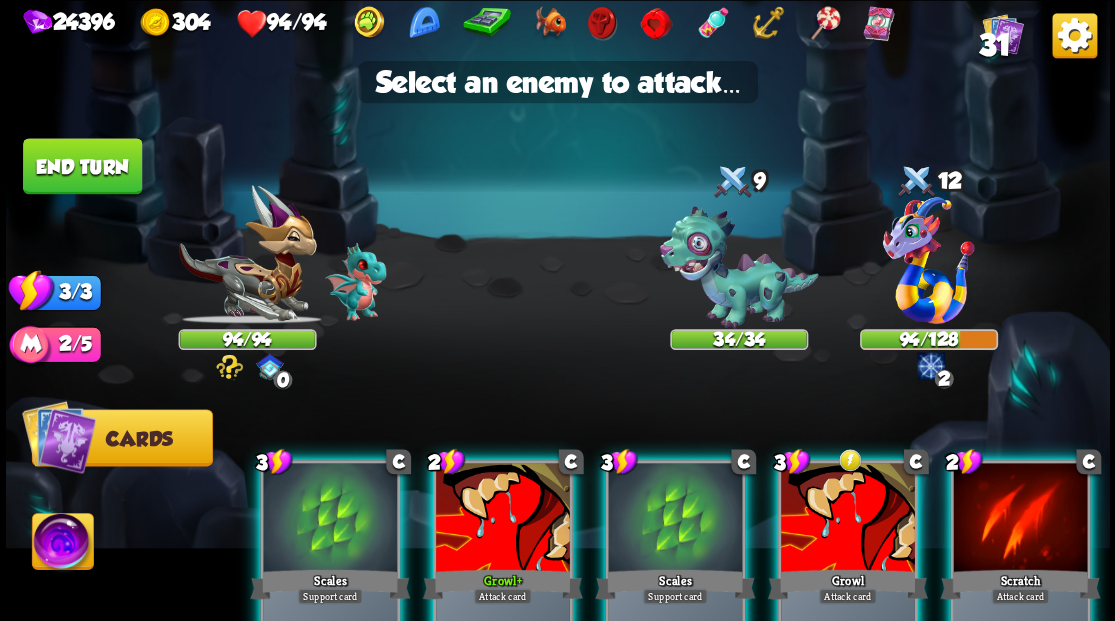 click at bounding box center [848, 519] 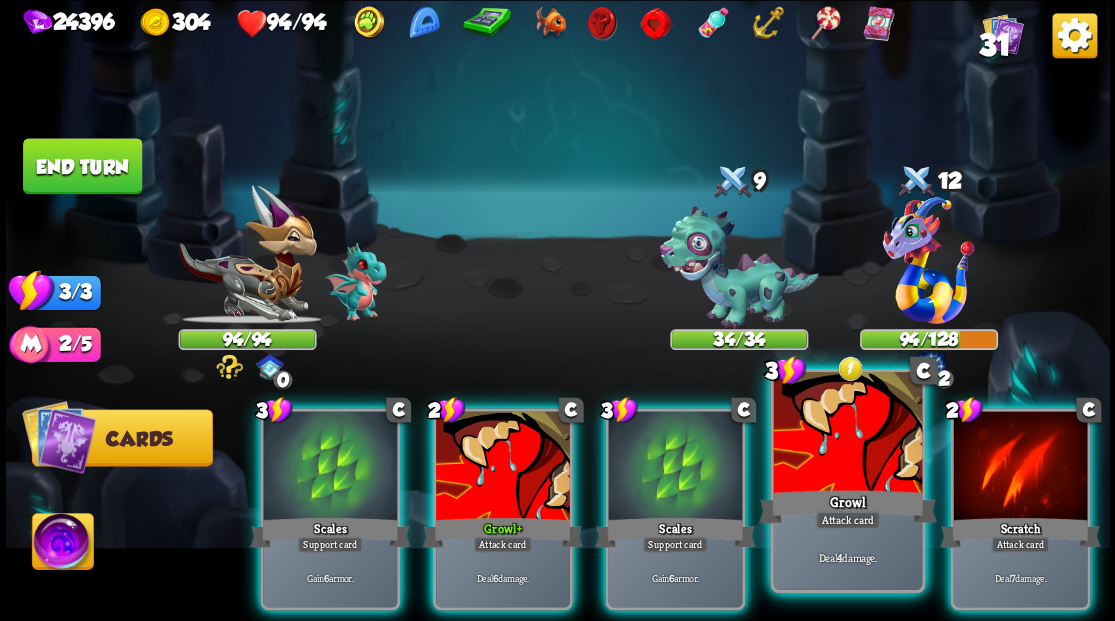 click at bounding box center (847, 434) 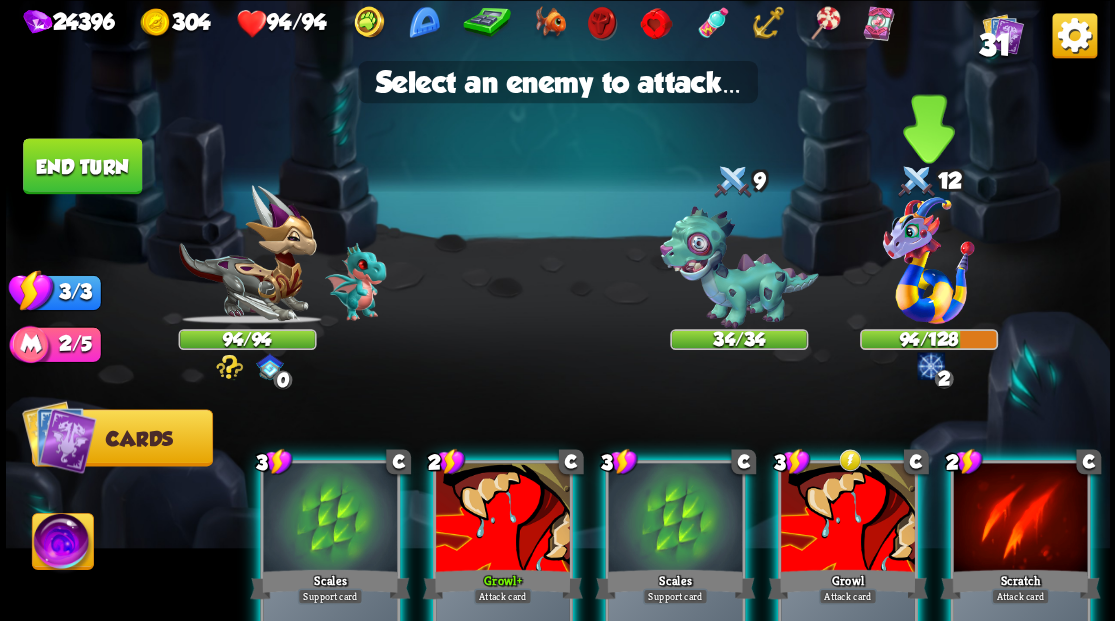 click at bounding box center [929, 260] 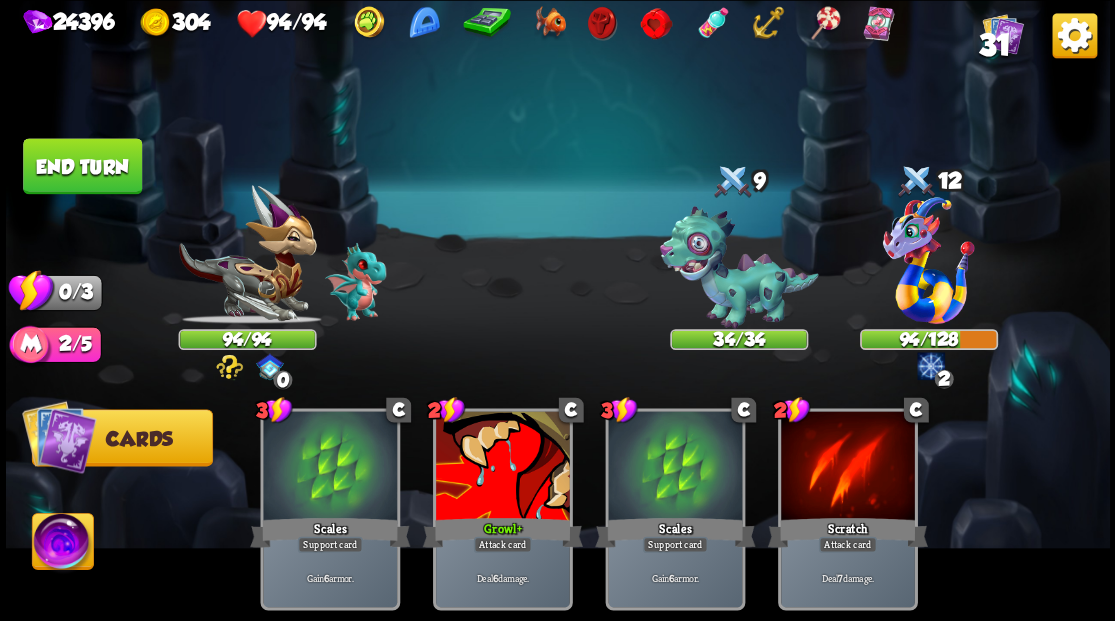 click at bounding box center [929, 260] 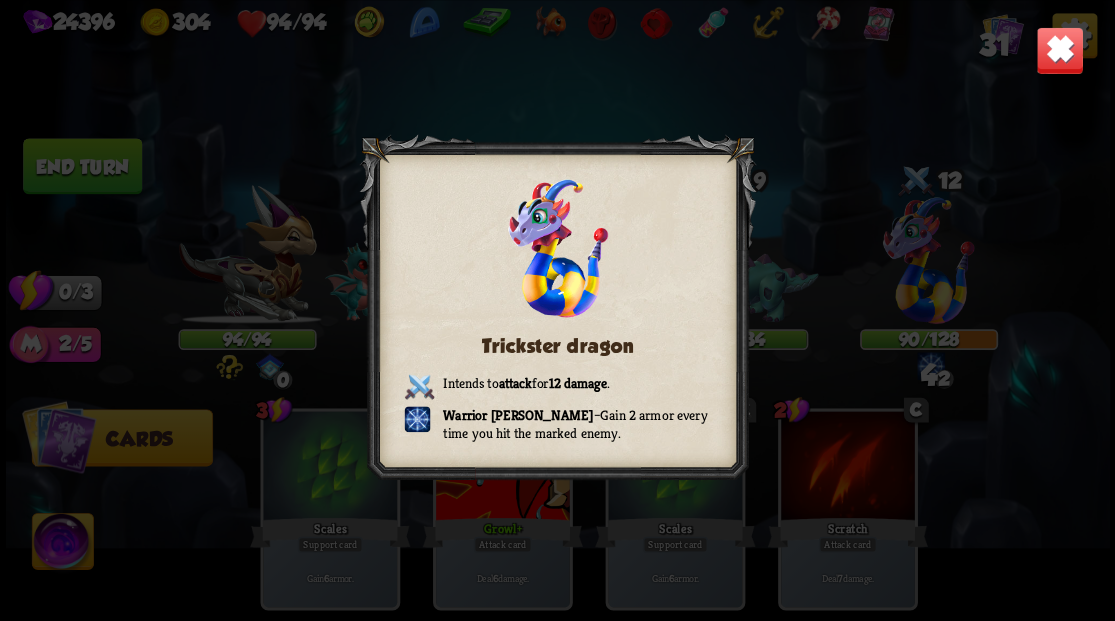 click at bounding box center [1059, 50] 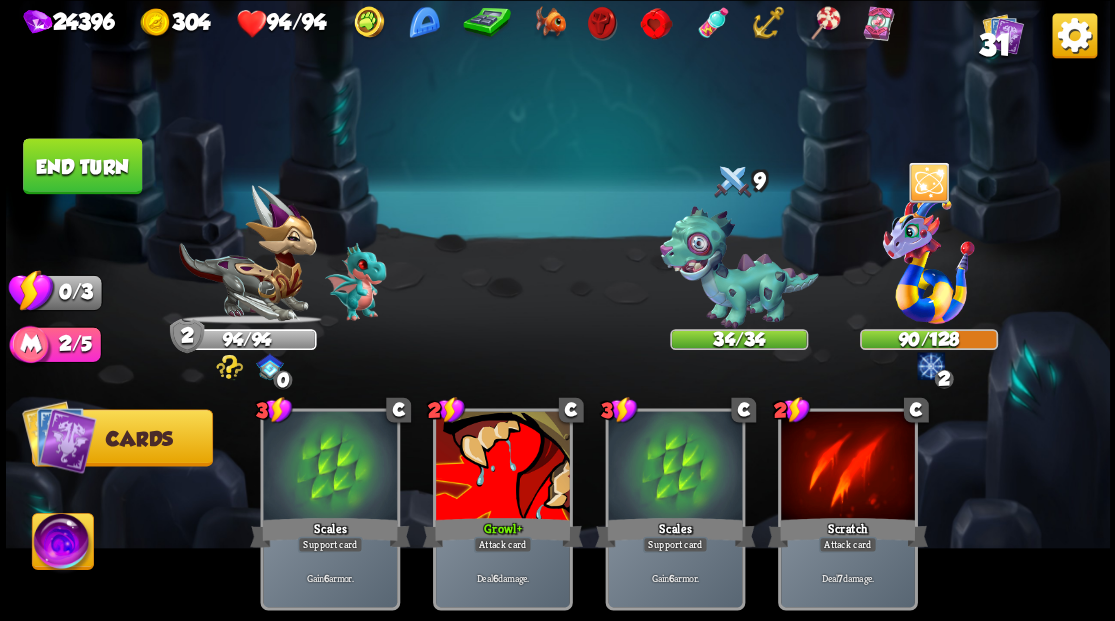 click on "End turn" at bounding box center (82, 166) 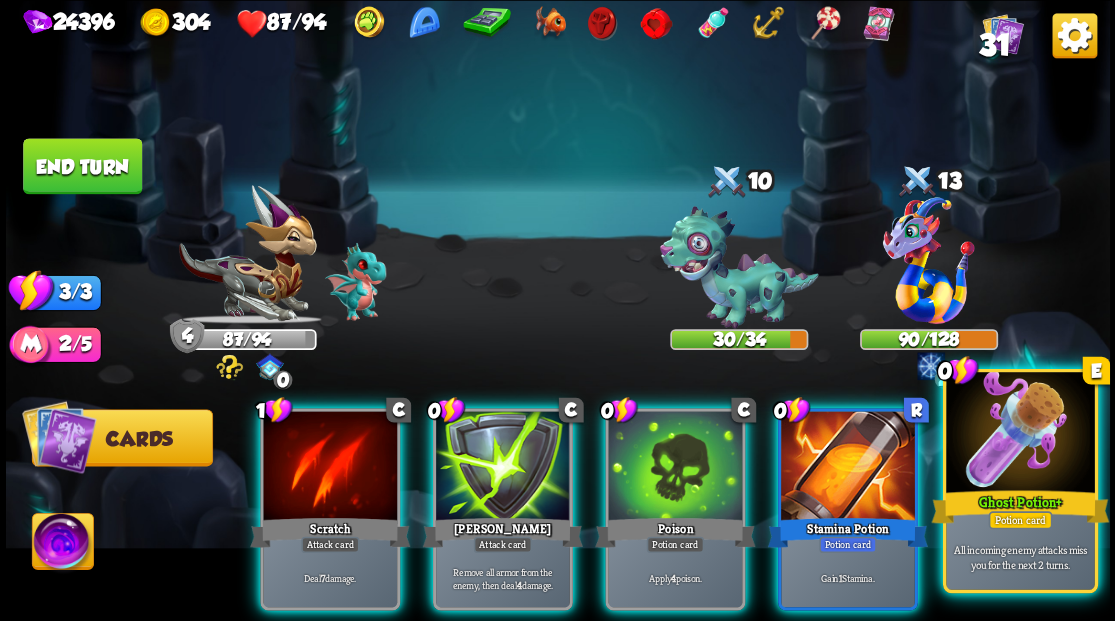 click at bounding box center [1020, 434] 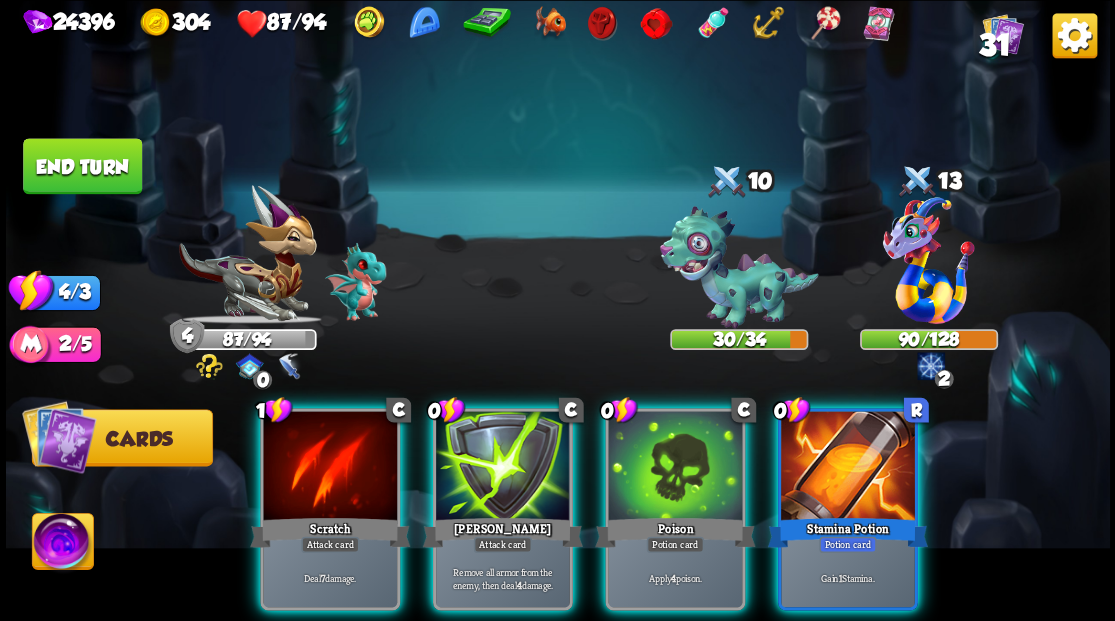 click on "Stamina Potion" at bounding box center [847, 532] 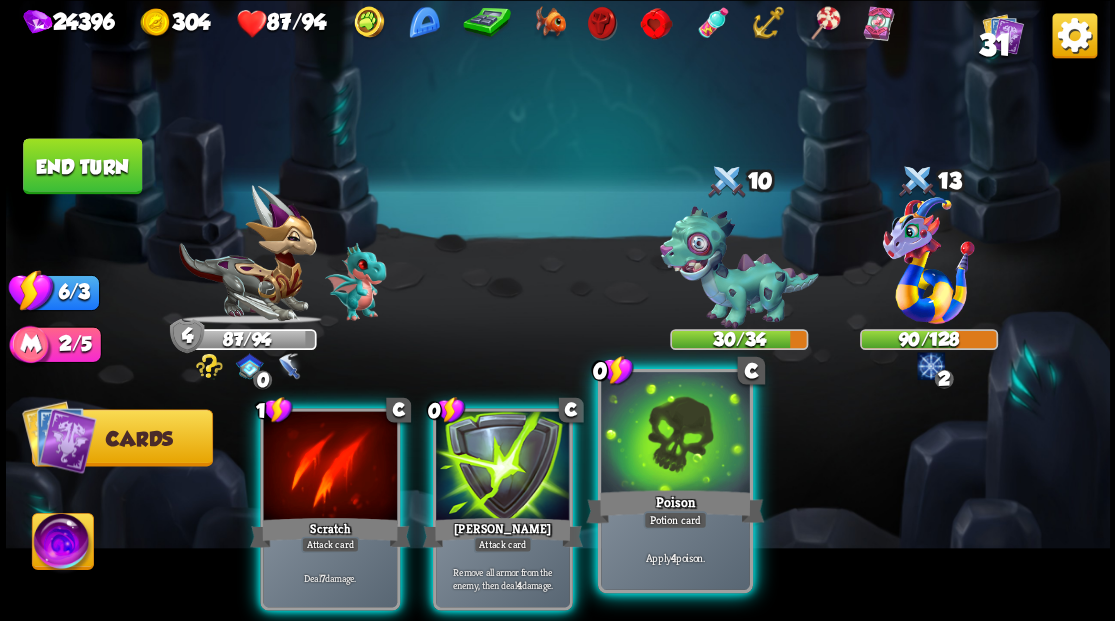 click at bounding box center [675, 434] 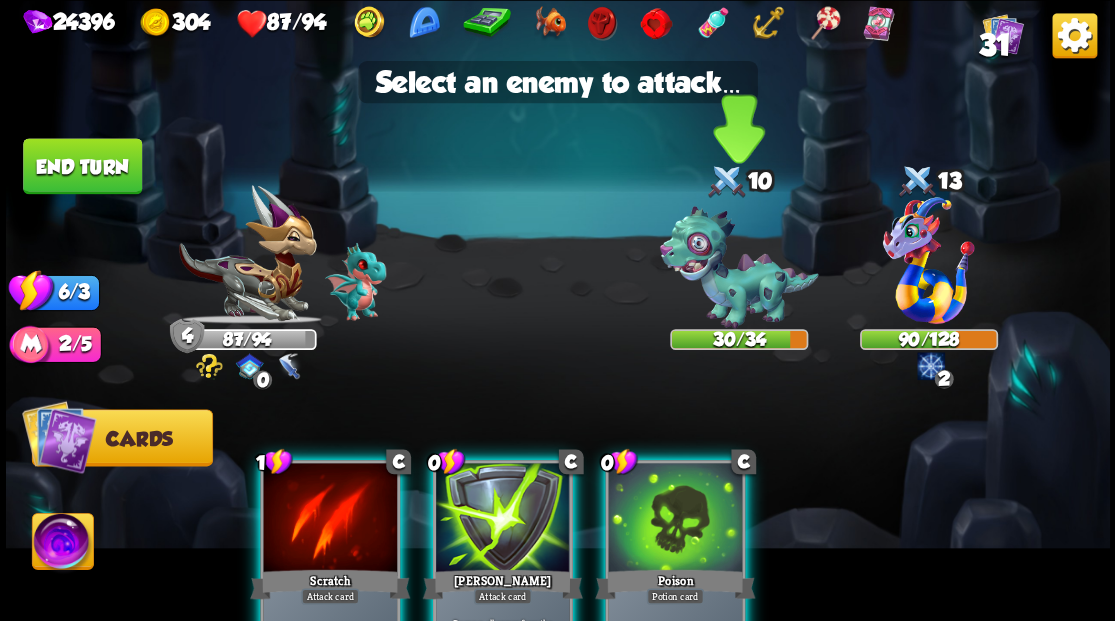 click at bounding box center (738, 267) 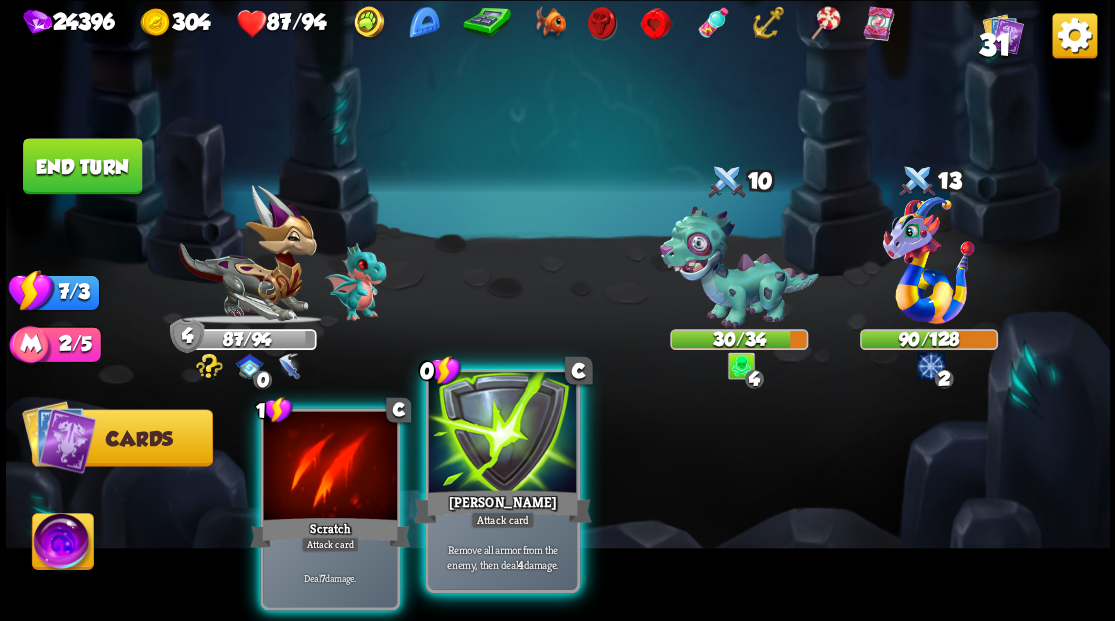 click at bounding box center [502, 434] 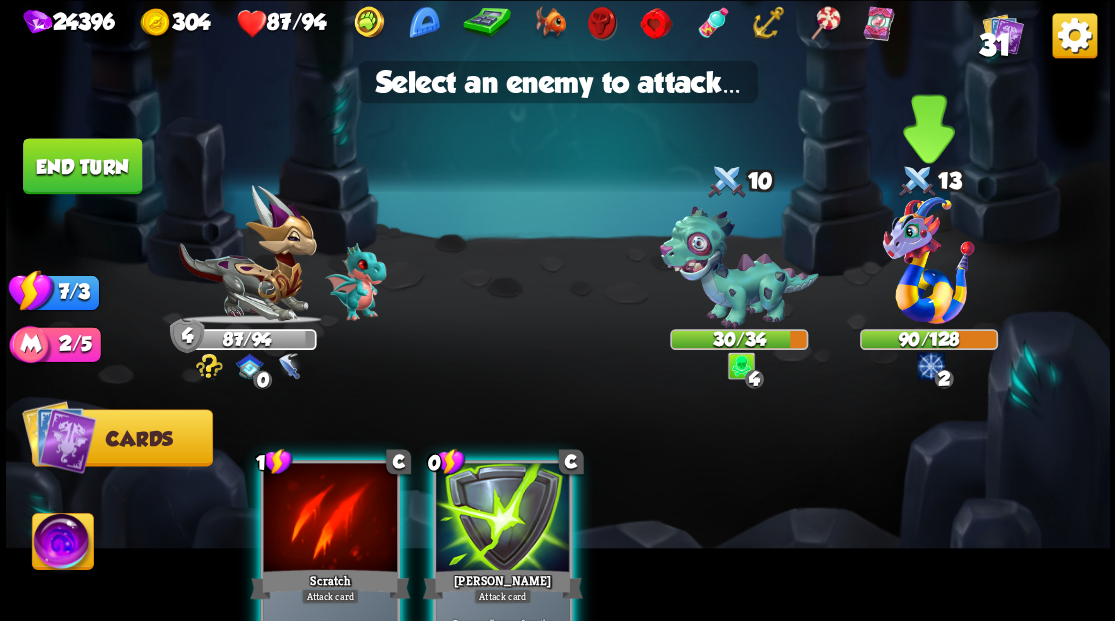 click at bounding box center [929, 260] 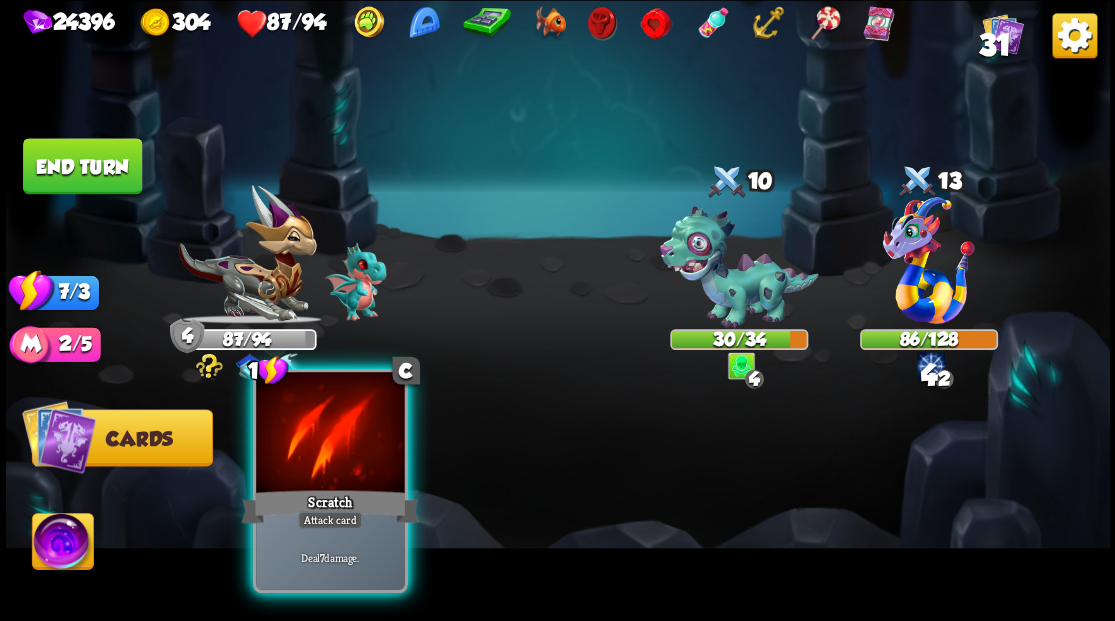 click at bounding box center (330, 434) 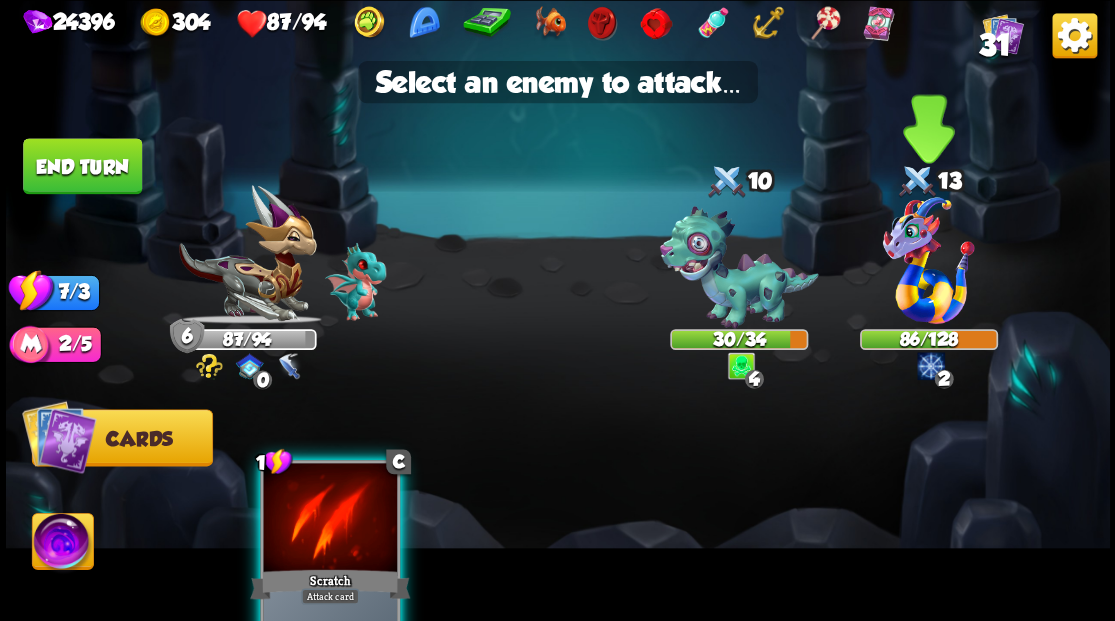 click at bounding box center (929, 260) 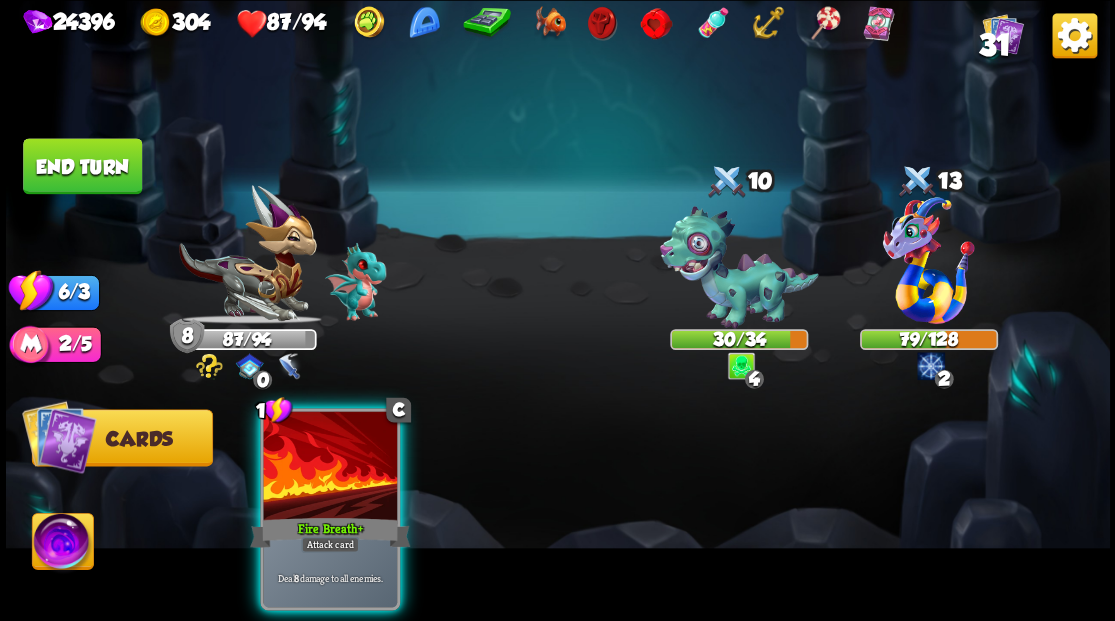 click at bounding box center [330, 467] 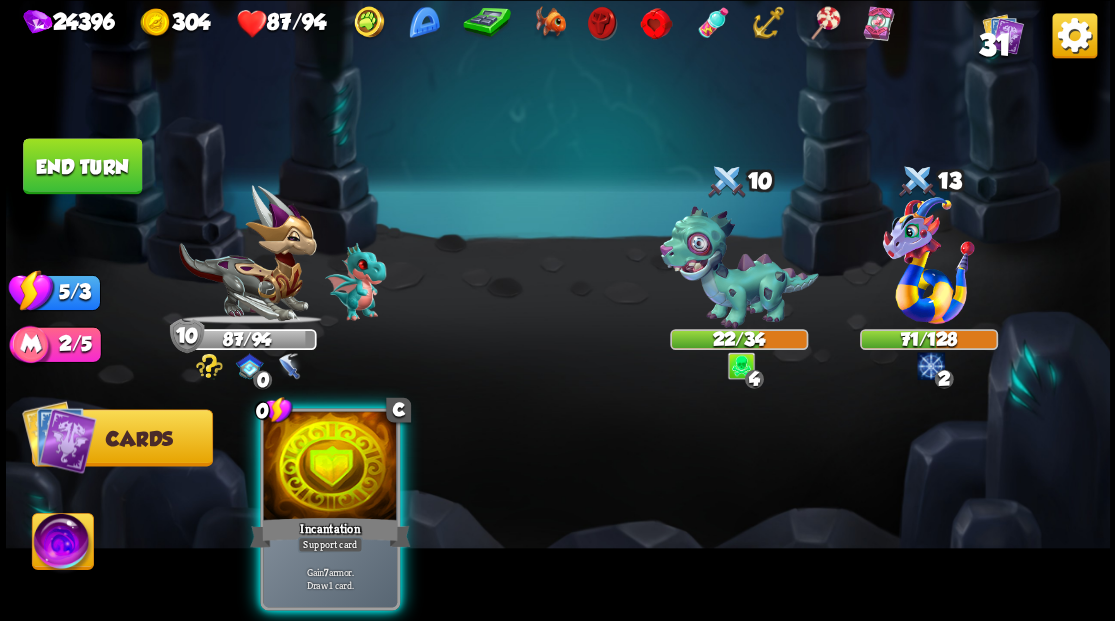 click at bounding box center [330, 467] 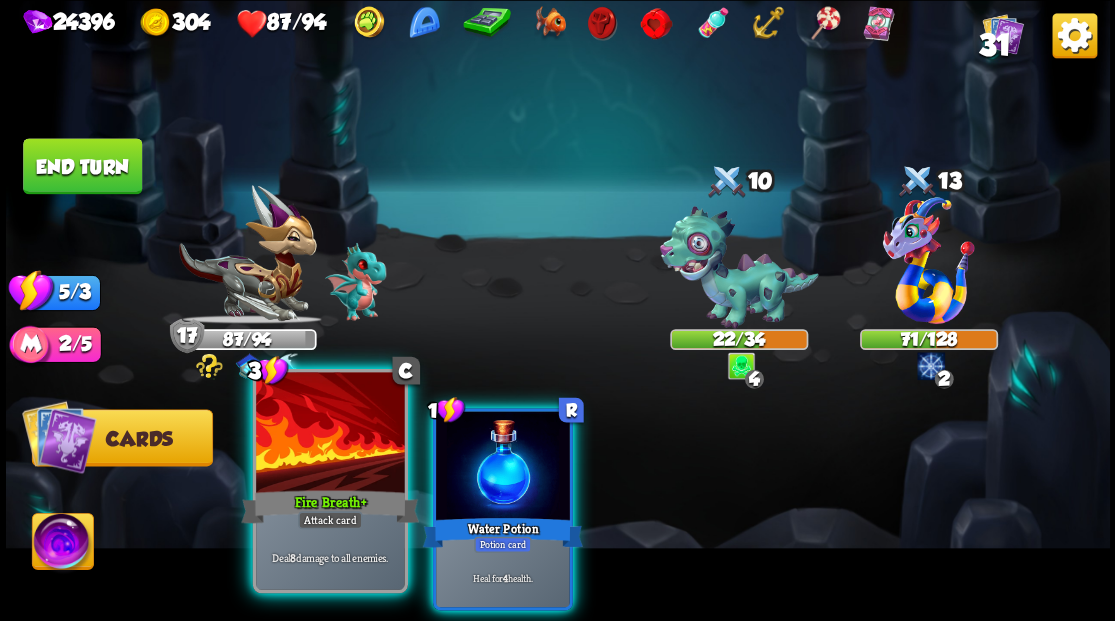 click at bounding box center (330, 434) 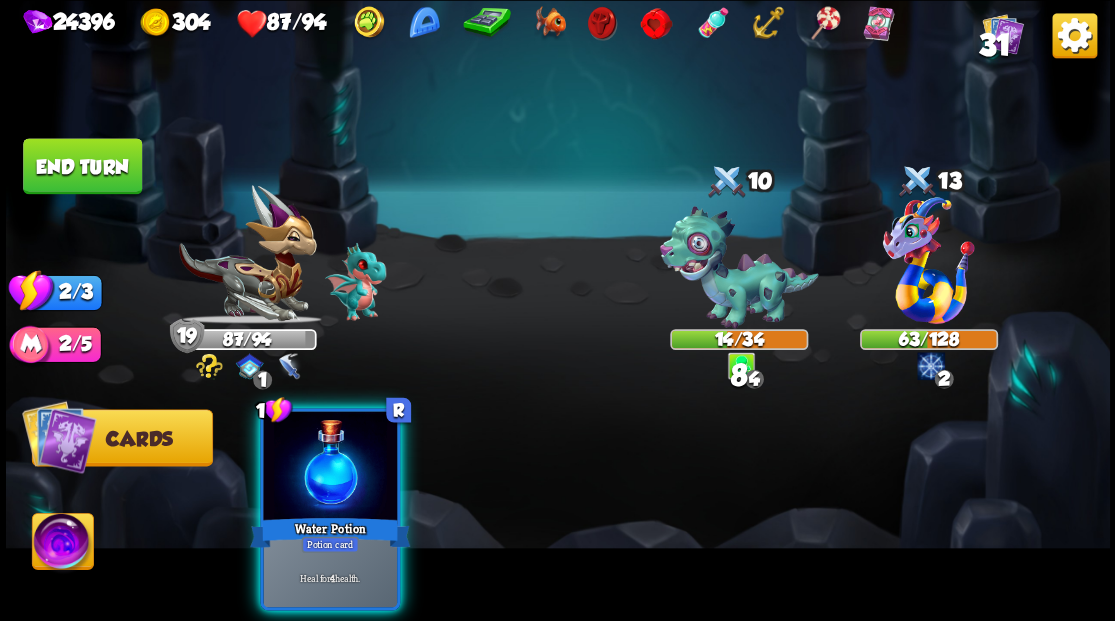 drag, startPoint x: 345, startPoint y: 451, endPoint x: 386, endPoint y: 415, distance: 54.56189 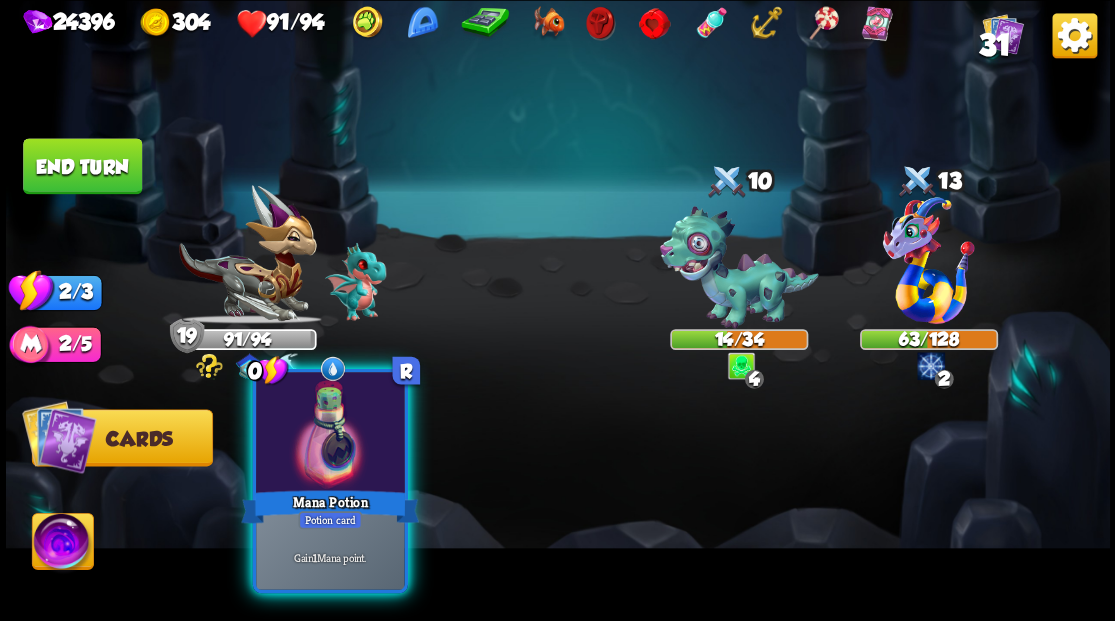 drag, startPoint x: 362, startPoint y: 431, endPoint x: 443, endPoint y: 374, distance: 99.04544 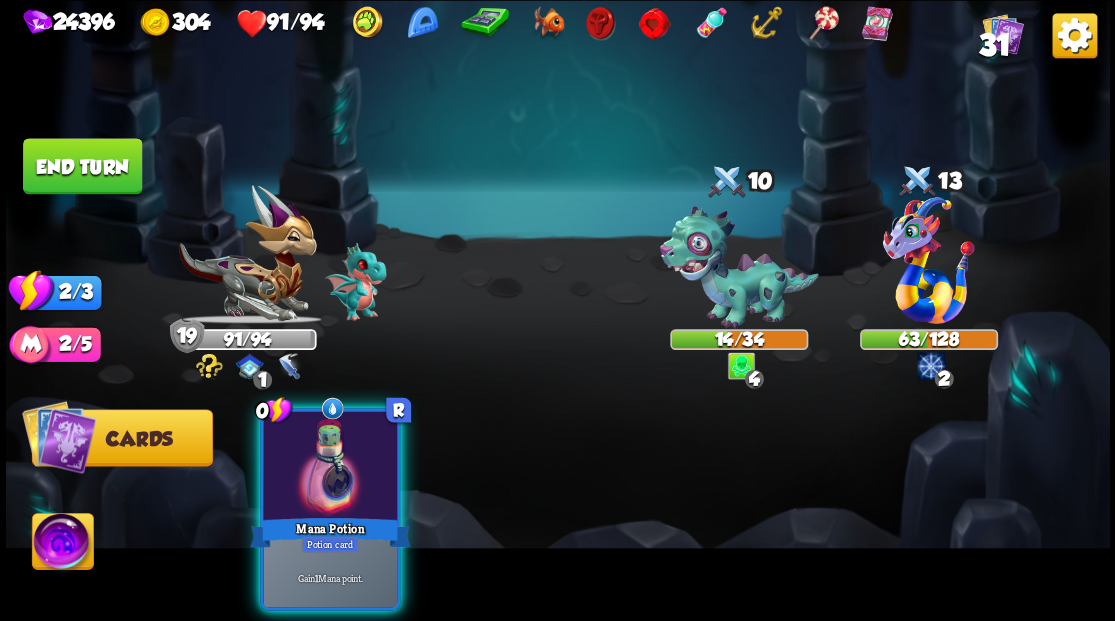 click at bounding box center [330, 467] 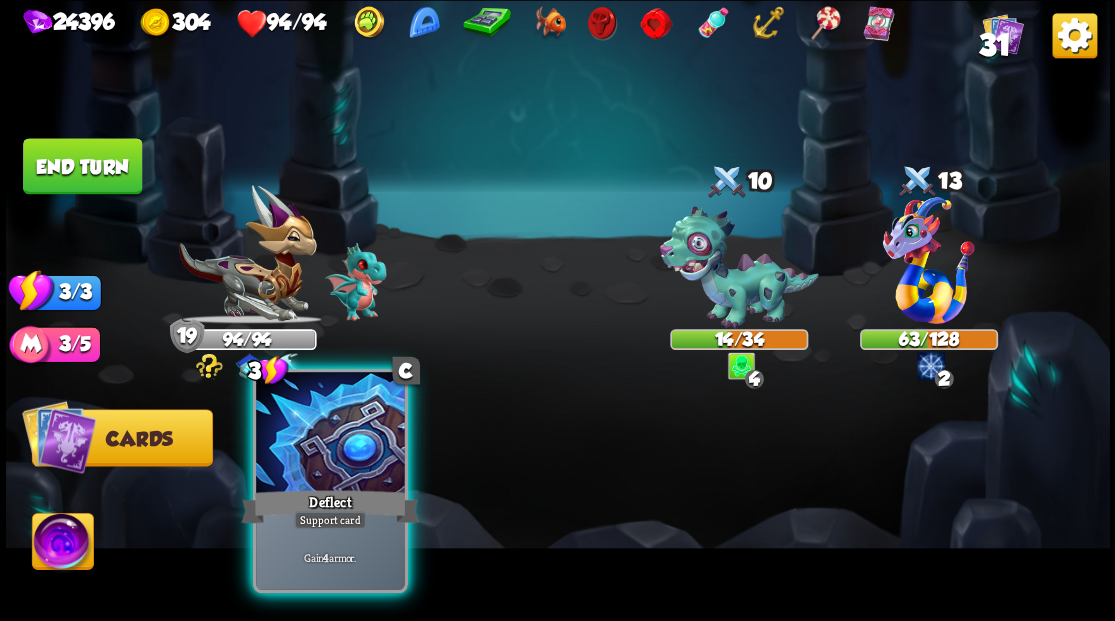 click at bounding box center [330, 434] 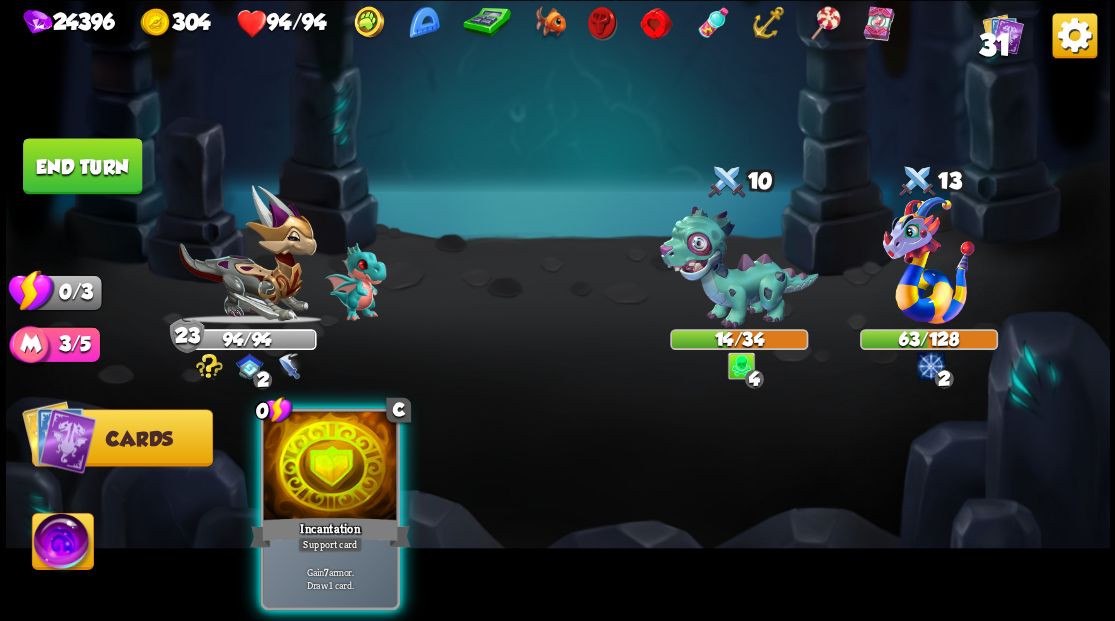 drag, startPoint x: 319, startPoint y: 486, endPoint x: 354, endPoint y: 453, distance: 48.104053 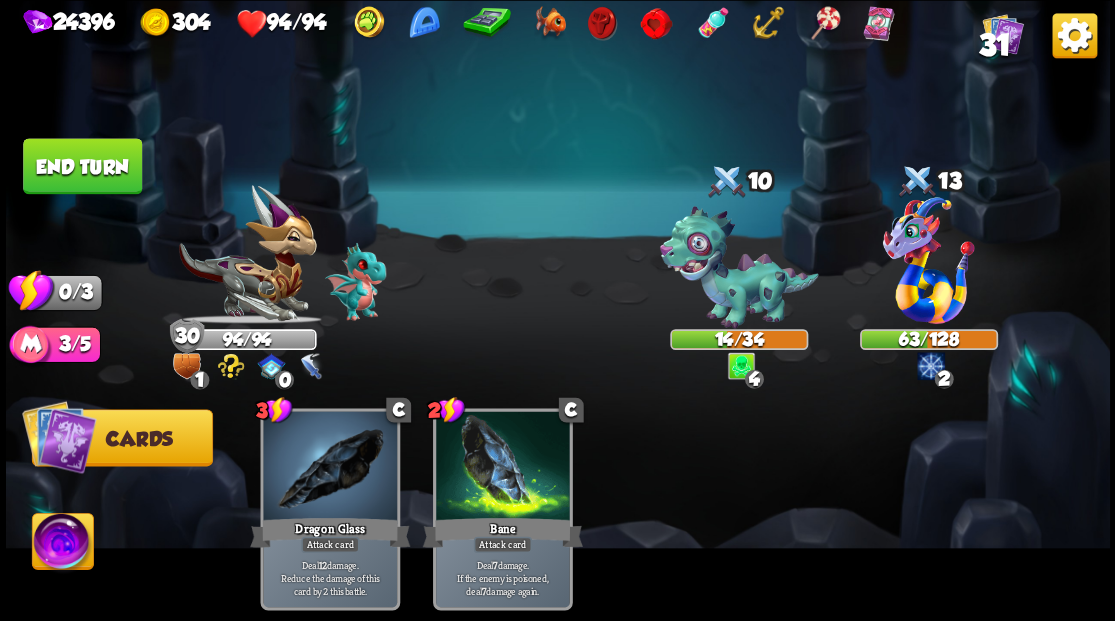 click on "End turn" at bounding box center (82, 166) 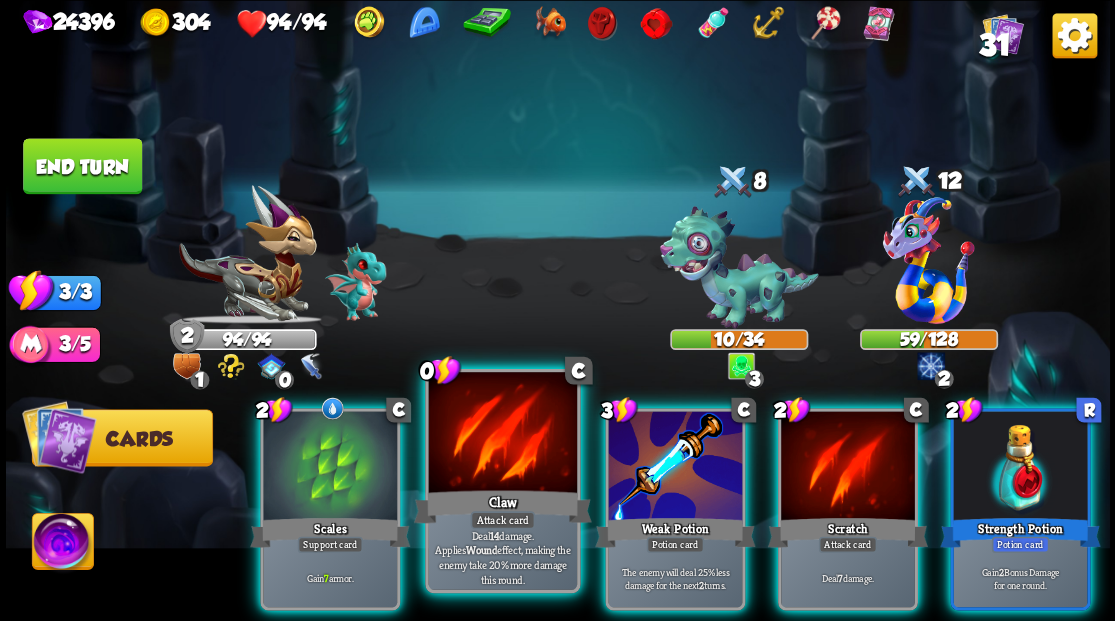 click at bounding box center [502, 434] 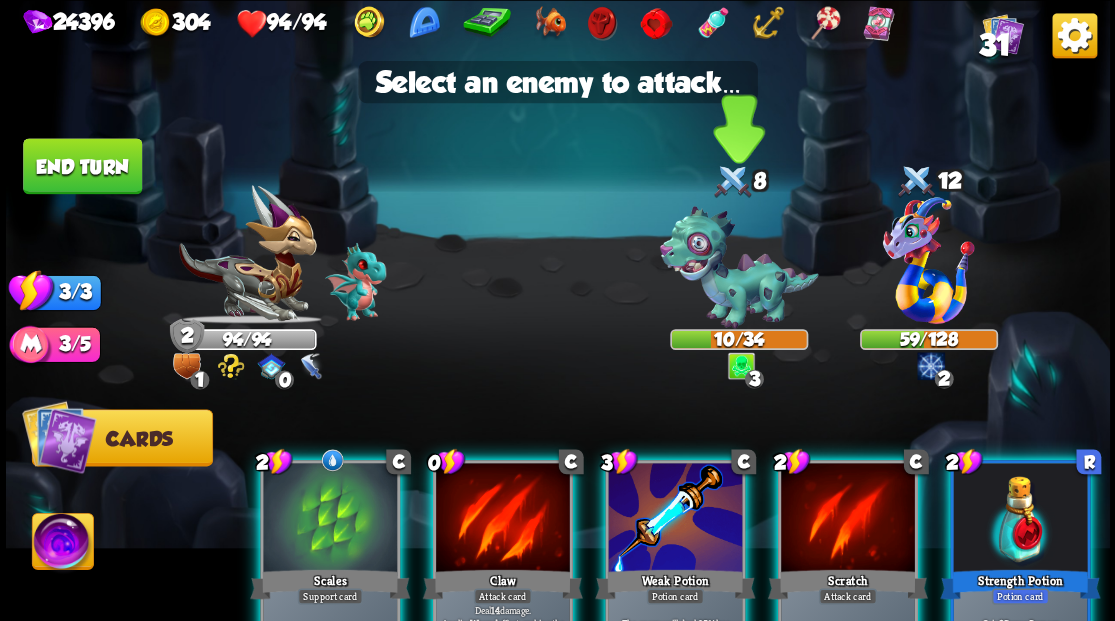 click at bounding box center [738, 267] 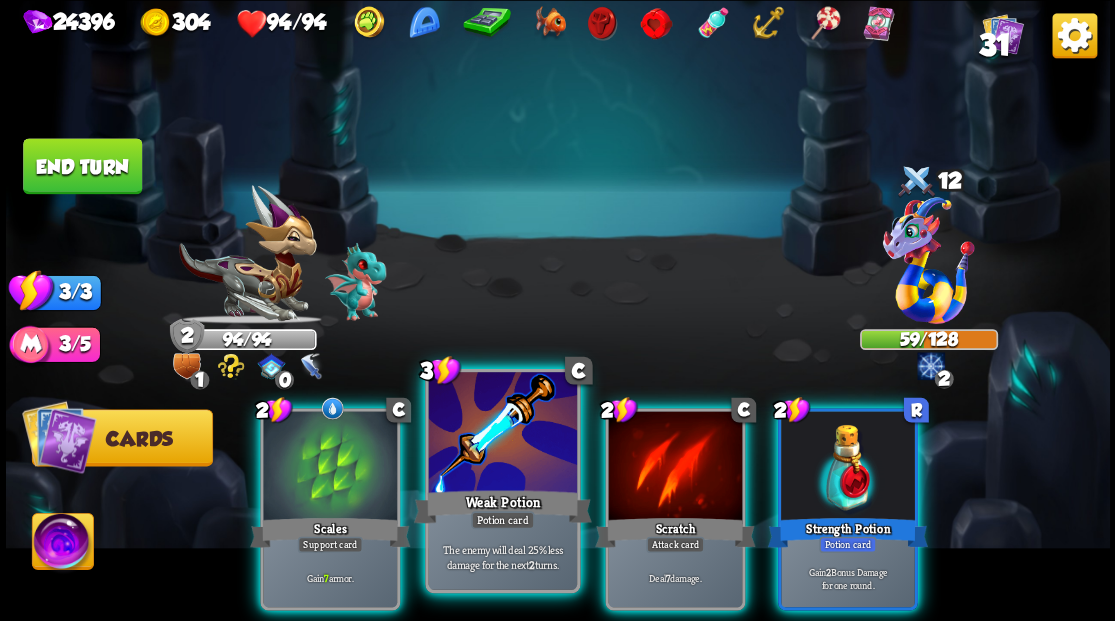 click at bounding box center (502, 434) 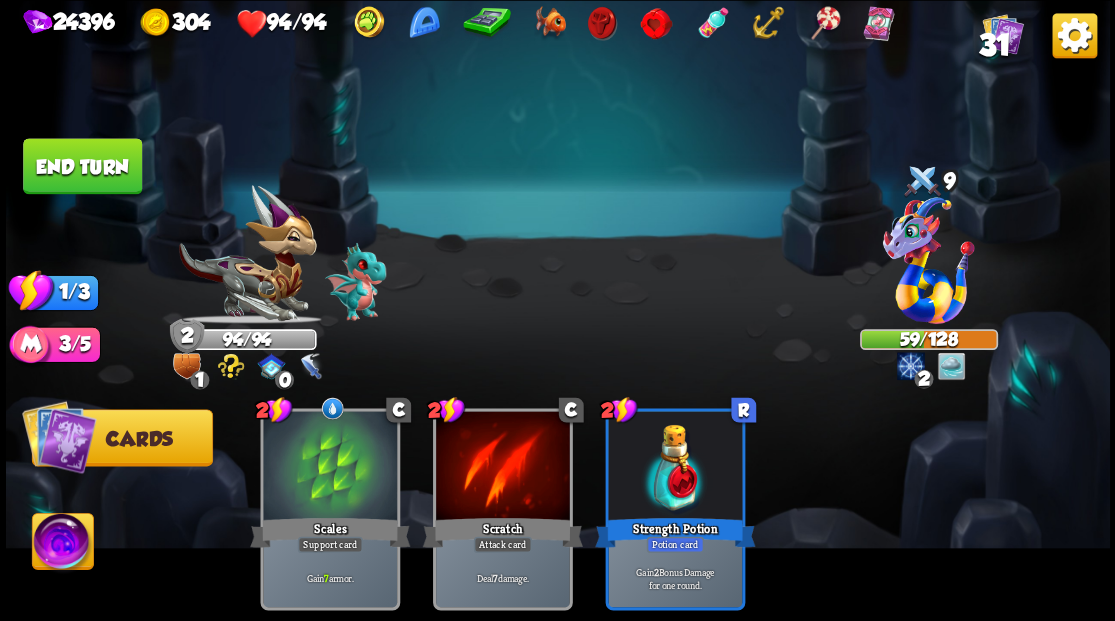 click on "End turn" at bounding box center (82, 166) 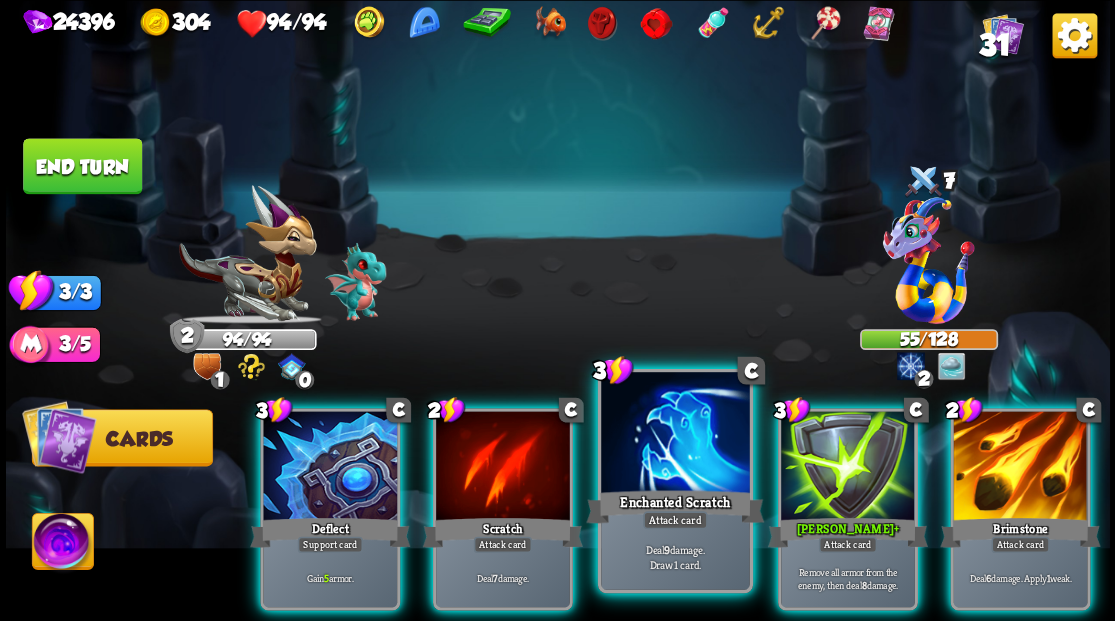 click at bounding box center [675, 434] 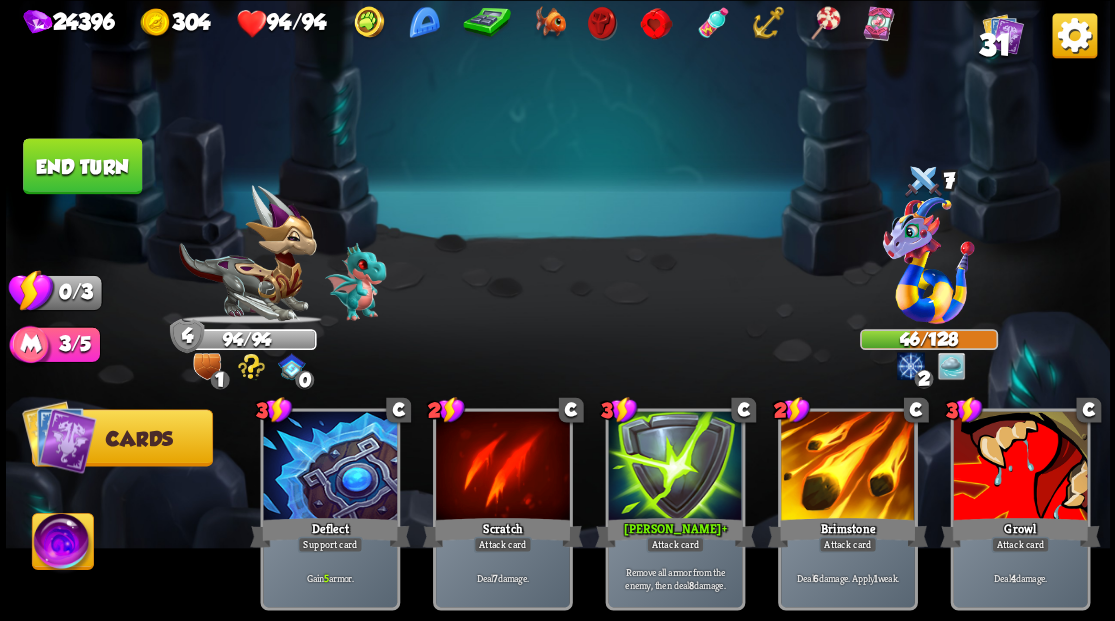 click on "End turn" at bounding box center [82, 166] 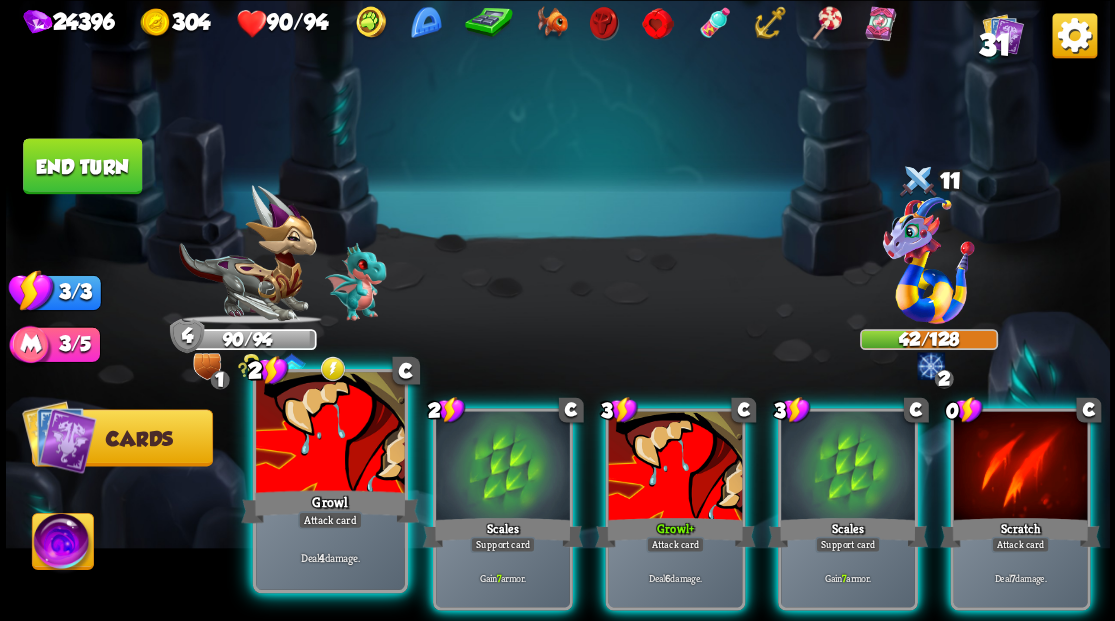 click at bounding box center [330, 434] 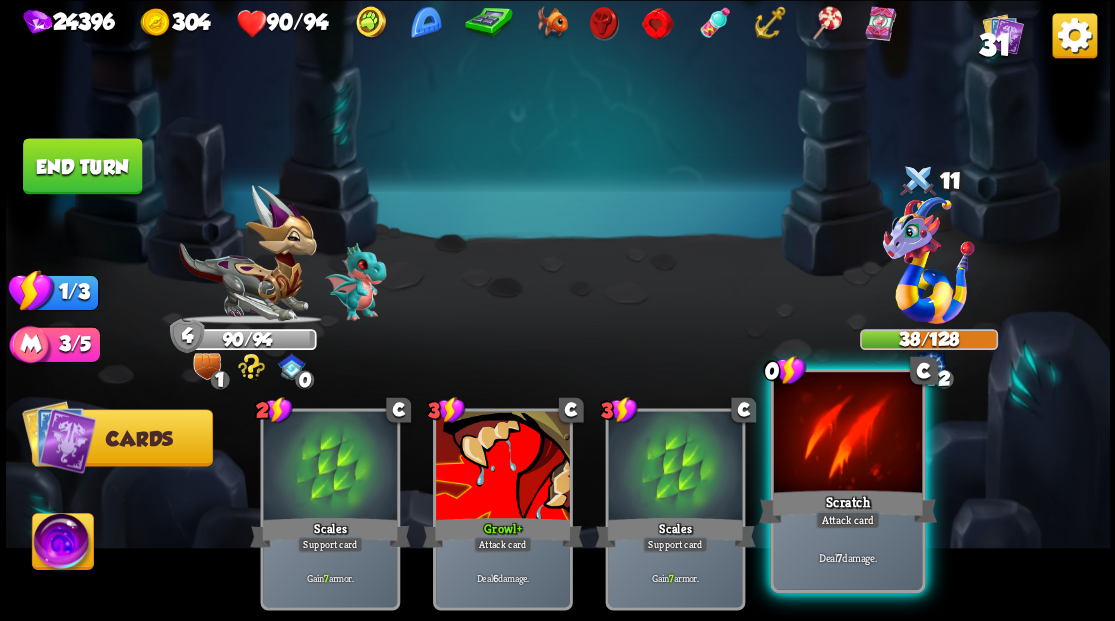 click at bounding box center [847, 434] 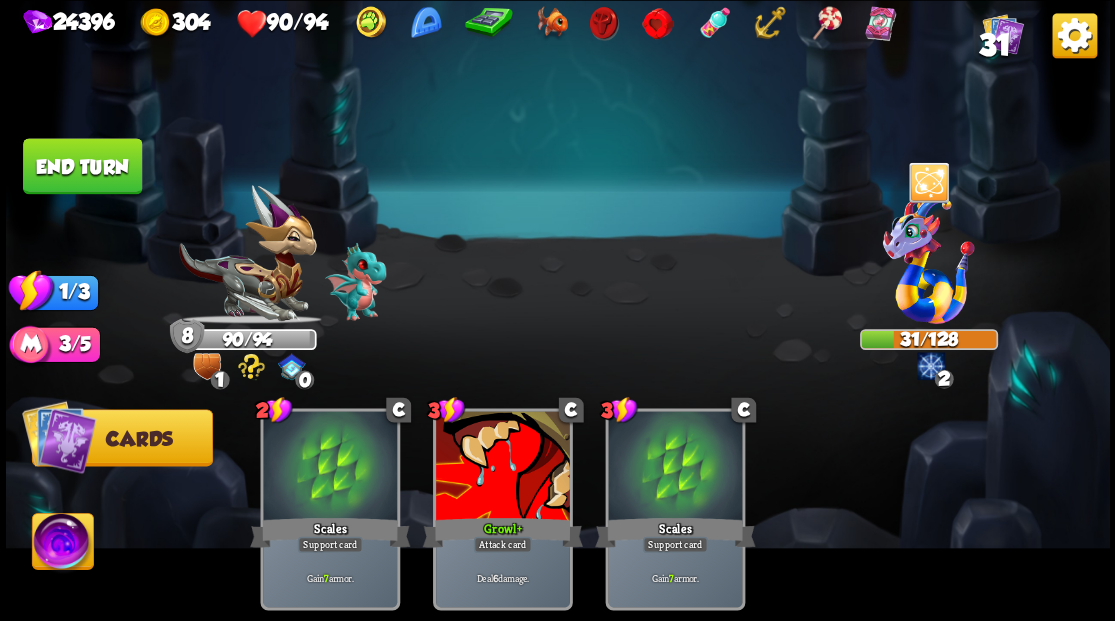 click on "End turn" at bounding box center (82, 165) 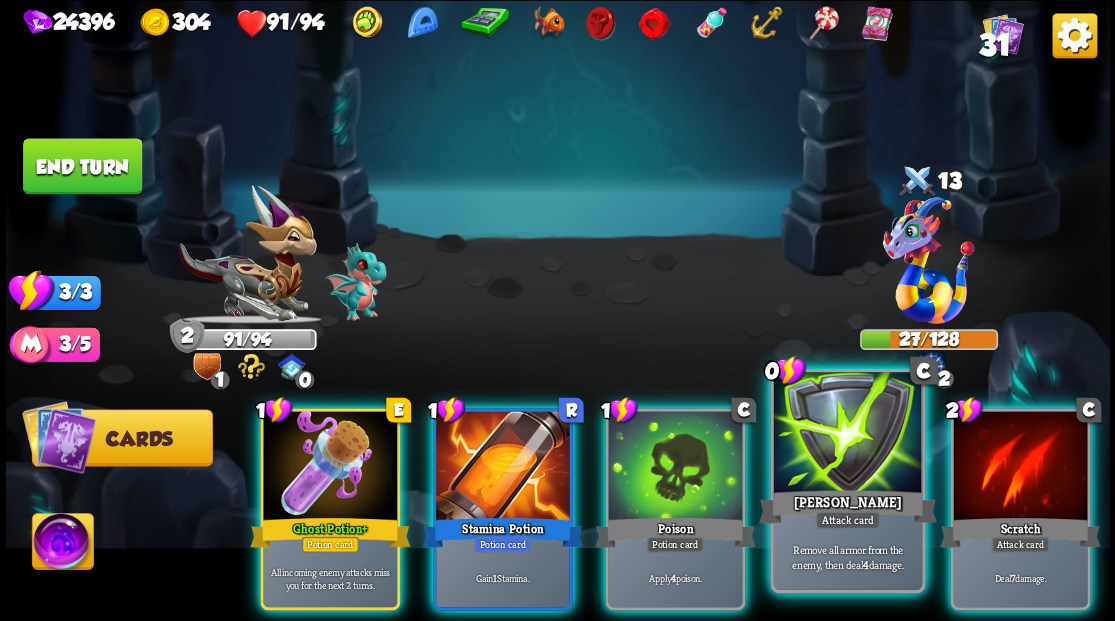 click at bounding box center (847, 434) 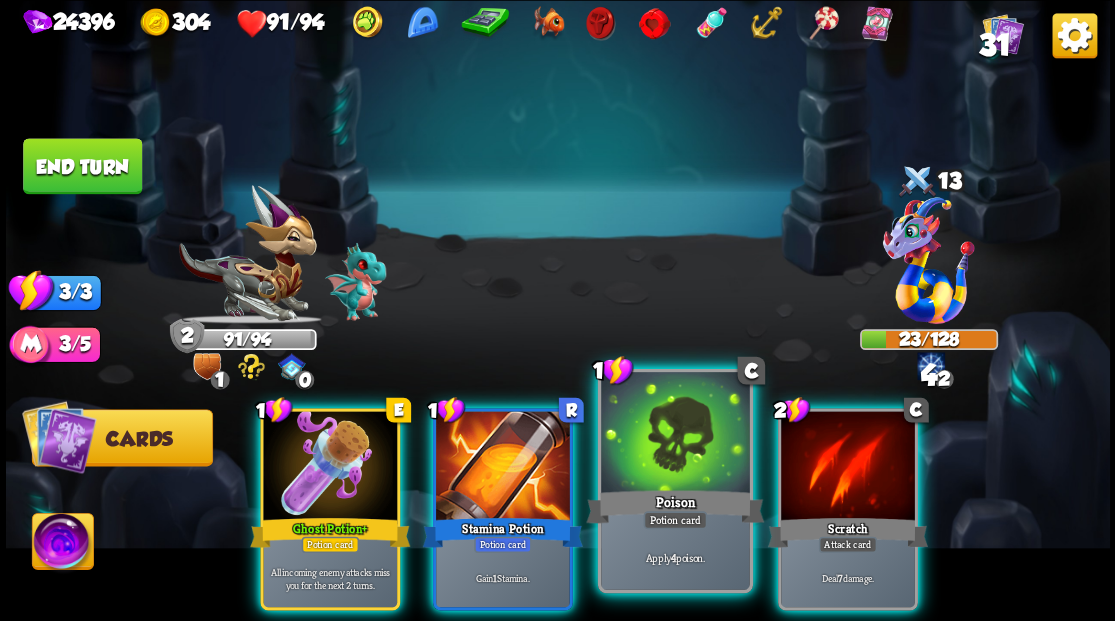 click at bounding box center (675, 434) 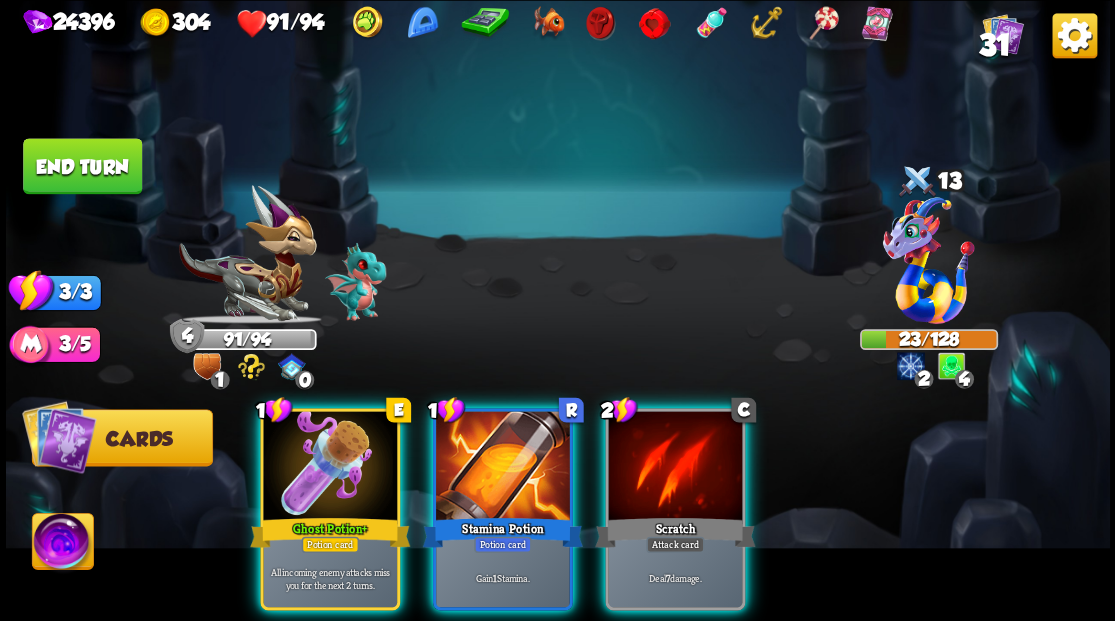 drag, startPoint x: 668, startPoint y: 451, endPoint x: 662, endPoint y: 429, distance: 22.803509 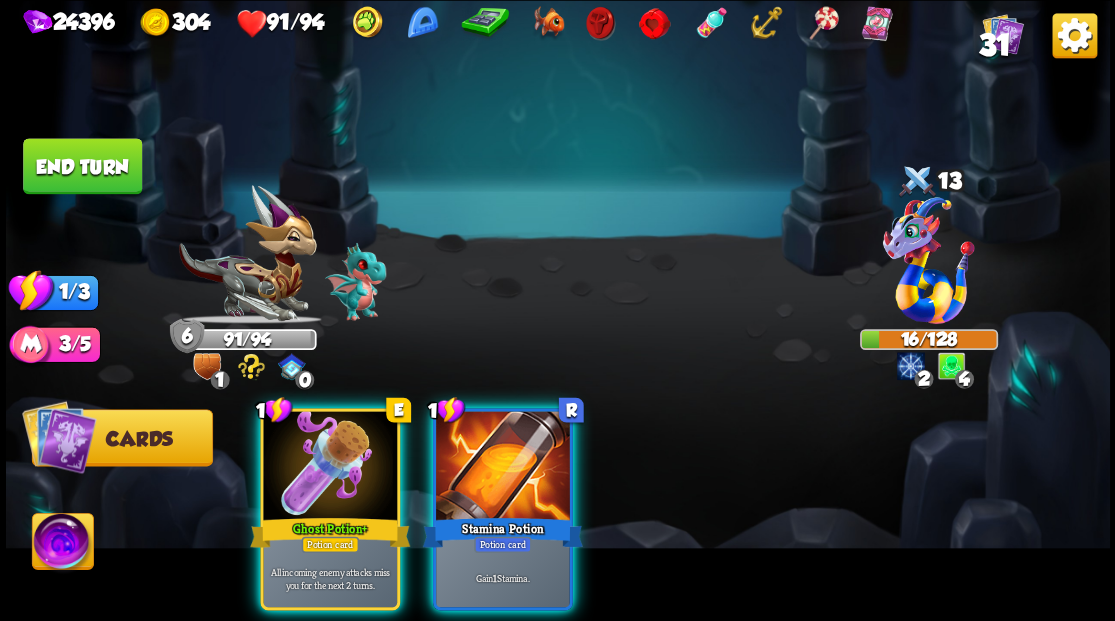 click at bounding box center (503, 467) 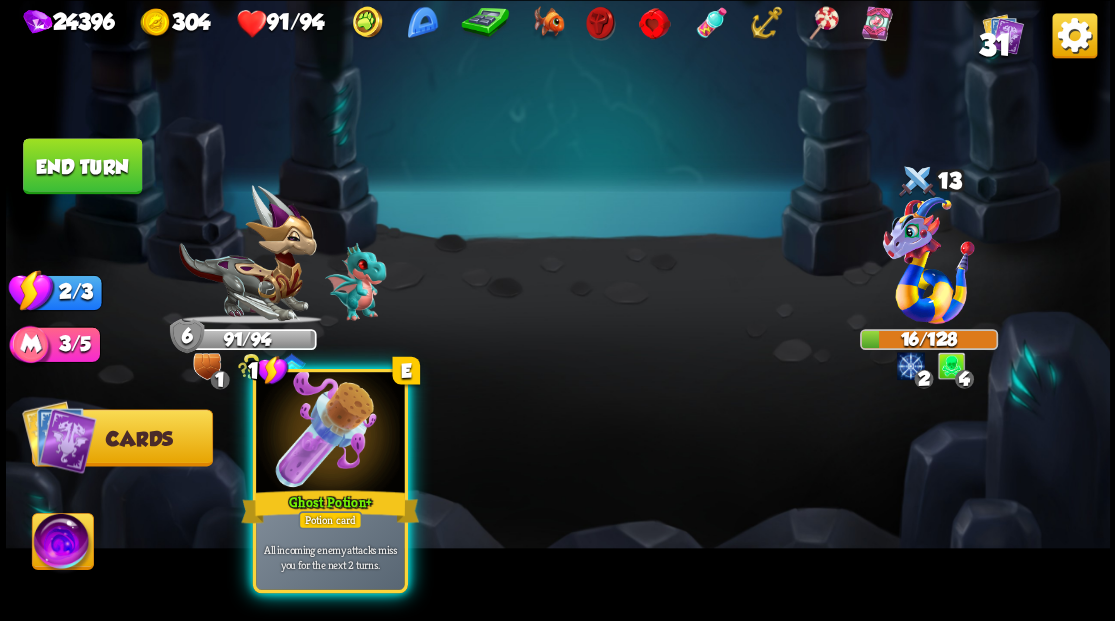 click at bounding box center [330, 434] 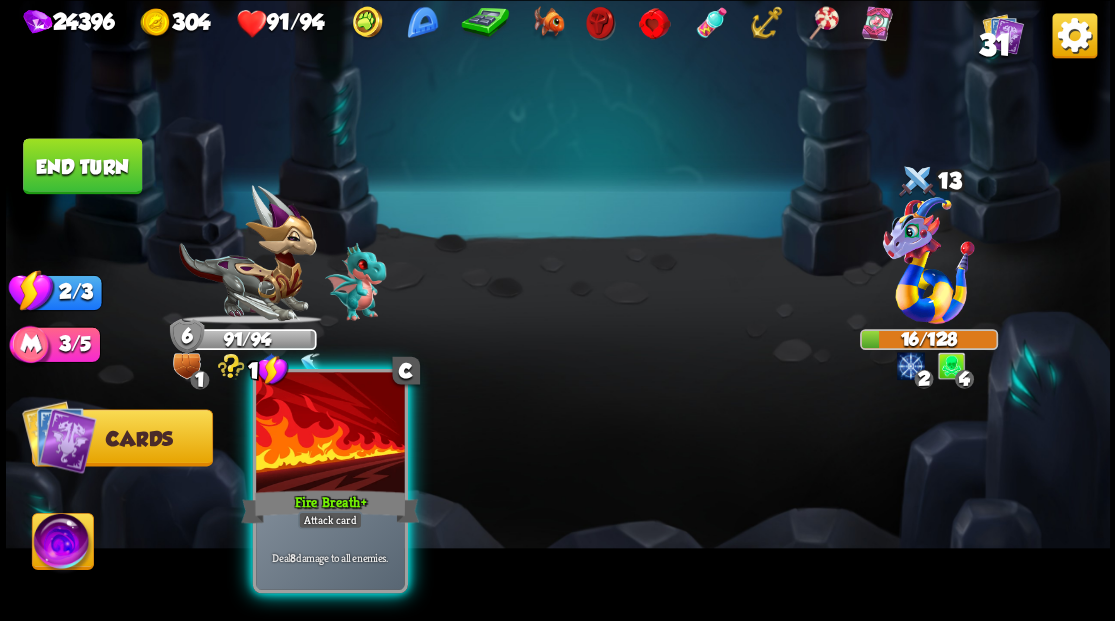 click at bounding box center [330, 434] 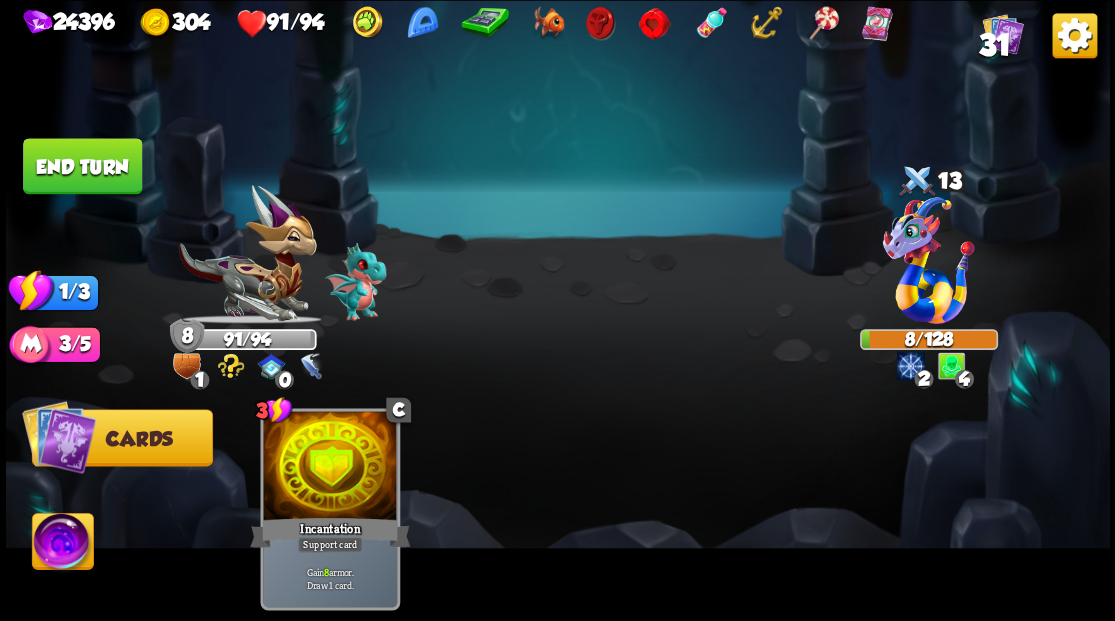 click on "End turn" at bounding box center [82, 166] 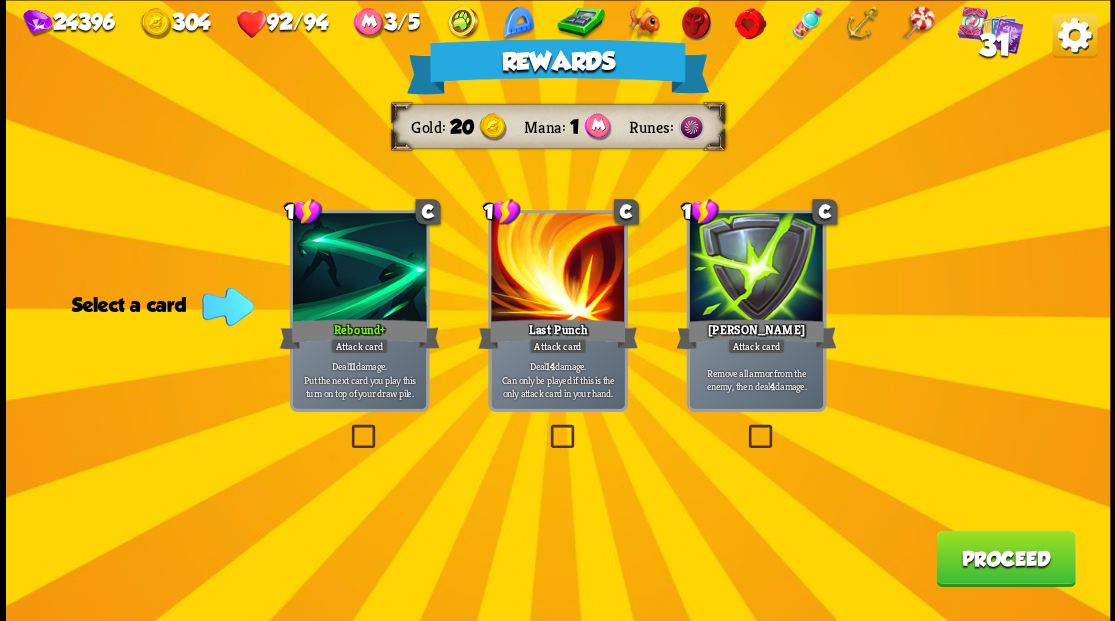 click on "Proceed" at bounding box center [1005, 558] 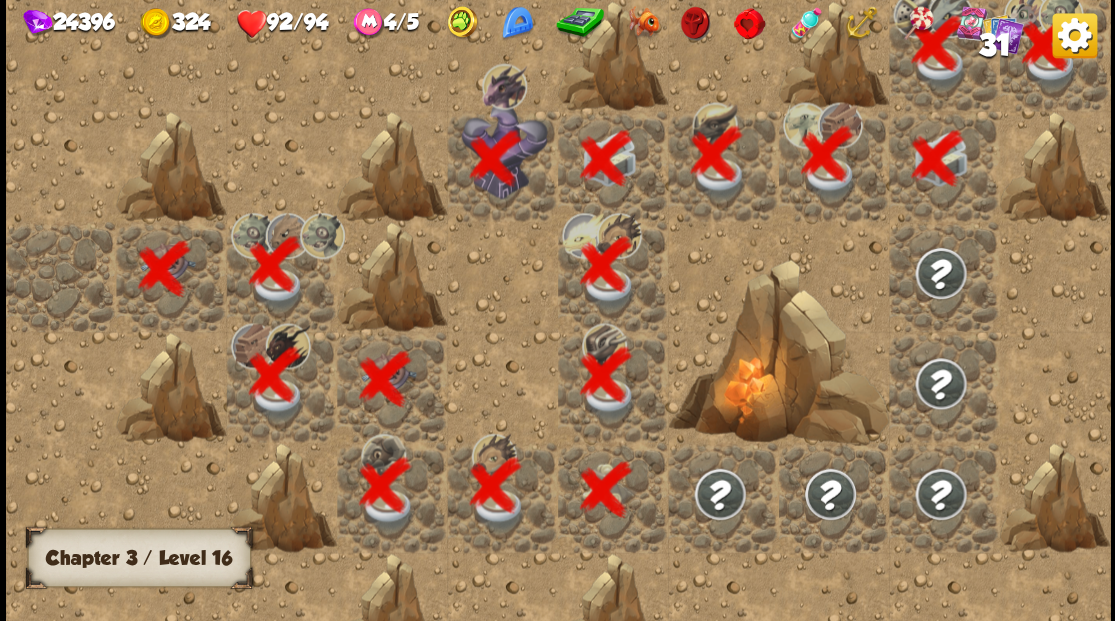 scroll, scrollTop: 0, scrollLeft: 384, axis: horizontal 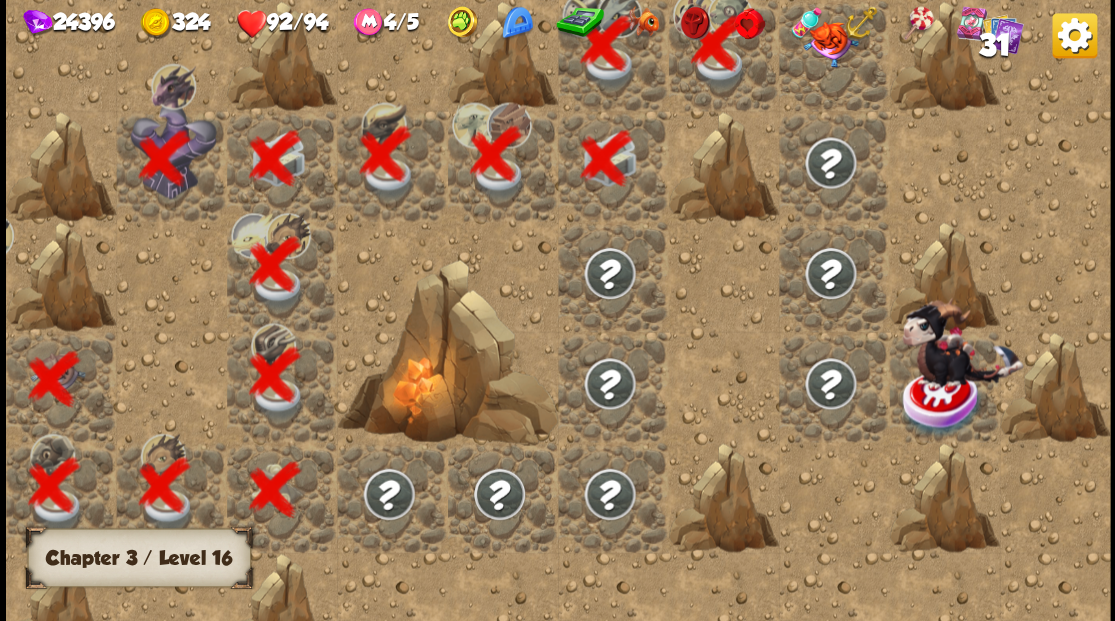 click at bounding box center (829, 44) 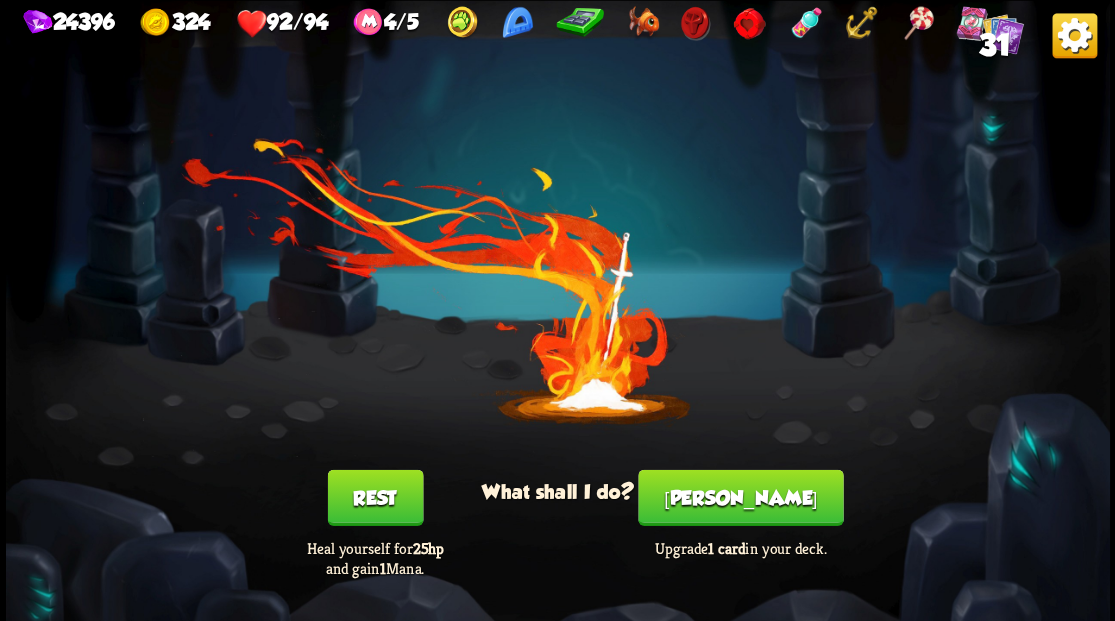 click on "[PERSON_NAME]" at bounding box center (740, 497) 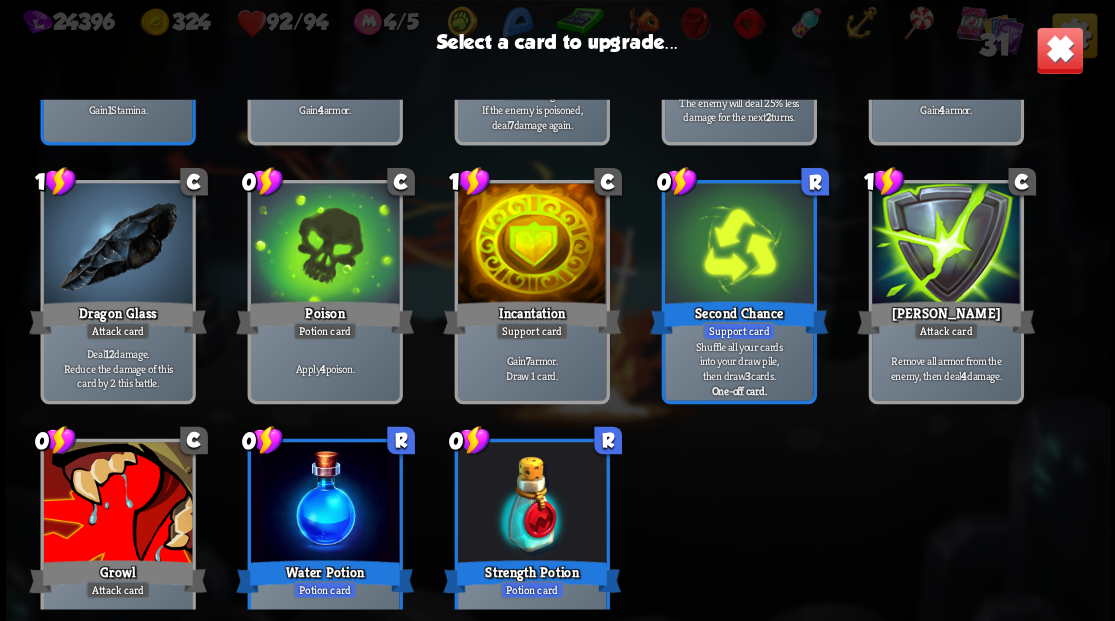scroll, scrollTop: 929, scrollLeft: 0, axis: vertical 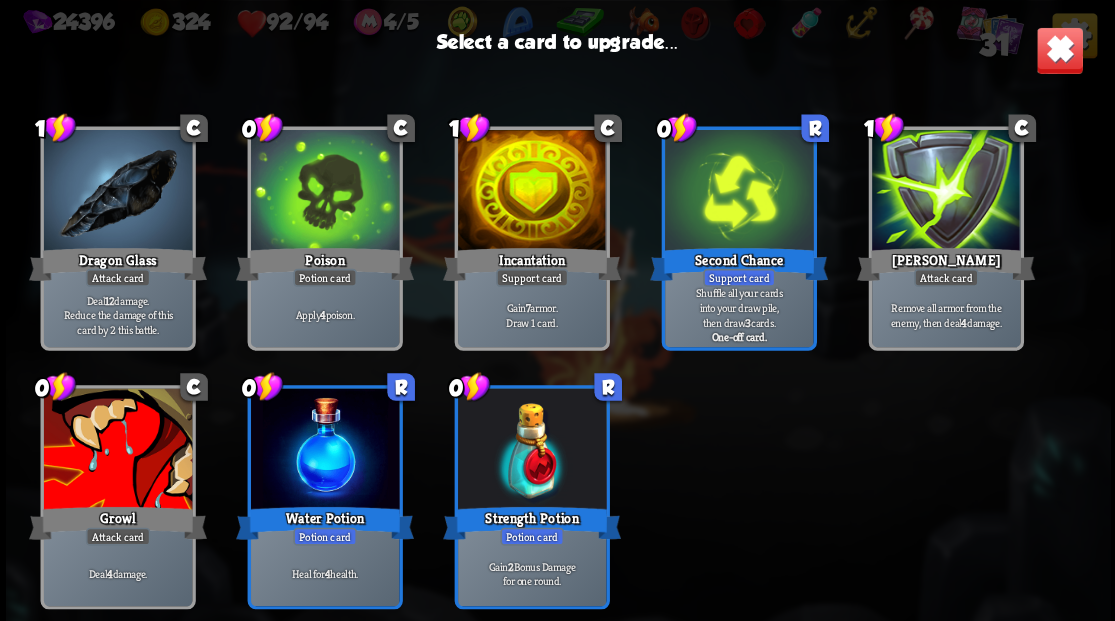 click at bounding box center (117, 450) 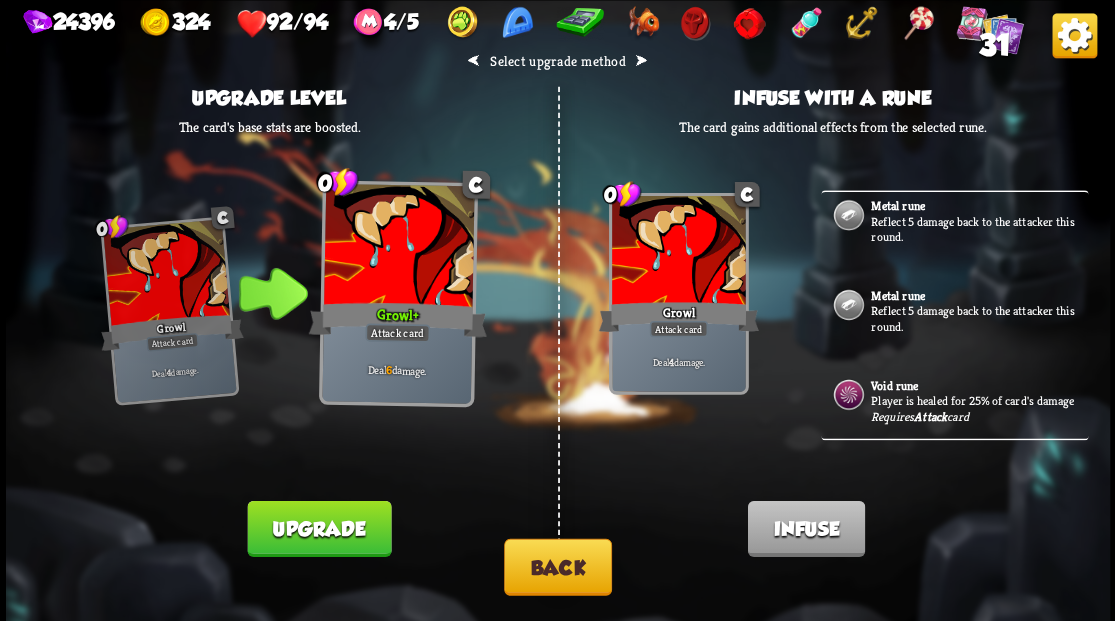 scroll, scrollTop: 816, scrollLeft: 0, axis: vertical 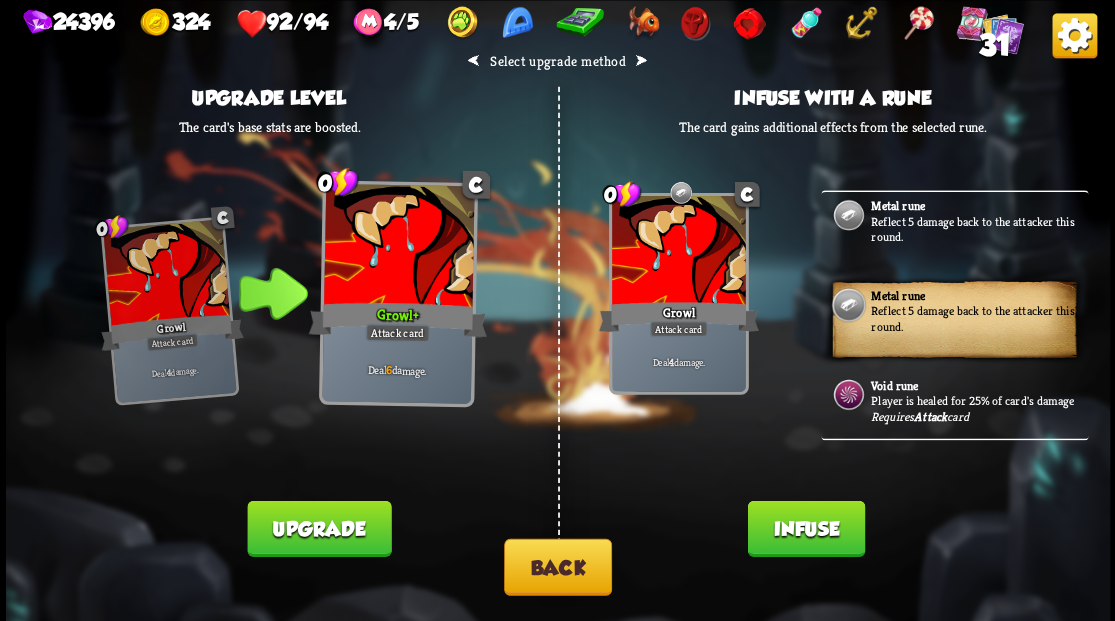 click on "Infuse" at bounding box center [805, 528] 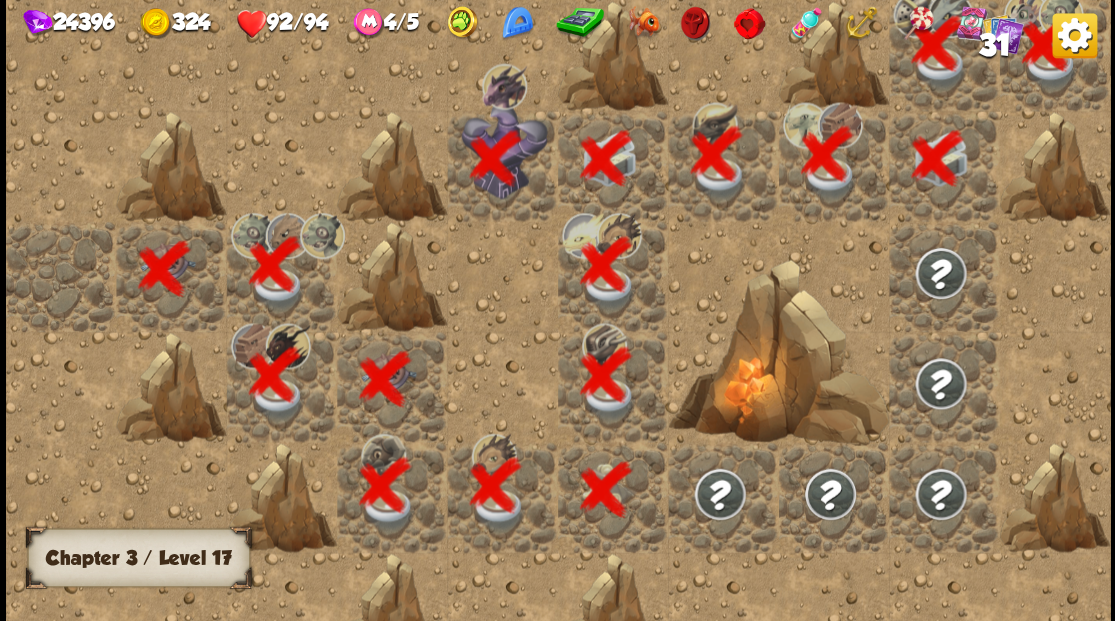 scroll, scrollTop: 0, scrollLeft: 384, axis: horizontal 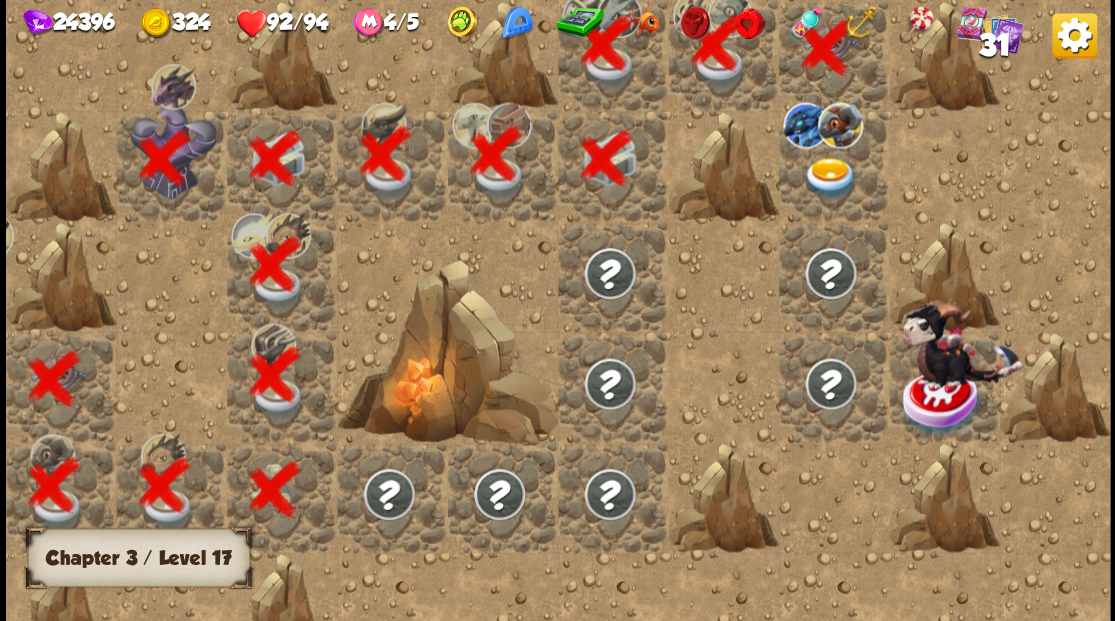 click at bounding box center [829, 178] 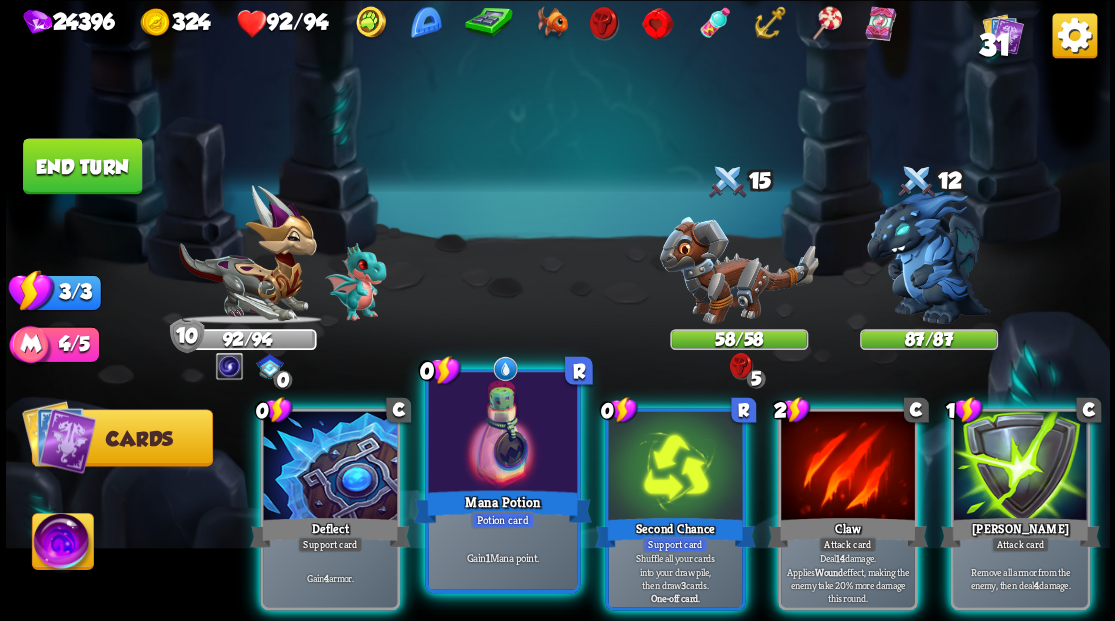 click at bounding box center [502, 434] 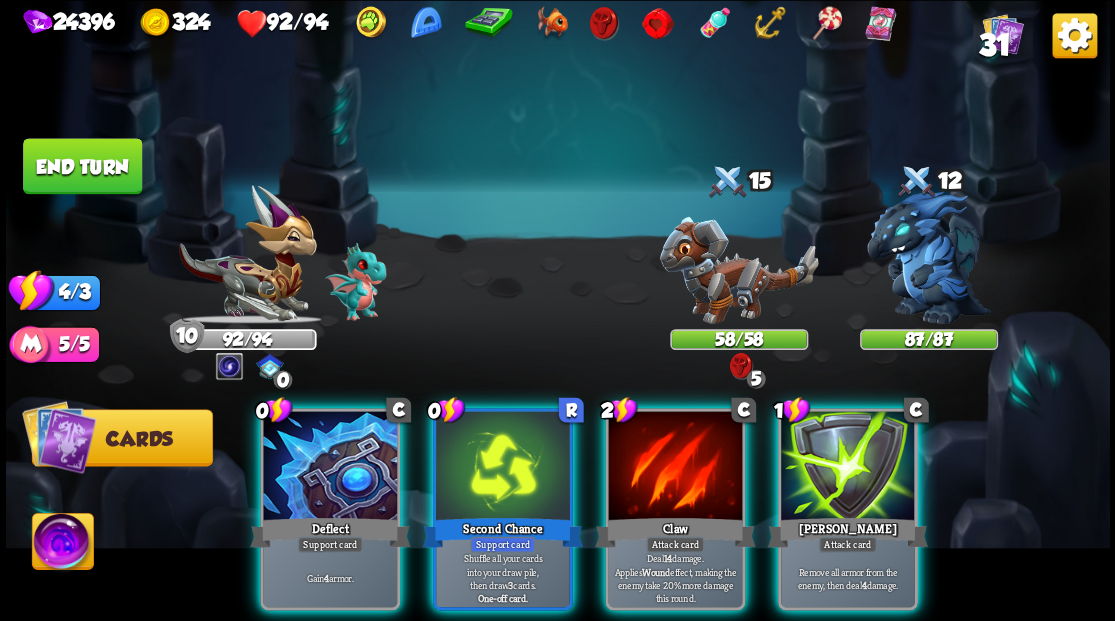 click at bounding box center (62, 544) 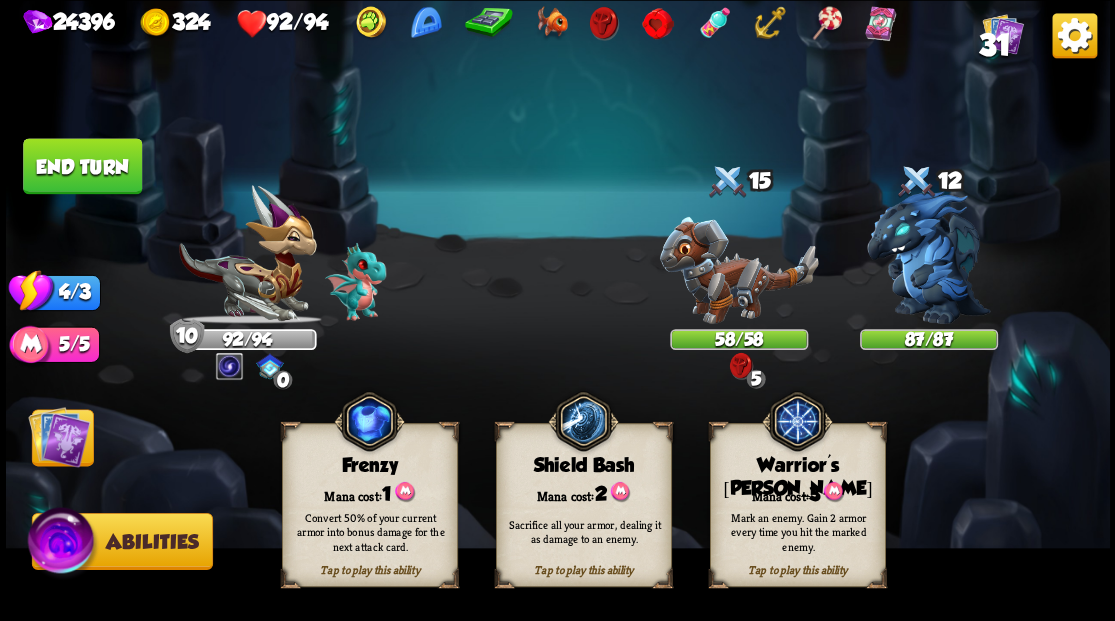 drag, startPoint x: 801, startPoint y: 467, endPoint x: 746, endPoint y: 398, distance: 88.23831 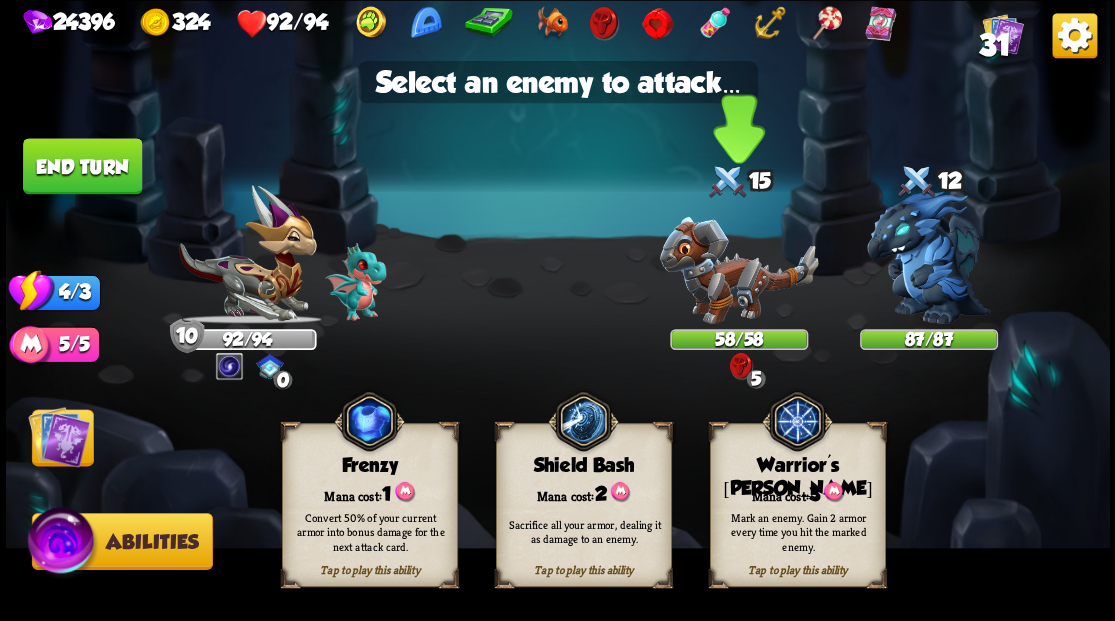 click at bounding box center [738, 269] 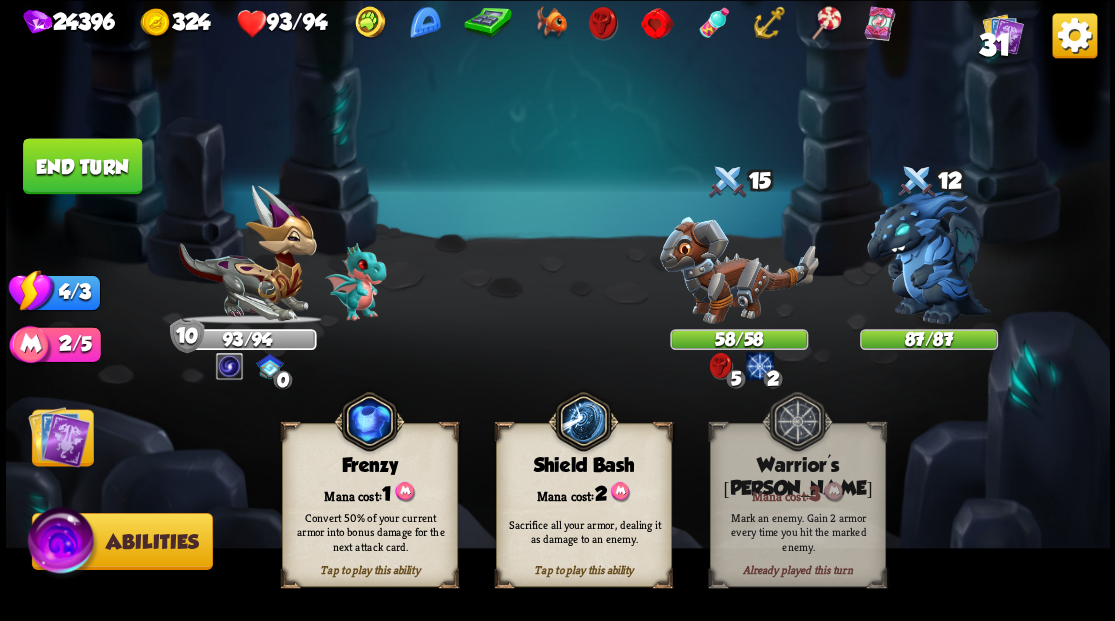 click at bounding box center [59, 436] 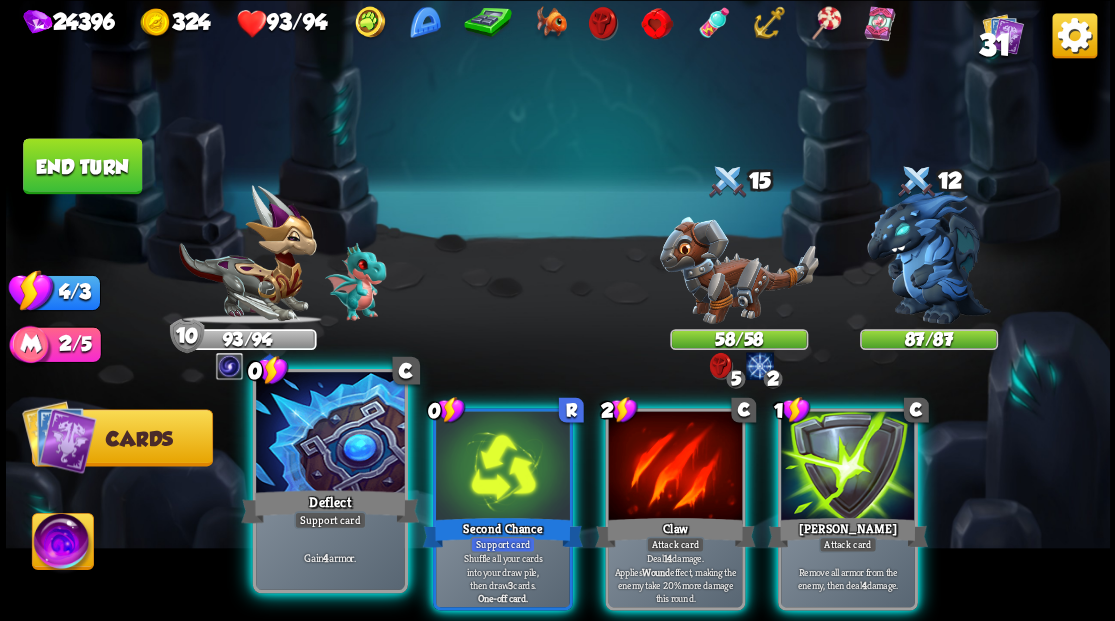 click at bounding box center [330, 434] 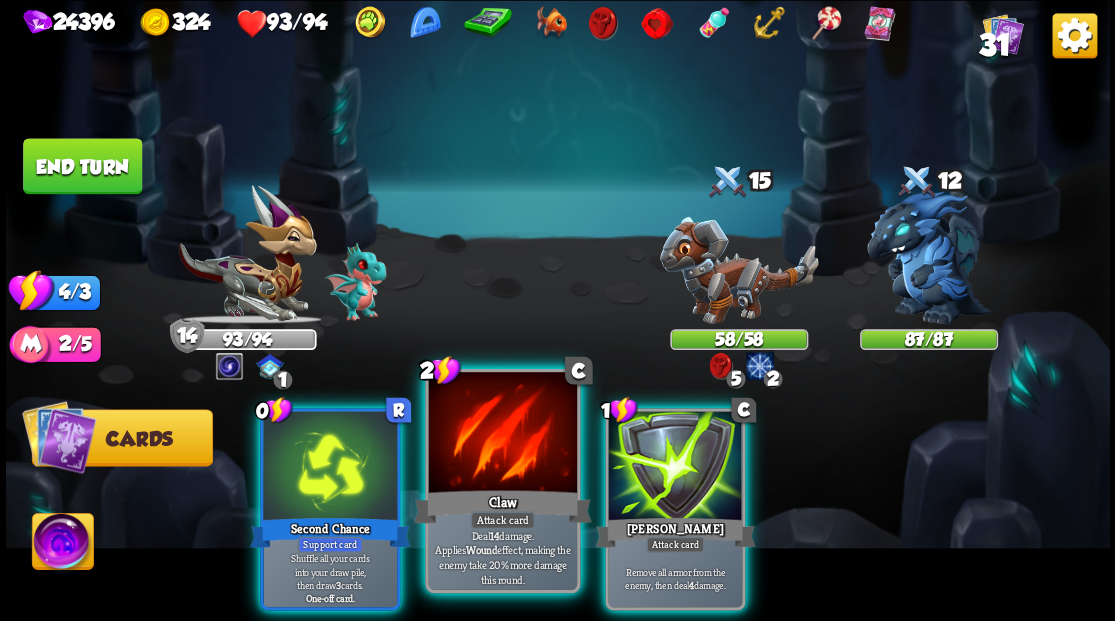 click at bounding box center [502, 434] 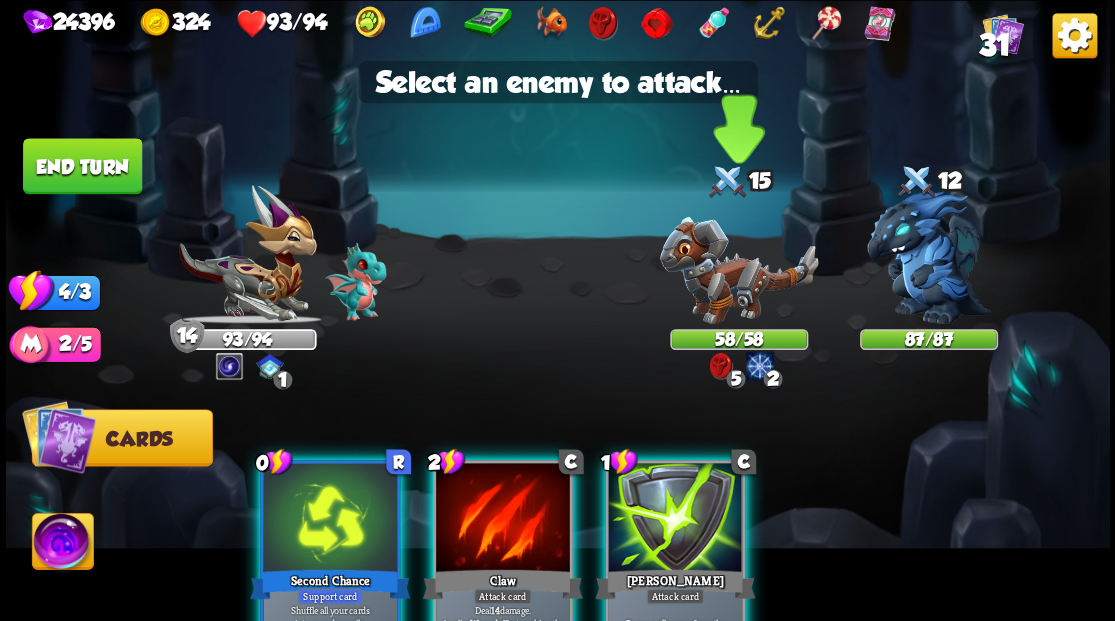 click at bounding box center (738, 269) 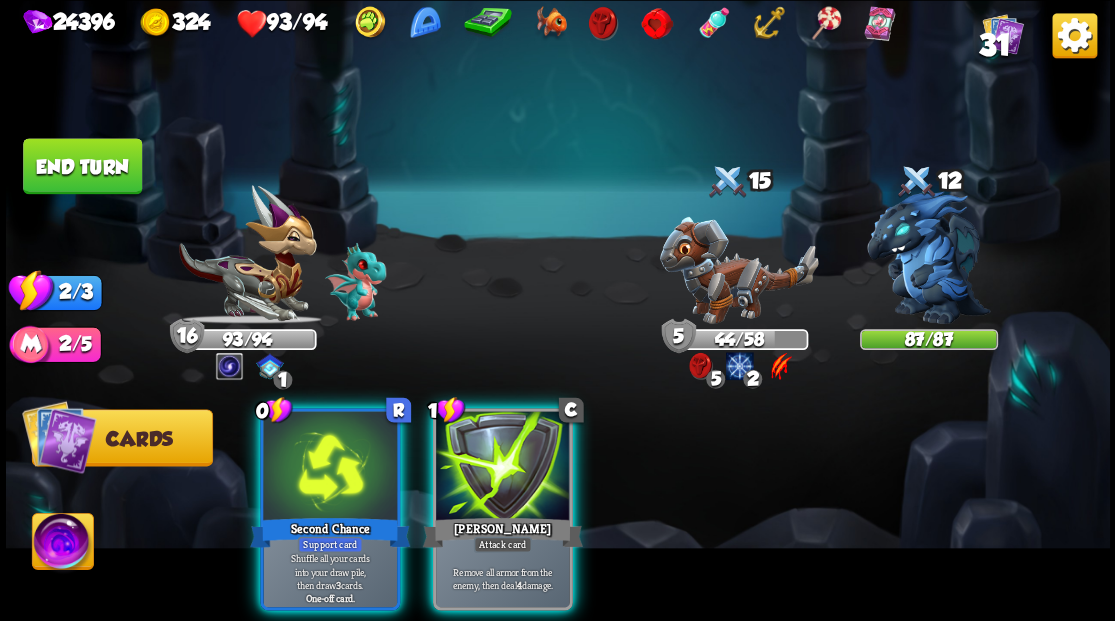 click at bounding box center (738, 269) 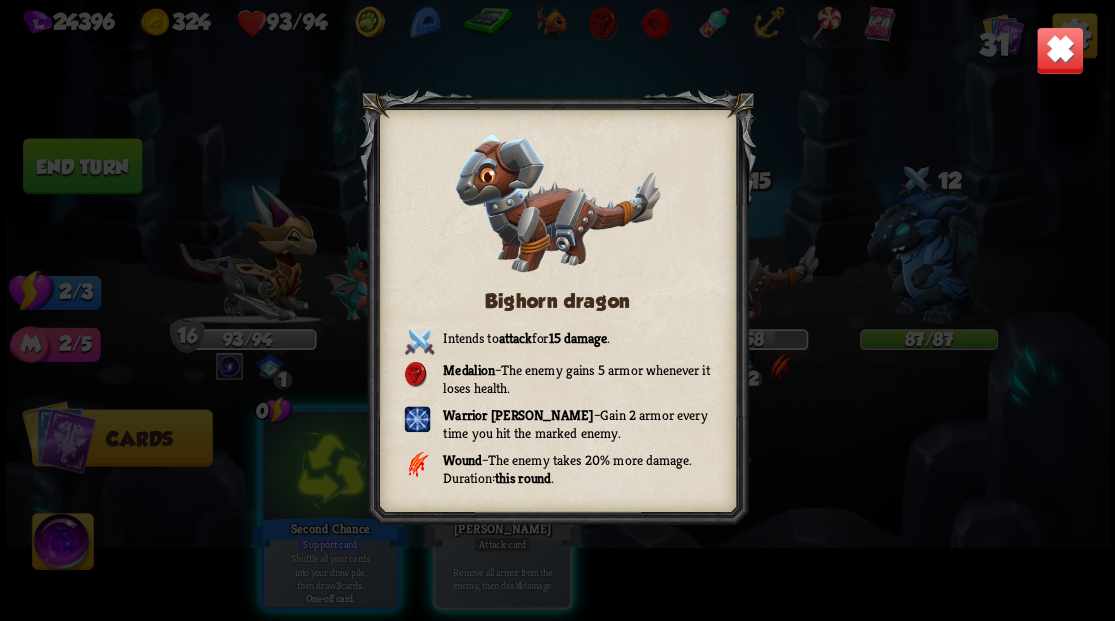 click at bounding box center [1059, 50] 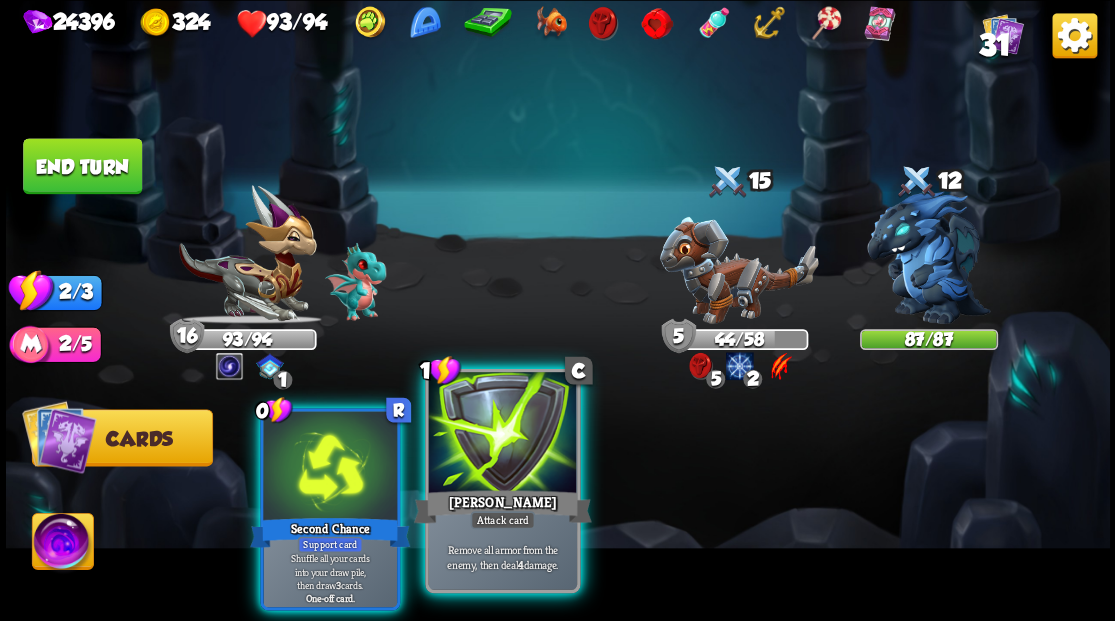 click at bounding box center (502, 434) 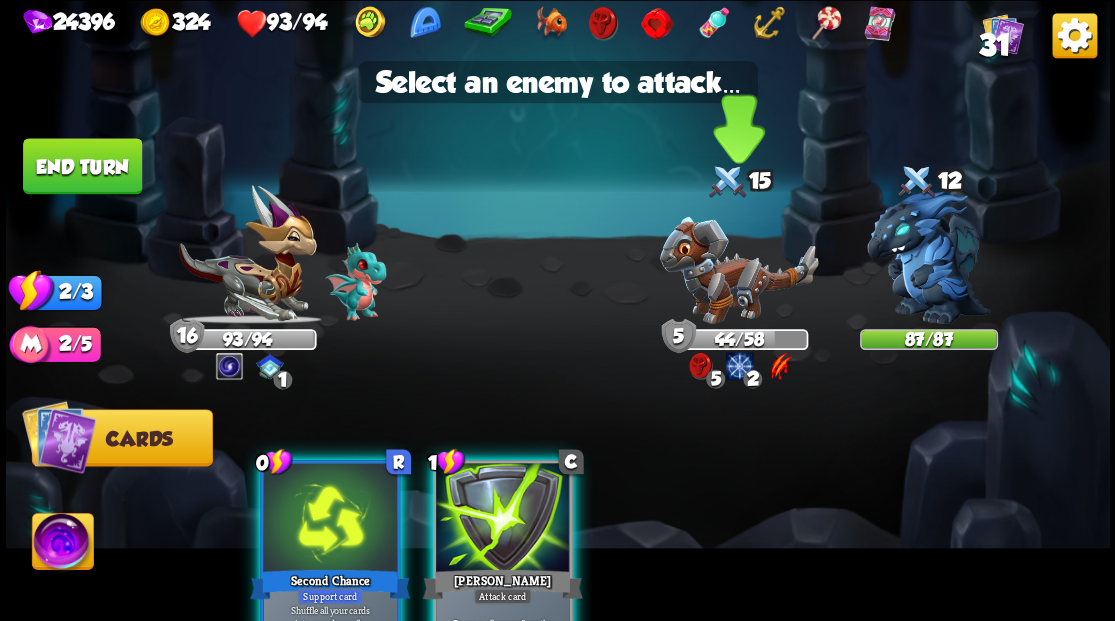 click at bounding box center (738, 269) 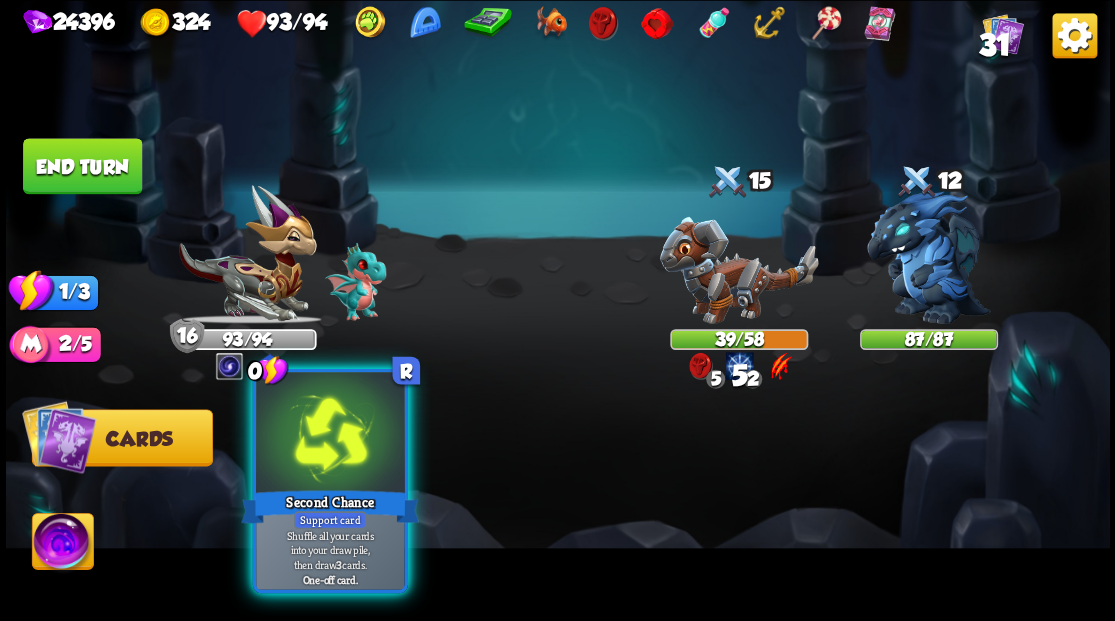 click at bounding box center (330, 434) 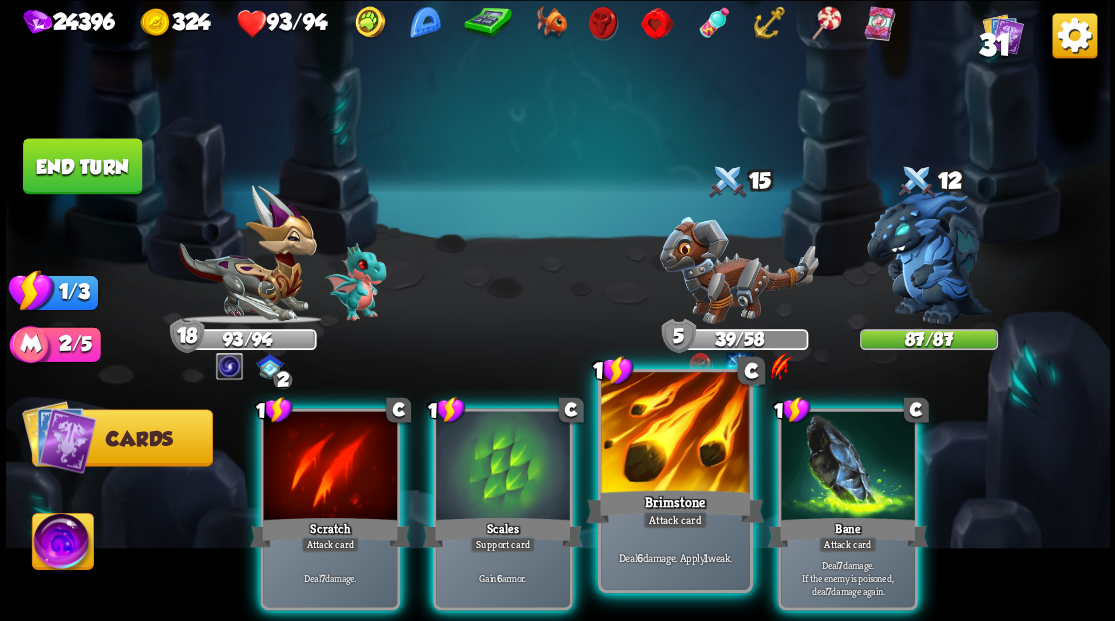 click at bounding box center (675, 434) 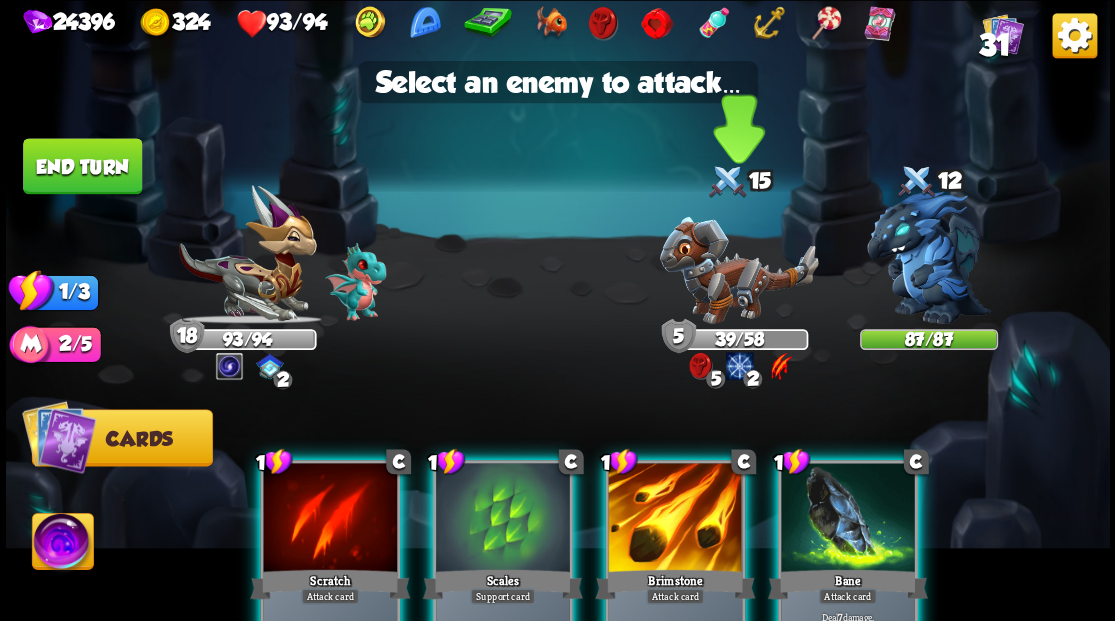 click at bounding box center (738, 269) 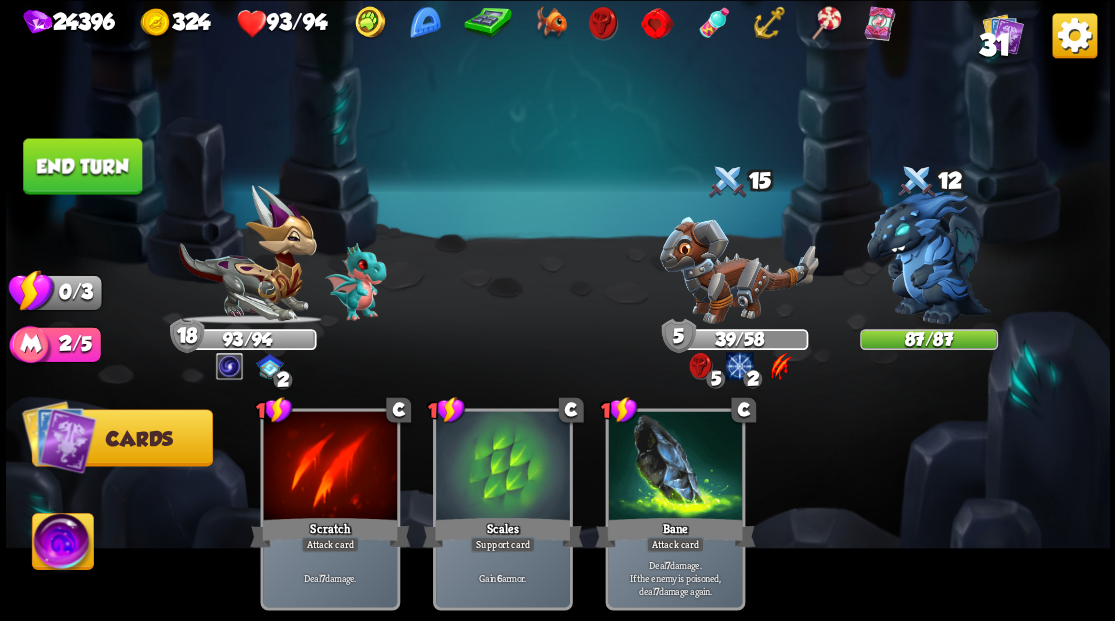 click at bounding box center (738, 269) 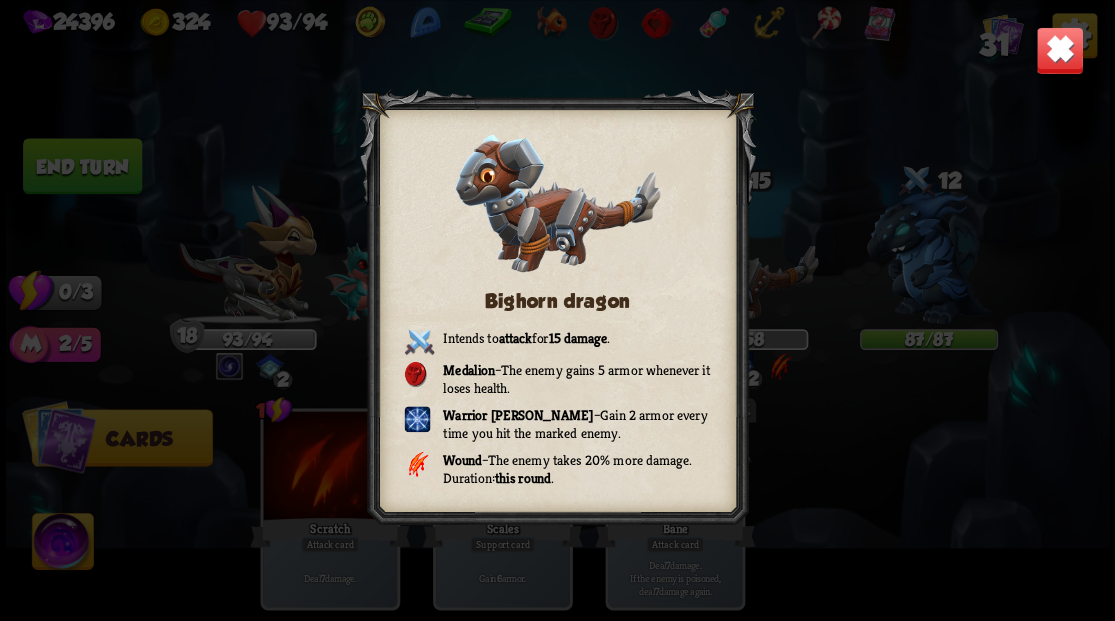 click at bounding box center [1059, 50] 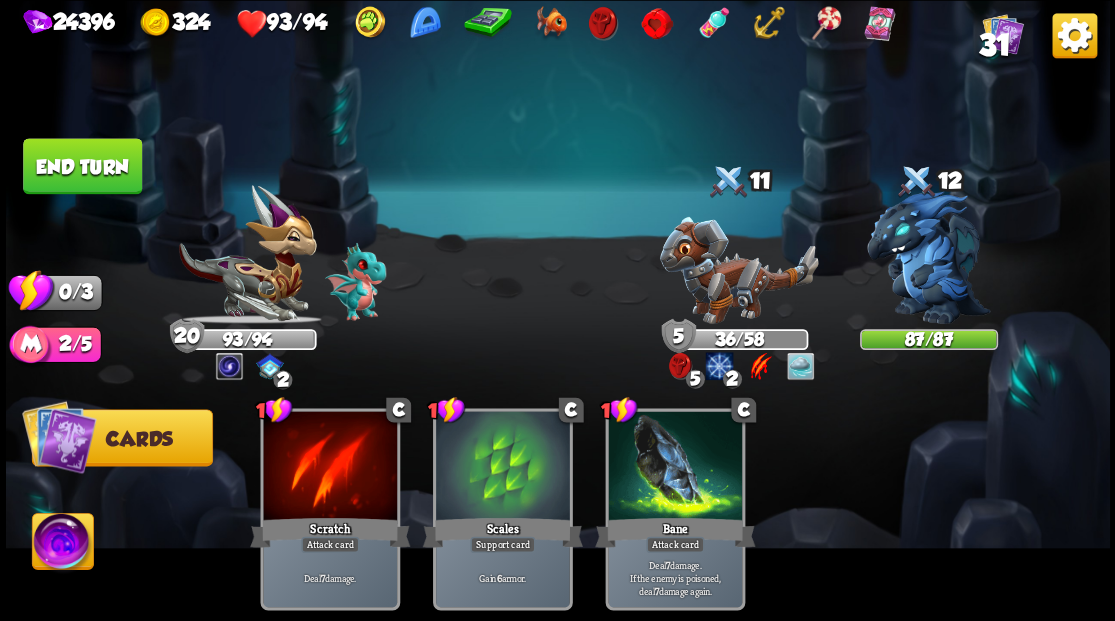 click on "End turn" at bounding box center [82, 166] 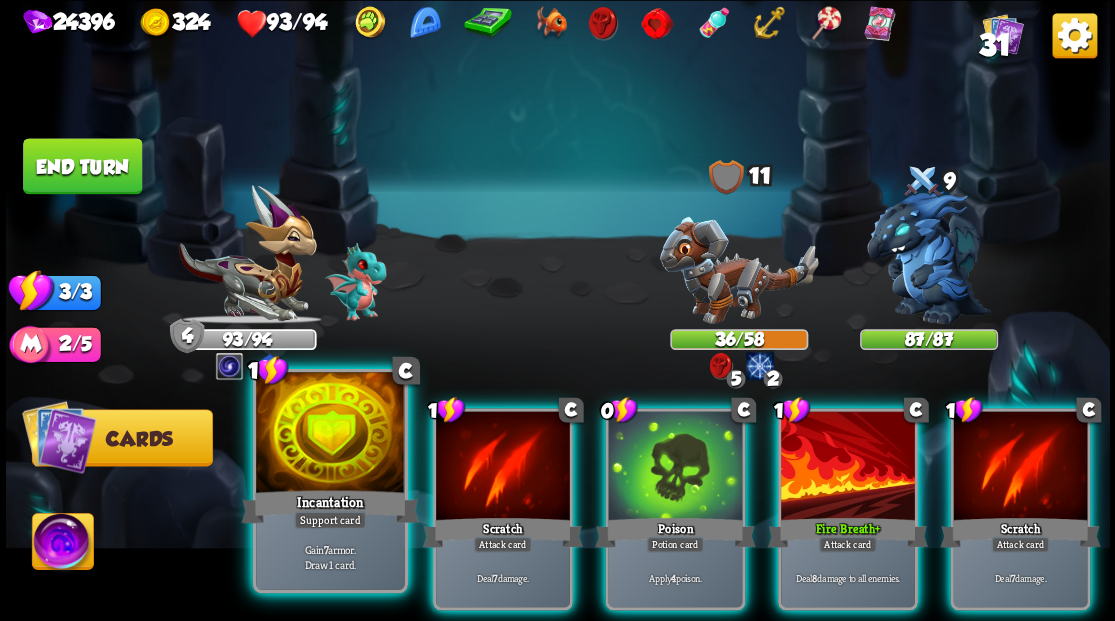 click at bounding box center (330, 434) 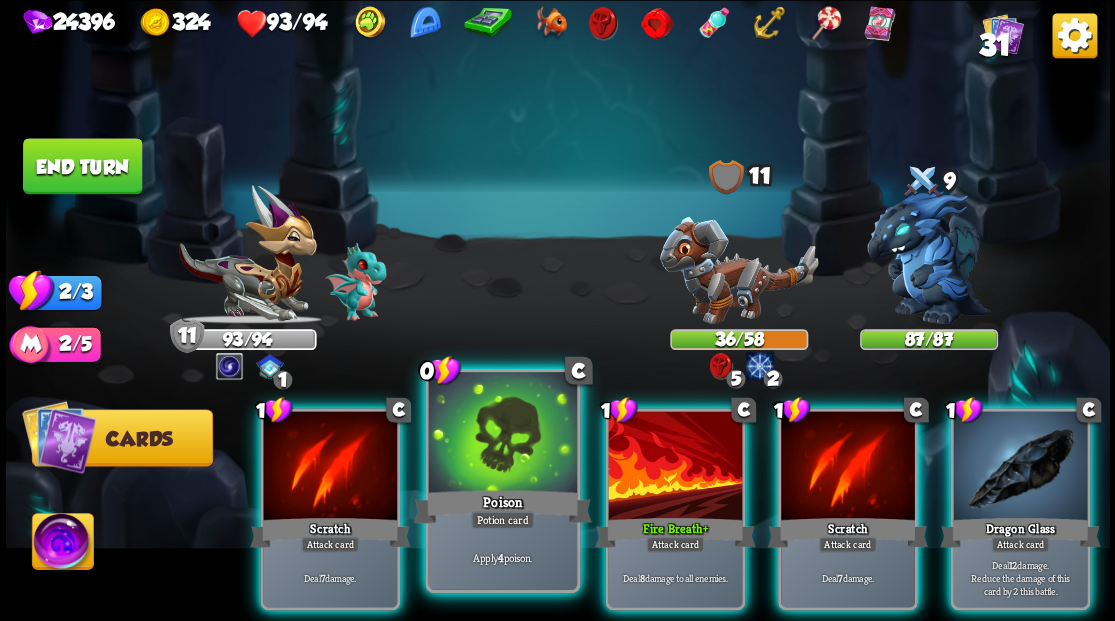 click at bounding box center [502, 434] 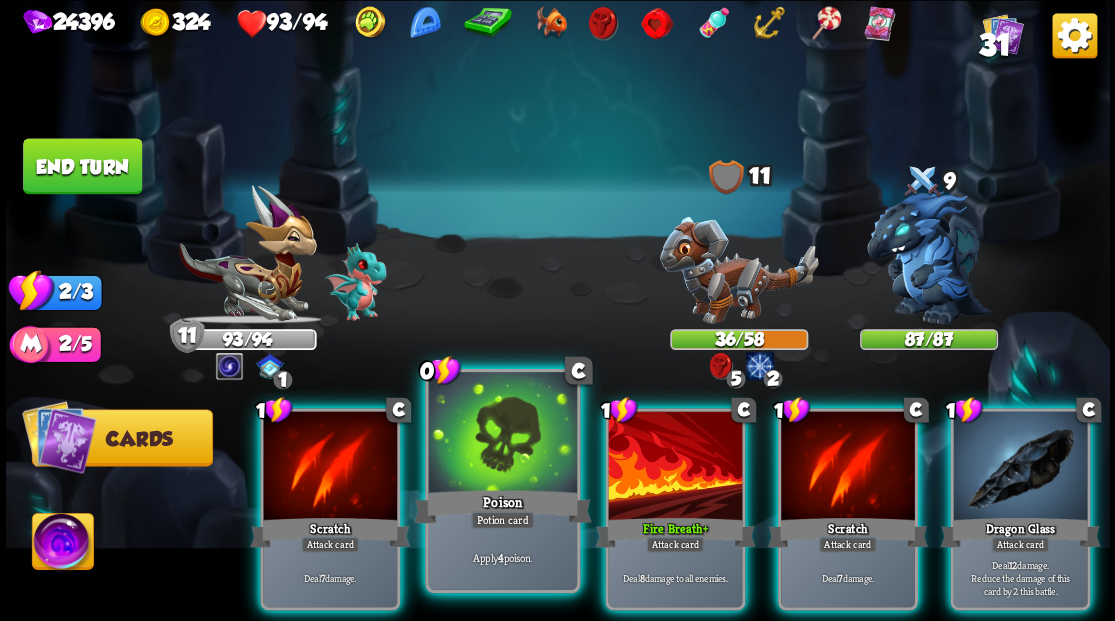 click at bounding box center (502, 434) 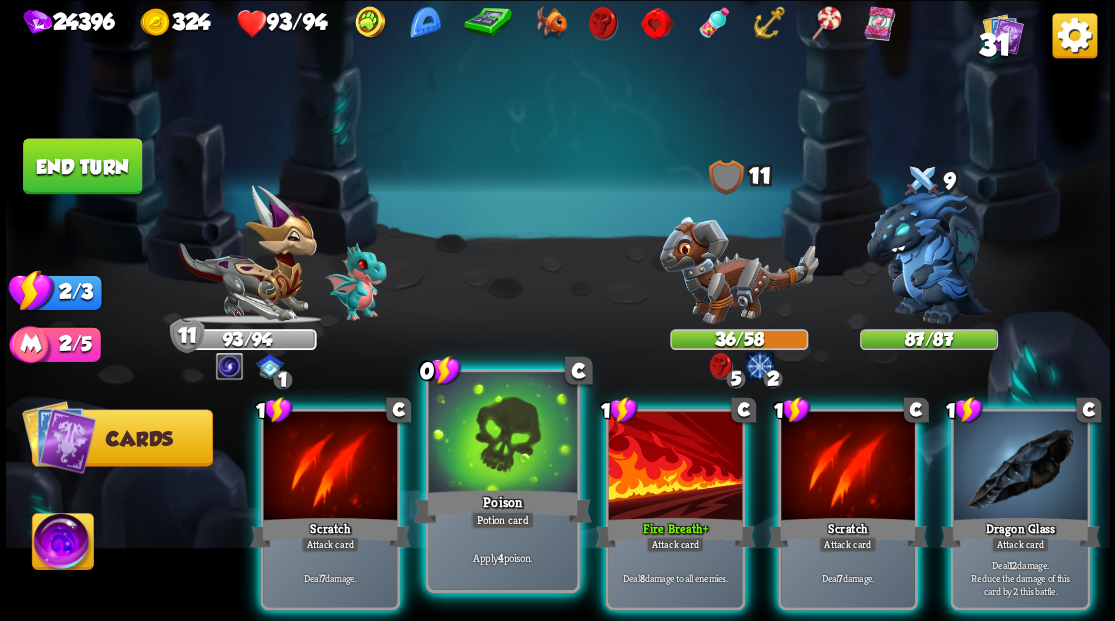 click at bounding box center [502, 434] 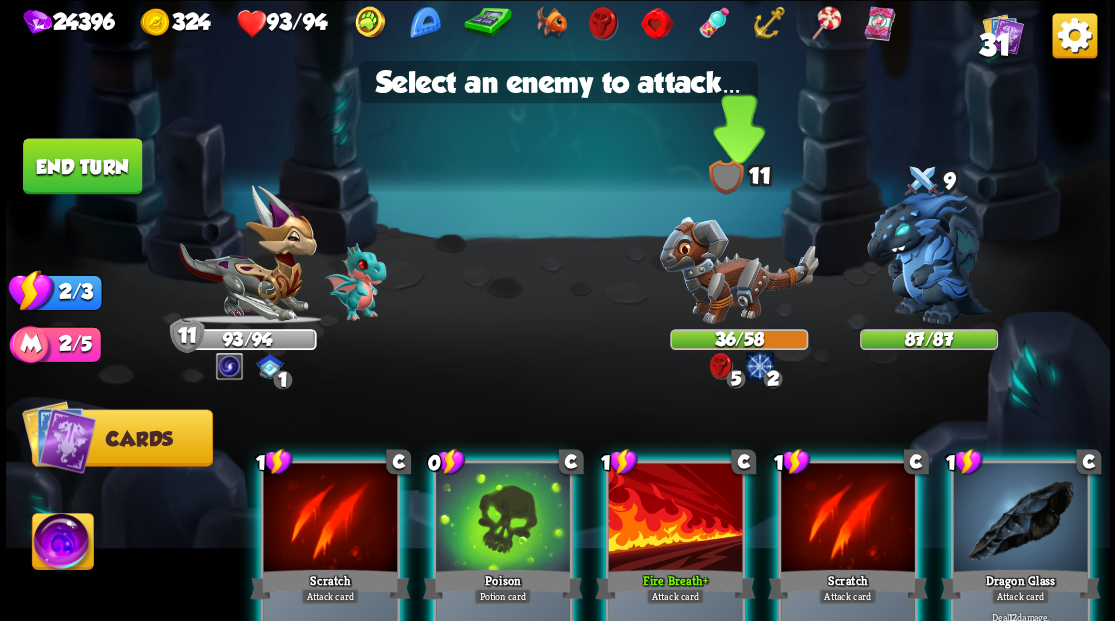 click at bounding box center [738, 269] 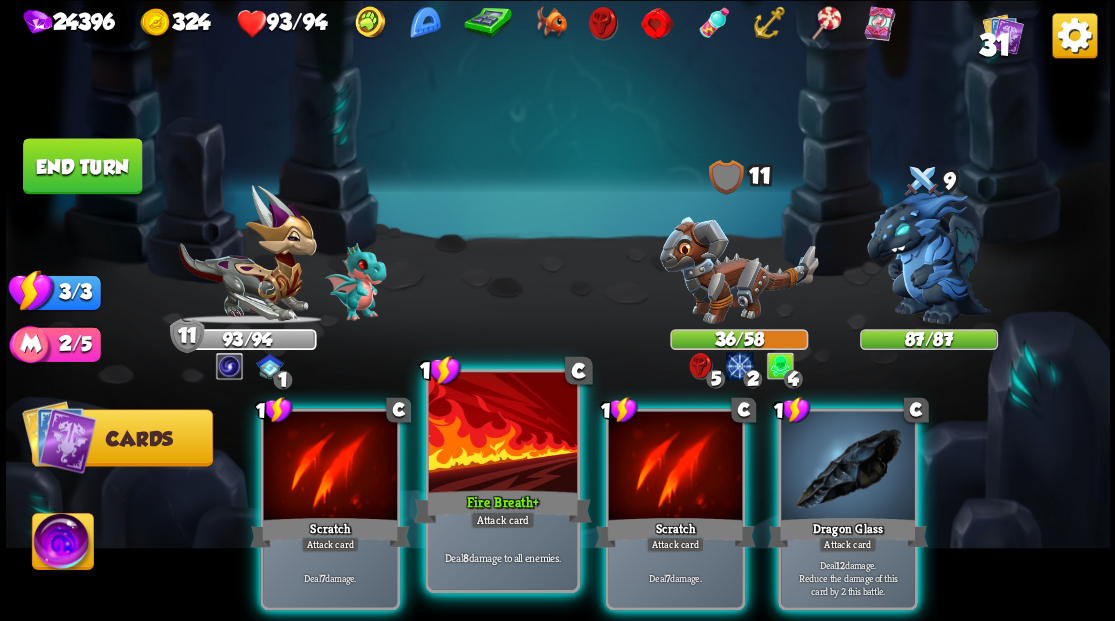 click at bounding box center [502, 434] 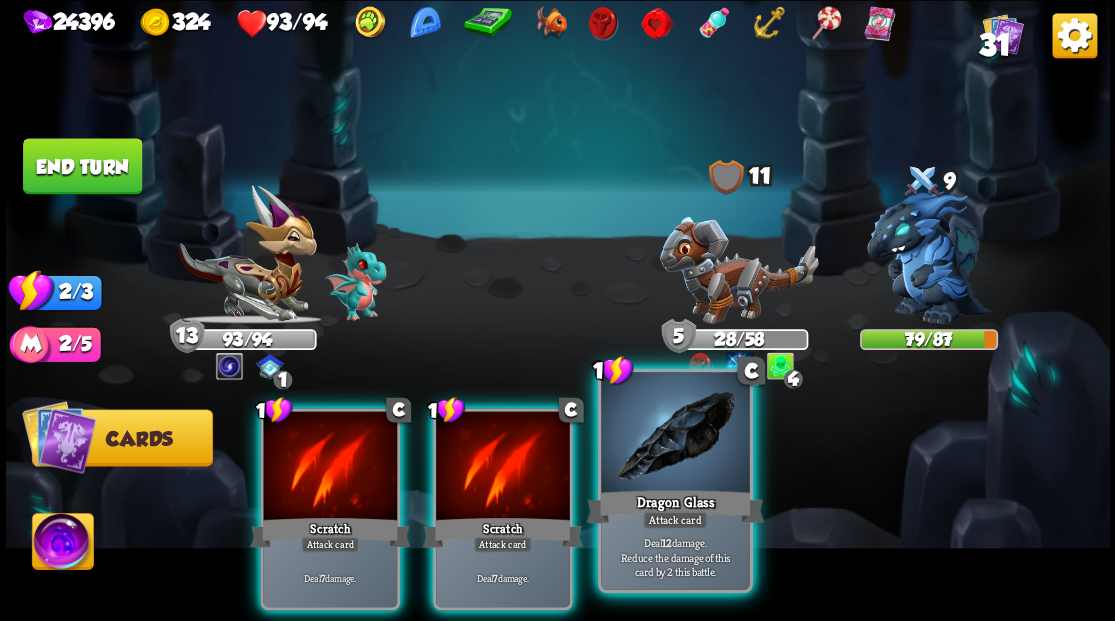 click at bounding box center [675, 434] 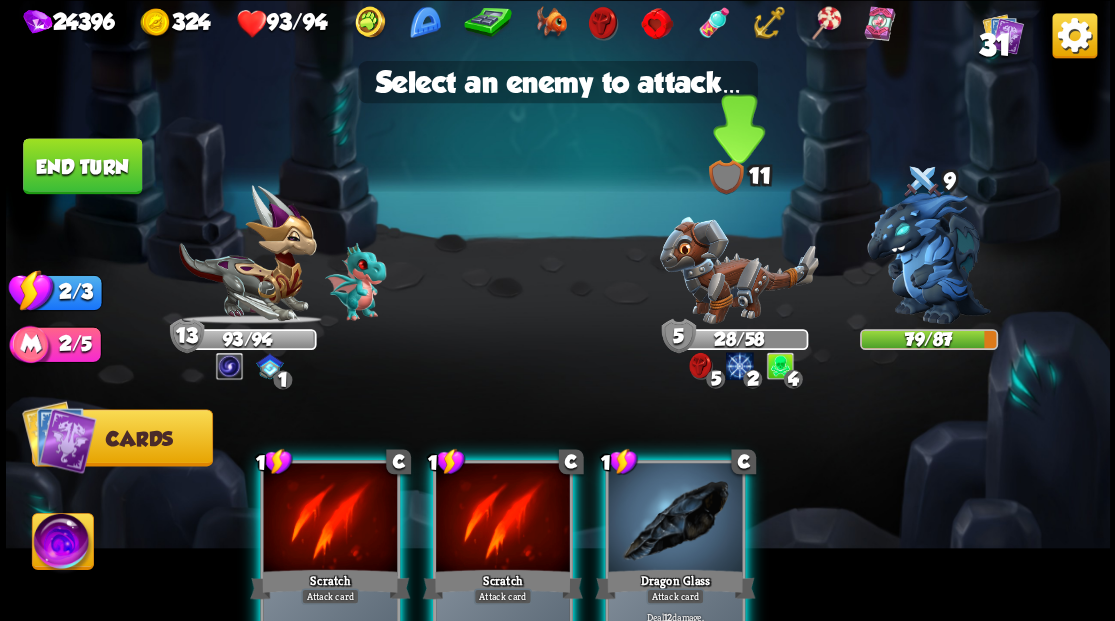 click at bounding box center [738, 269] 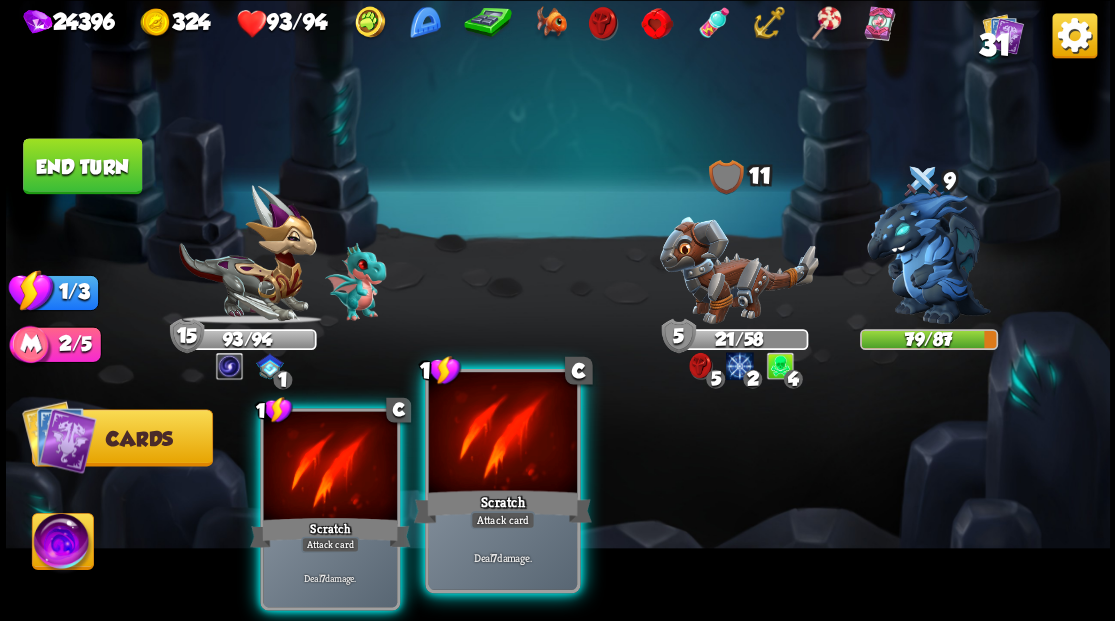 click at bounding box center [502, 434] 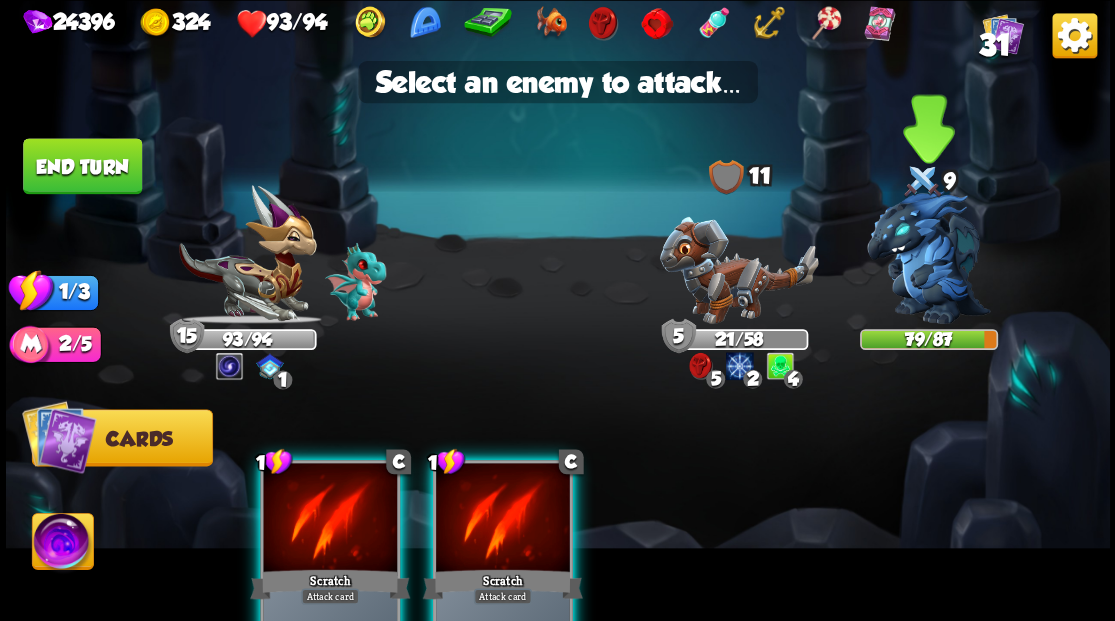 click at bounding box center [929, 257] 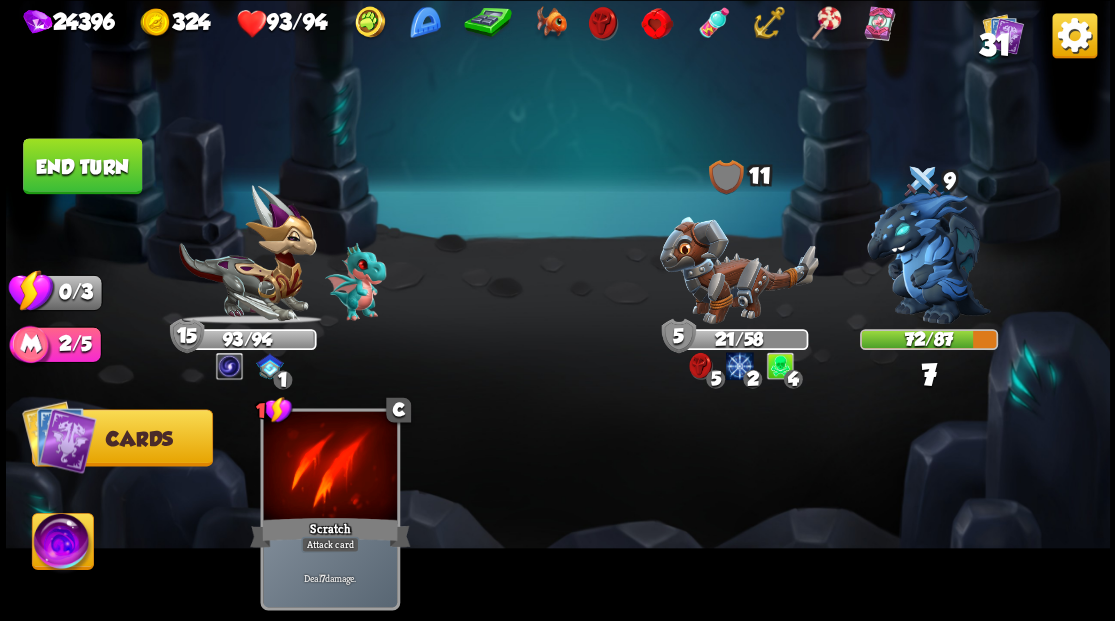 click on "End turn" at bounding box center (82, 166) 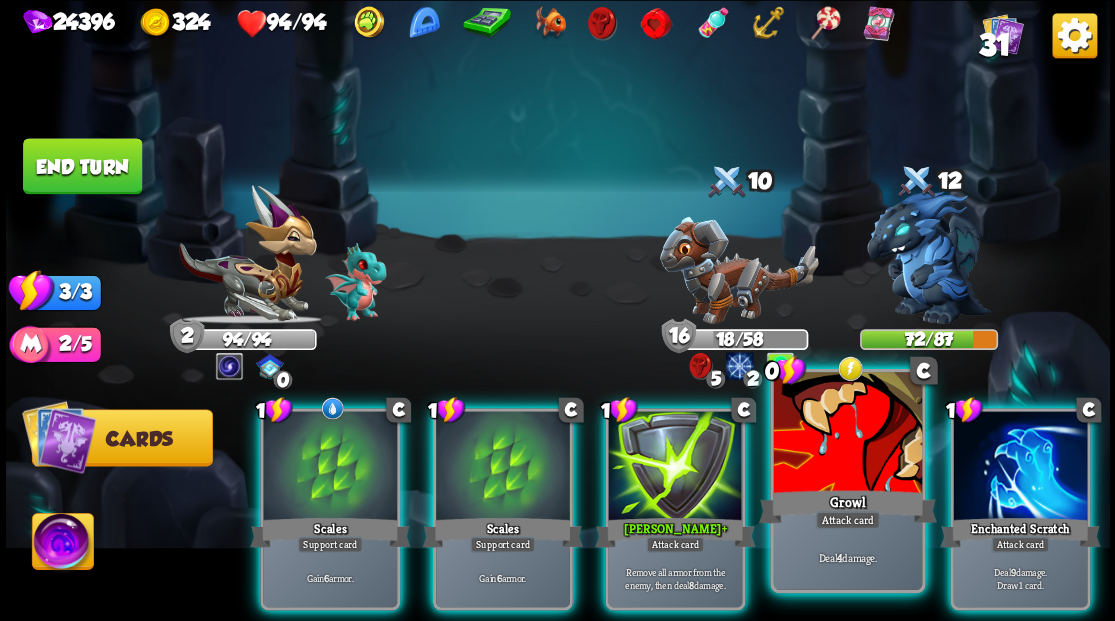 click at bounding box center (847, 434) 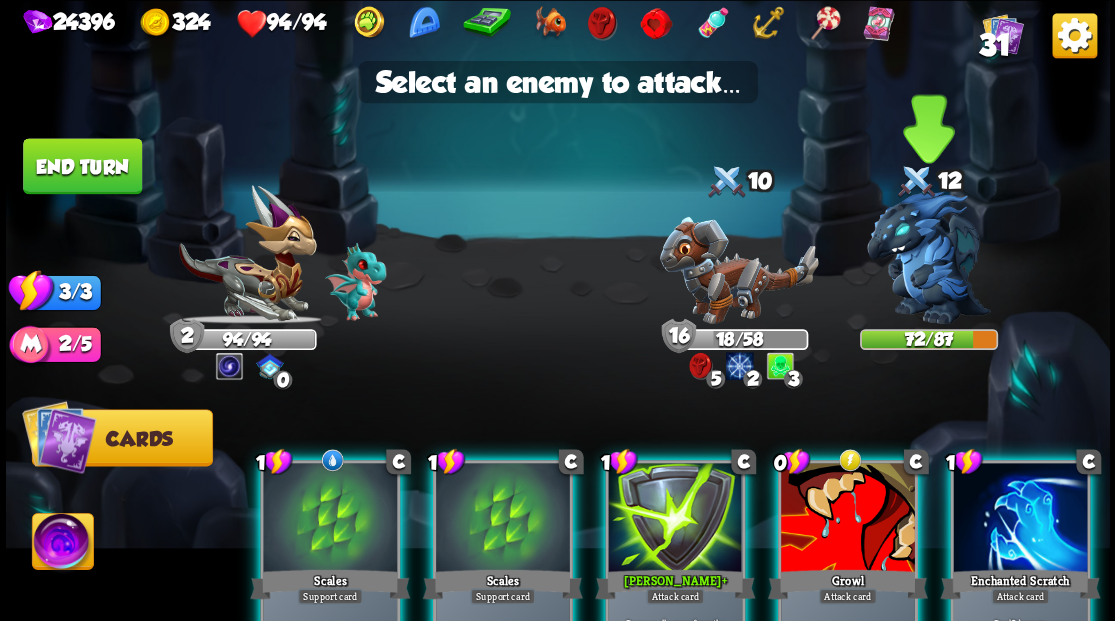 click at bounding box center (929, 257) 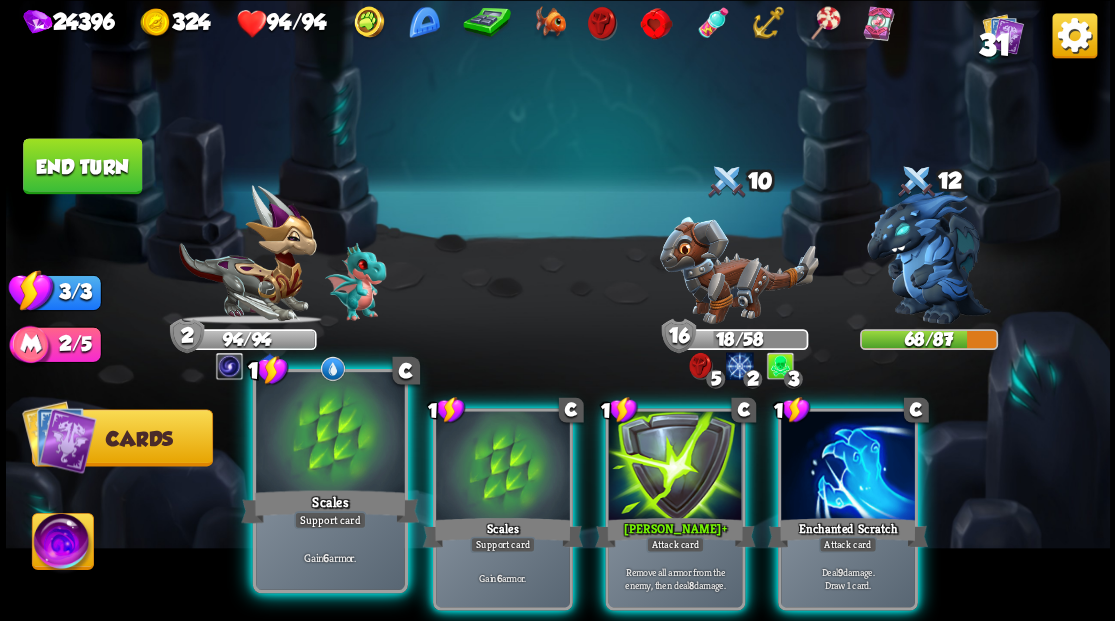 click at bounding box center [330, 434] 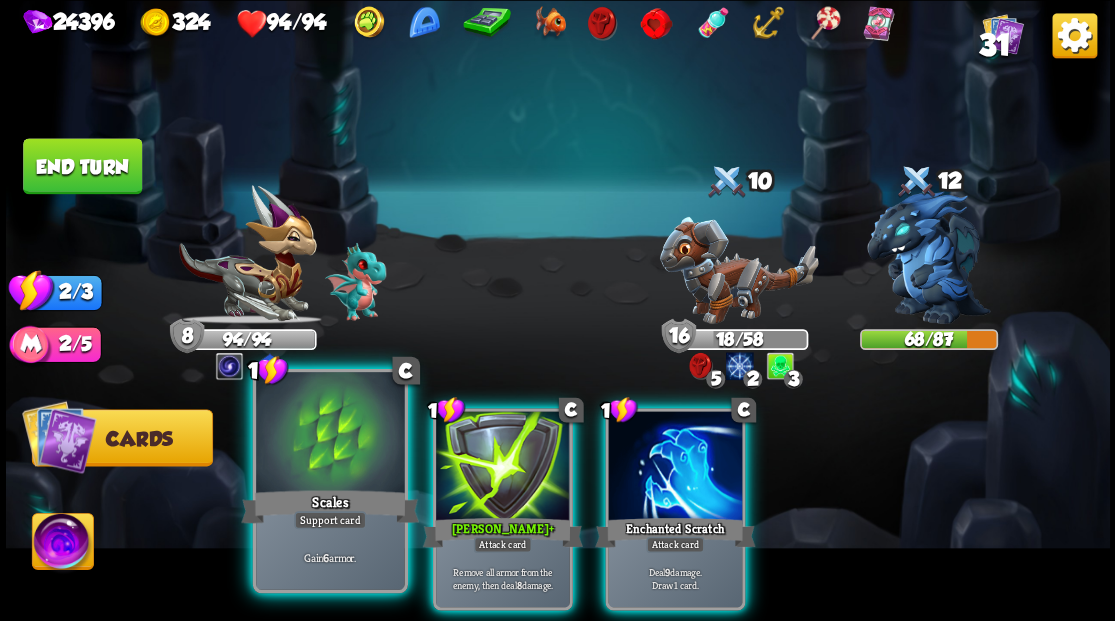 click at bounding box center [330, 434] 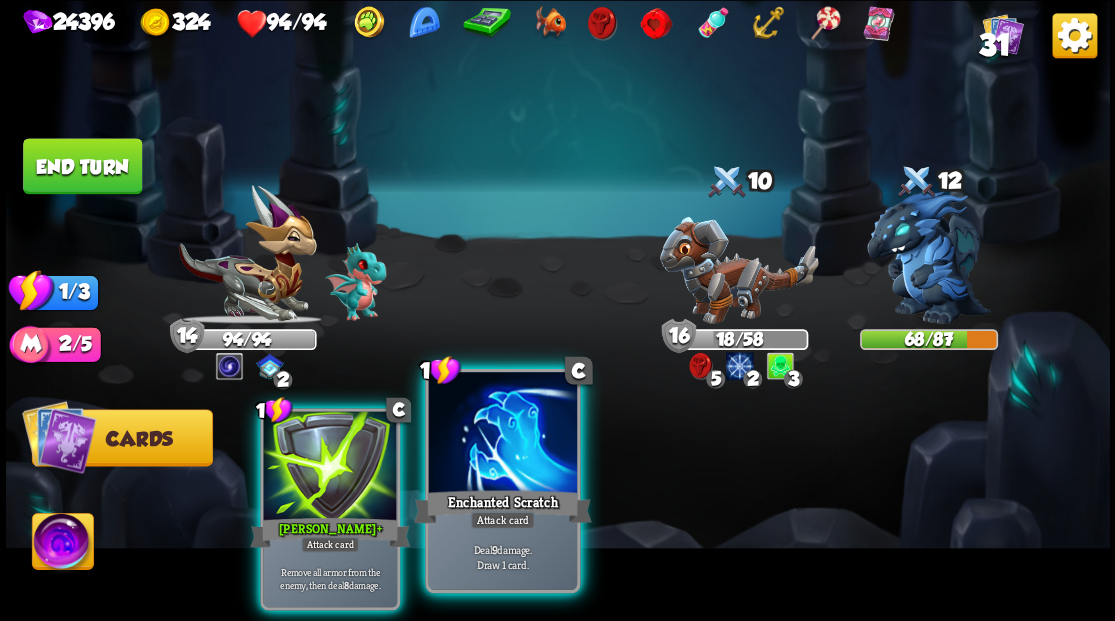 click at bounding box center (502, 434) 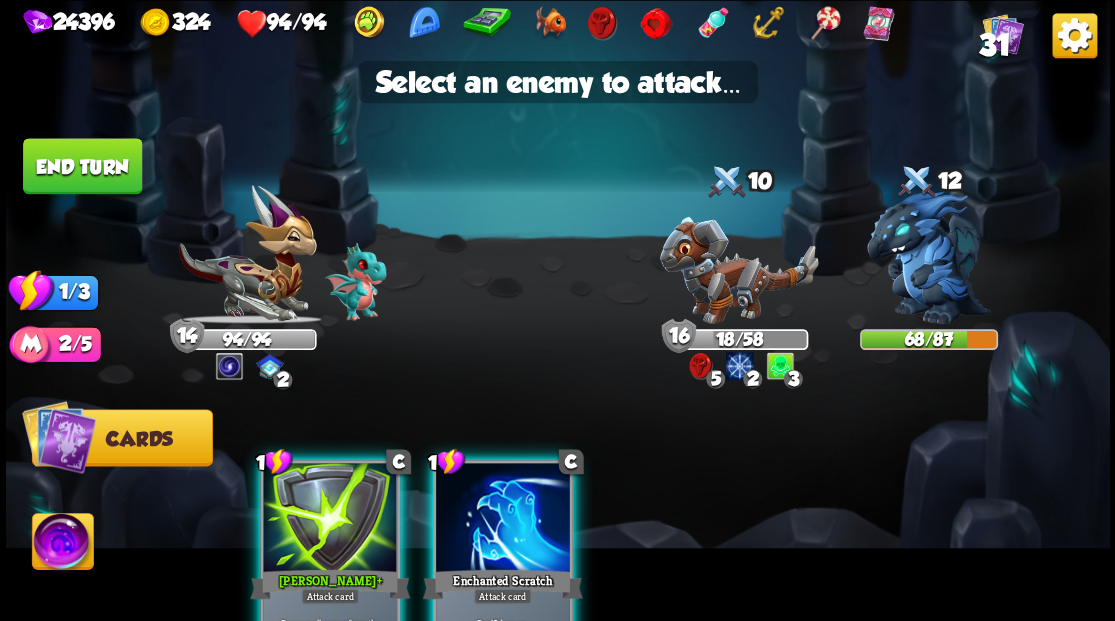 click at bounding box center (503, 519) 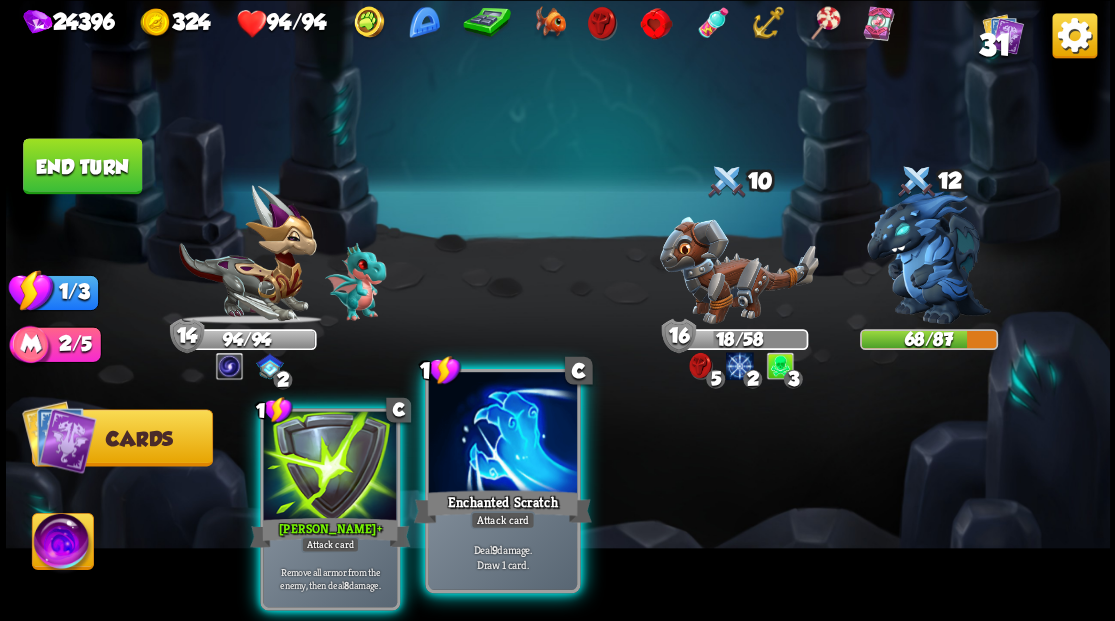 click at bounding box center [502, 434] 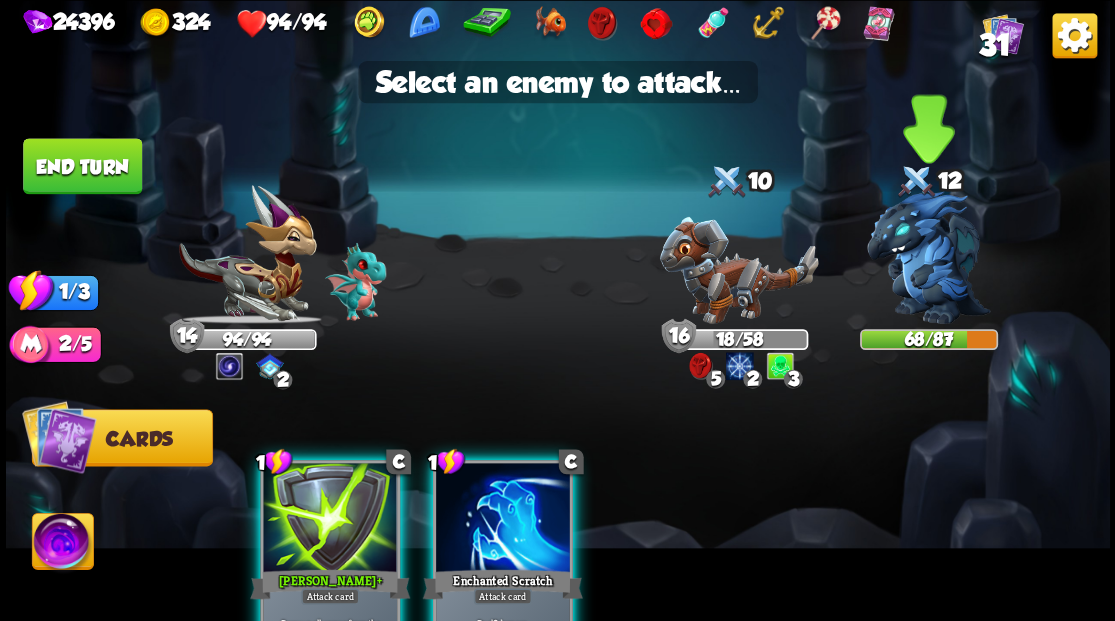 click at bounding box center [929, 257] 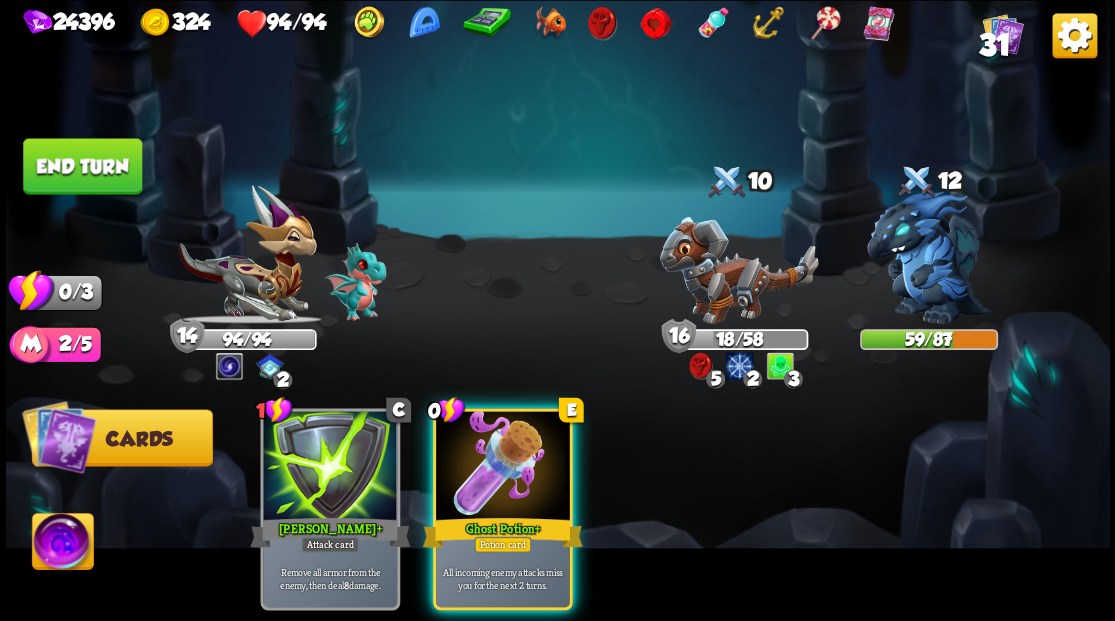 click at bounding box center [503, 467] 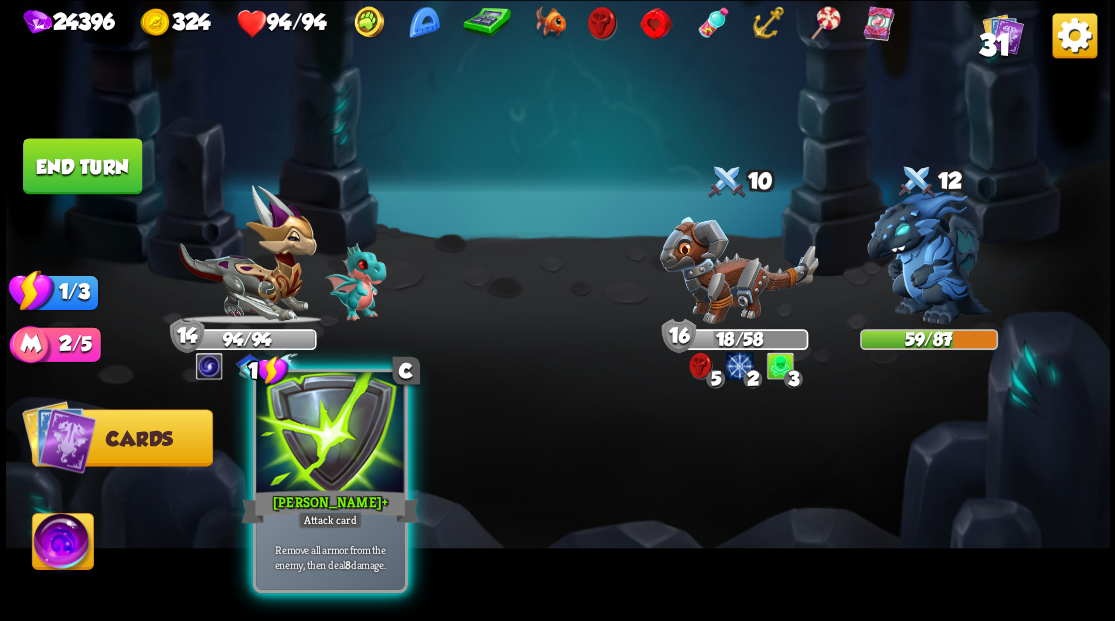 click at bounding box center (330, 434) 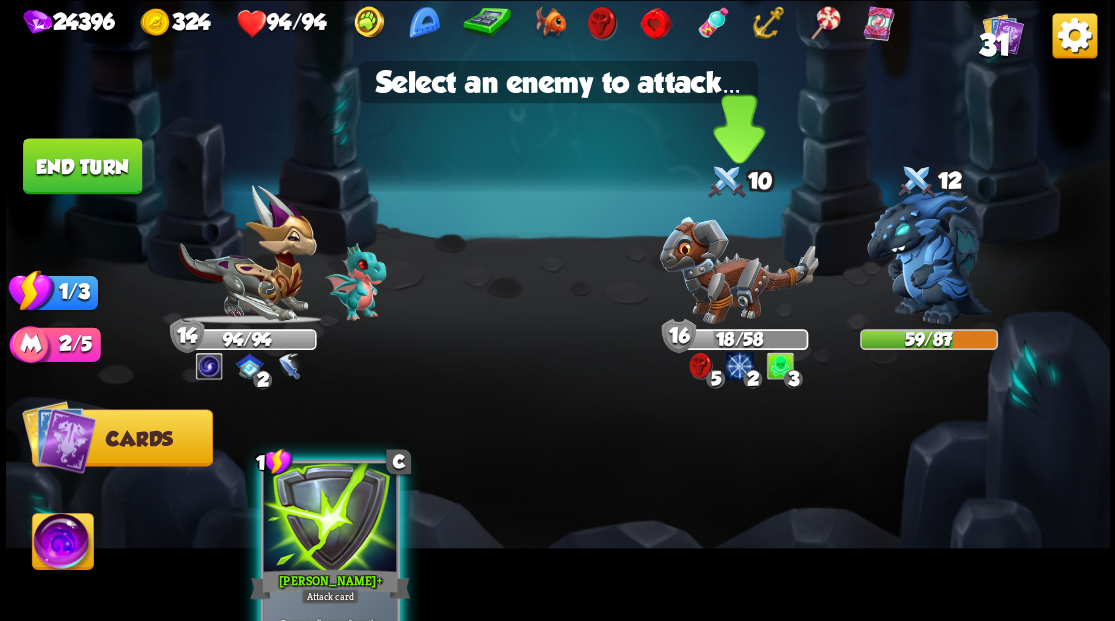 click at bounding box center (738, 269) 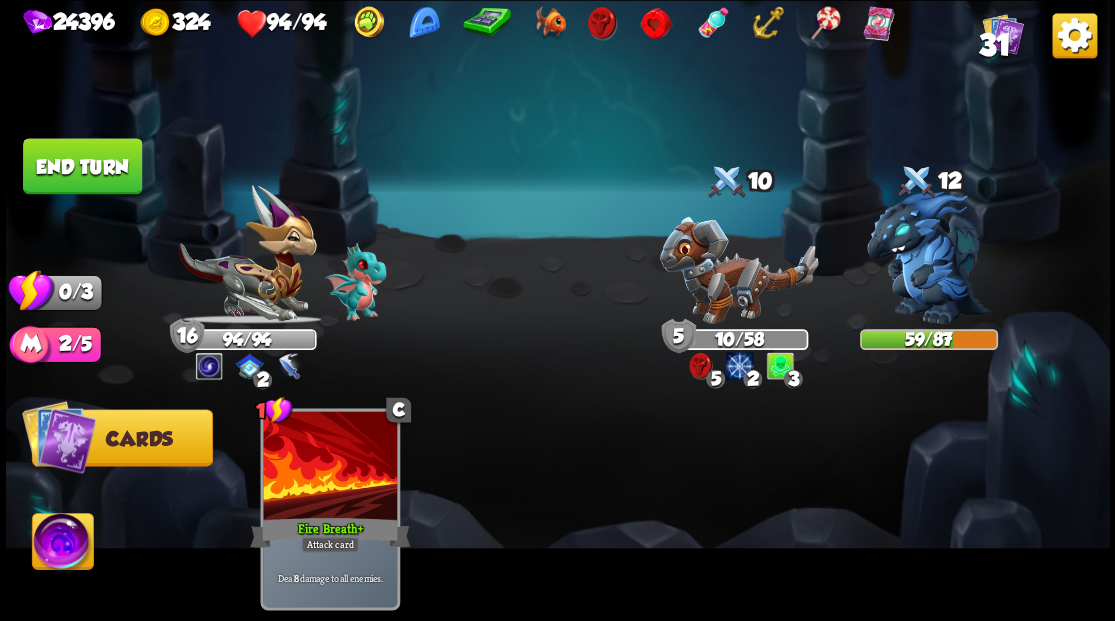 click on "End turn" at bounding box center (82, 166) 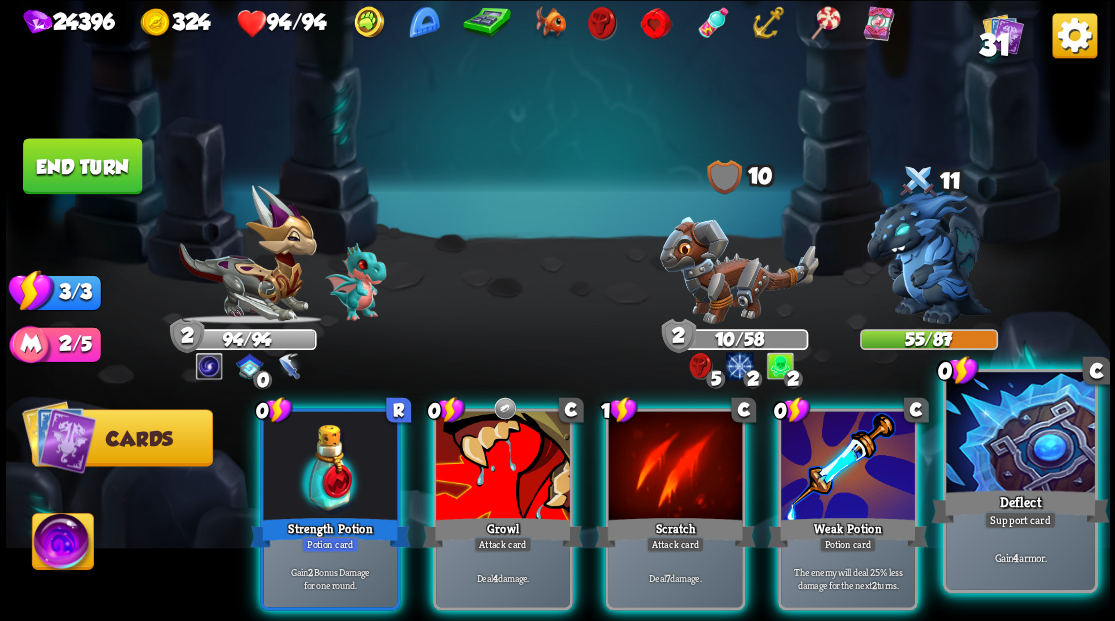 click at bounding box center (1020, 434) 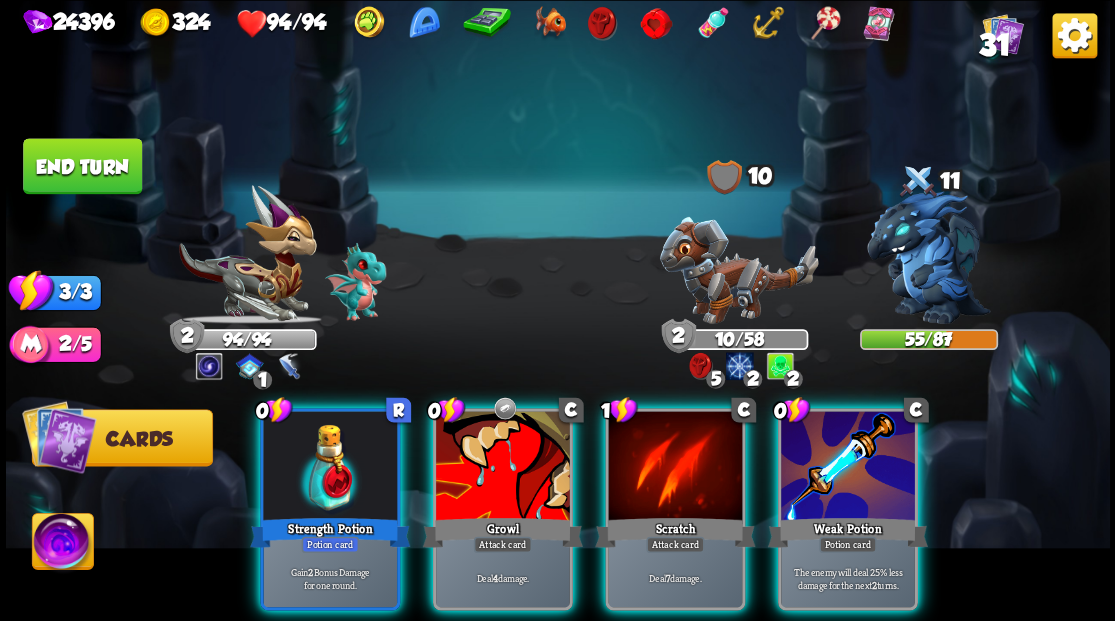 click on "0
R   Strength Potion     Potion card   Gain  2  Bonus Damage for one round.
0
C   Growl     Attack card   Deal  4  damage.
1
C   Scratch     Attack card   Deal  7  damage.
0
C   Weak Potion     Potion card   The enemy will deal 25% less damage for the next  2  turns." at bounding box center [667, 483] 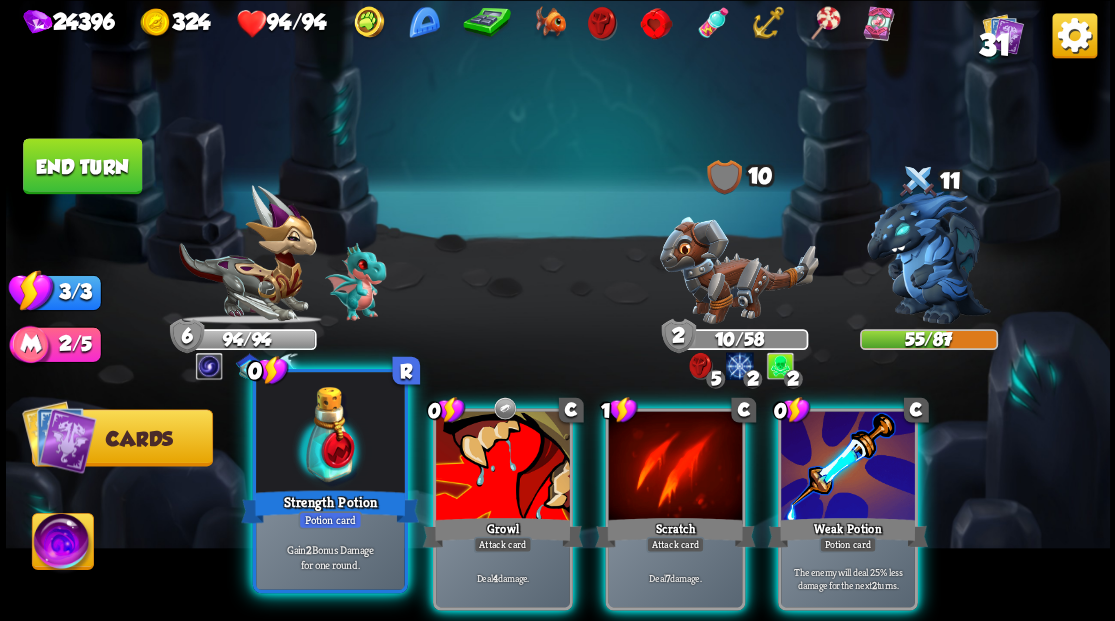 click at bounding box center [330, 434] 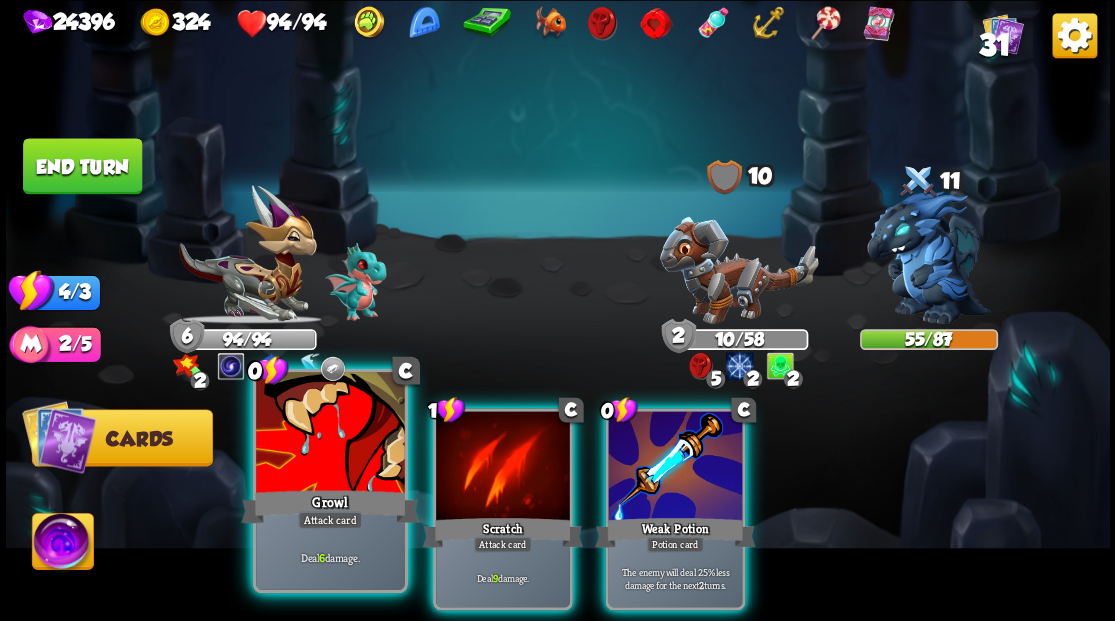 click at bounding box center (330, 434) 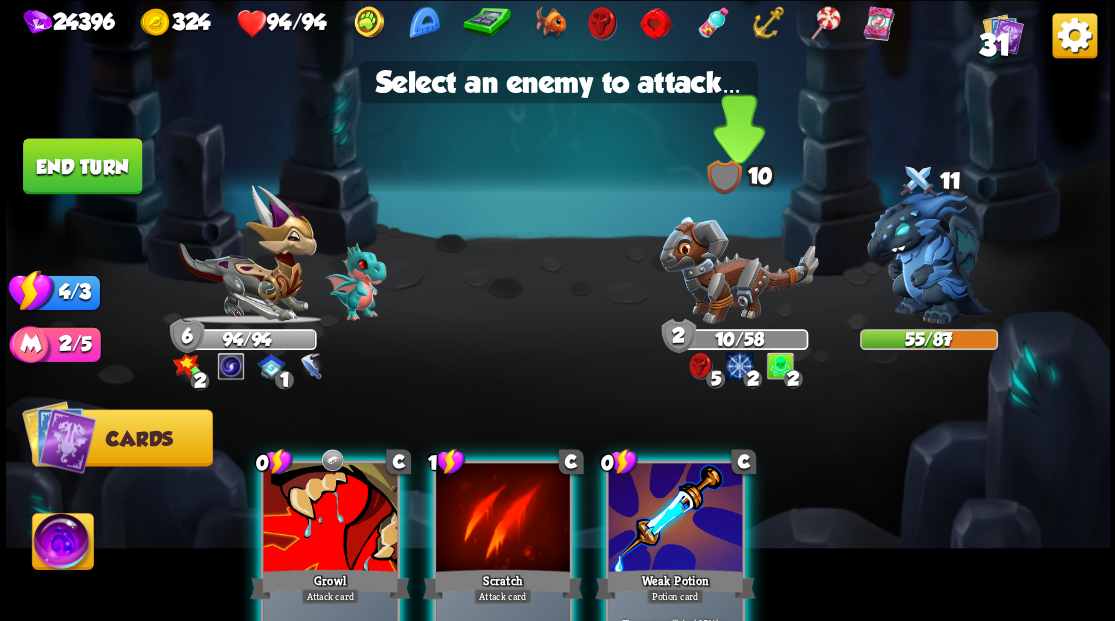 click at bounding box center [738, 269] 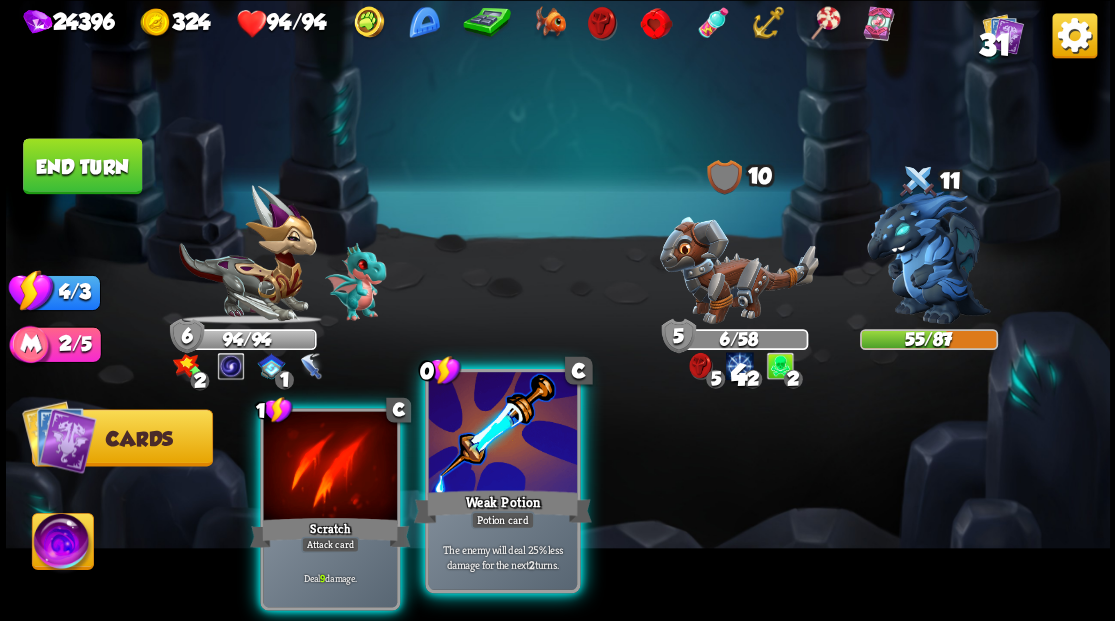 click at bounding box center (502, 434) 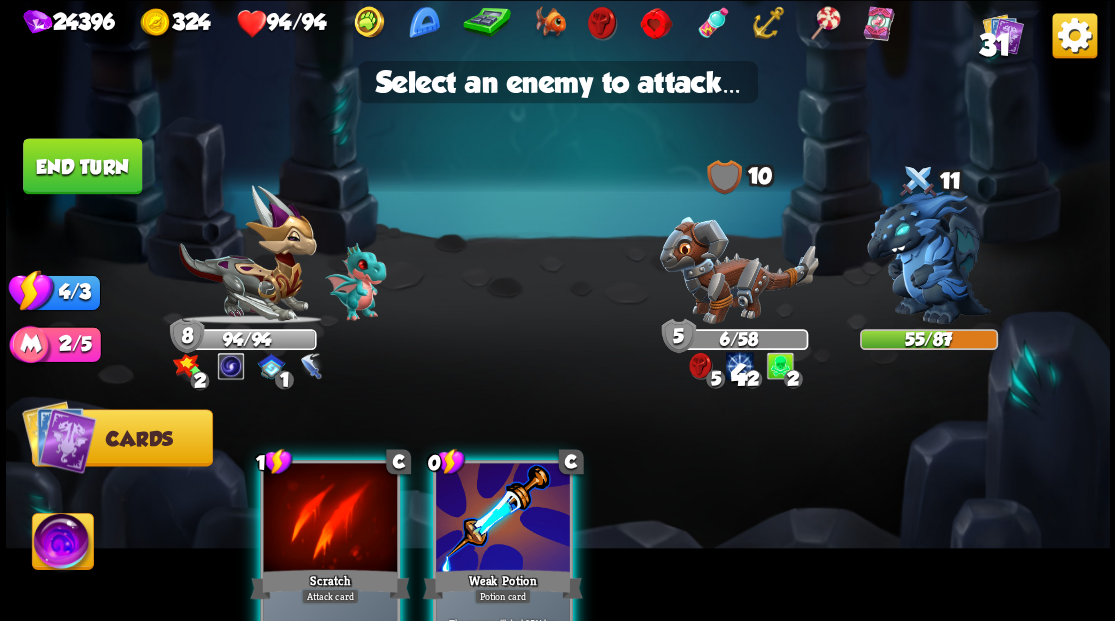 click at bounding box center [503, 519] 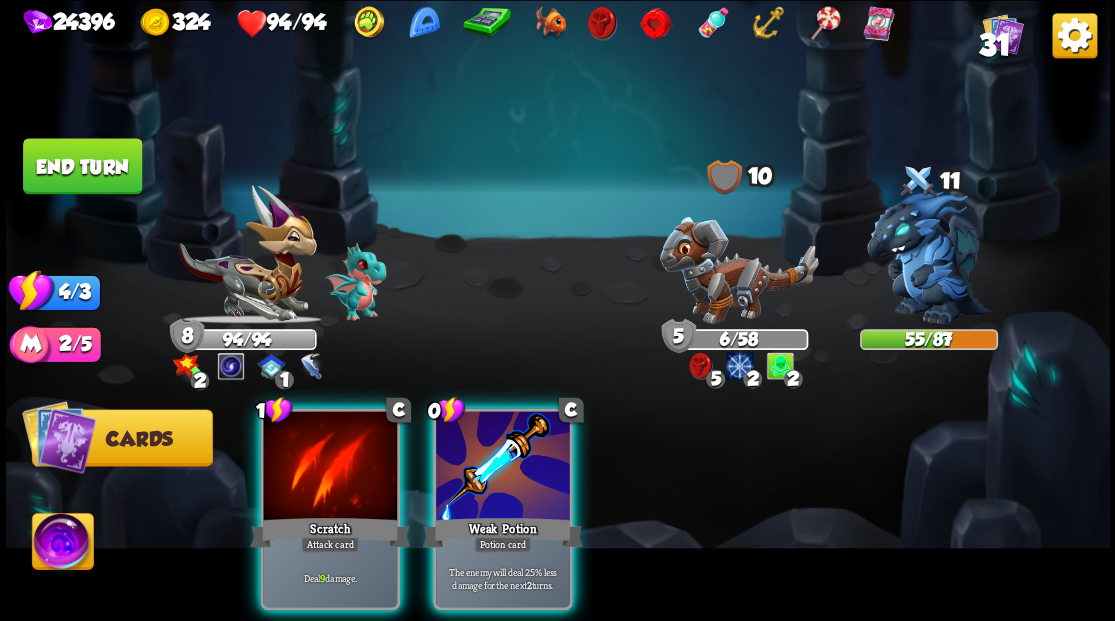 click at bounding box center [929, 257] 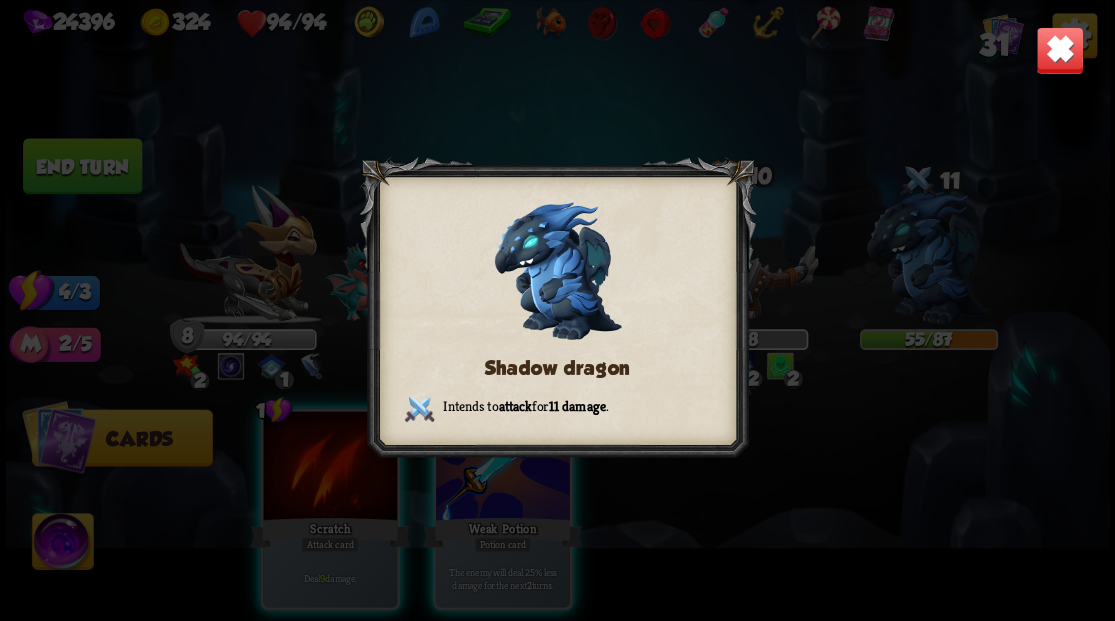 click at bounding box center [1059, 50] 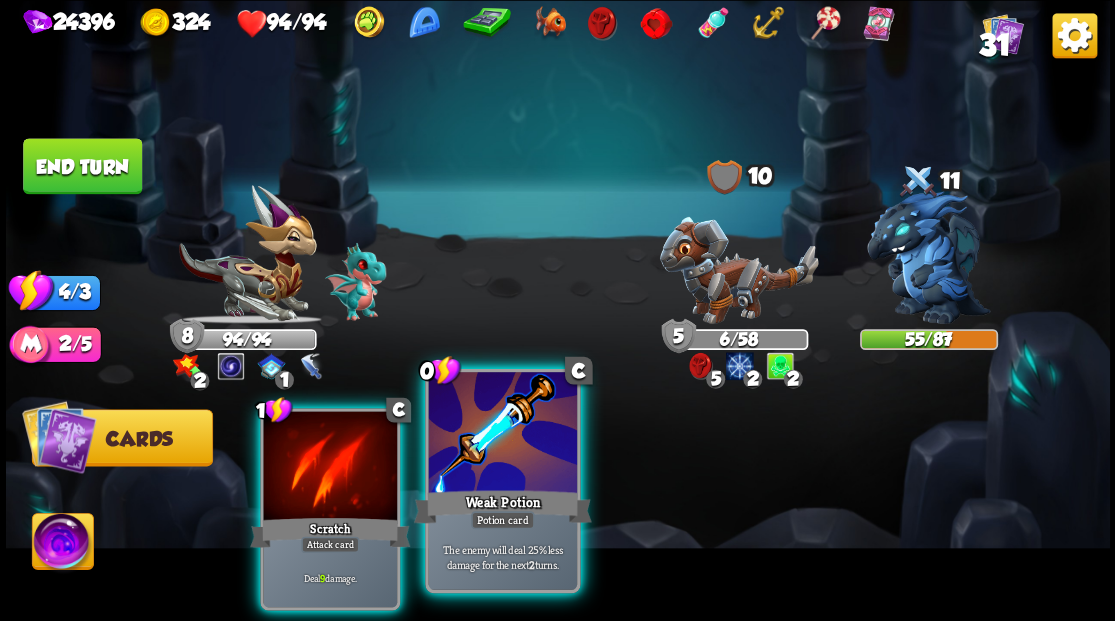 click at bounding box center [502, 434] 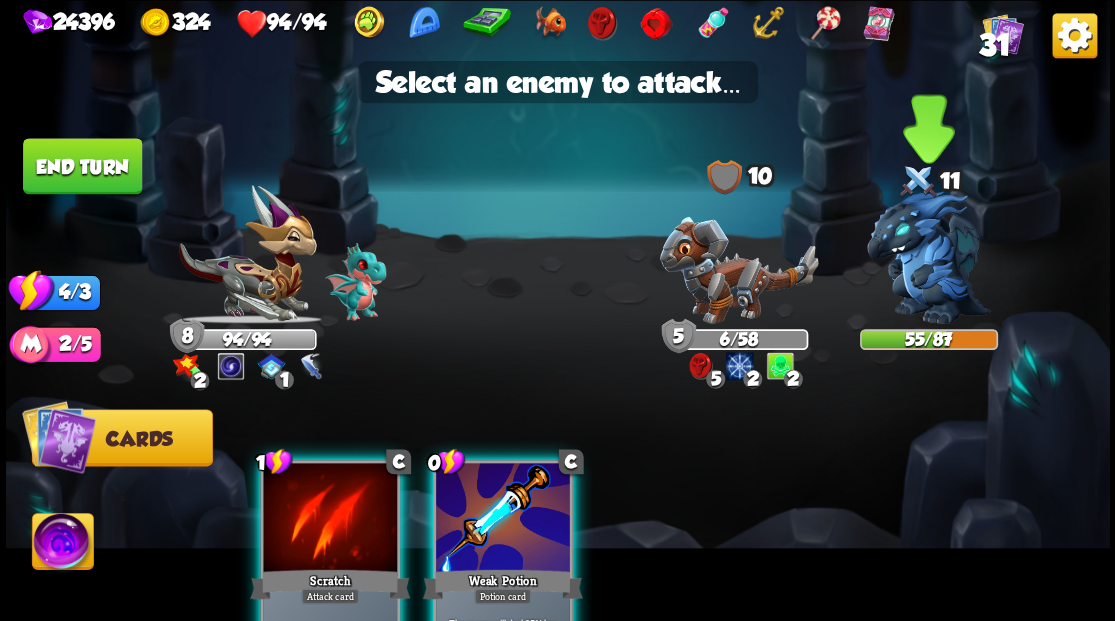 click at bounding box center (929, 257) 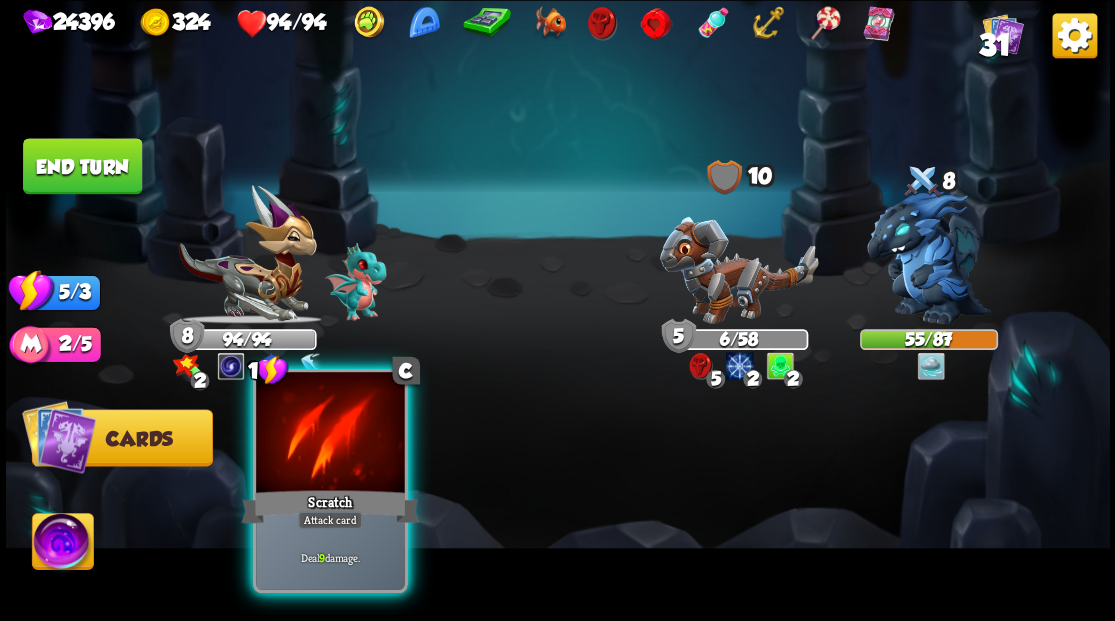 click at bounding box center (330, 434) 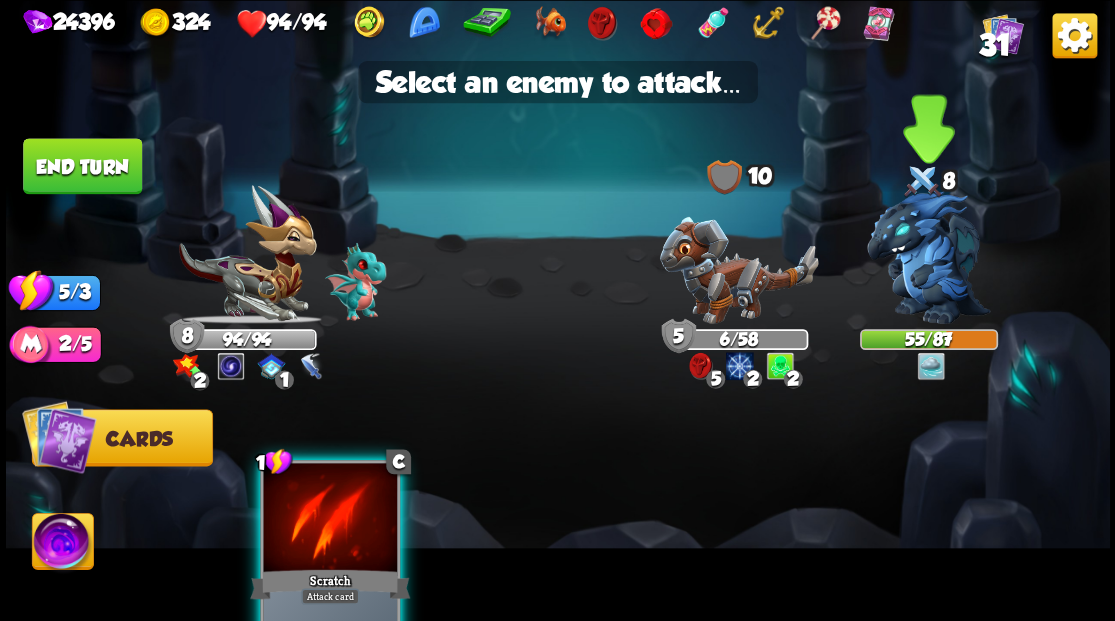 click at bounding box center (929, 257) 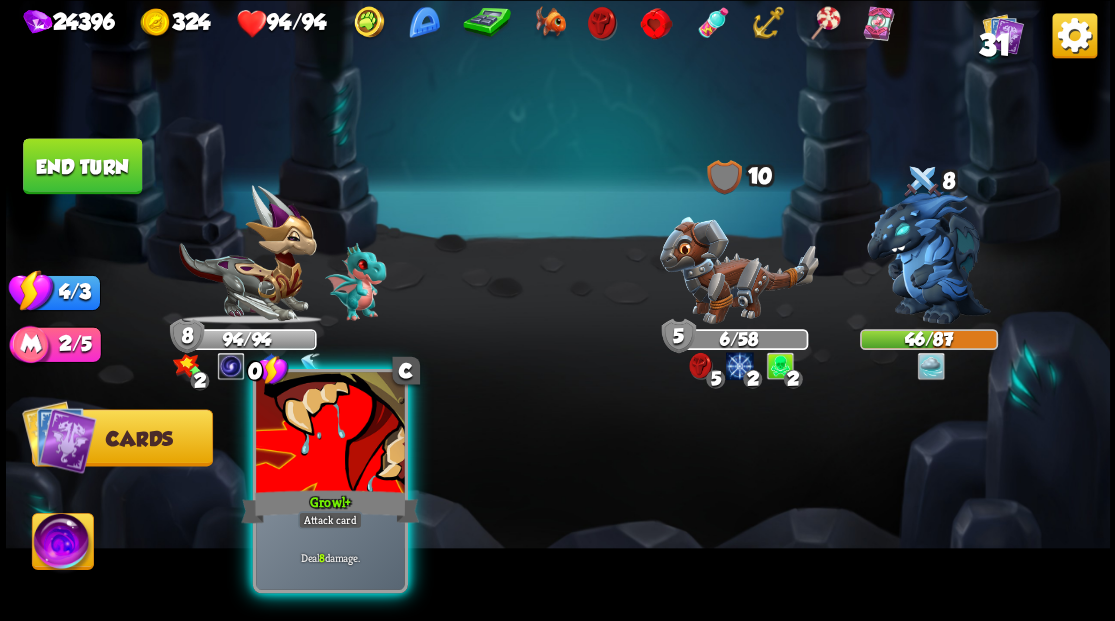 click at bounding box center [330, 434] 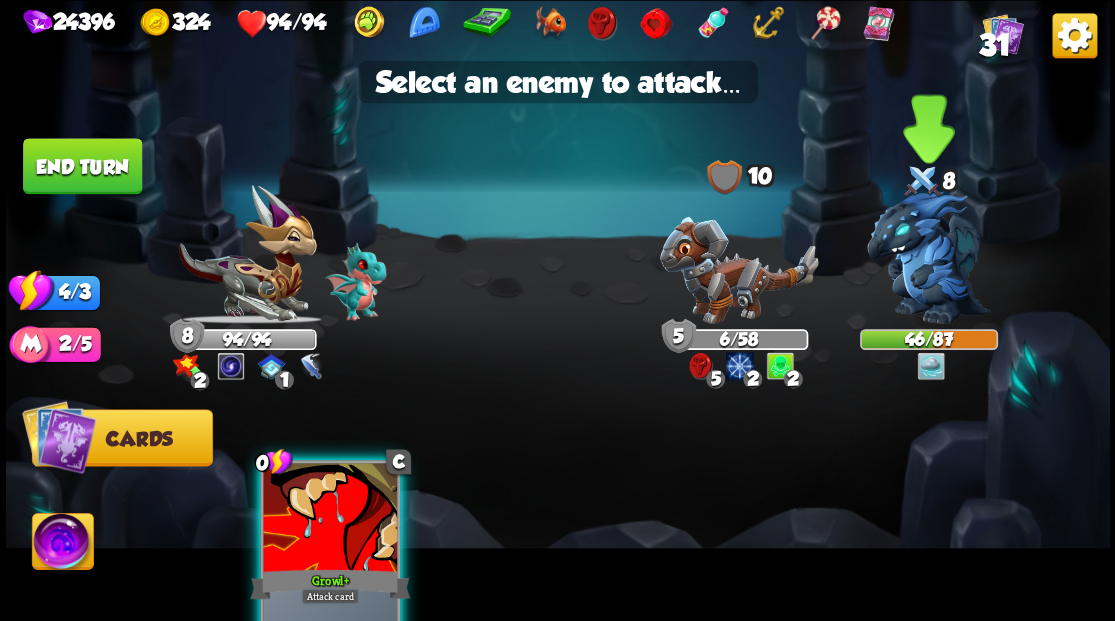 click at bounding box center (929, 257) 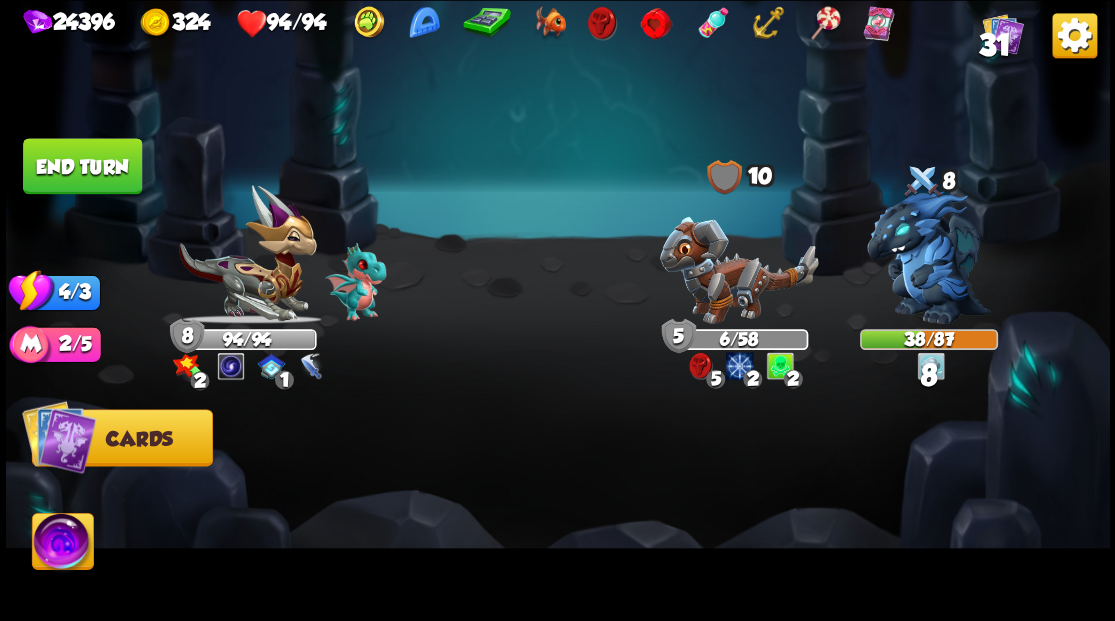 click at bounding box center (929, 257) 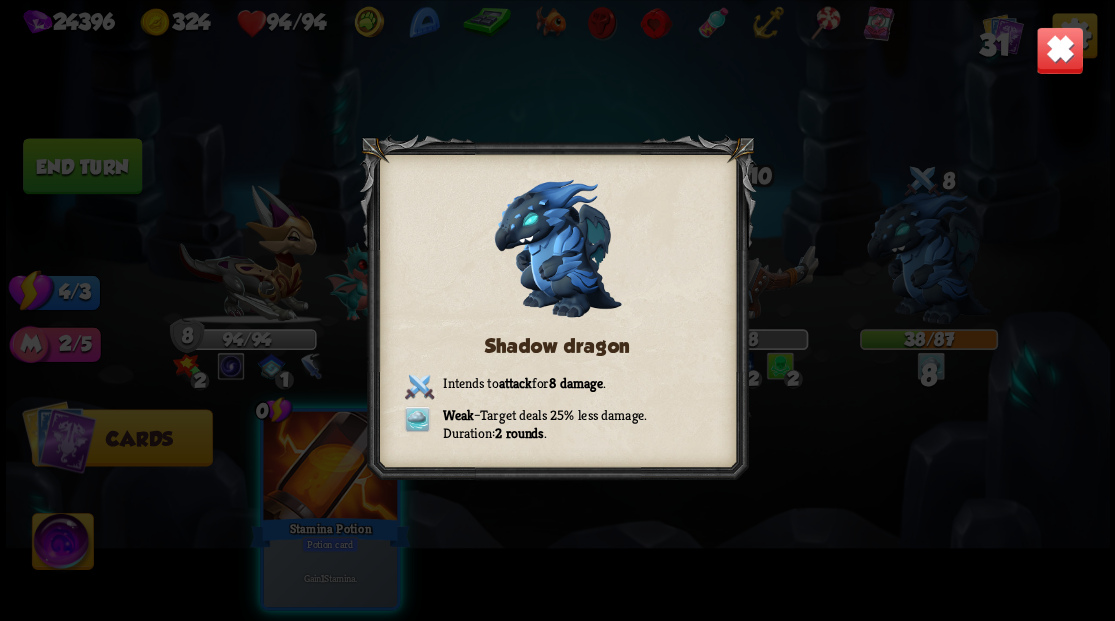 click at bounding box center (1059, 50) 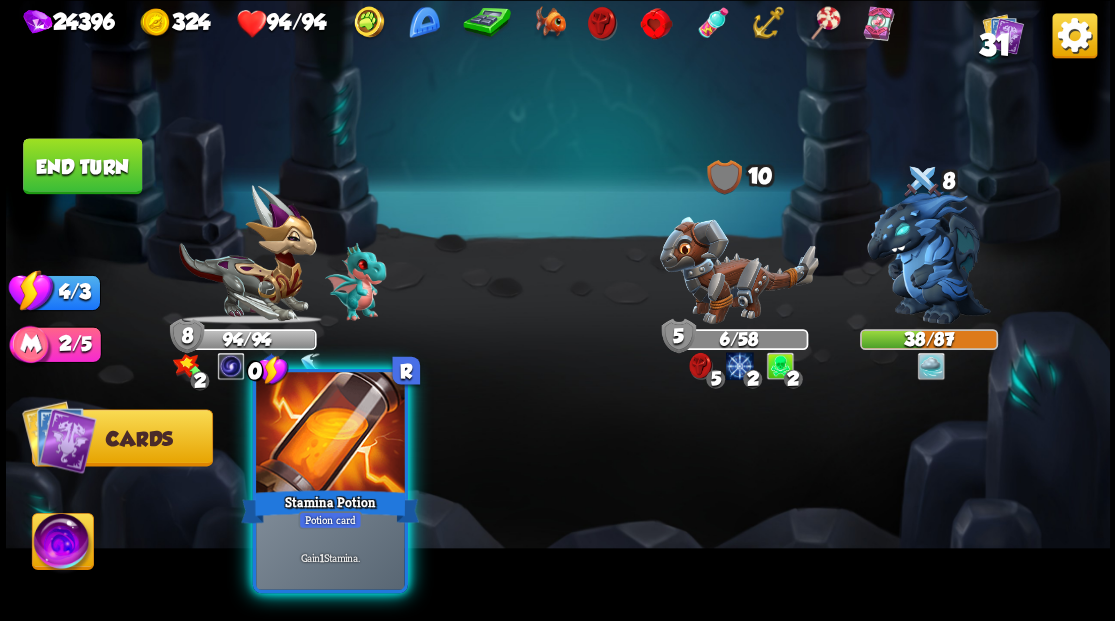 click at bounding box center [330, 434] 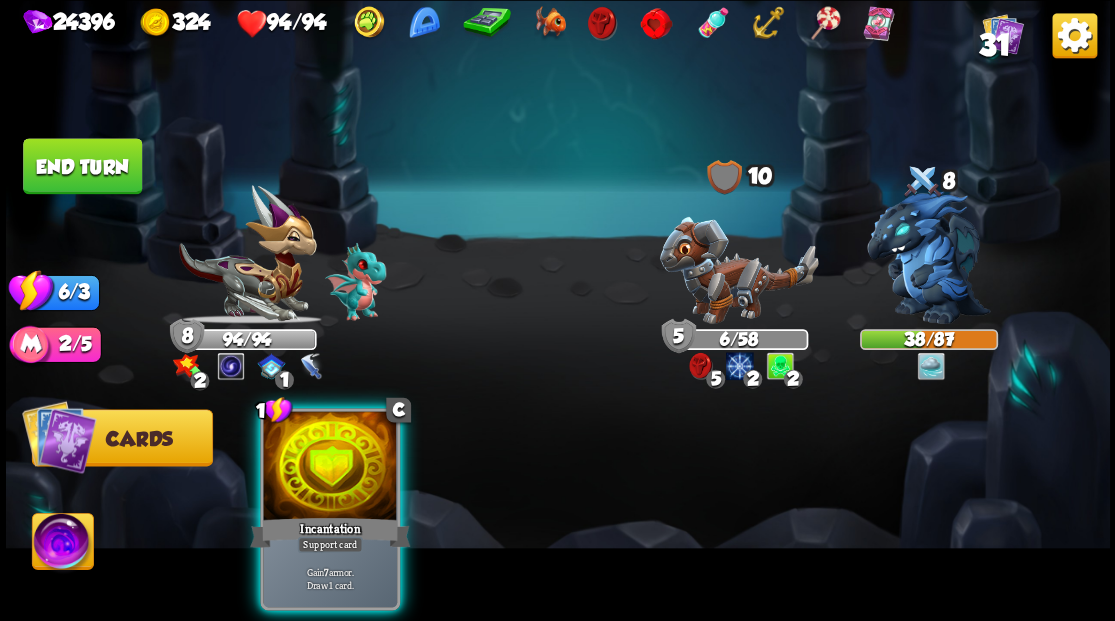 click at bounding box center [330, 467] 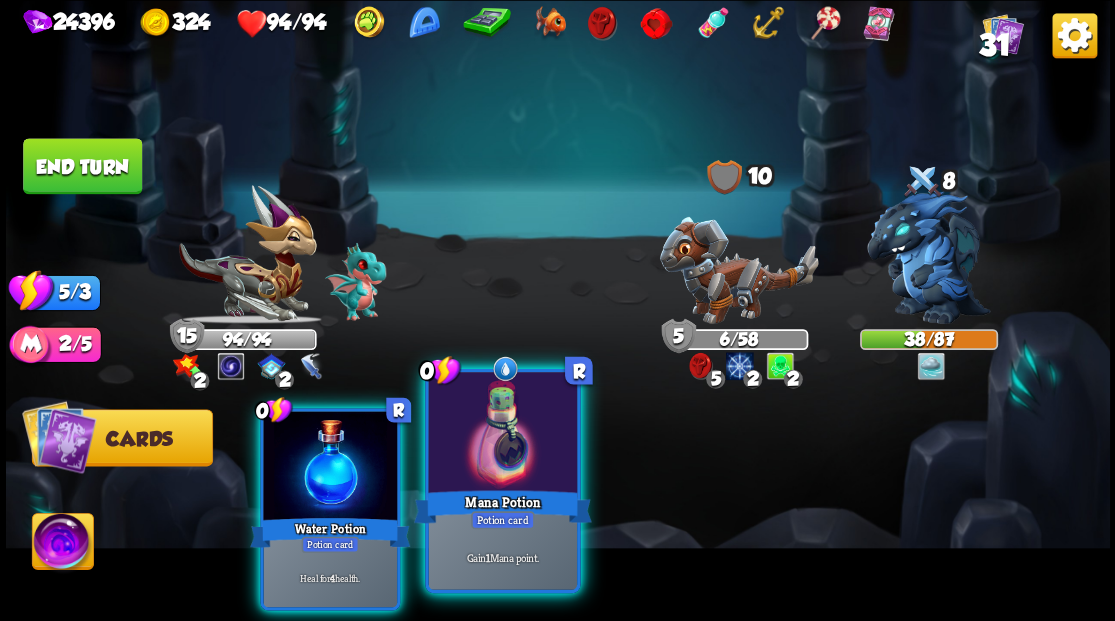 click at bounding box center (502, 434) 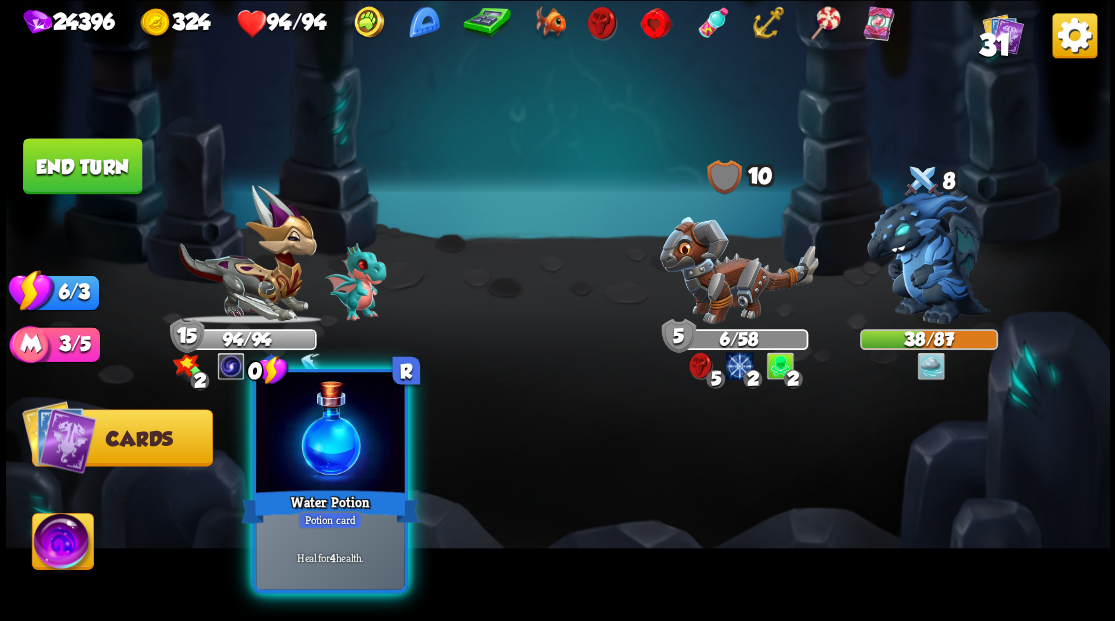 click at bounding box center (330, 434) 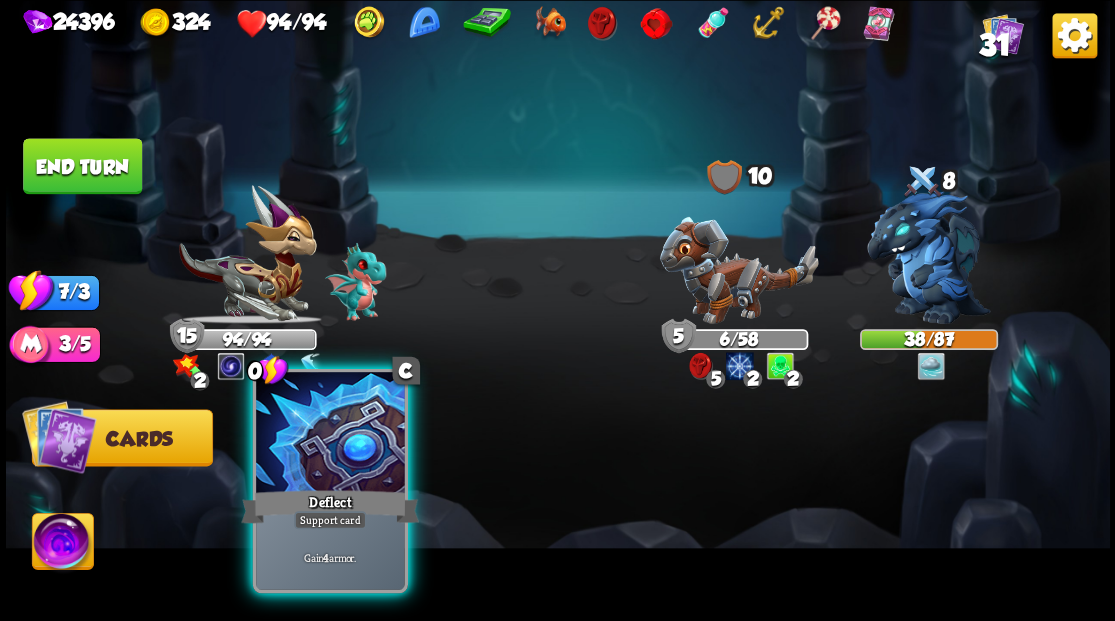 click at bounding box center [330, 434] 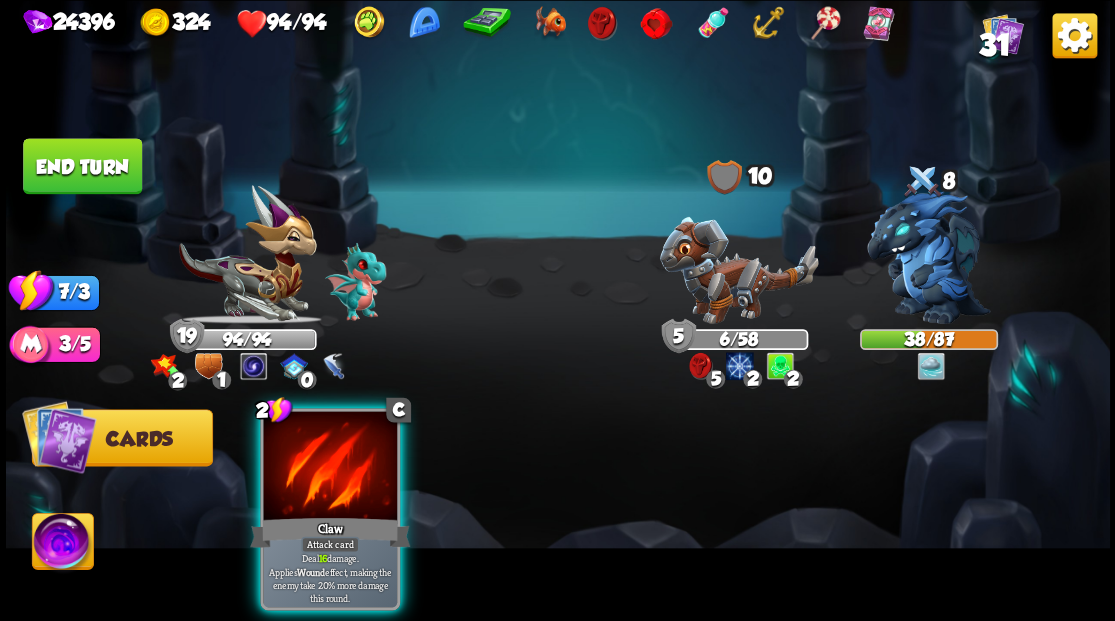 click at bounding box center [330, 467] 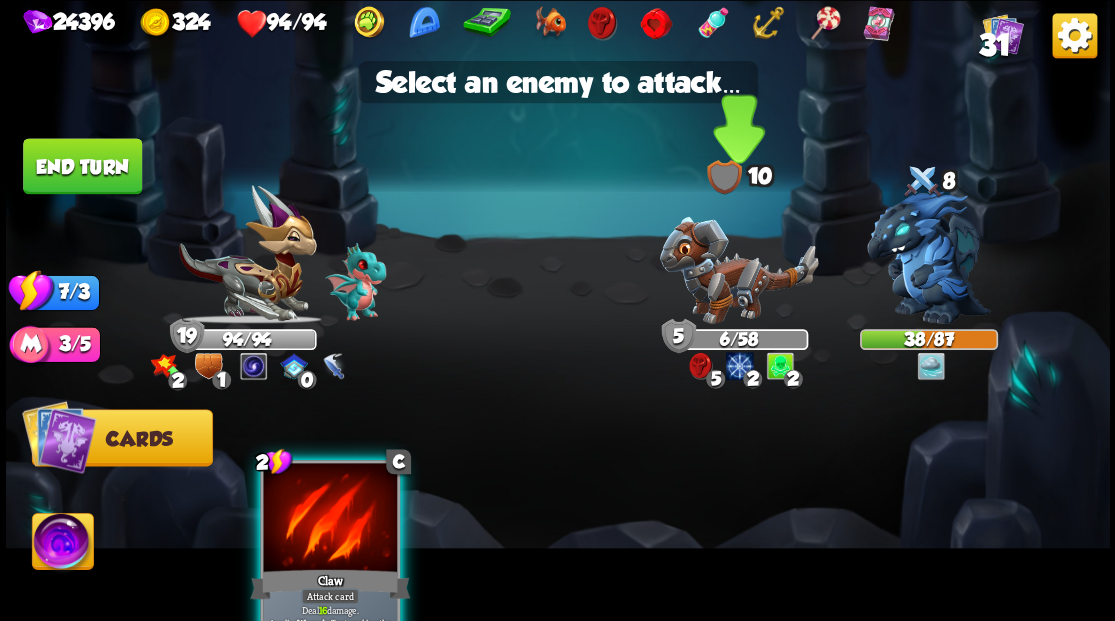 click at bounding box center [738, 269] 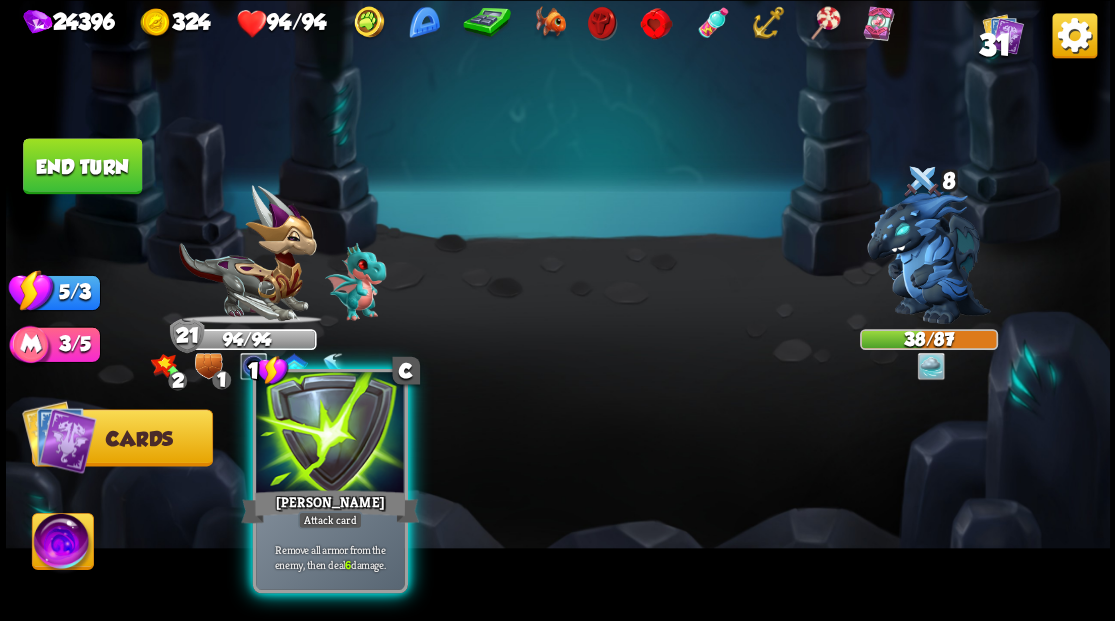 click at bounding box center [330, 434] 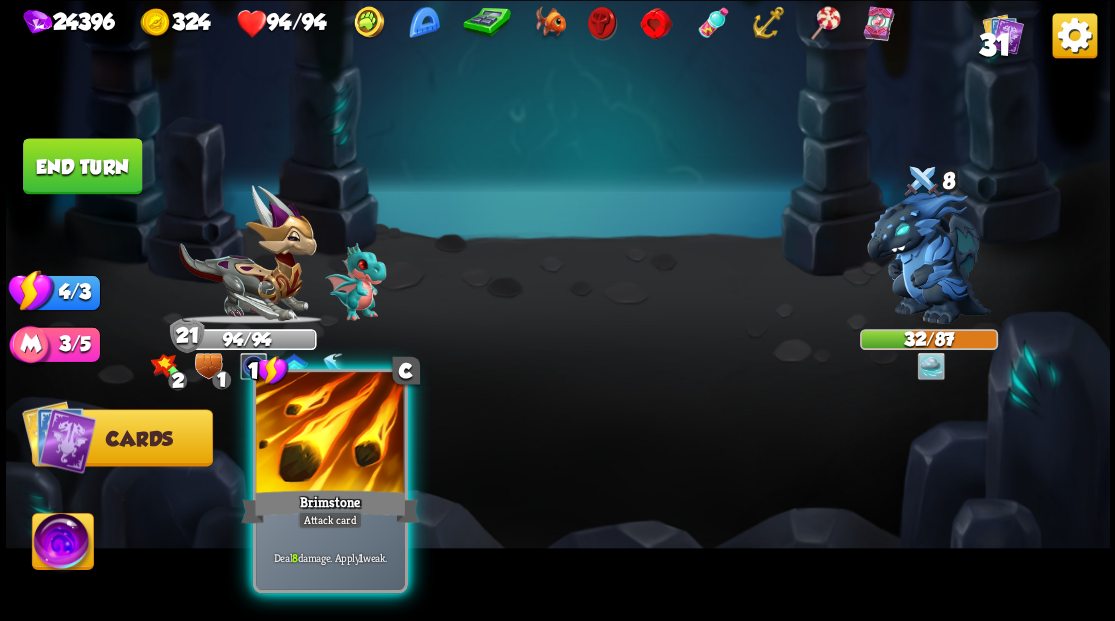 click at bounding box center [330, 434] 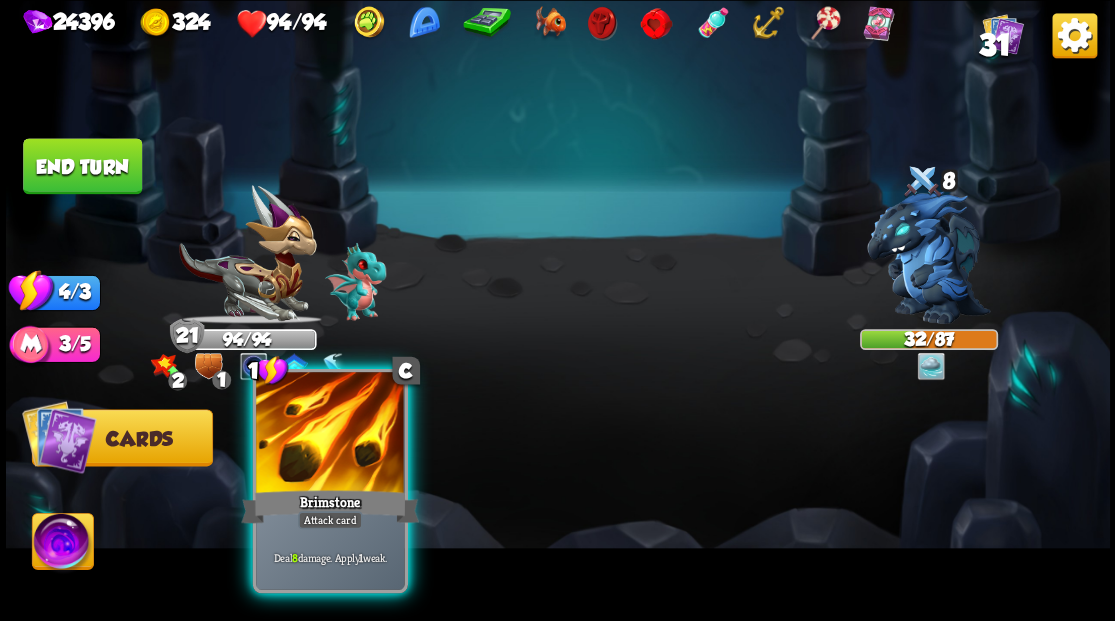 click on "1
C   Brimstone     Attack card   Deal  8  damage. Apply  1  weak." at bounding box center (667, 483) 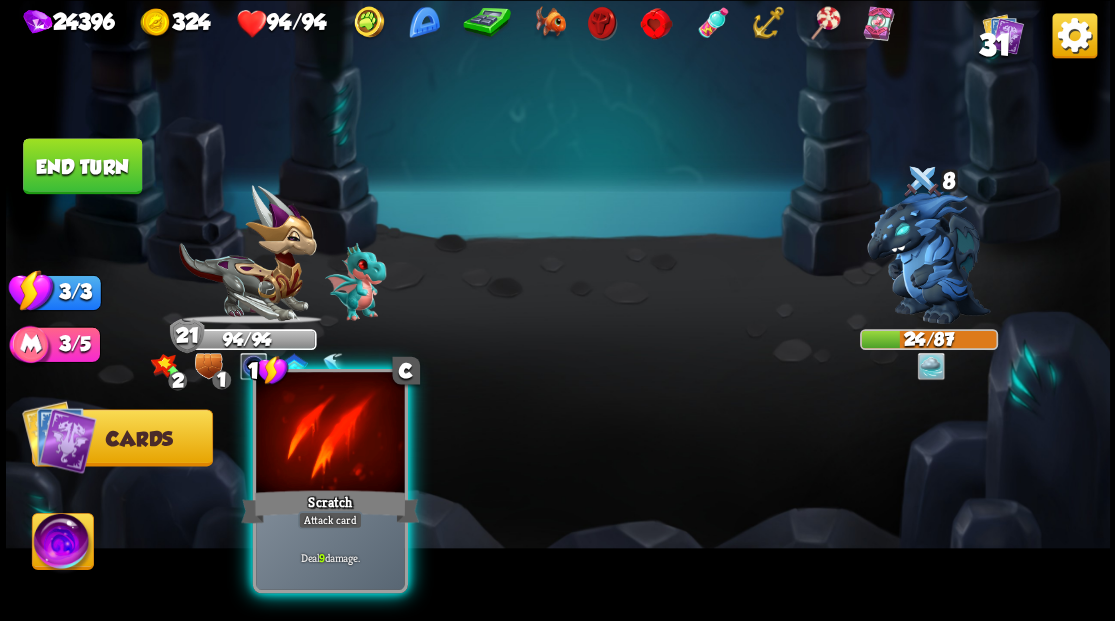 click at bounding box center [330, 434] 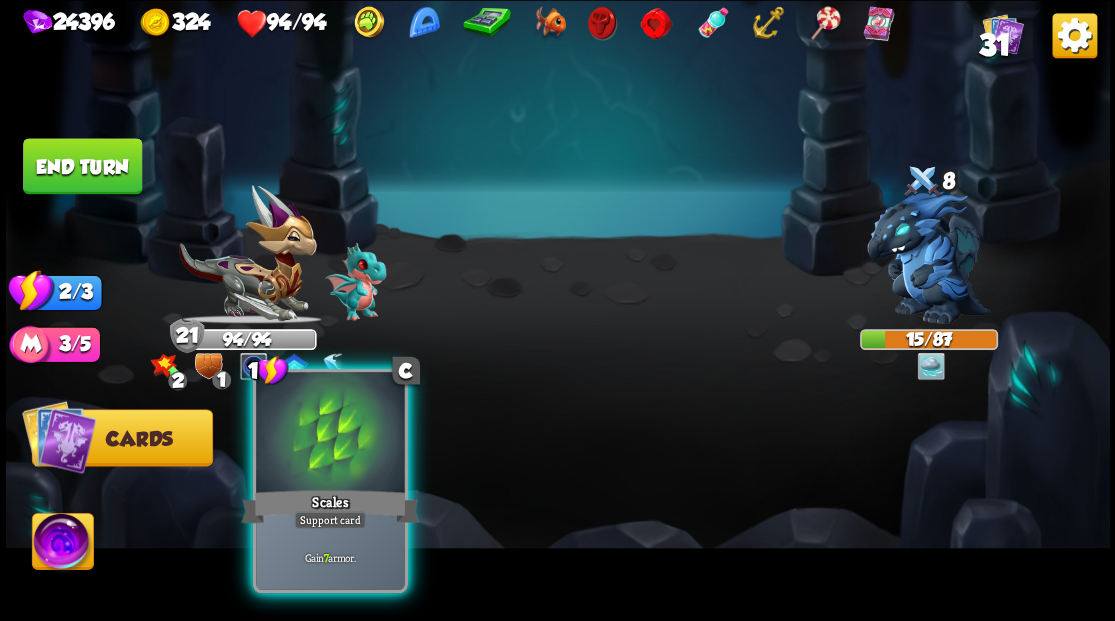 click at bounding box center [330, 434] 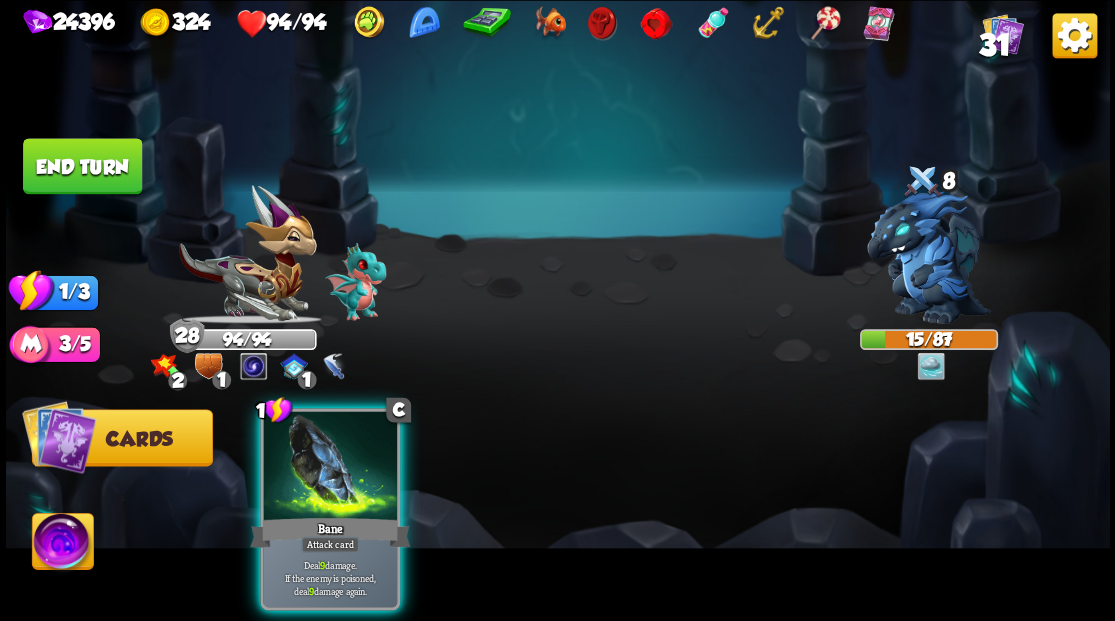 click at bounding box center (330, 467) 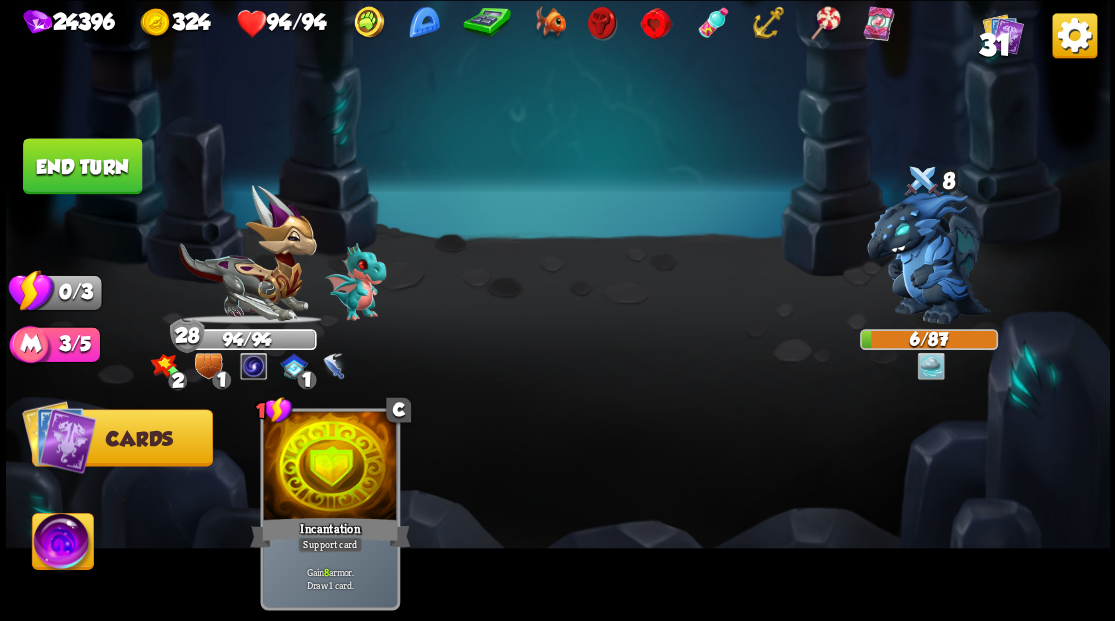 click on "End turn" at bounding box center [82, 166] 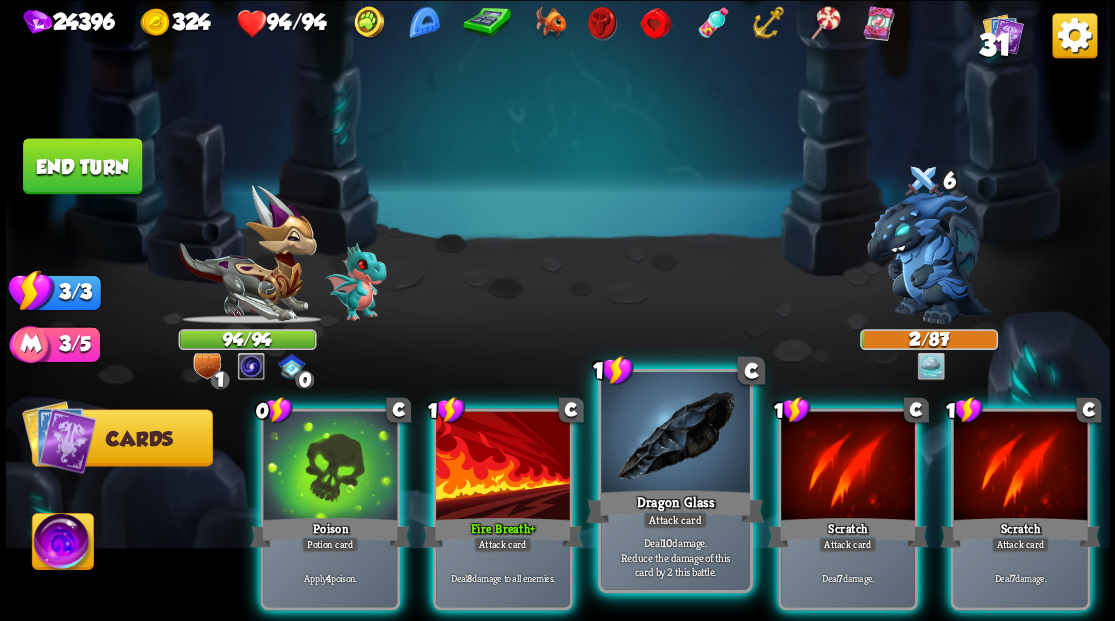 click at bounding box center (675, 434) 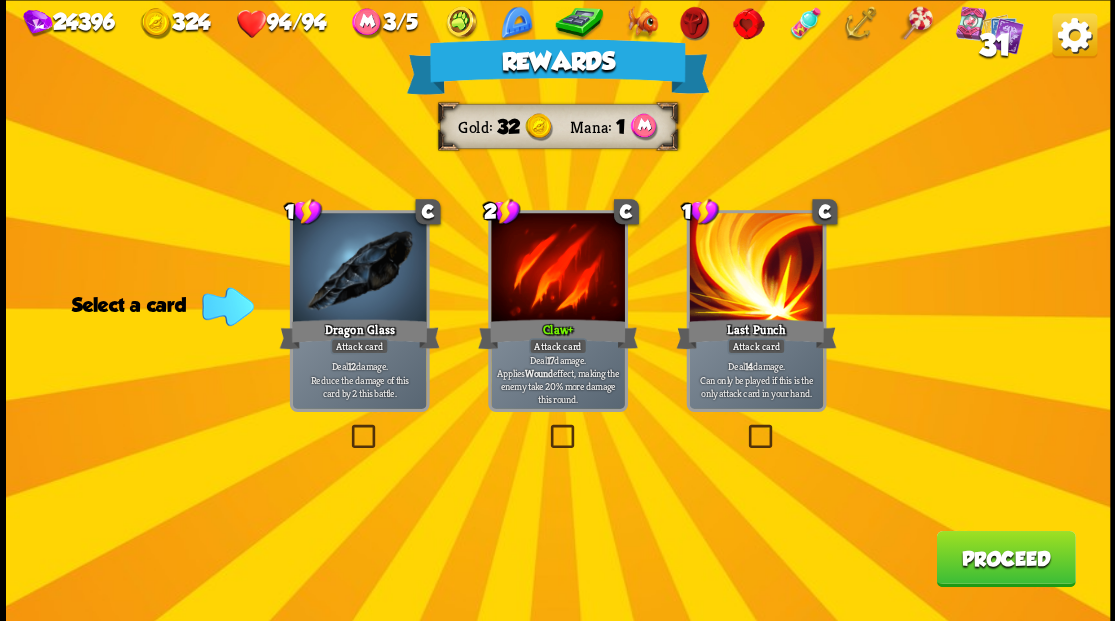 click on "Proceed" at bounding box center (1005, 558) 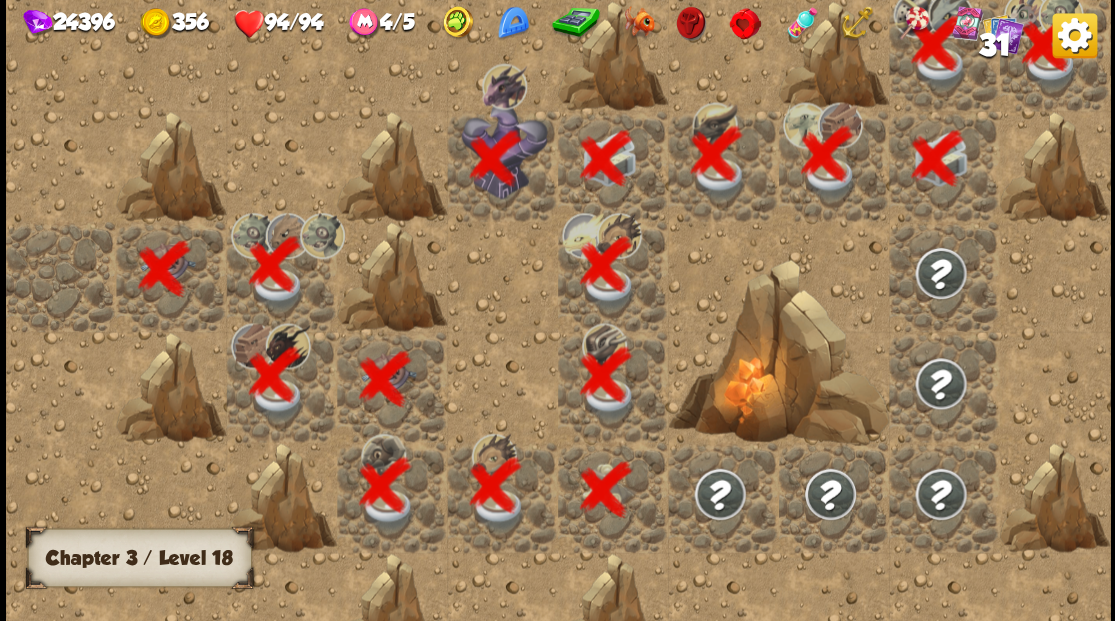 scroll, scrollTop: 0, scrollLeft: 384, axis: horizontal 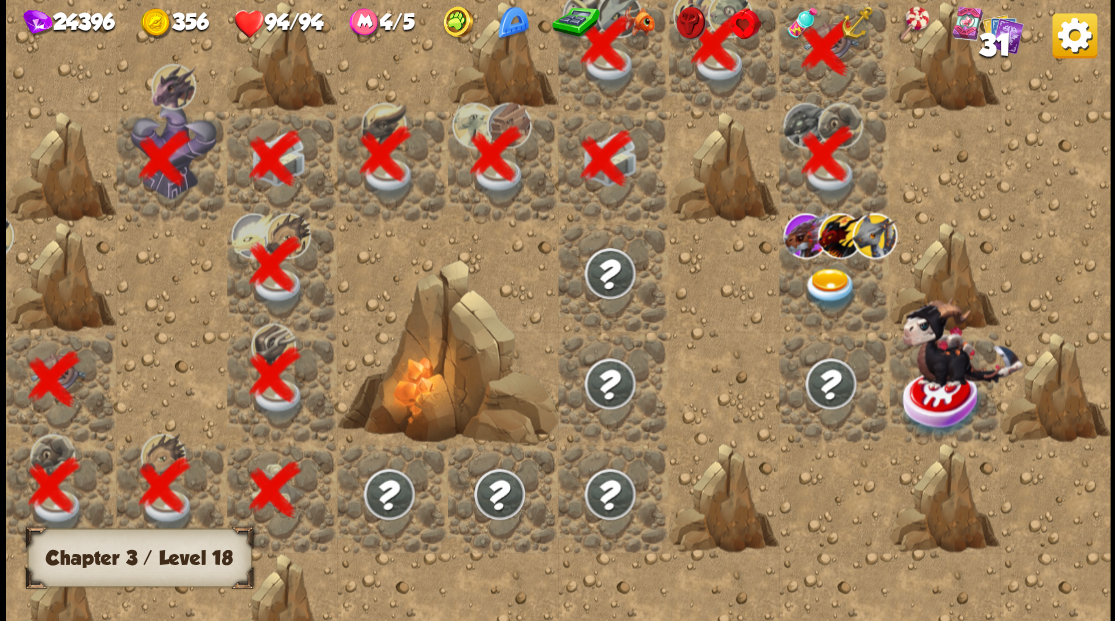 click at bounding box center [829, 288] 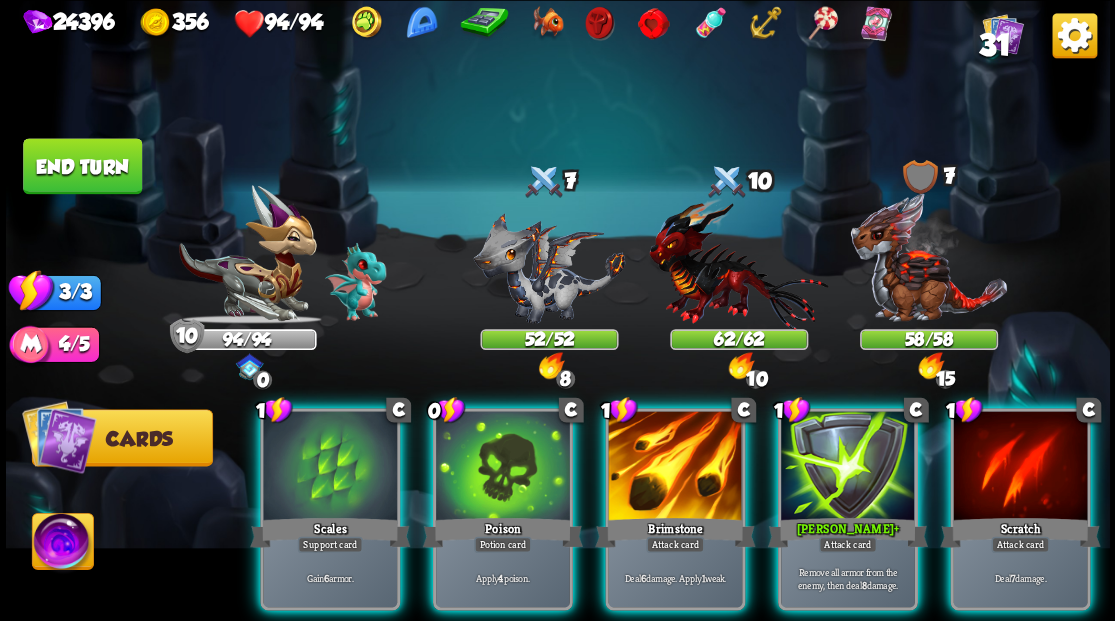click at bounding box center [62, 544] 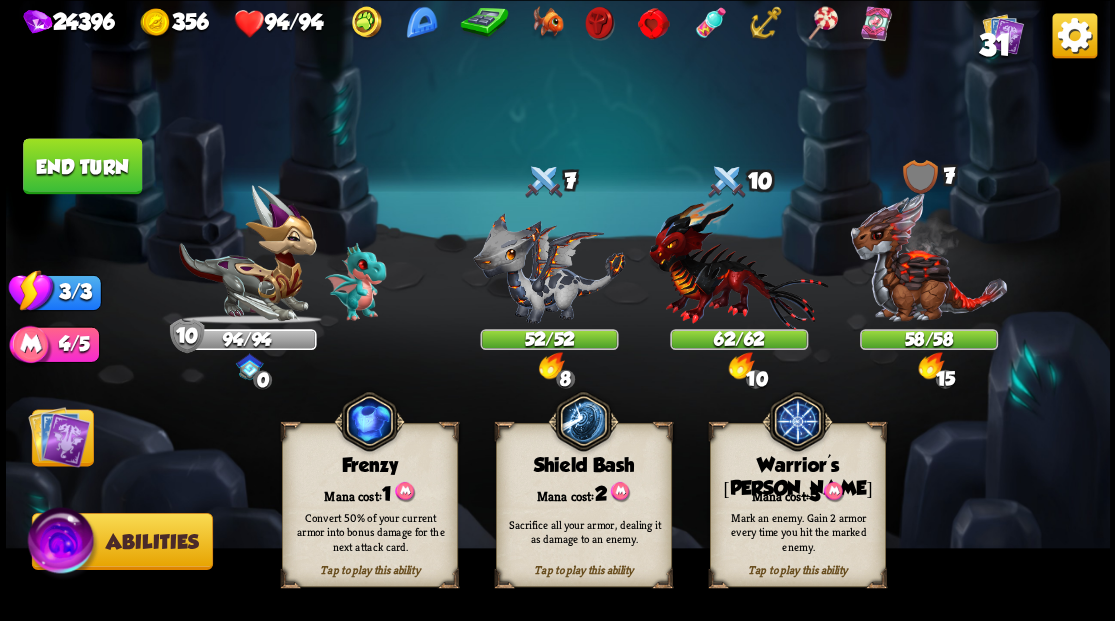 click on "Mark an enemy. Gain 2 armor every time you hit the marked enemy." at bounding box center (798, 531) 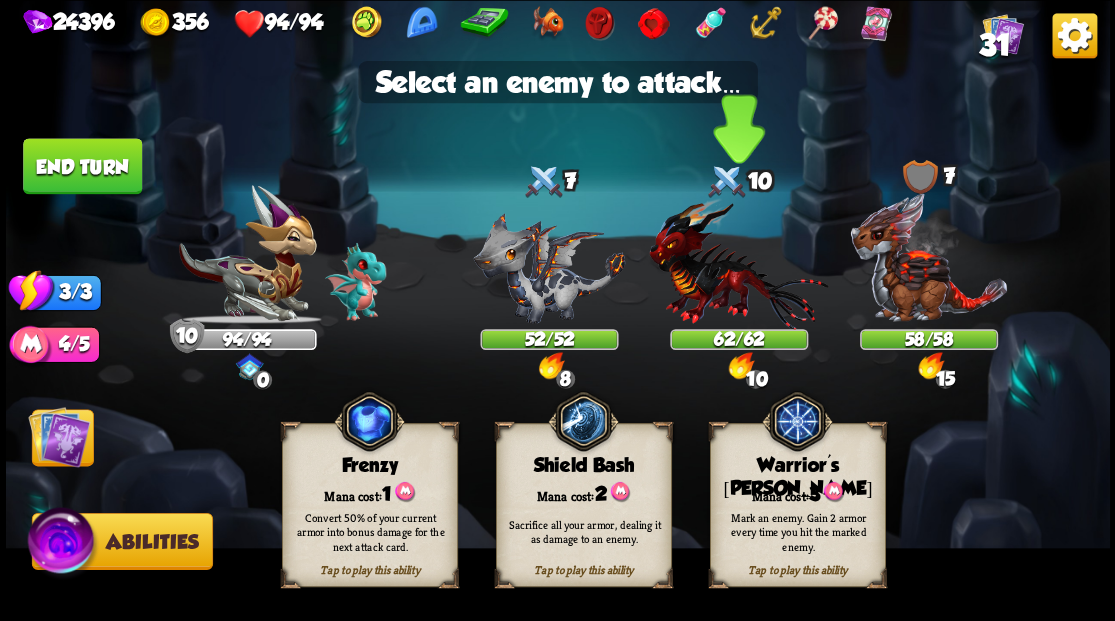 click at bounding box center (738, 263) 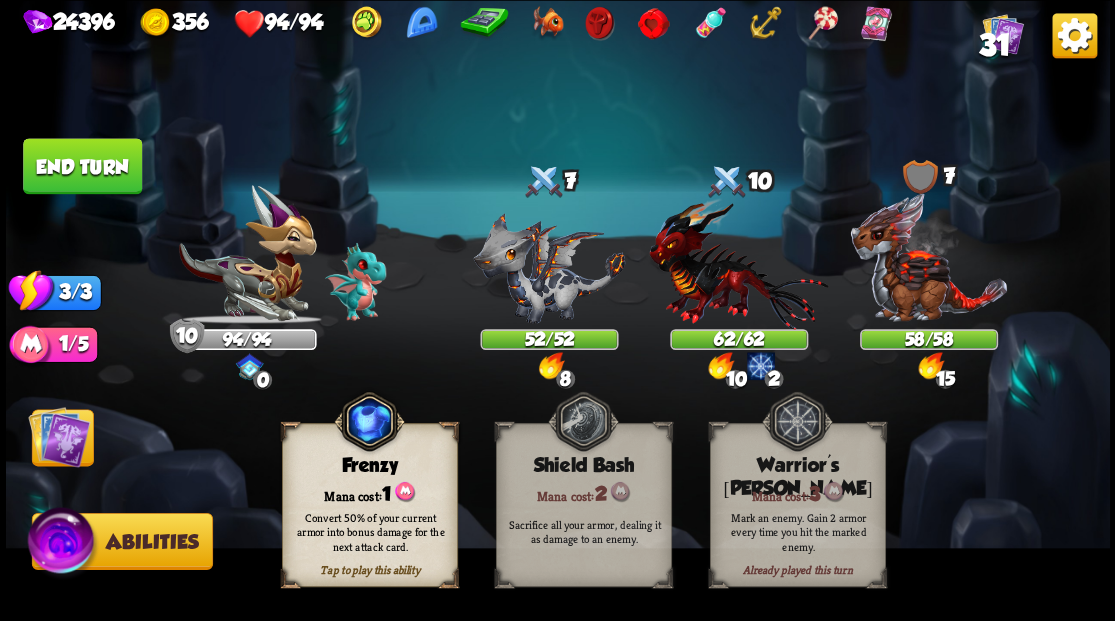 click at bounding box center (59, 436) 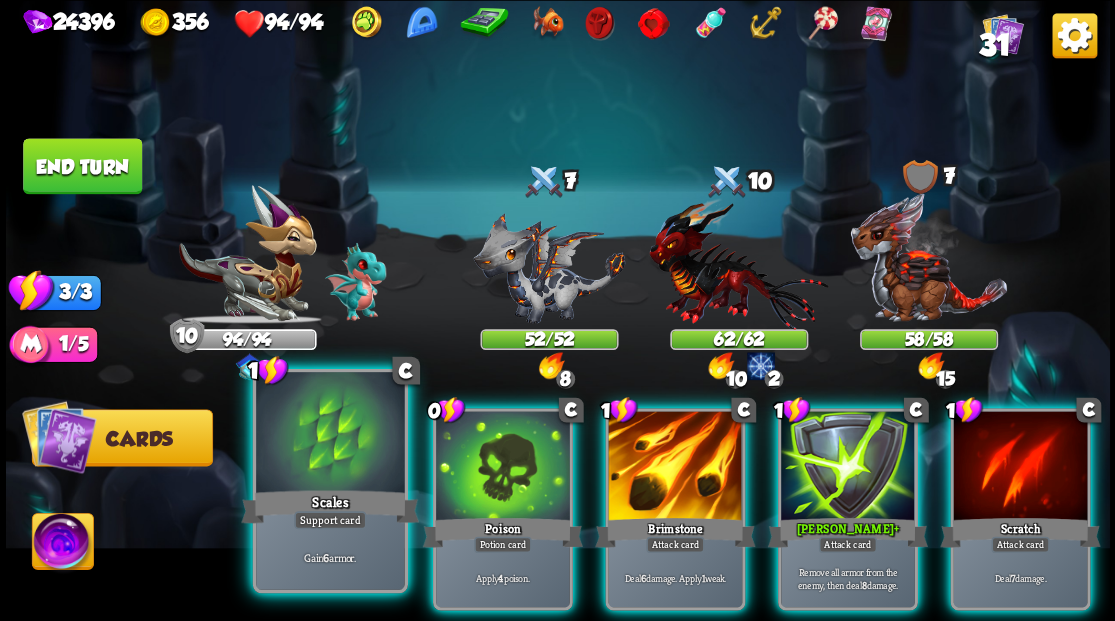 click at bounding box center [330, 434] 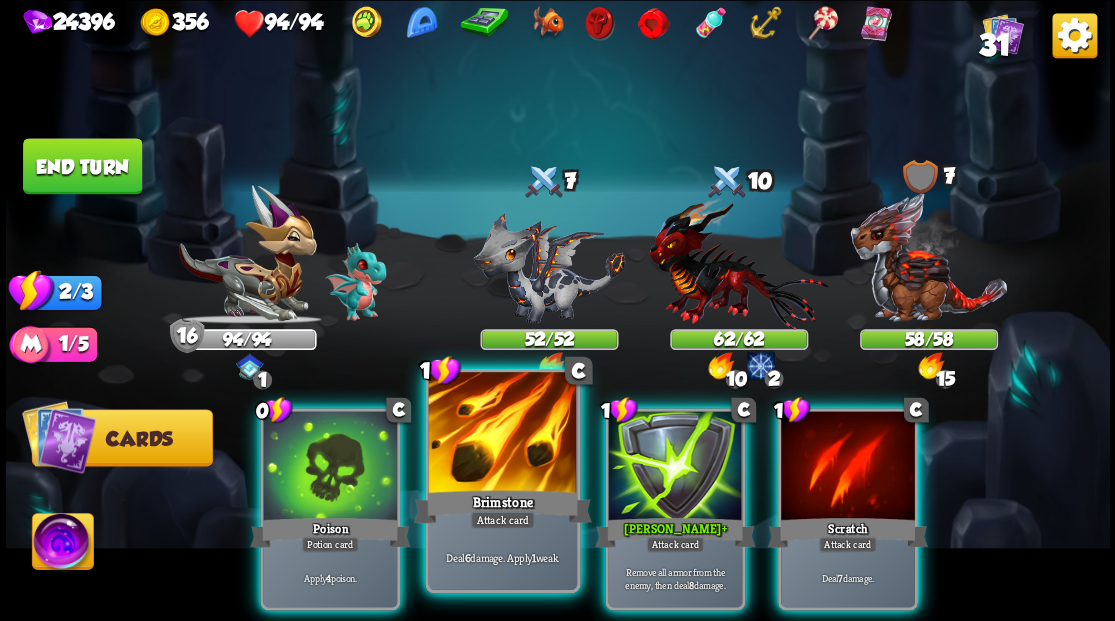 click at bounding box center [502, 434] 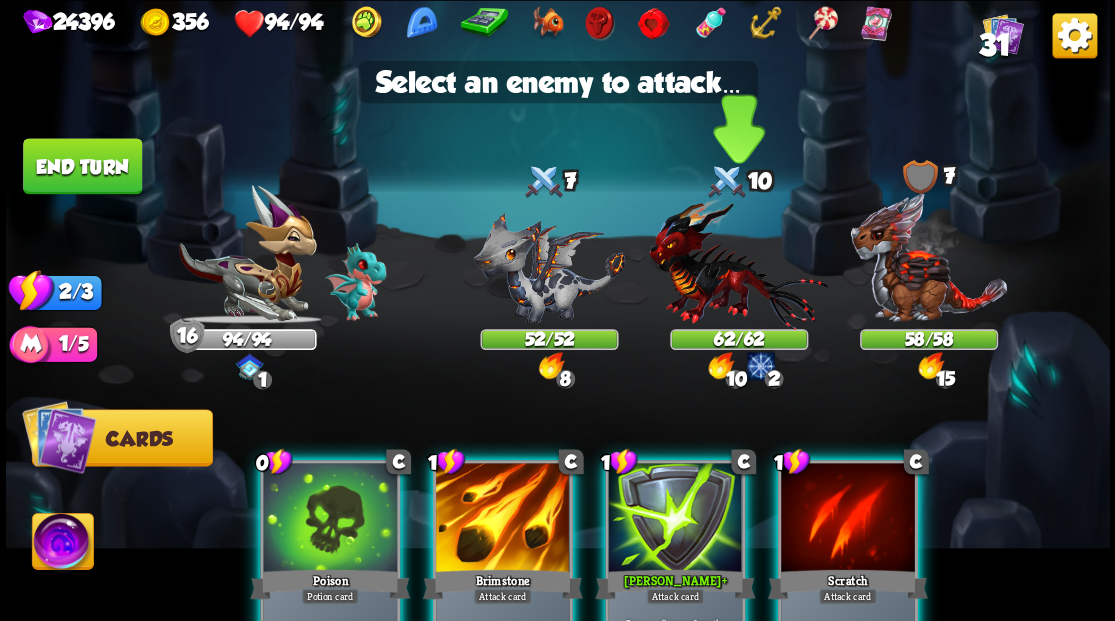 click at bounding box center (738, 263) 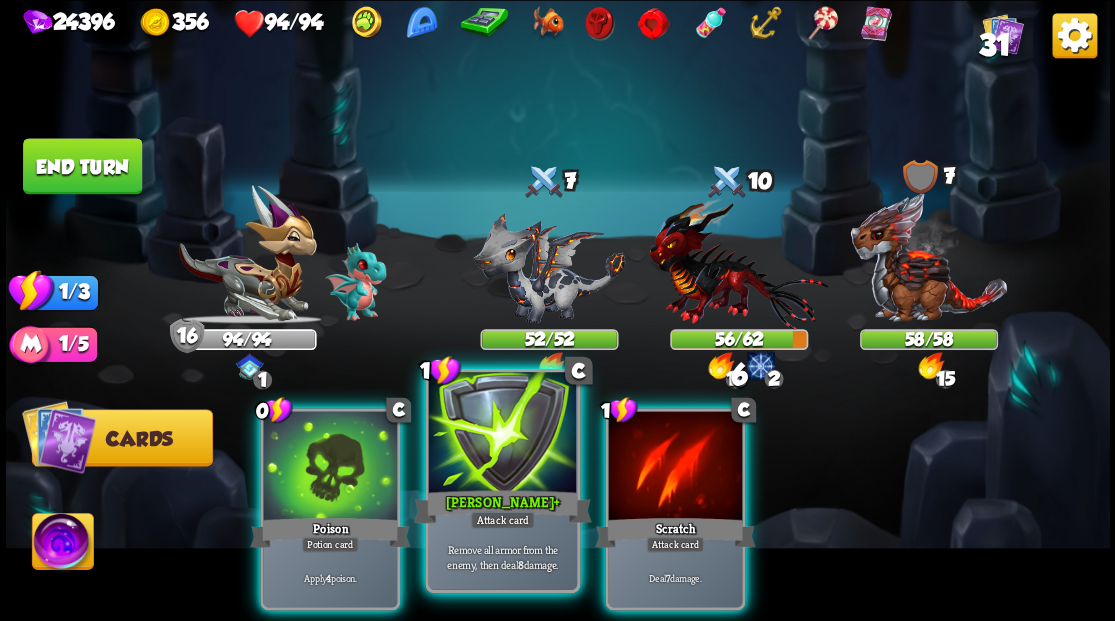 click at bounding box center [502, 434] 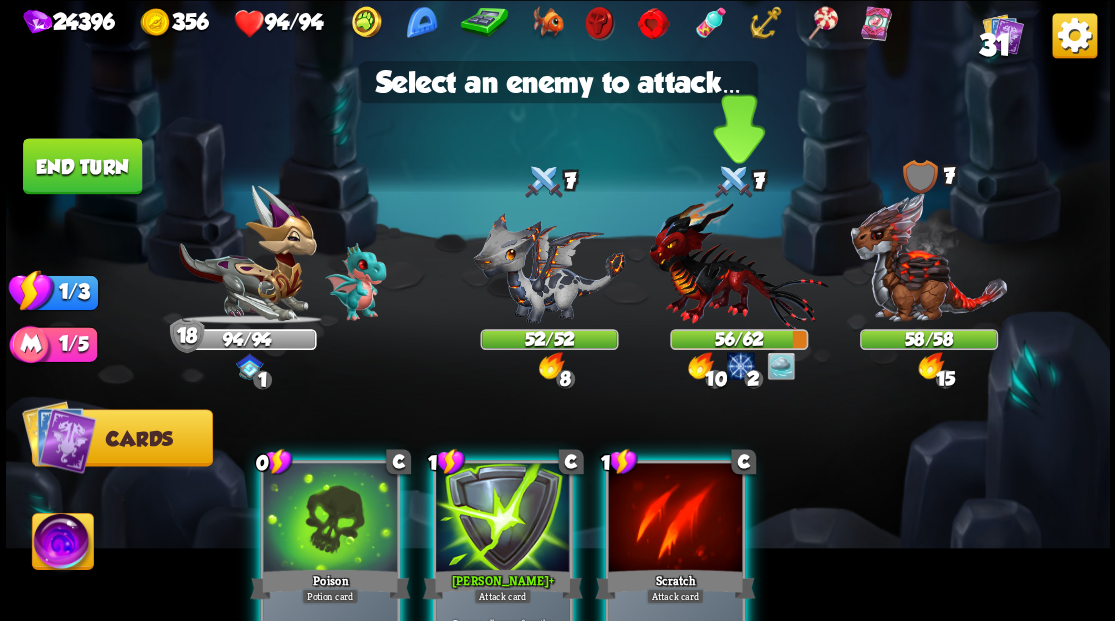 click at bounding box center (738, 263) 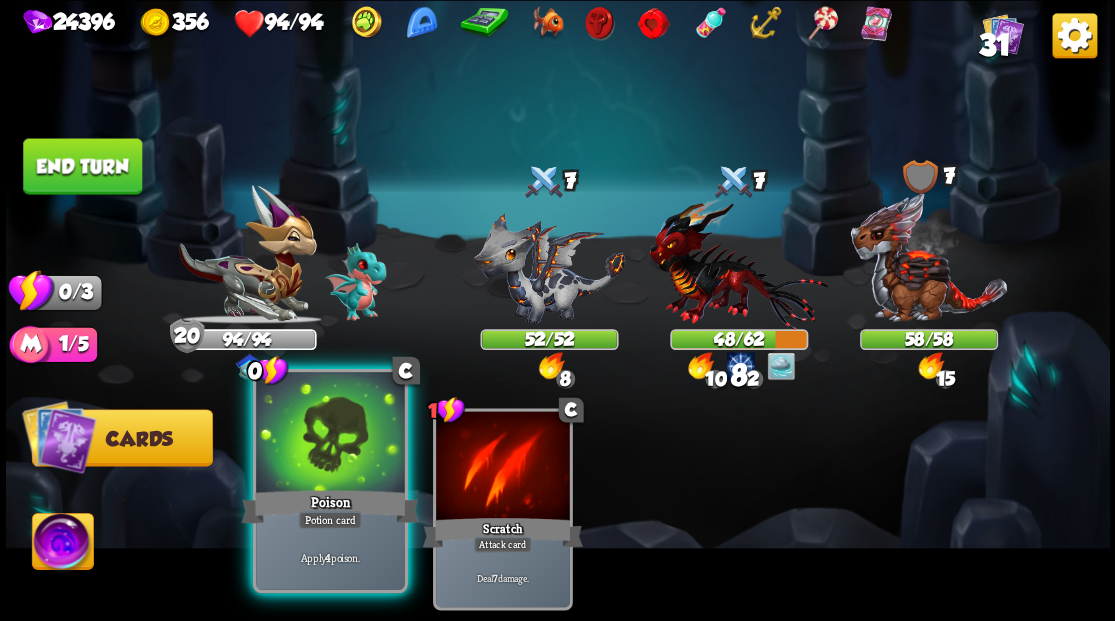 click at bounding box center (330, 434) 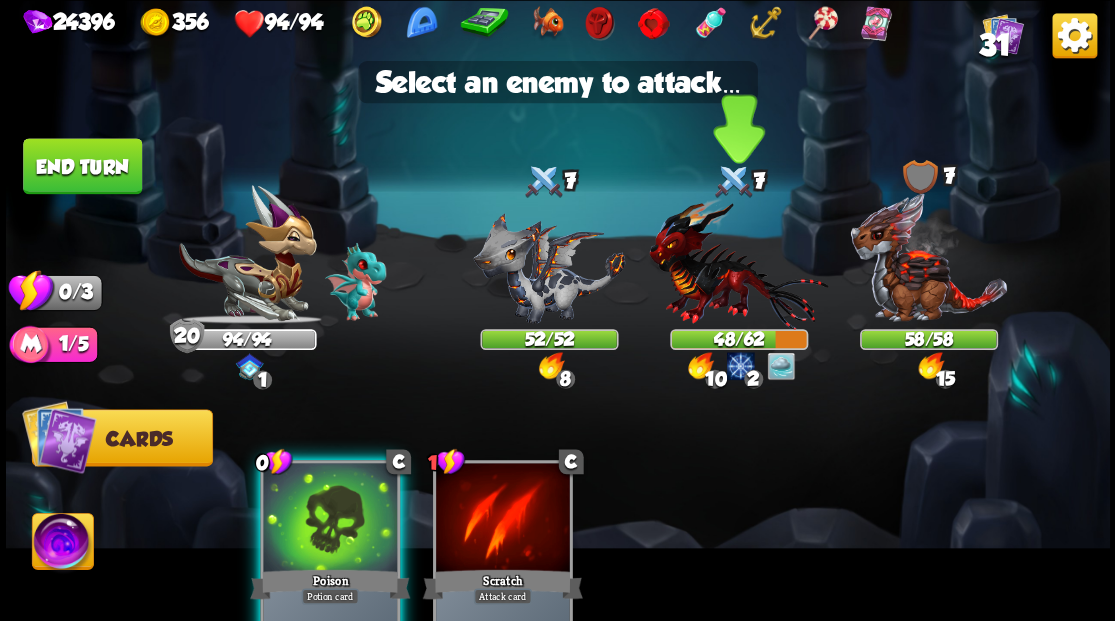 click at bounding box center (738, 263) 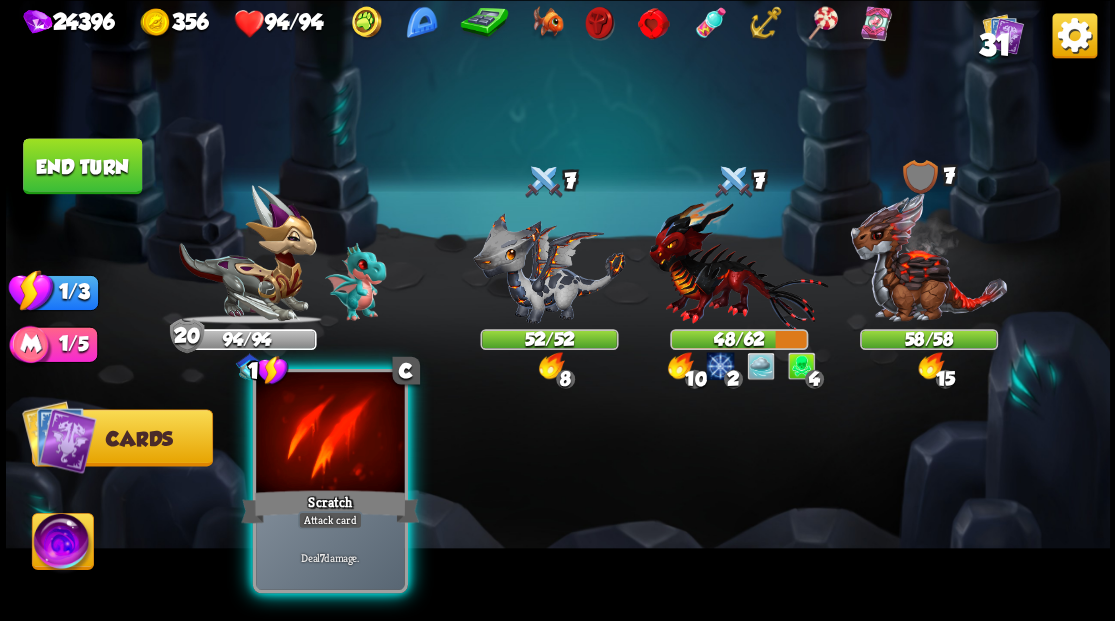 click at bounding box center (330, 434) 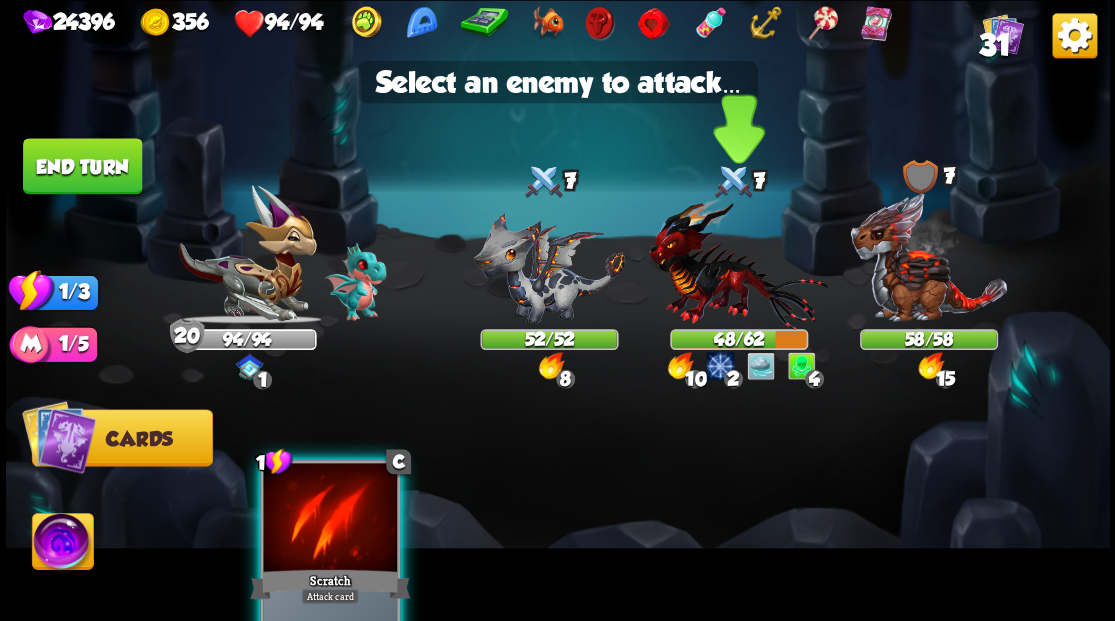 click at bounding box center (738, 263) 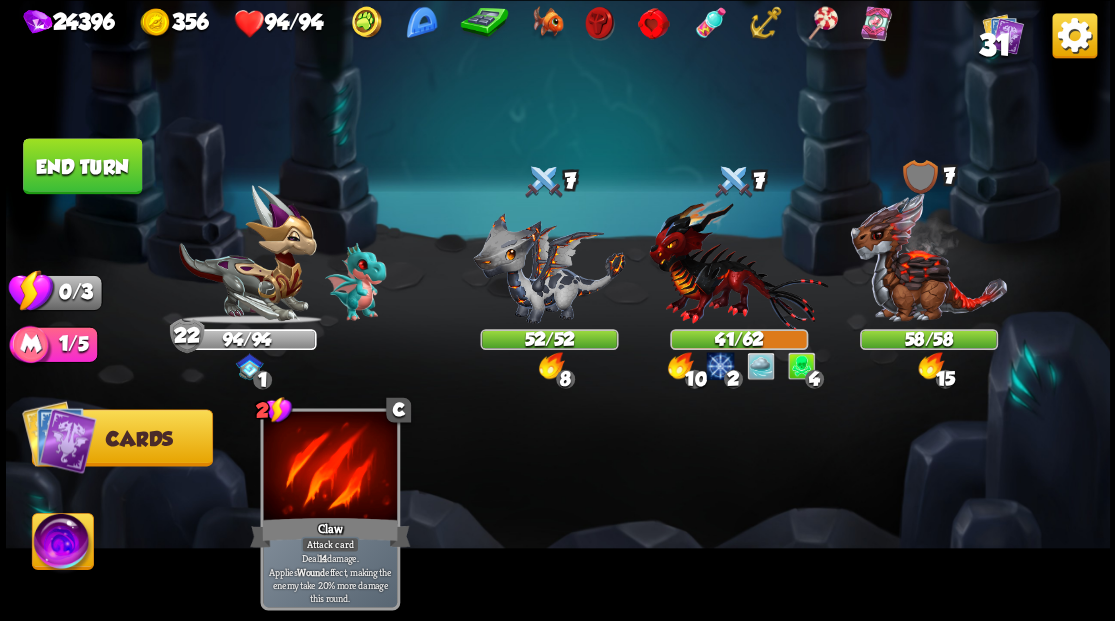 click on "End turn" at bounding box center (82, 166) 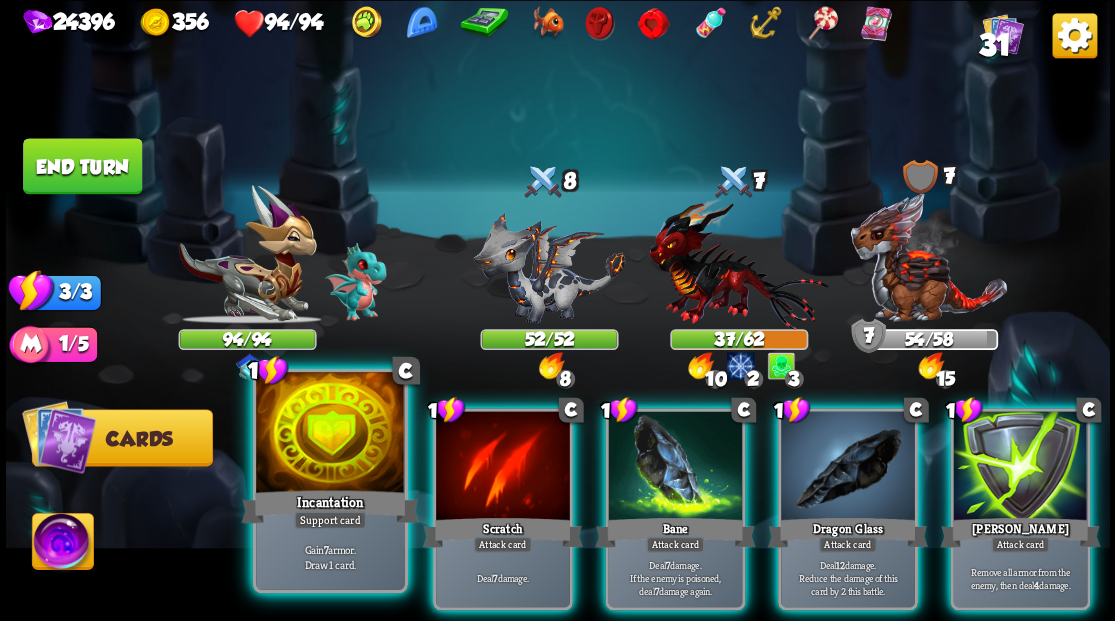 click at bounding box center [330, 434] 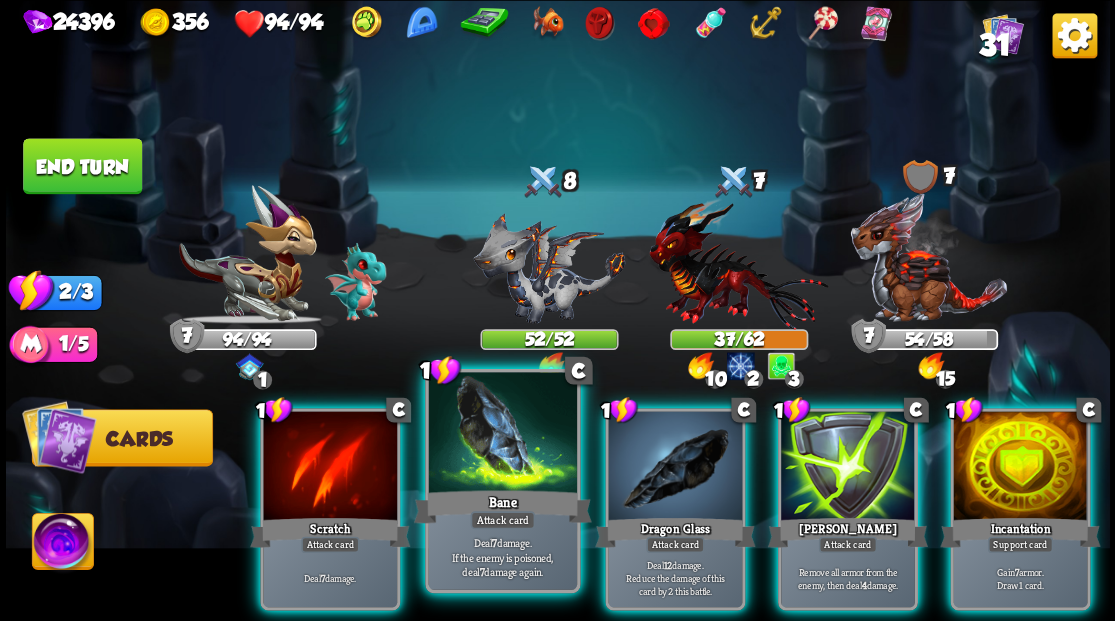 click at bounding box center [502, 434] 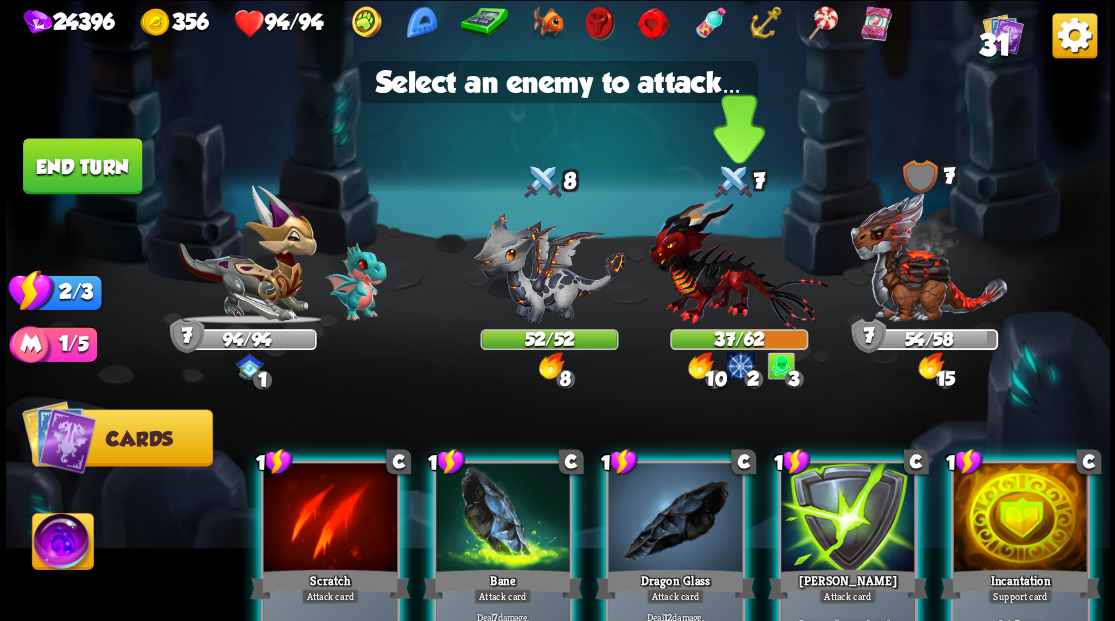 click at bounding box center (738, 263) 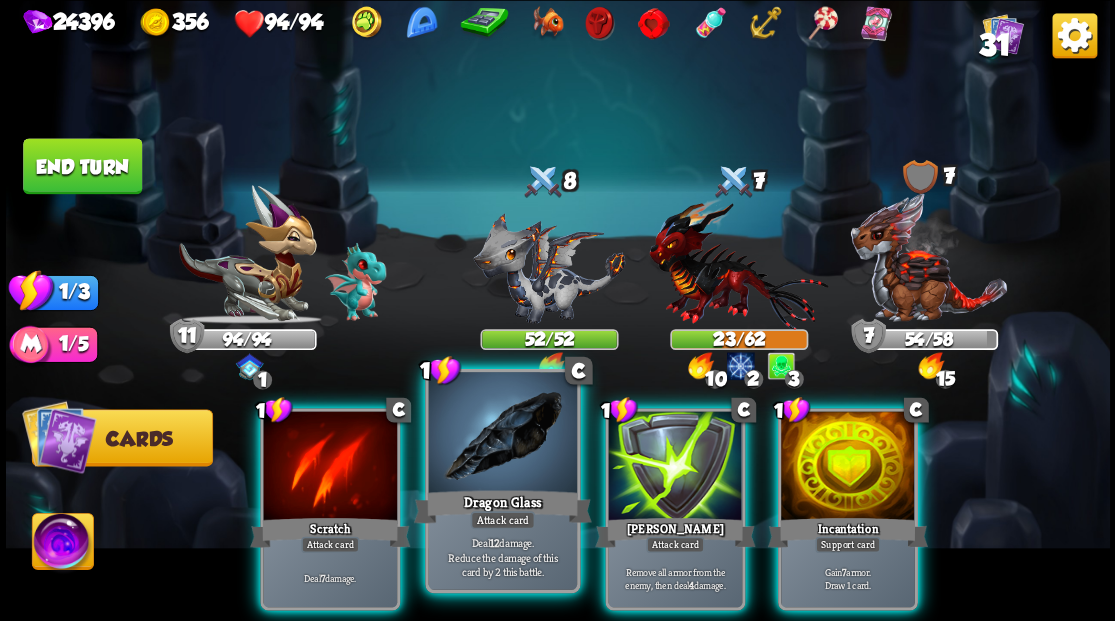 click at bounding box center (502, 434) 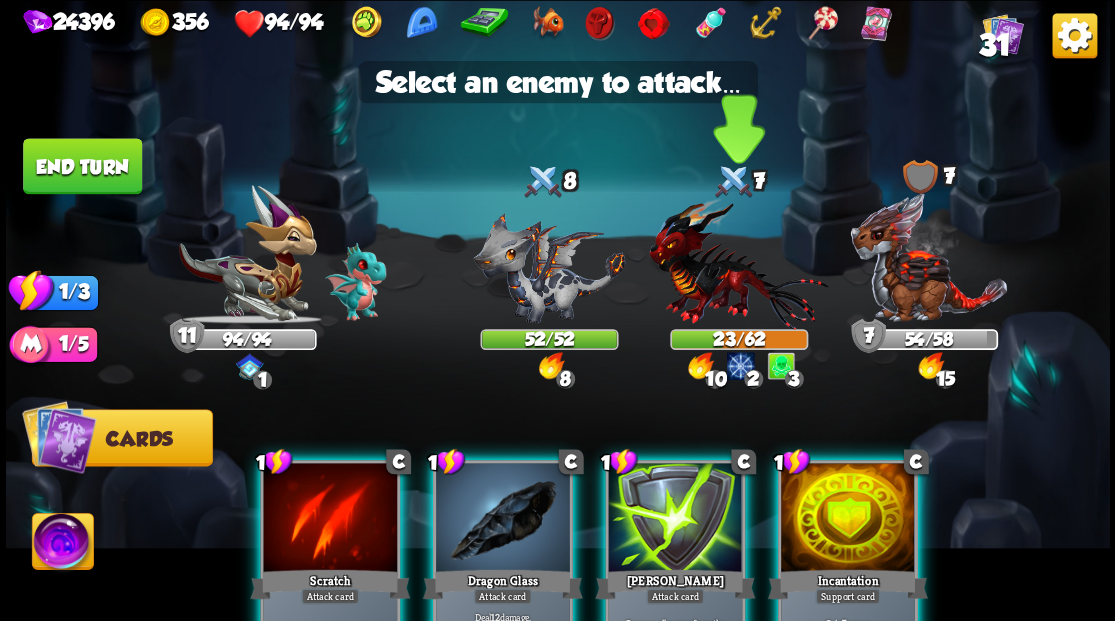 click at bounding box center [738, 263] 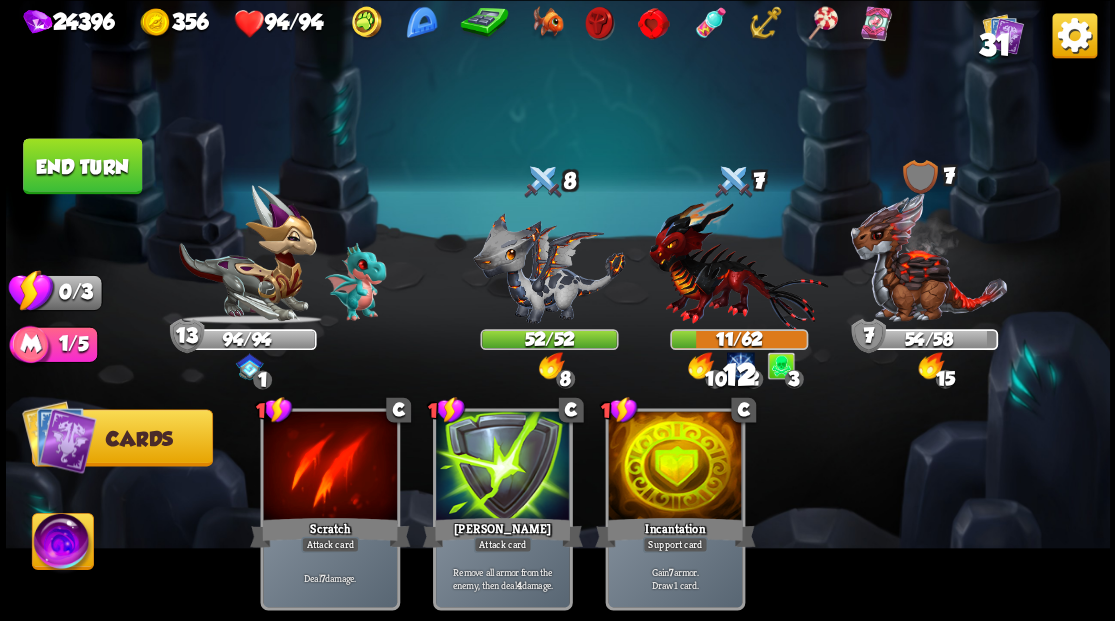 click on "End turn" at bounding box center (82, 165) 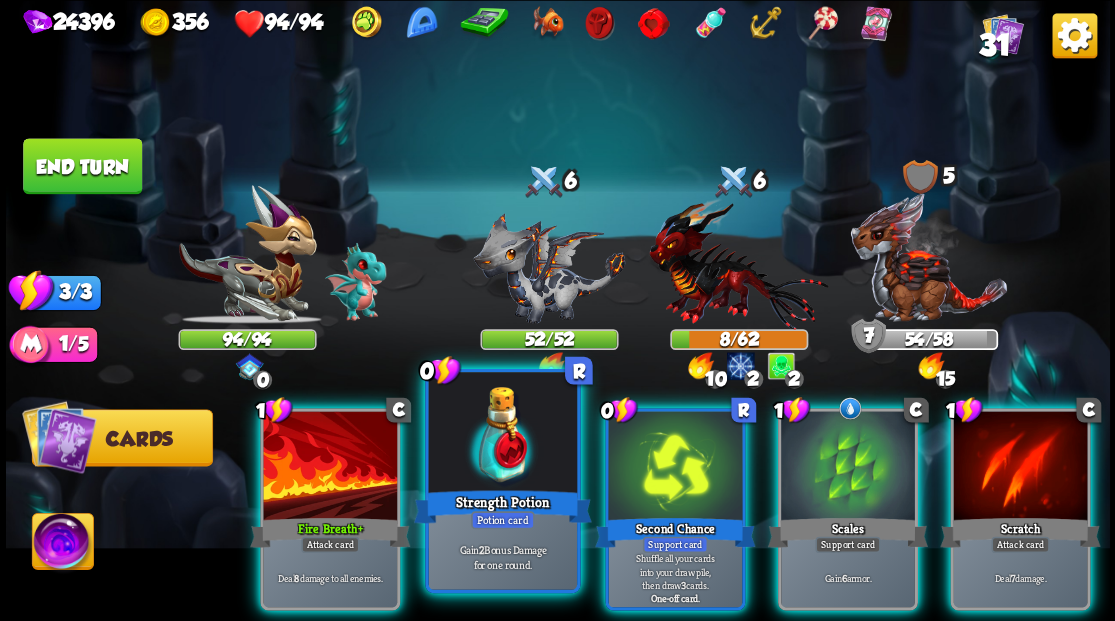 click at bounding box center (502, 434) 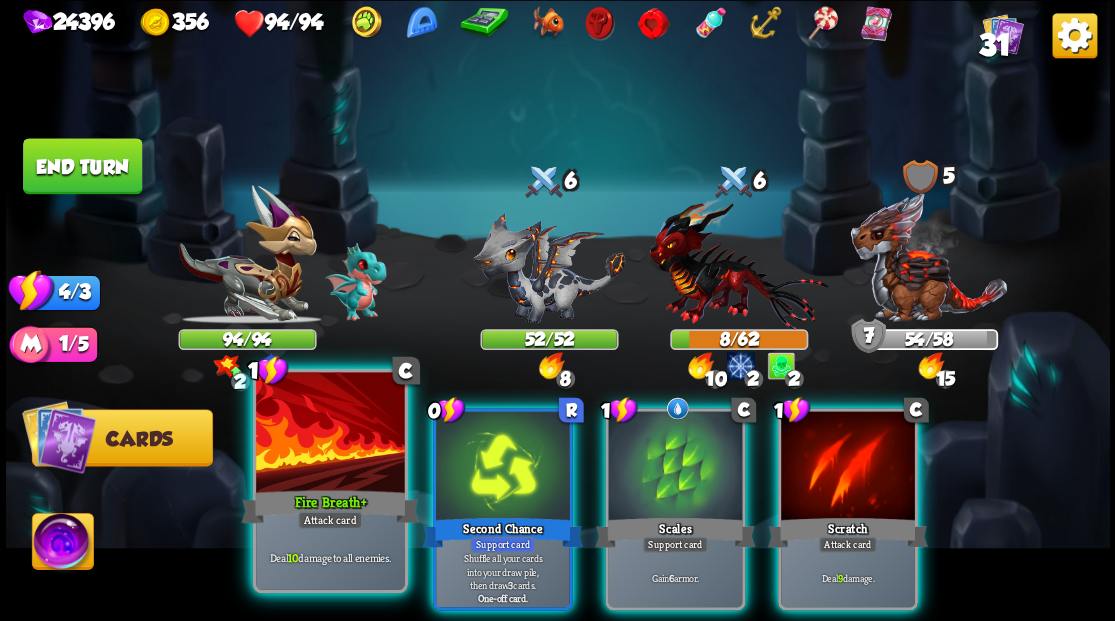 click at bounding box center (330, 434) 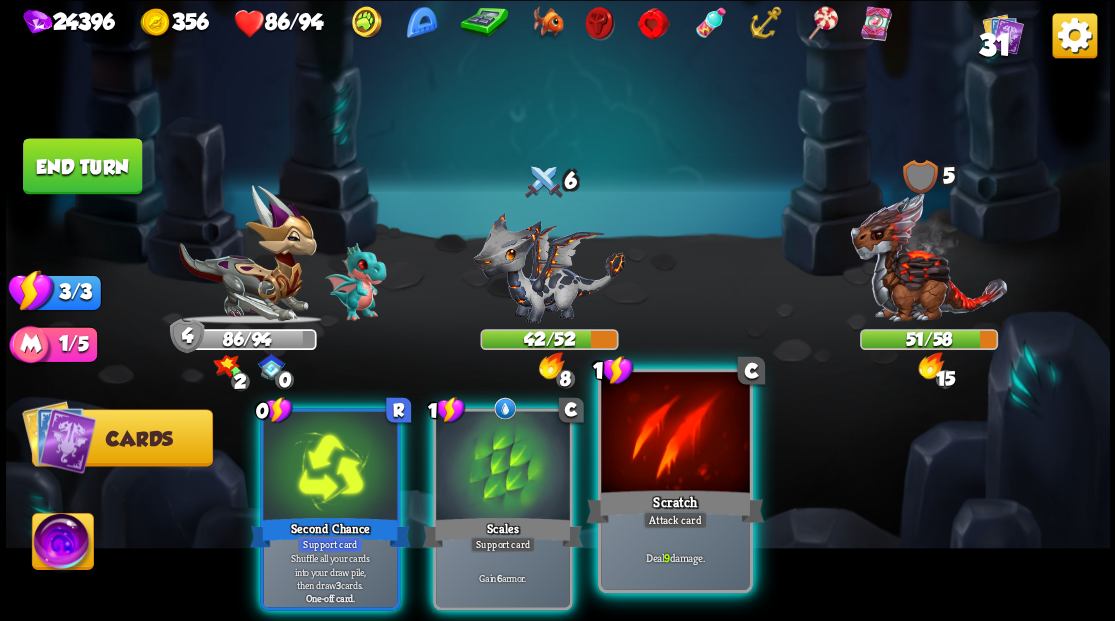 click at bounding box center (675, 434) 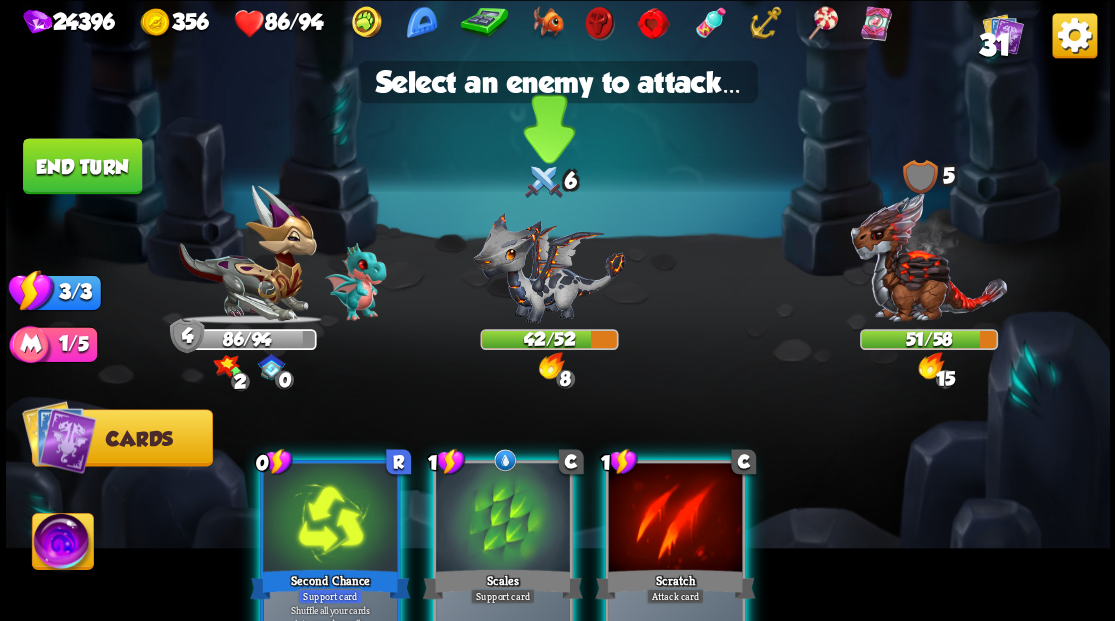 click at bounding box center [549, 267] 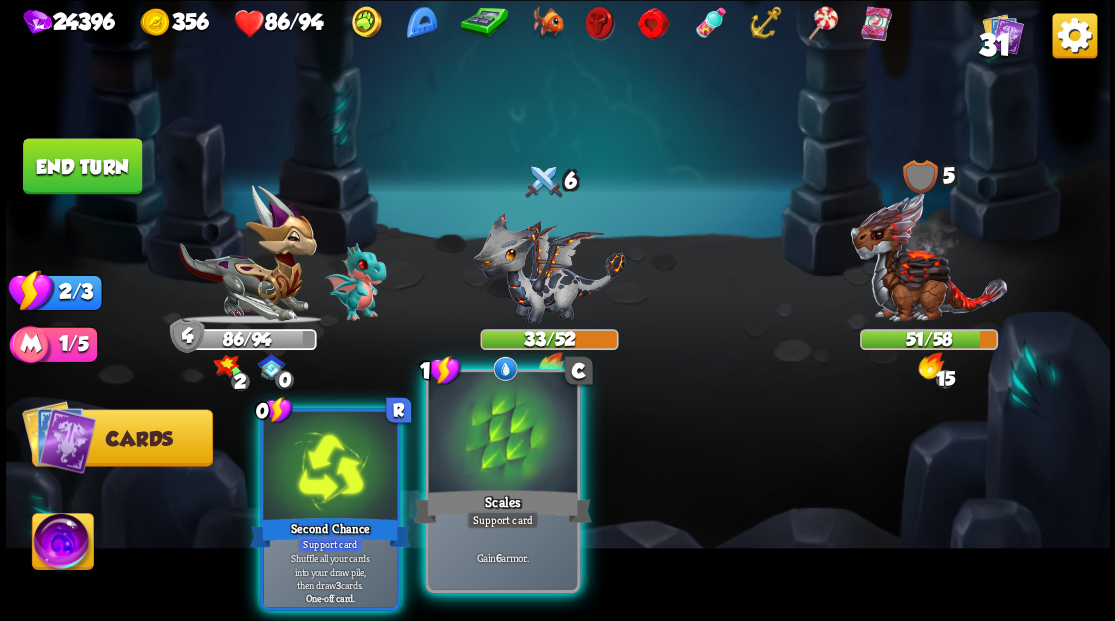 click at bounding box center (502, 434) 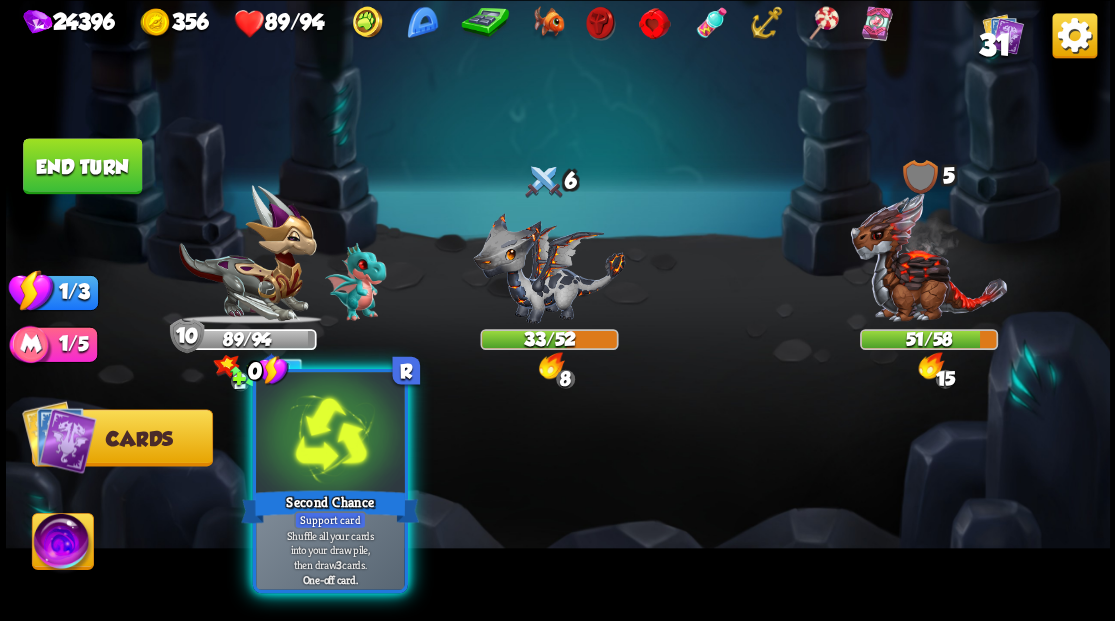 click at bounding box center [330, 434] 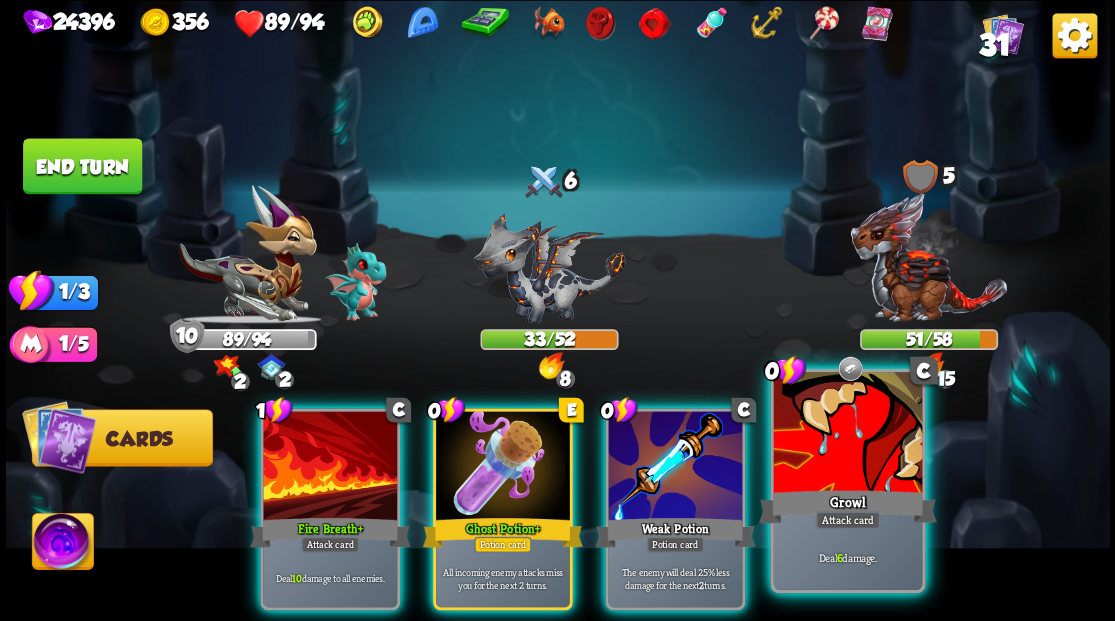 click at bounding box center (847, 434) 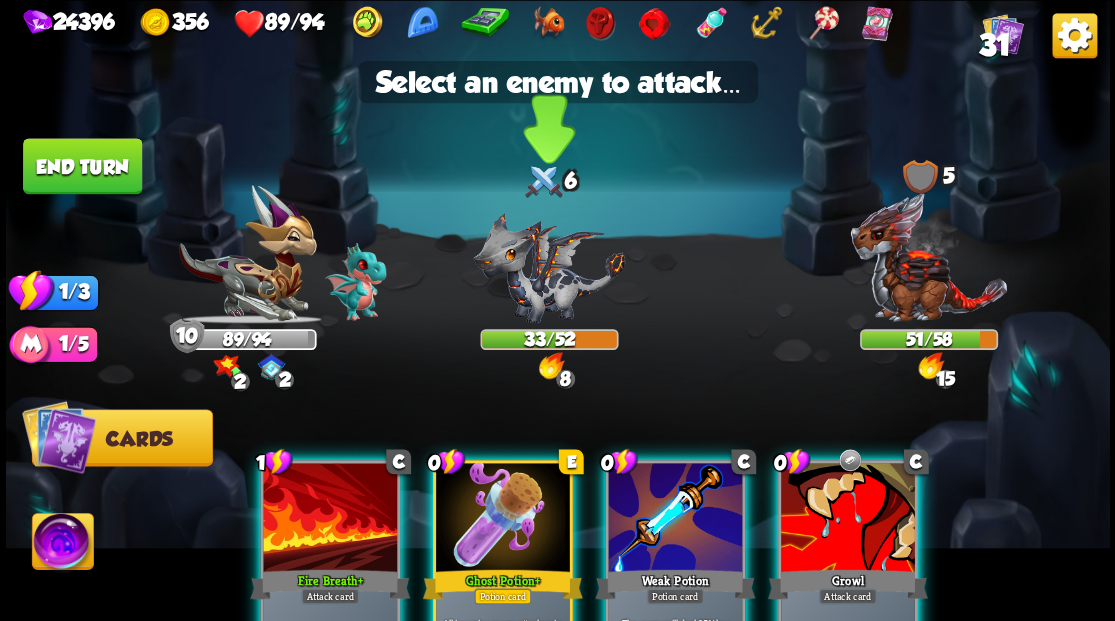 click at bounding box center [549, 267] 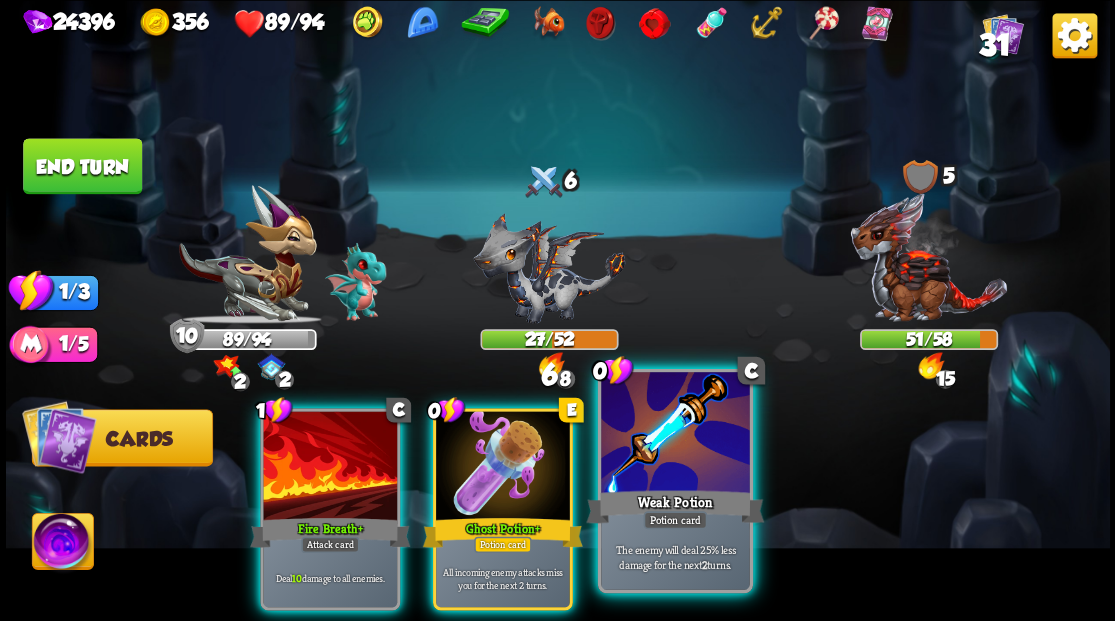 click at bounding box center [675, 434] 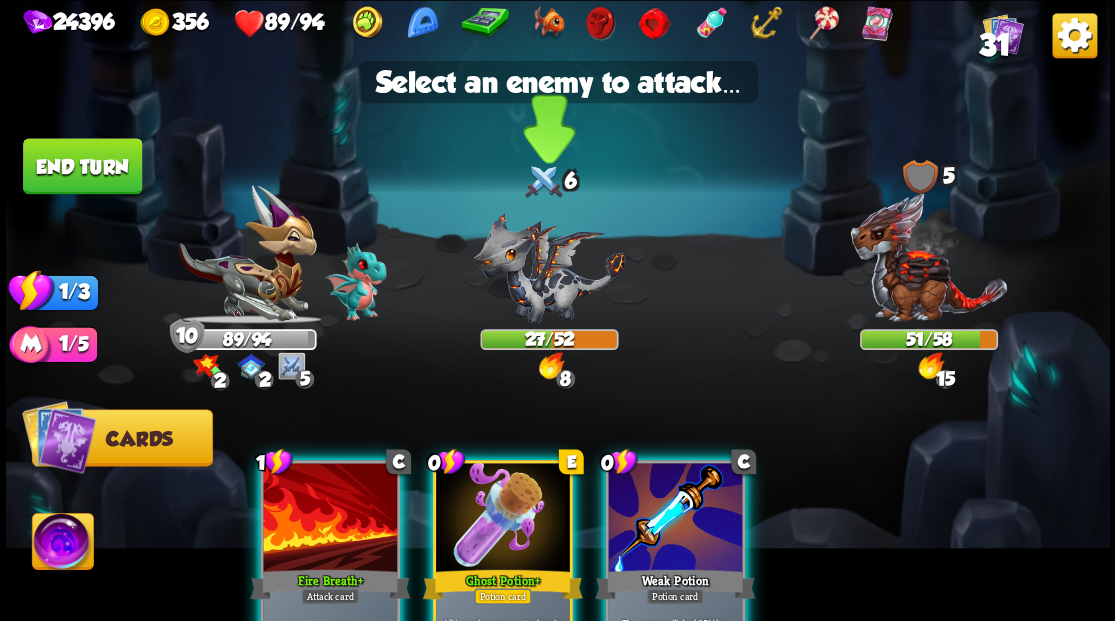 click at bounding box center (549, 267) 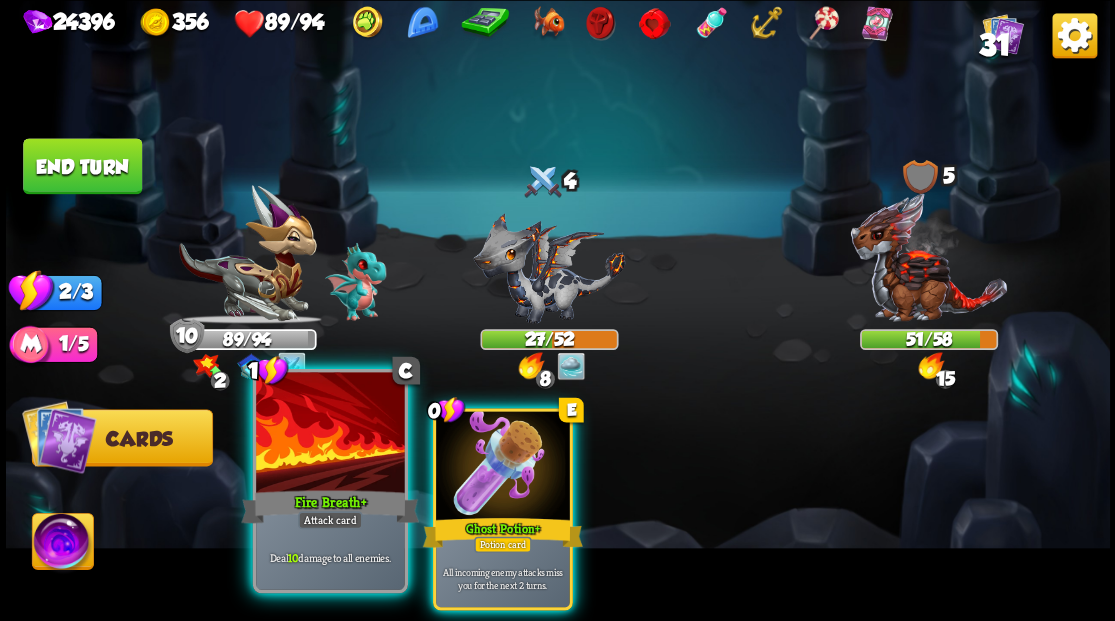 click at bounding box center (330, 434) 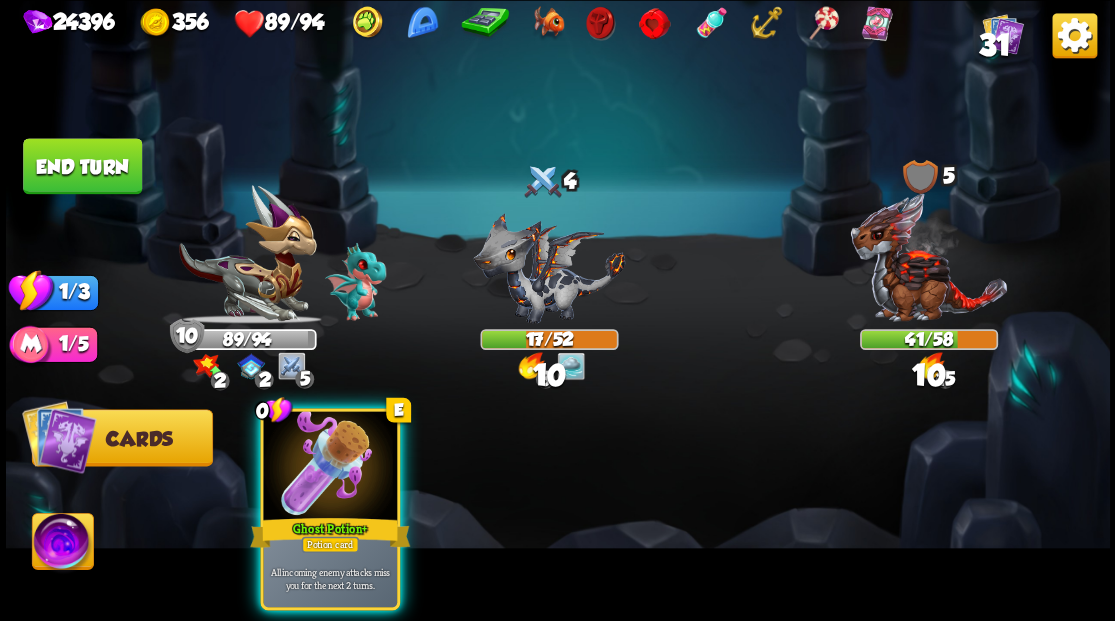 click at bounding box center (330, 467) 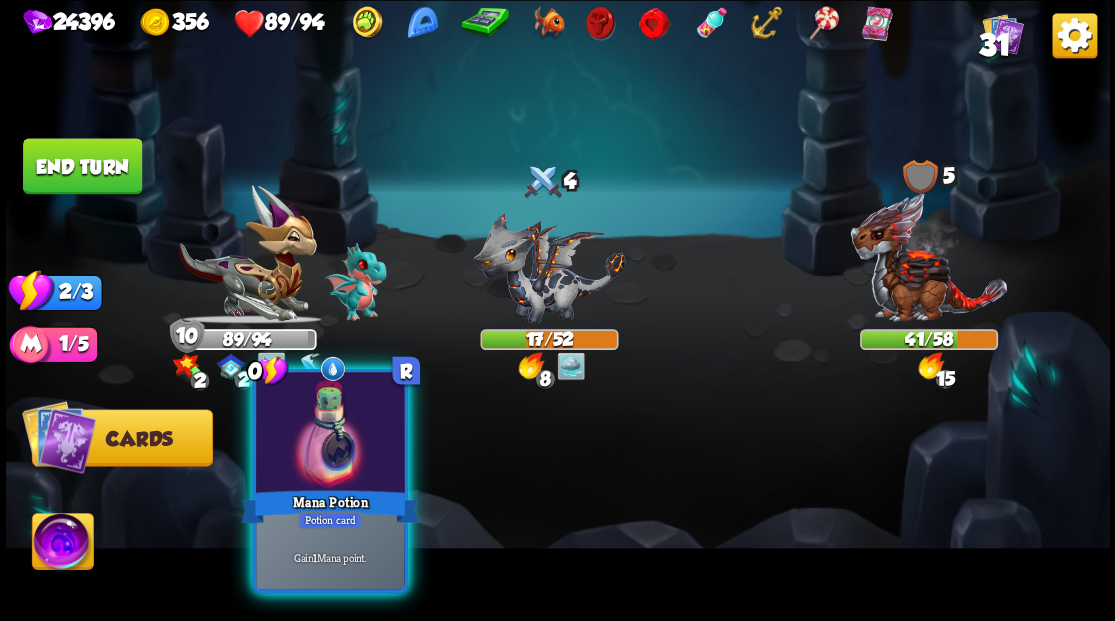 click at bounding box center [330, 434] 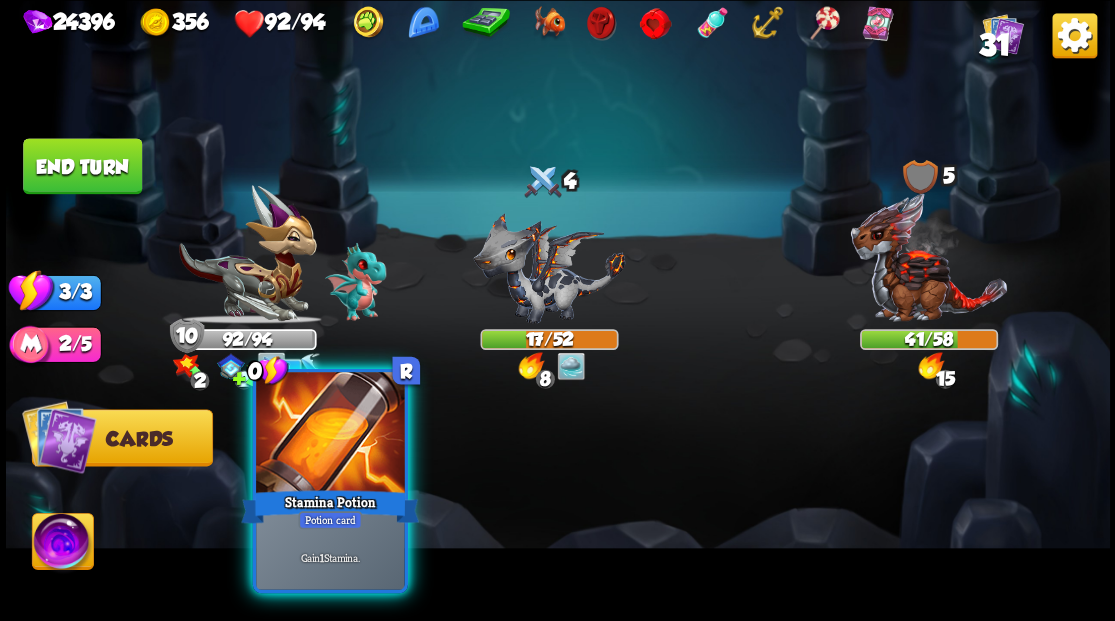 click at bounding box center (330, 434) 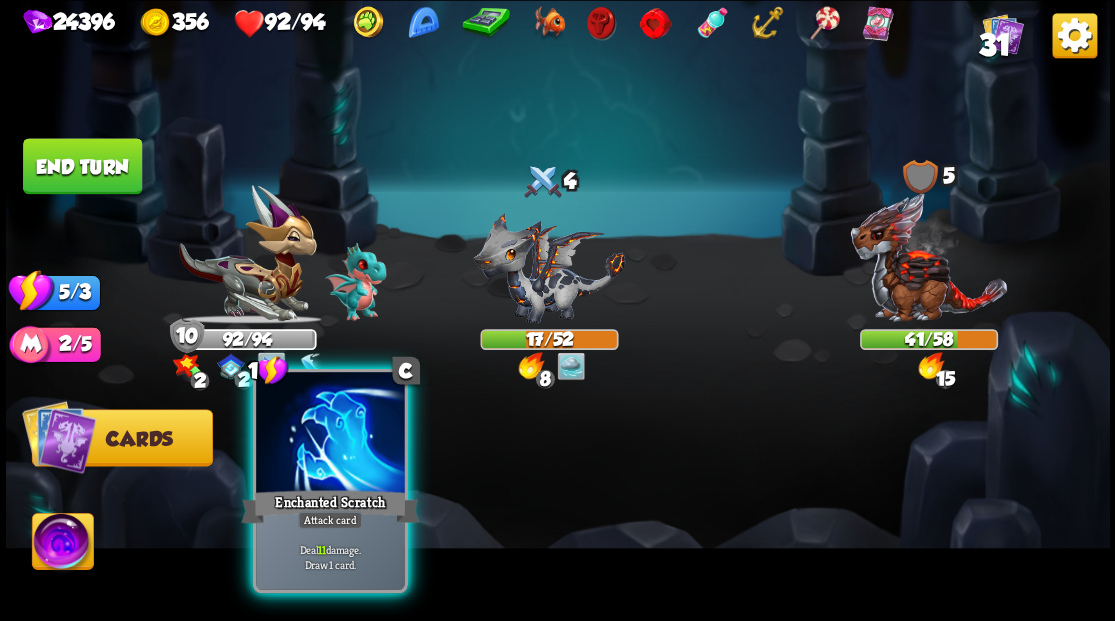 click at bounding box center [330, 434] 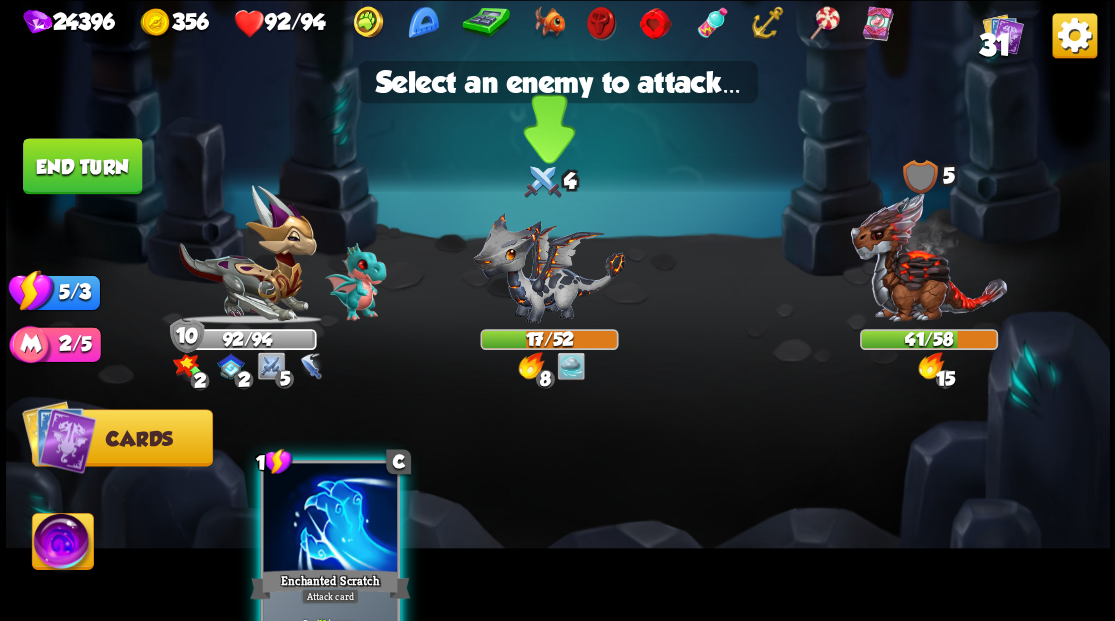 click at bounding box center (549, 267) 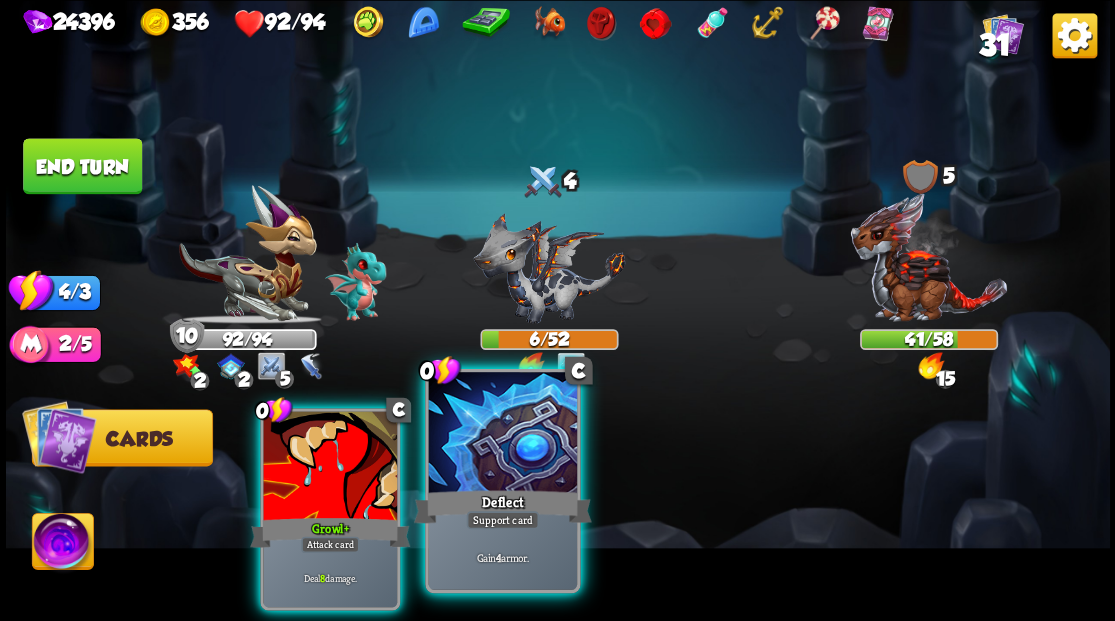 click at bounding box center (502, 434) 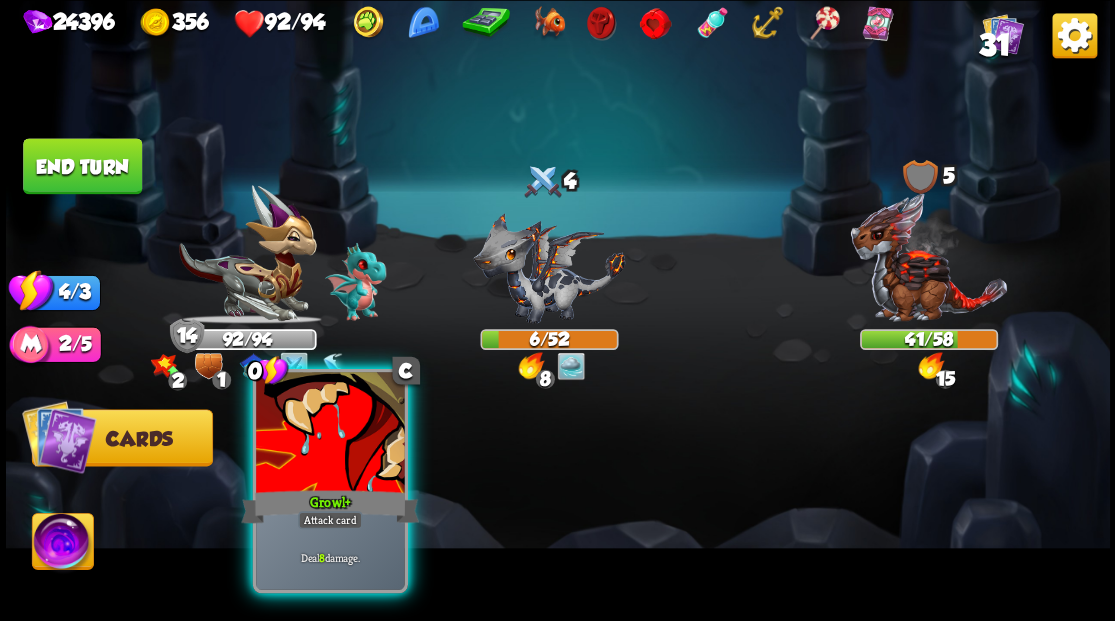 click at bounding box center (330, 434) 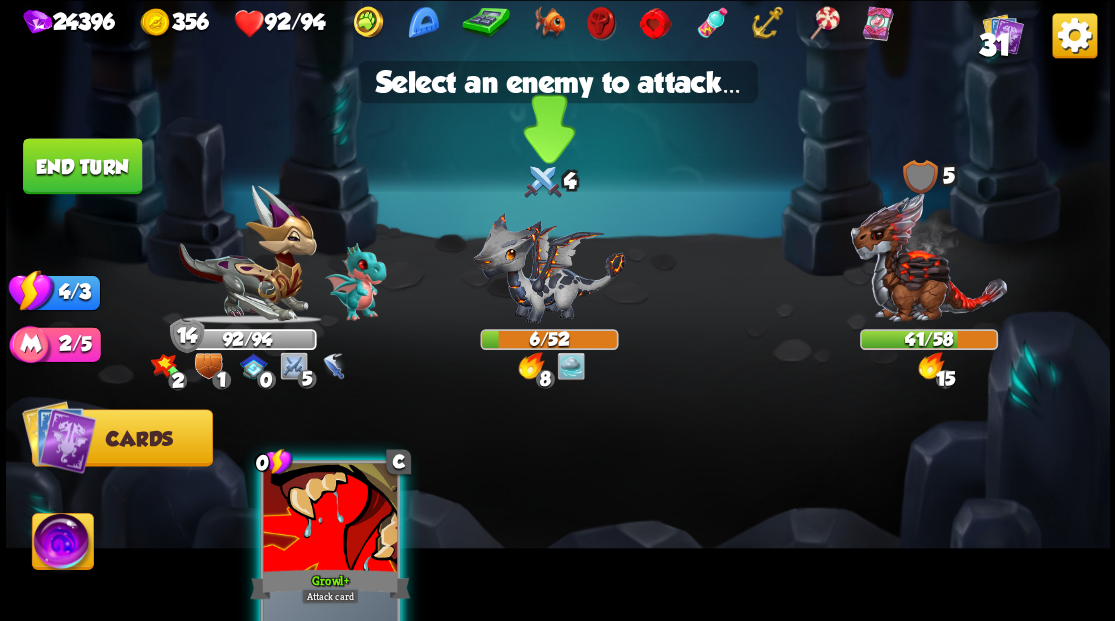 click at bounding box center (549, 267) 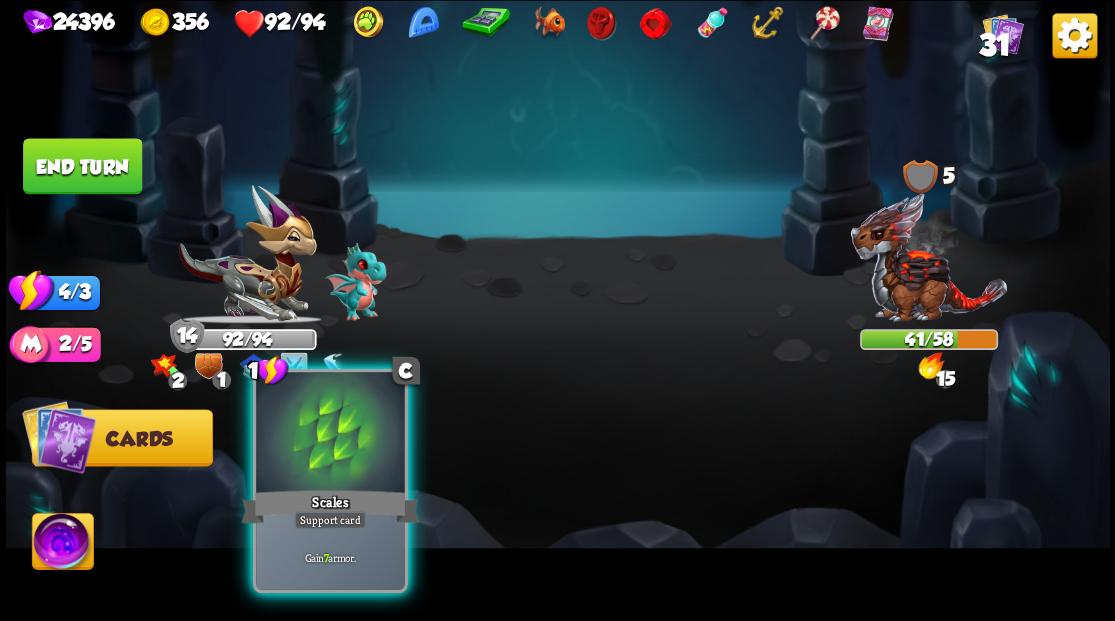 click on "Scales" at bounding box center [330, 506] 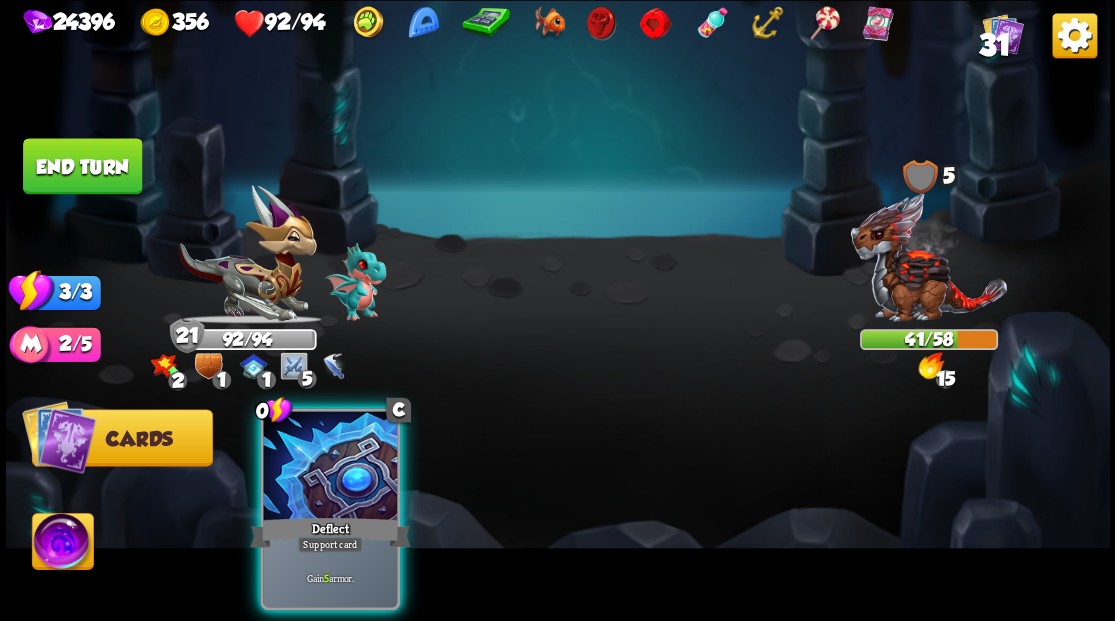 click on "End turn" at bounding box center (82, 165) 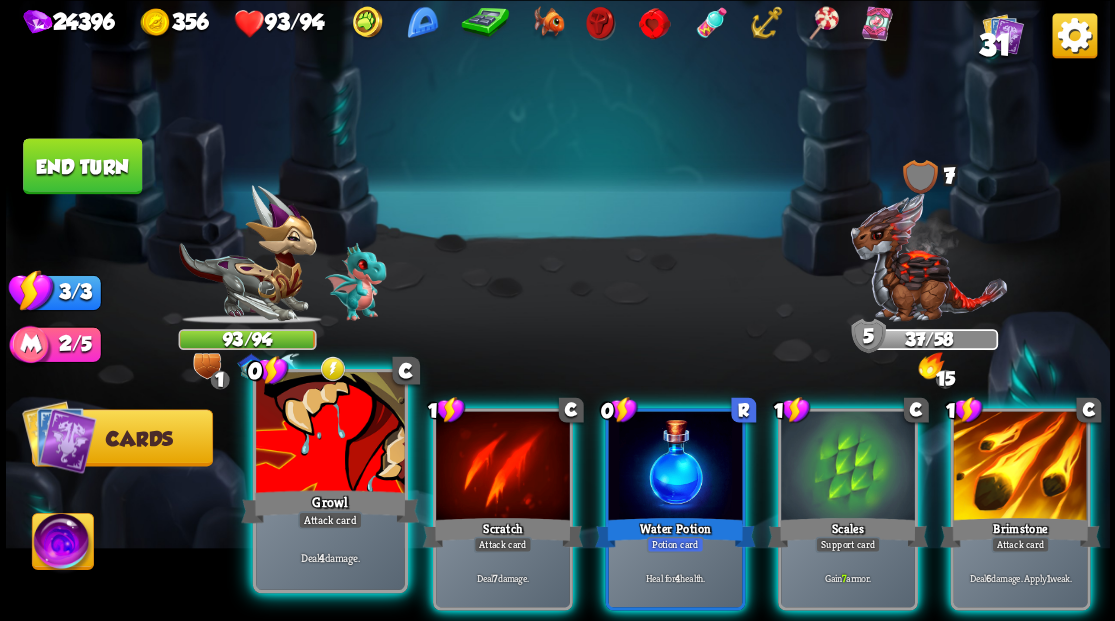 click at bounding box center [330, 434] 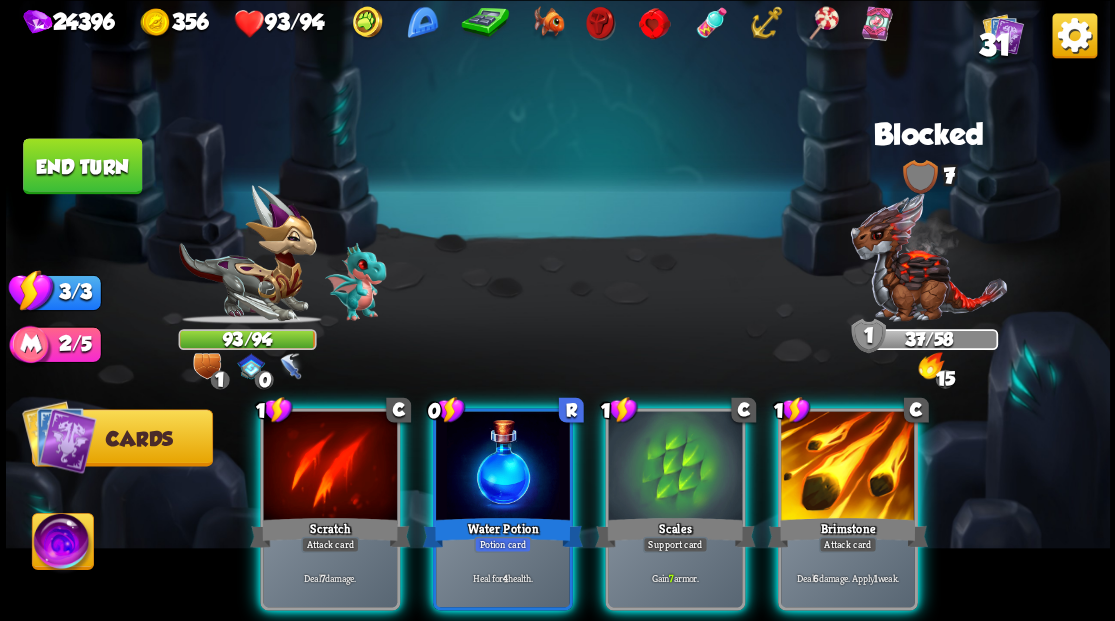 click at bounding box center (848, 467) 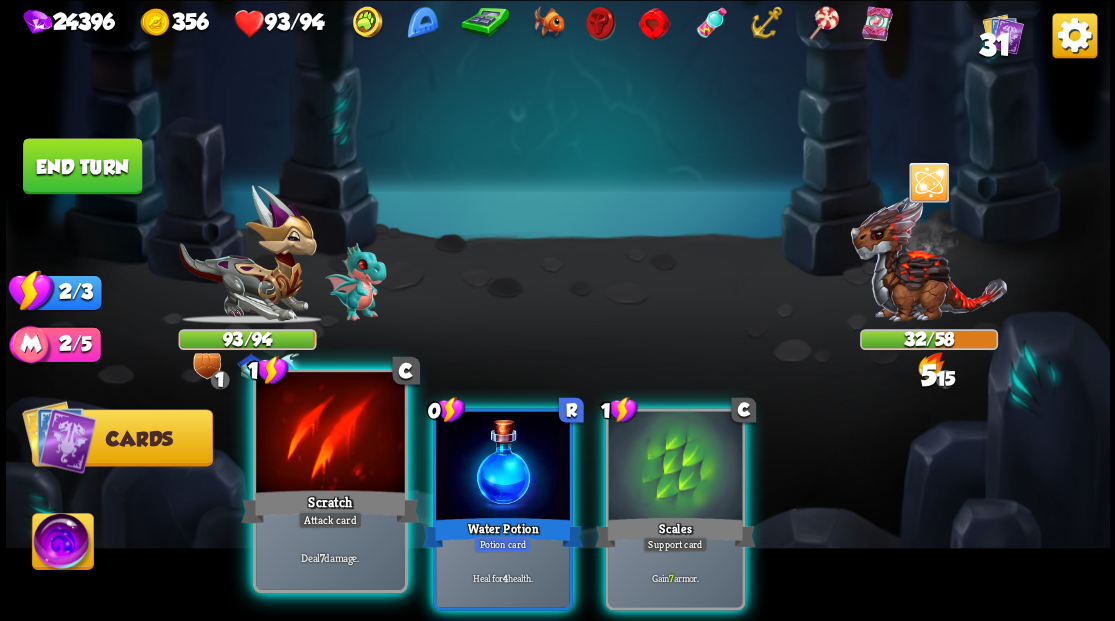 click at bounding box center (330, 434) 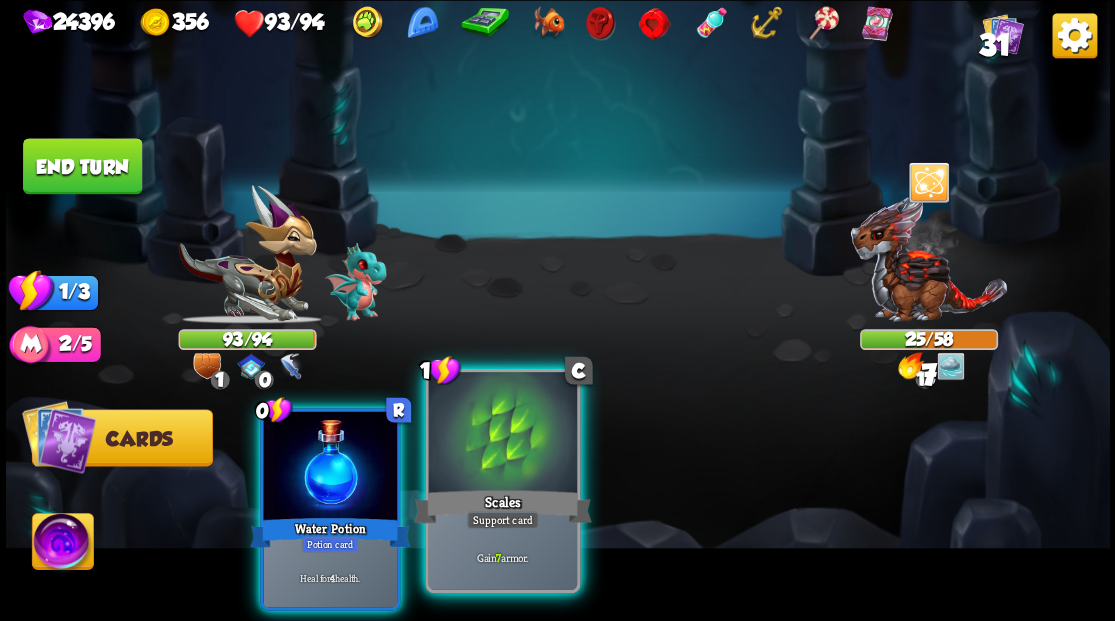 click on "Scales" at bounding box center [502, 506] 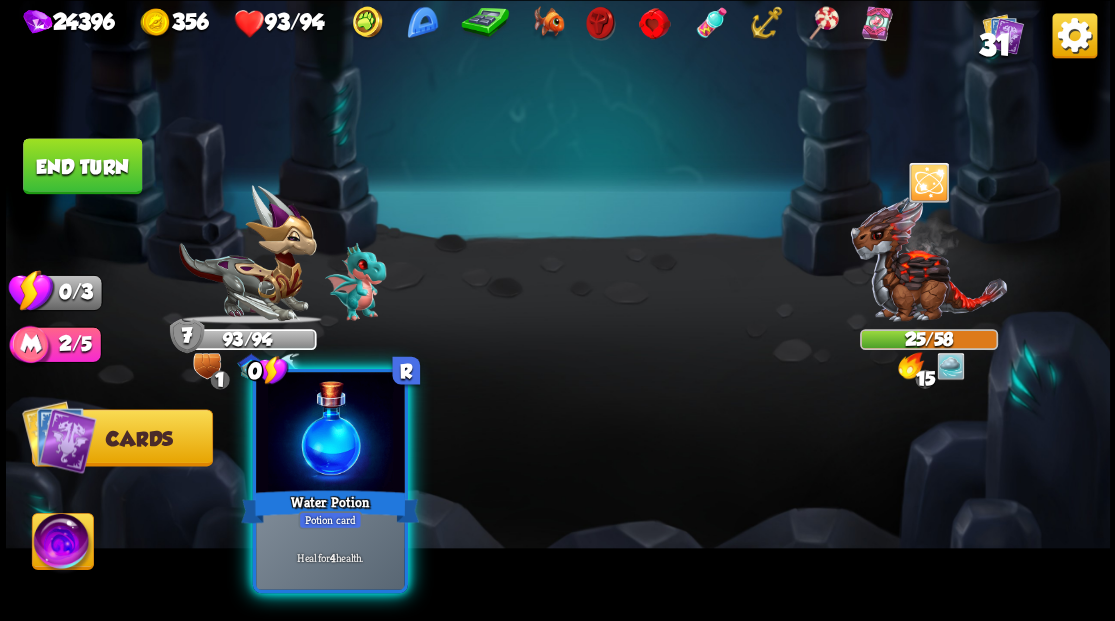 click at bounding box center [330, 434] 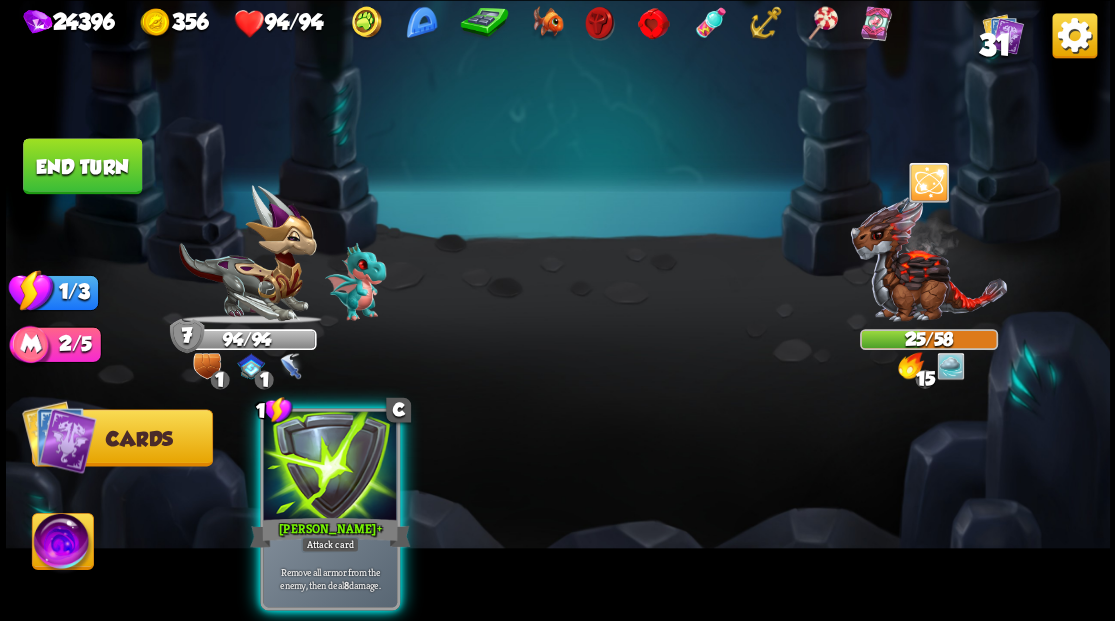 click on "End turn" at bounding box center [82, 166] 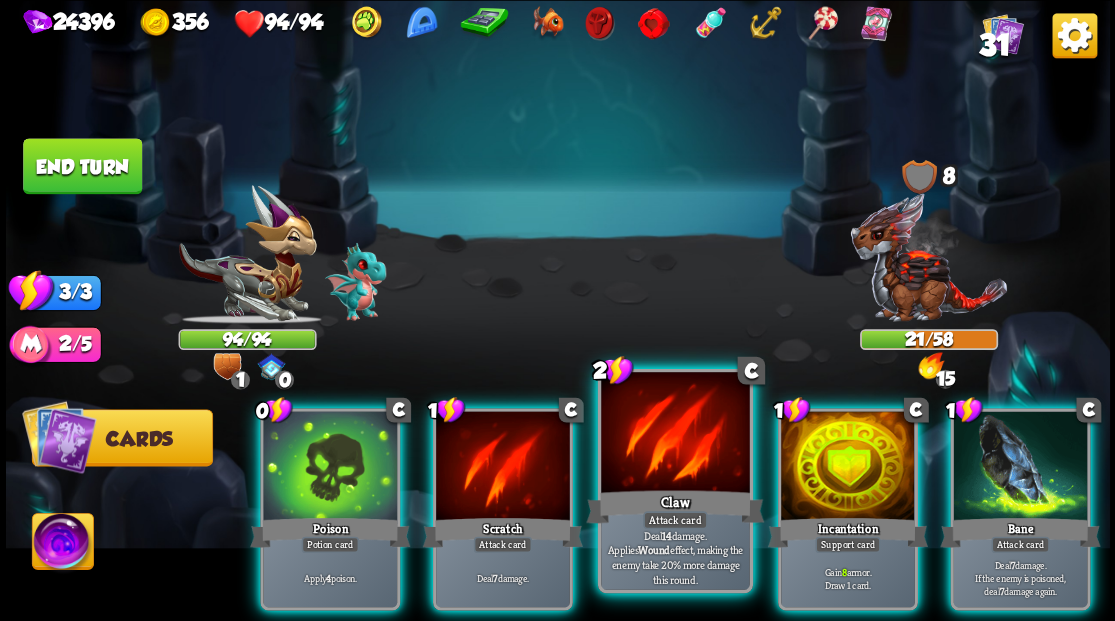 click at bounding box center [675, 434] 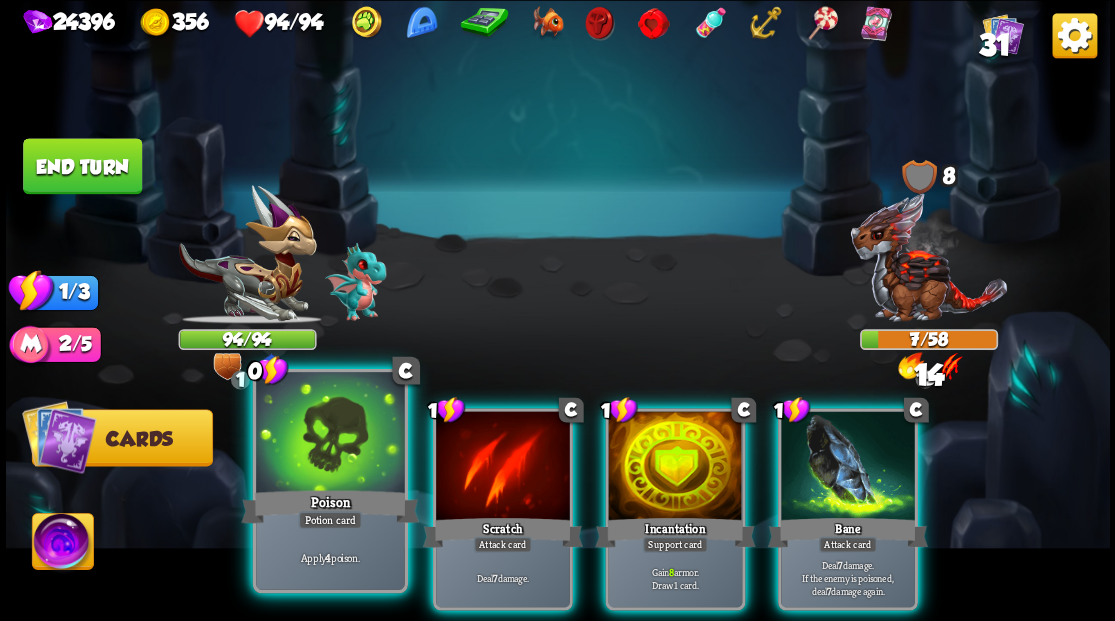 click at bounding box center (330, 434) 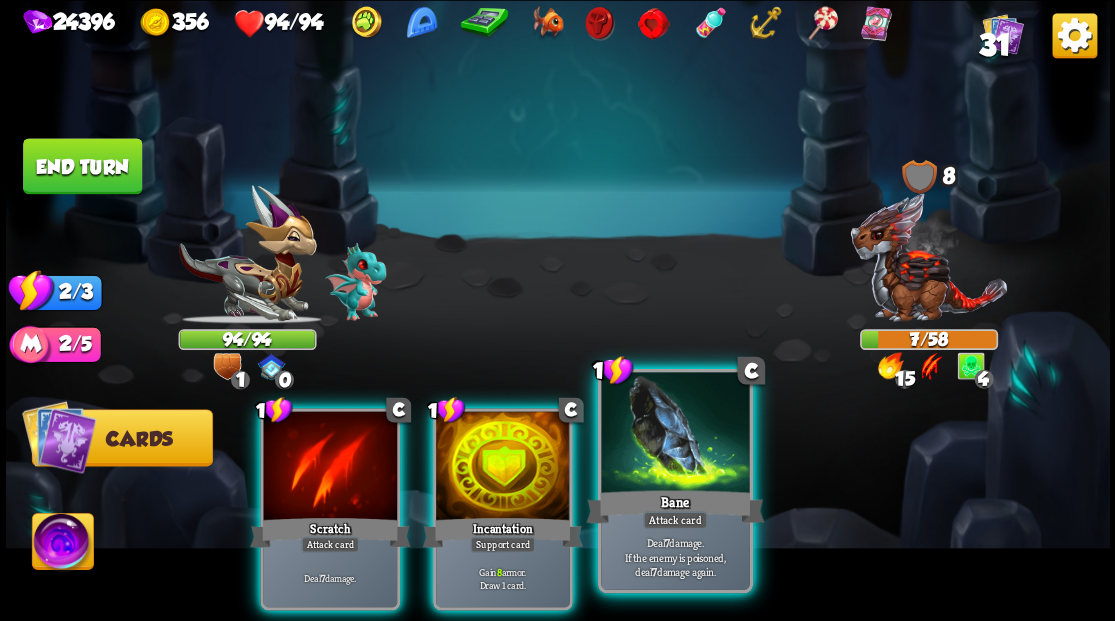 click on "Bane" at bounding box center [675, 506] 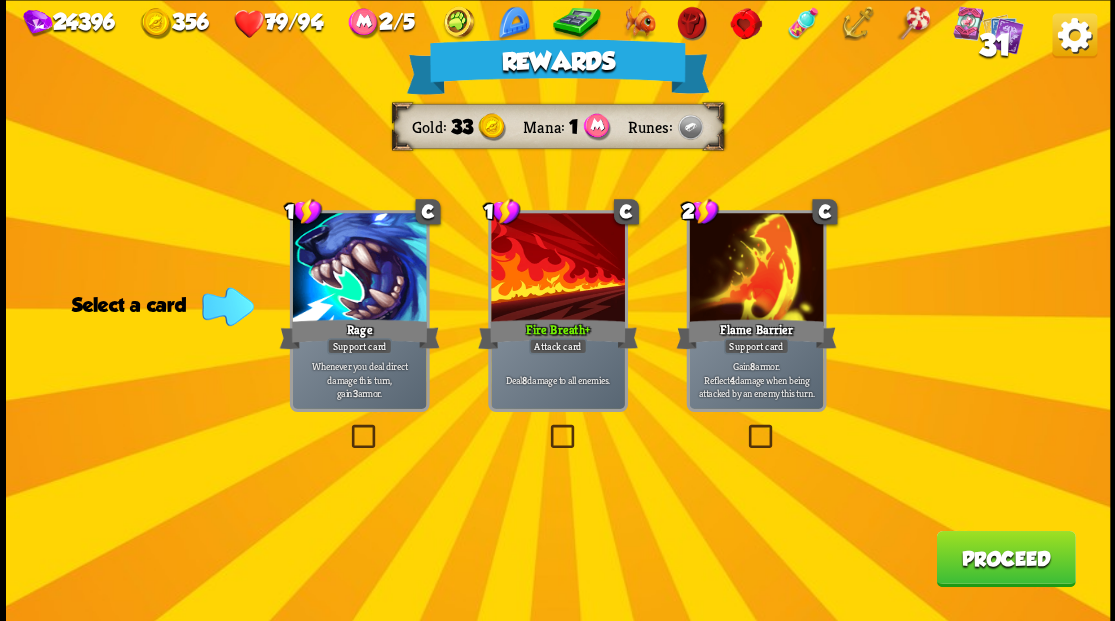 click on "Proceed" at bounding box center [1005, 558] 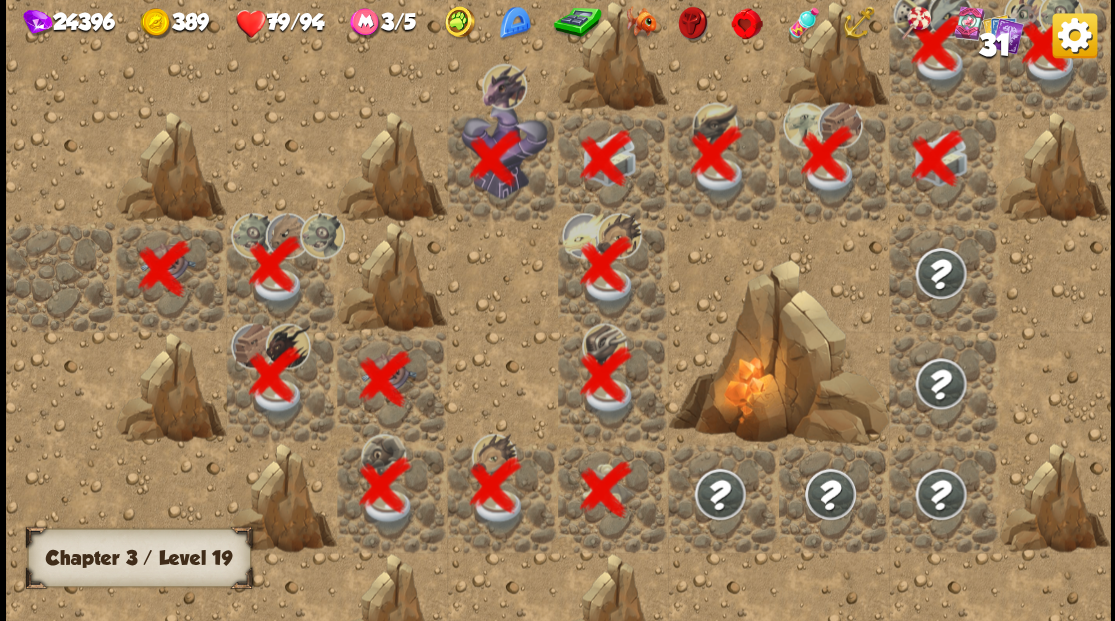 scroll, scrollTop: 0, scrollLeft: 384, axis: horizontal 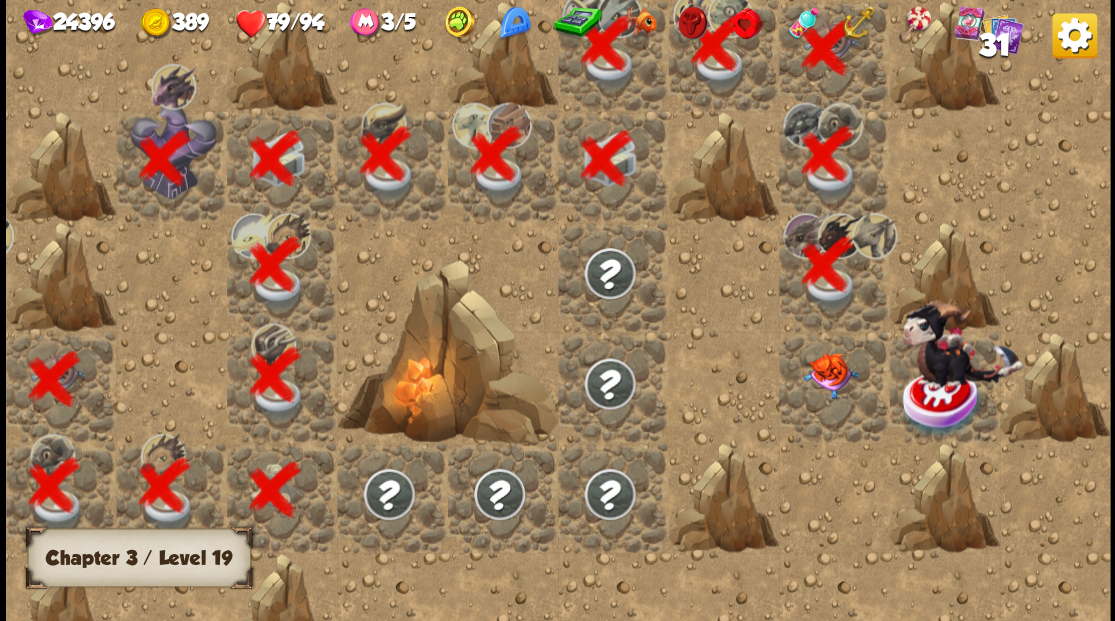 click at bounding box center [829, 375] 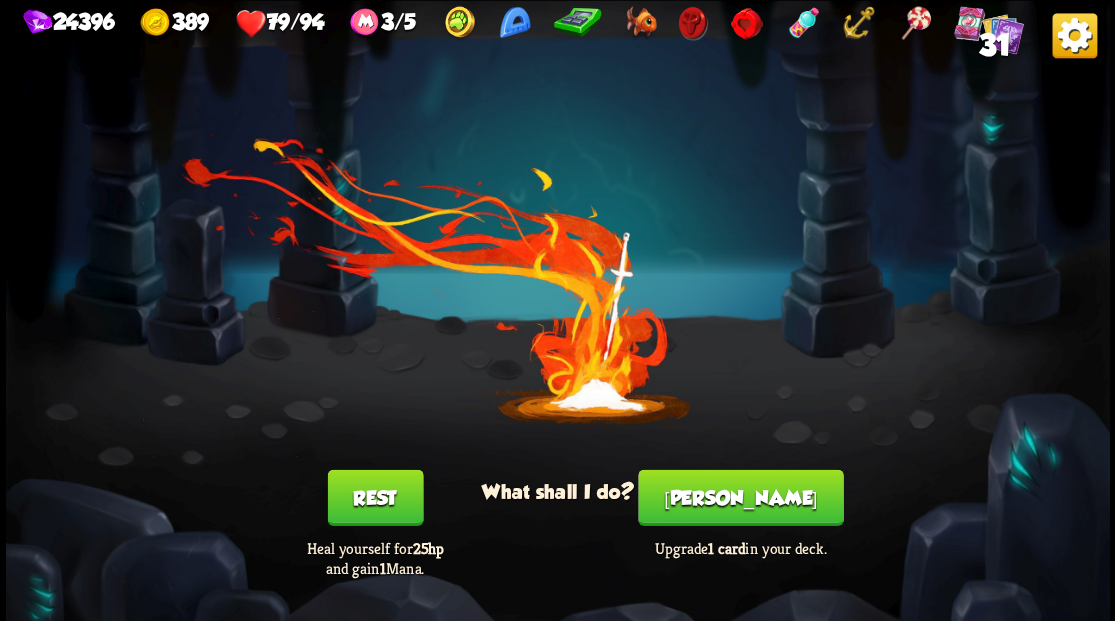click on "[PERSON_NAME]" at bounding box center (740, 497) 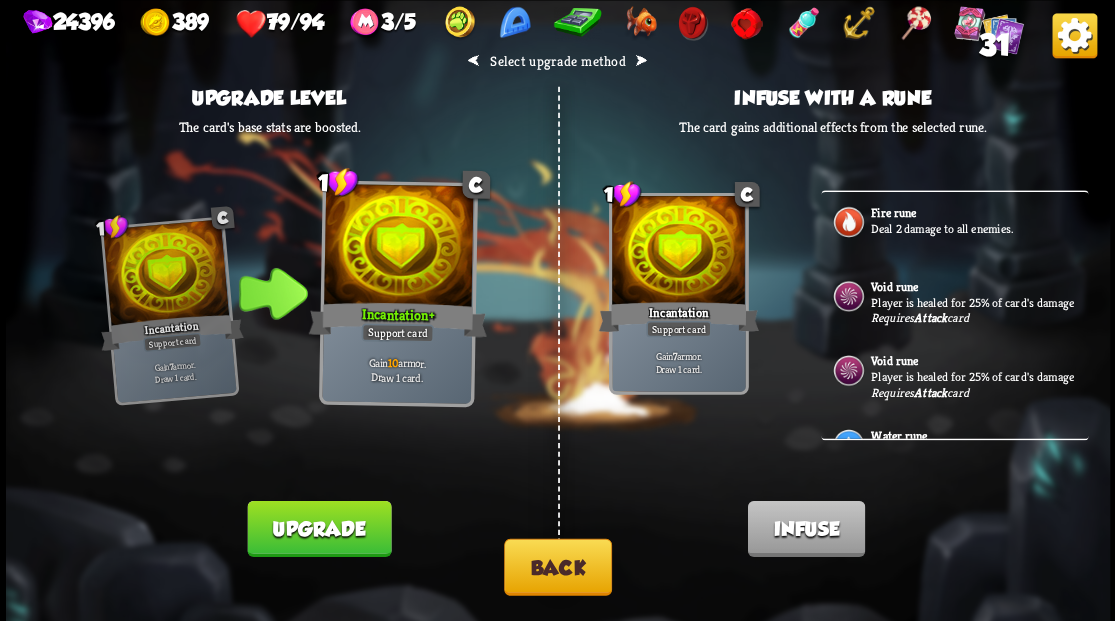 click on "Back" at bounding box center (558, 566) 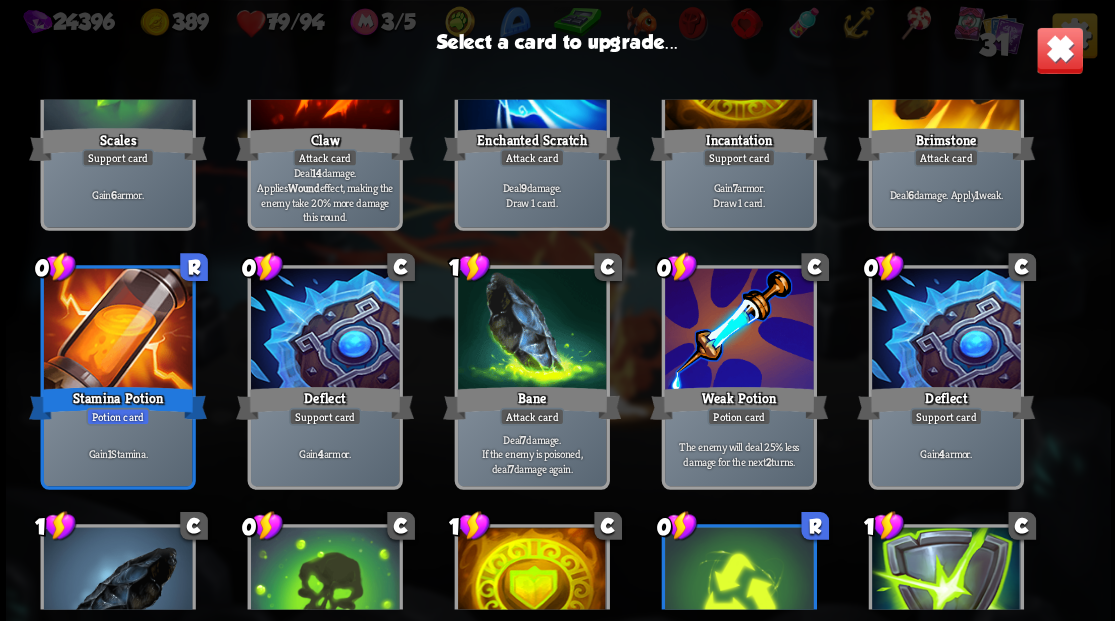 scroll, scrollTop: 396, scrollLeft: 0, axis: vertical 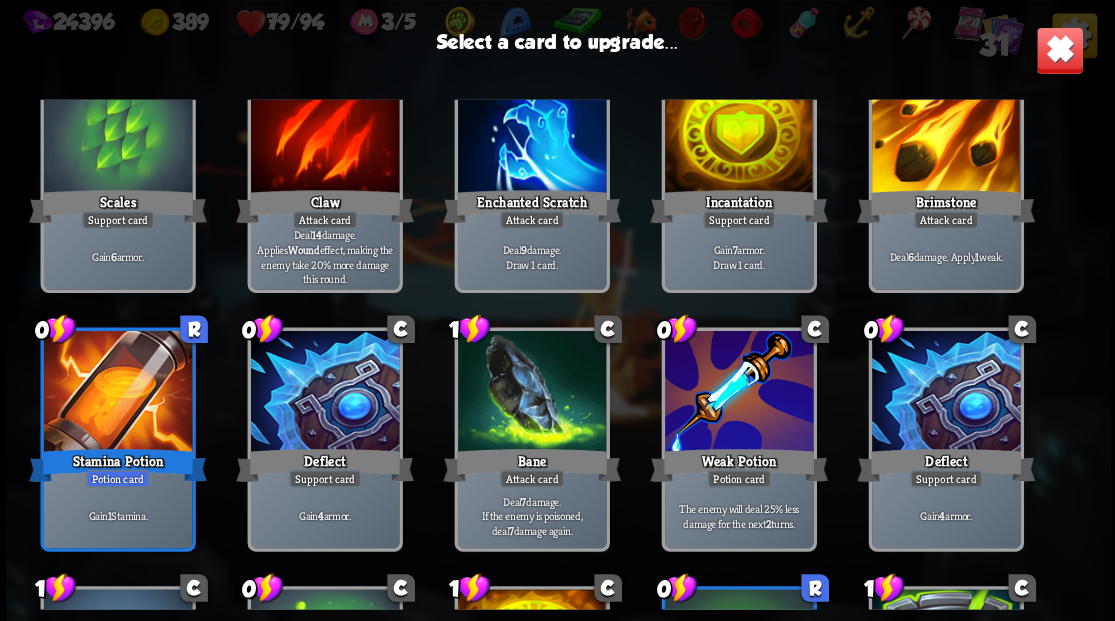 click at bounding box center [324, 392] 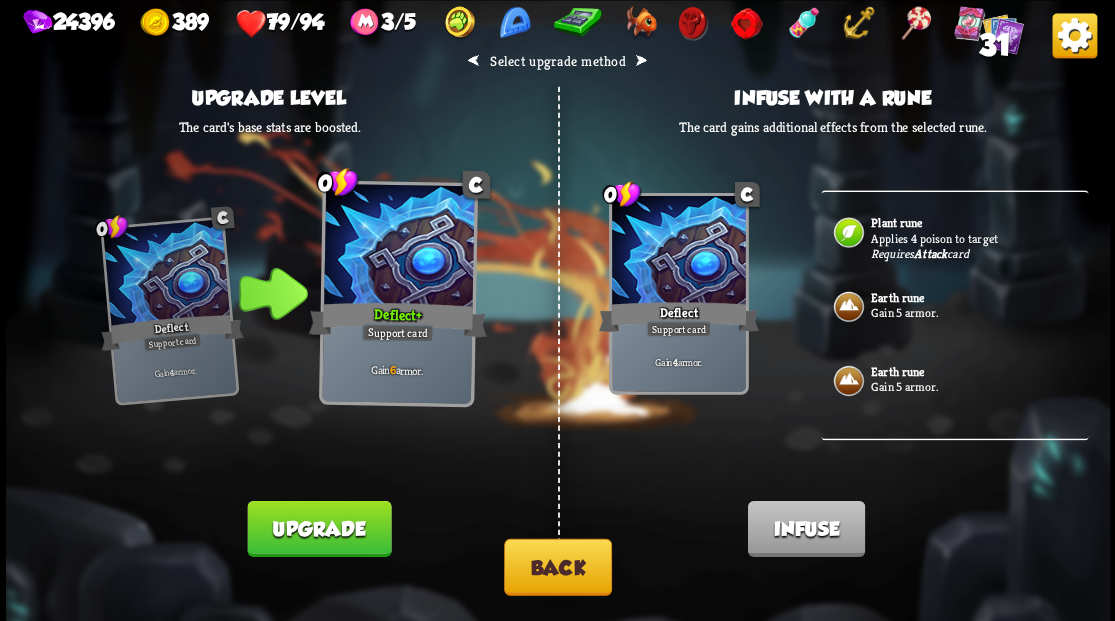 scroll, scrollTop: 333, scrollLeft: 0, axis: vertical 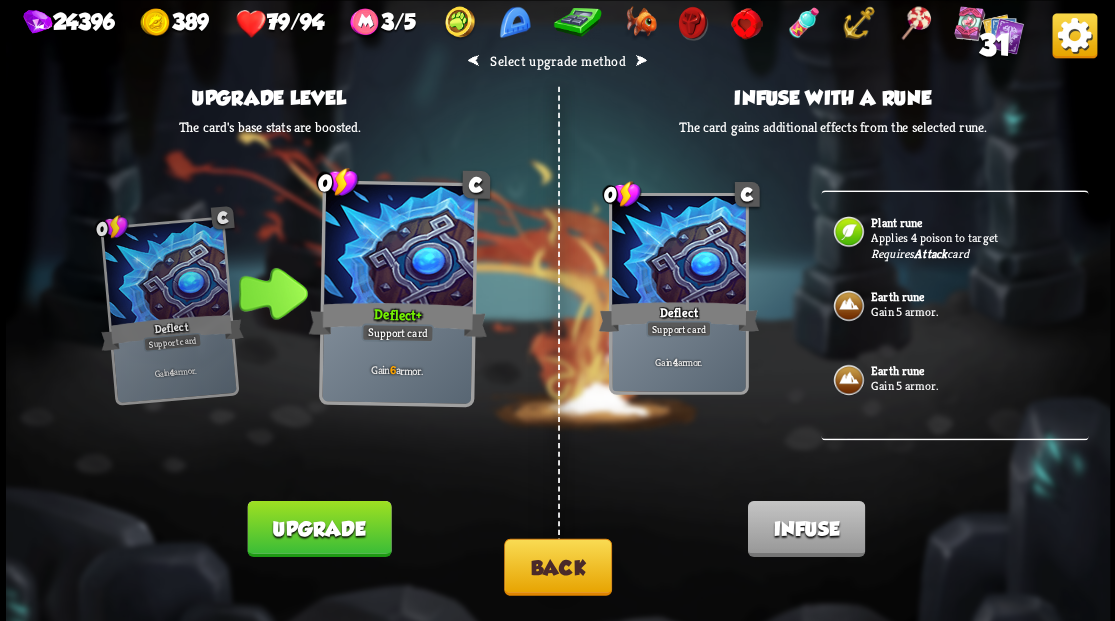 click on "Gain 5 armor." at bounding box center [977, 312] 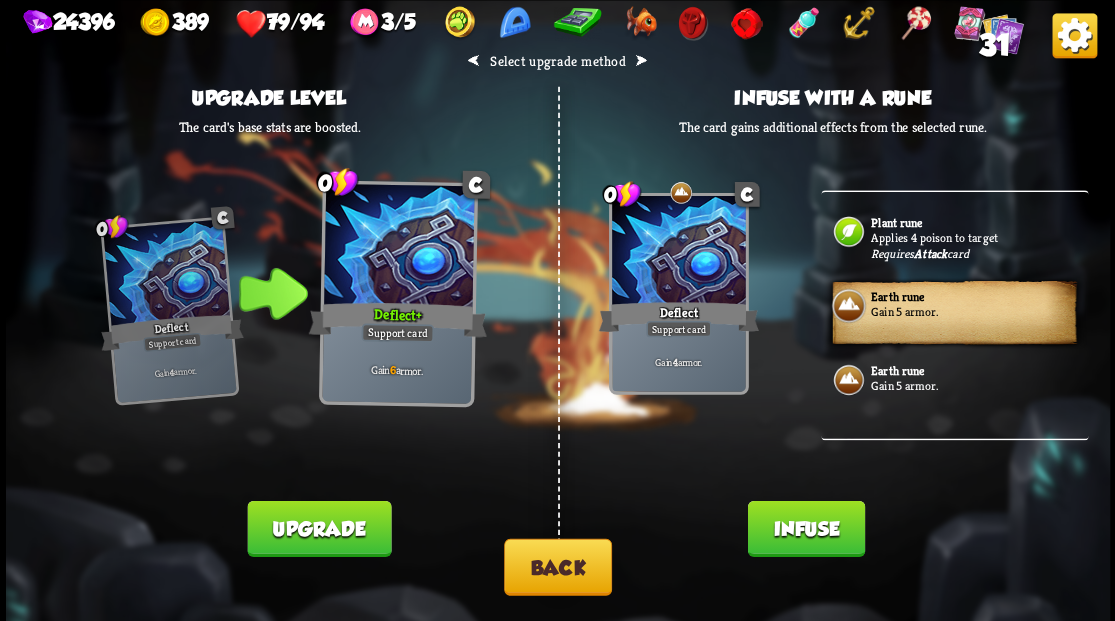 click on "Infuse" at bounding box center (805, 528) 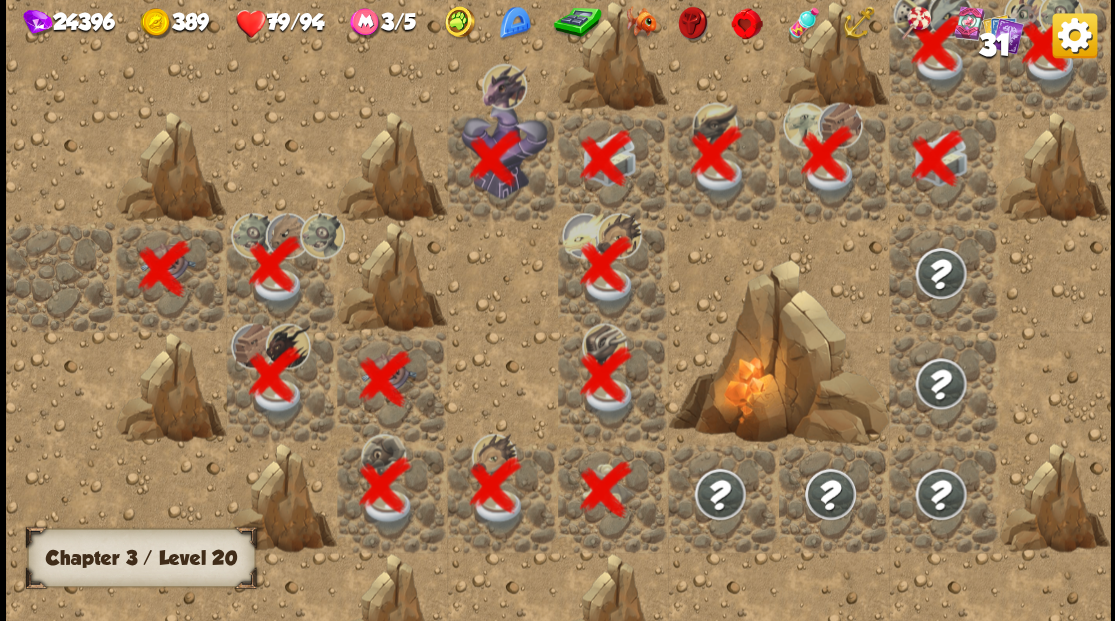 scroll, scrollTop: 0, scrollLeft: 384, axis: horizontal 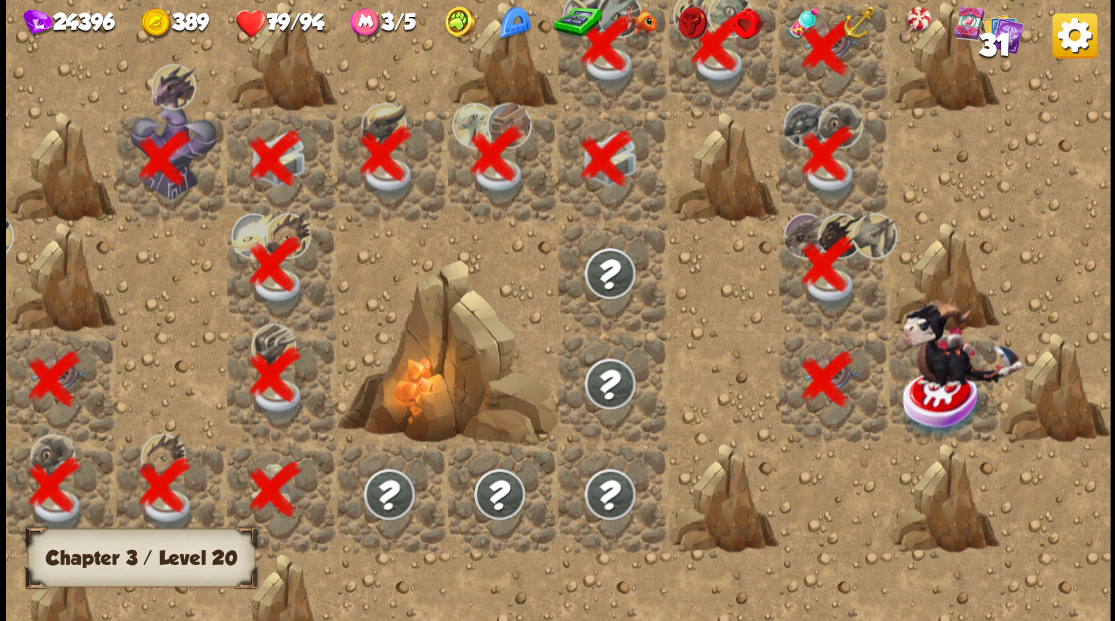 click at bounding box center (942, 402) 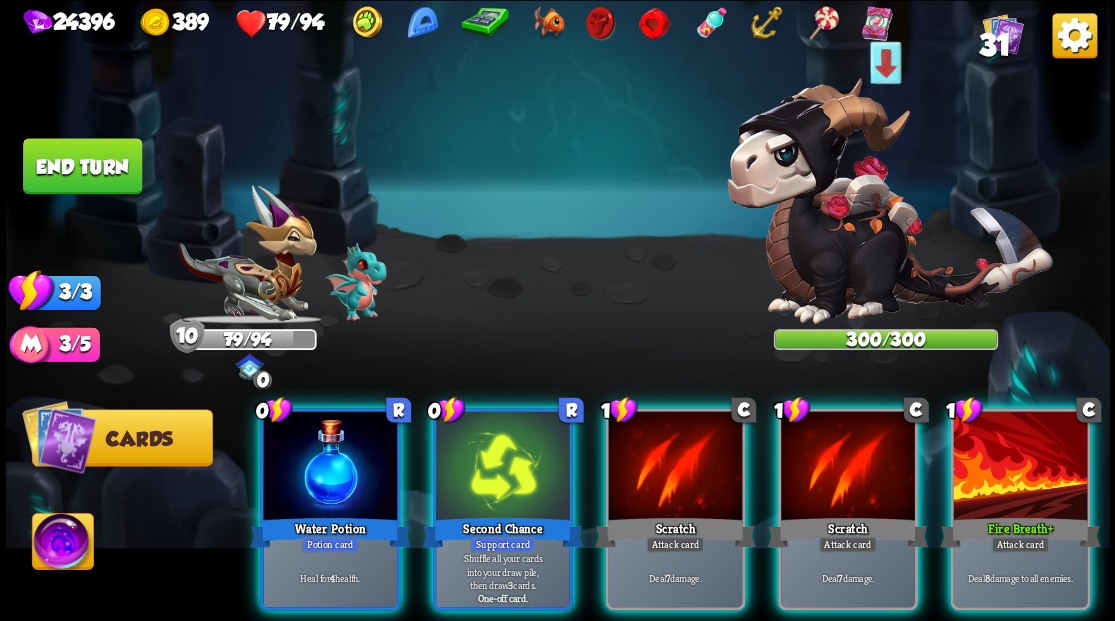 click at bounding box center (62, 544) 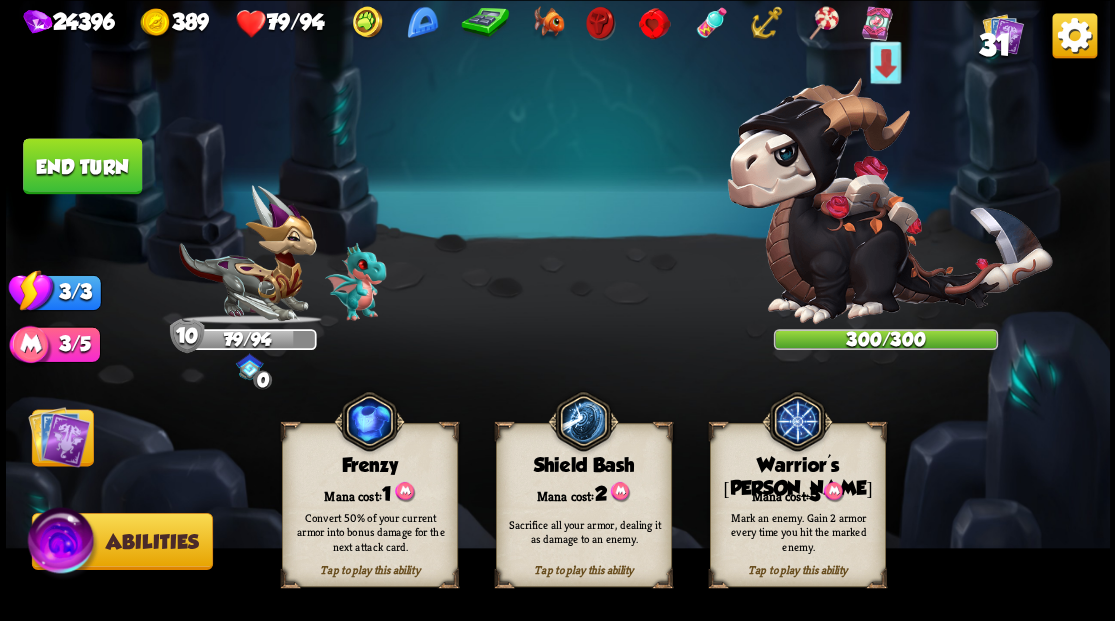 click on "Warrior's [PERSON_NAME]" at bounding box center [797, 477] 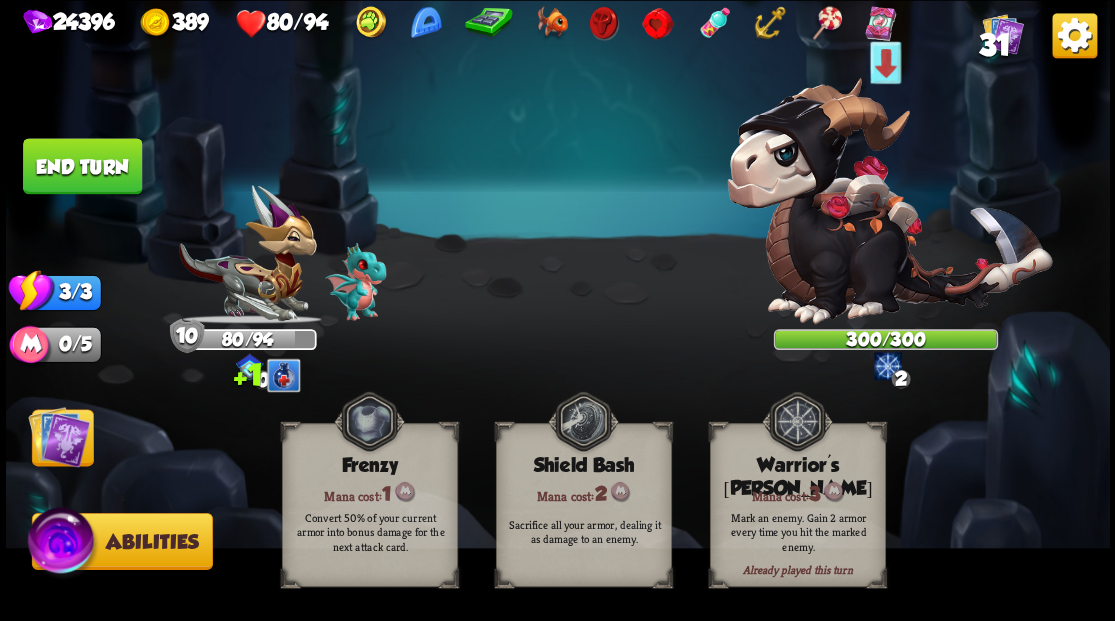 click at bounding box center (59, 436) 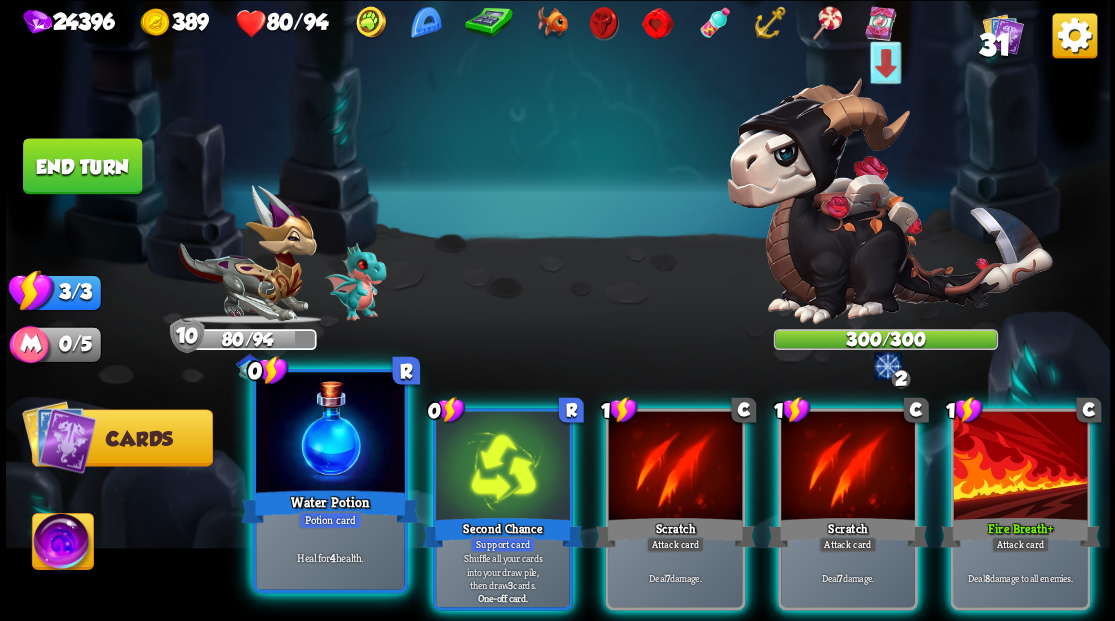click at bounding box center [330, 434] 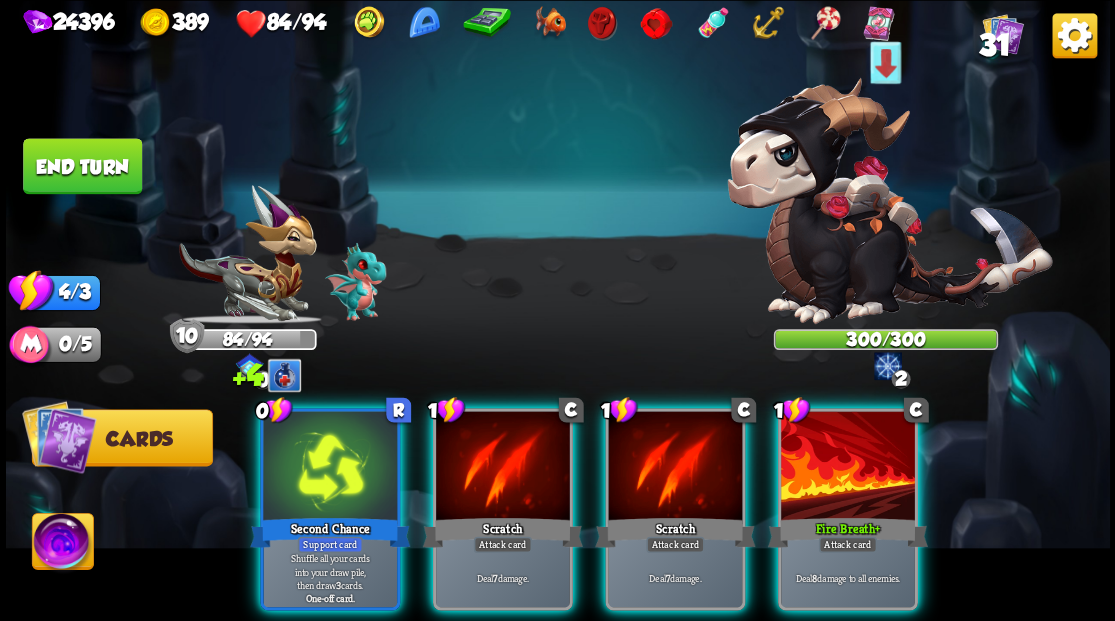 click at bounding box center [848, 467] 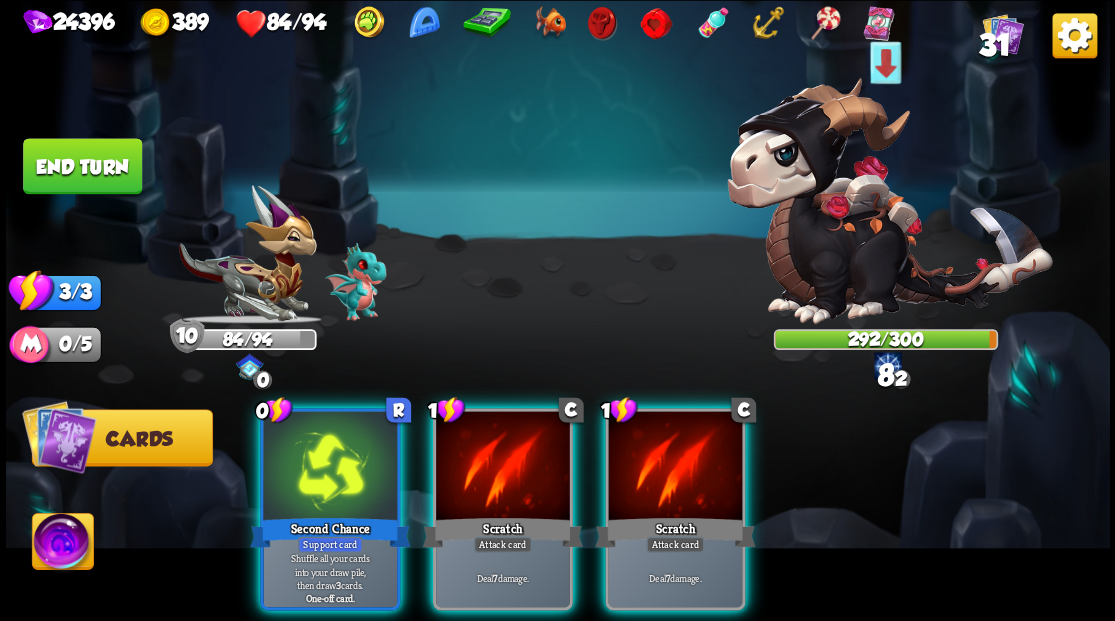 drag, startPoint x: 704, startPoint y: 462, endPoint x: 619, endPoint y: 477, distance: 86.313385 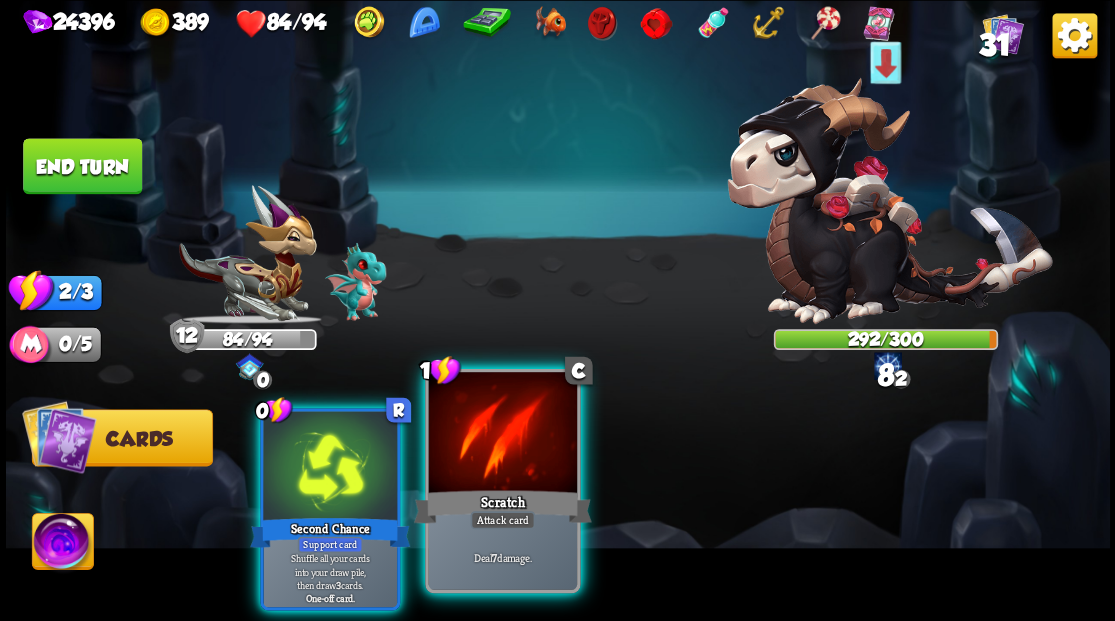drag, startPoint x: 543, startPoint y: 466, endPoint x: 510, endPoint y: 460, distance: 33.54102 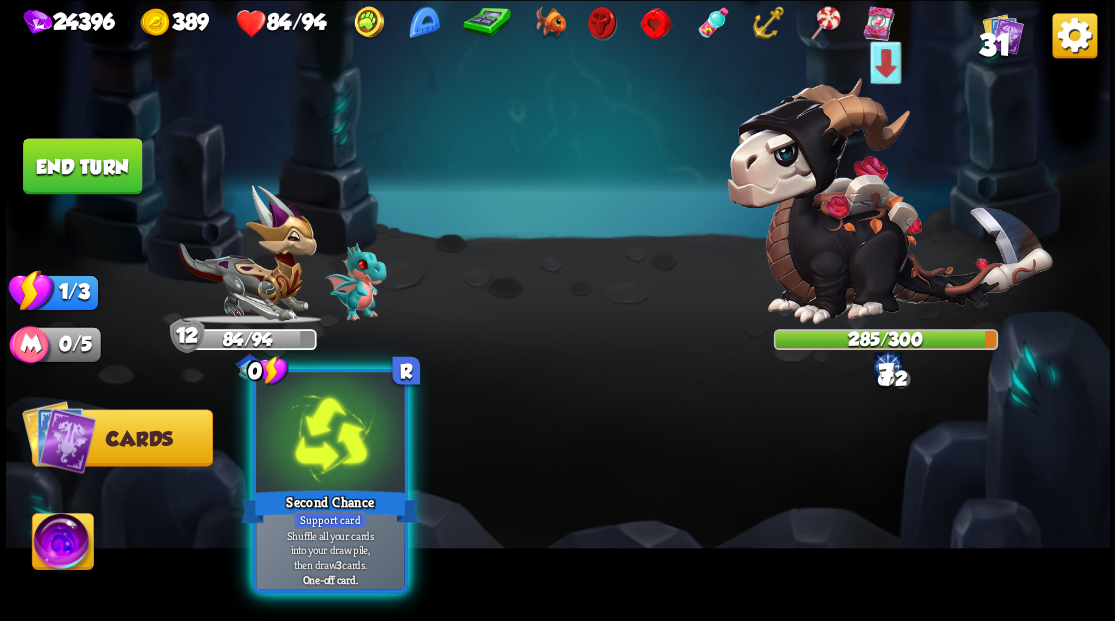click at bounding box center [330, 434] 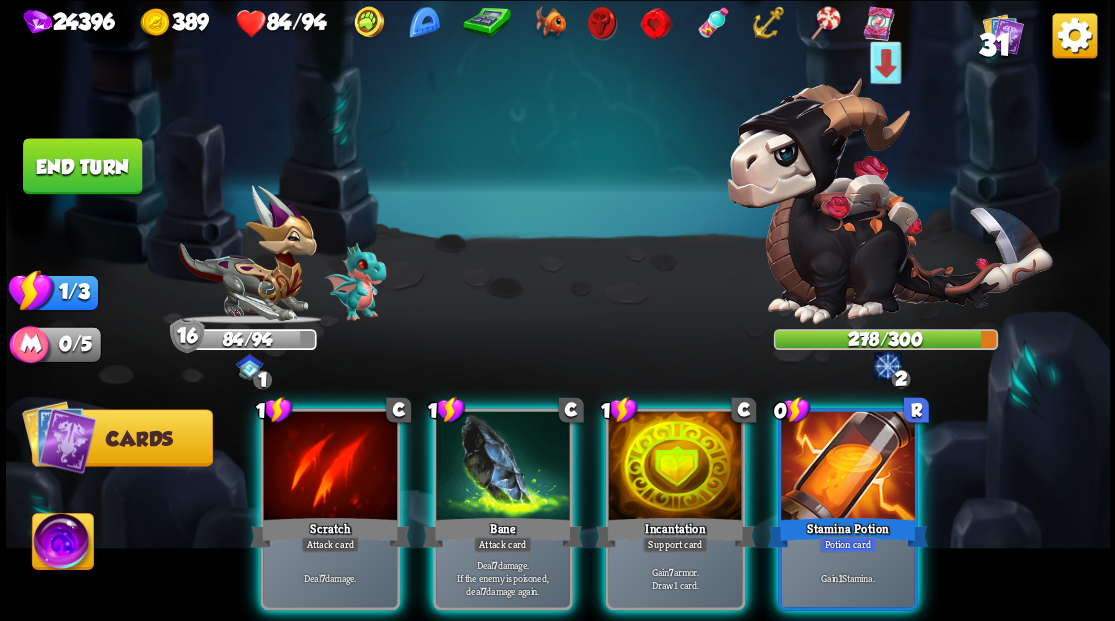 click at bounding box center (848, 467) 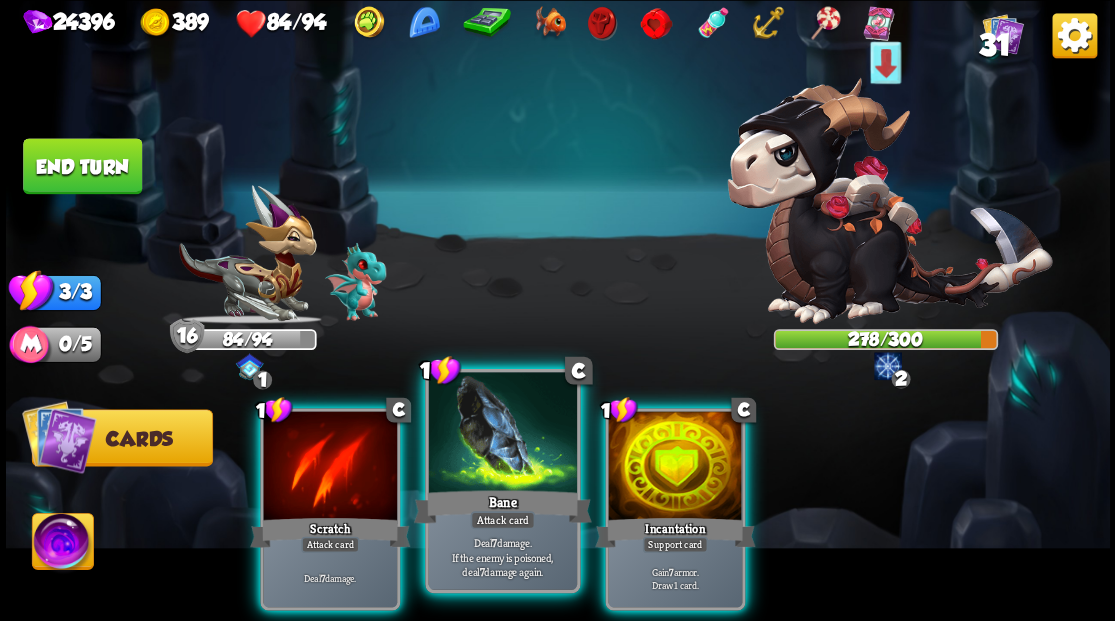 click at bounding box center [502, 434] 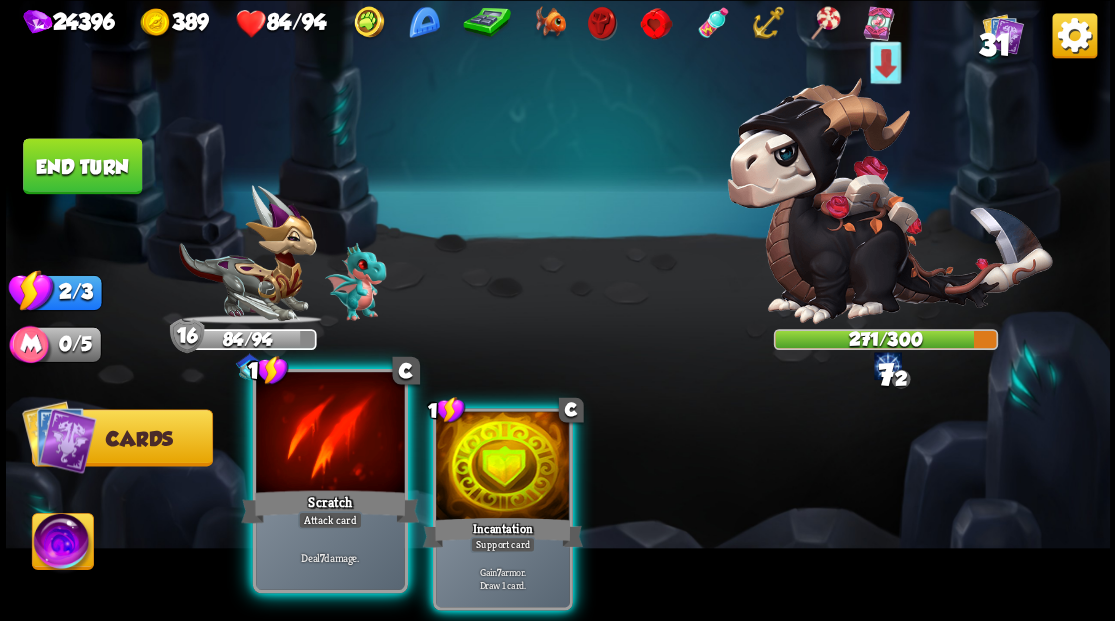 click at bounding box center (330, 434) 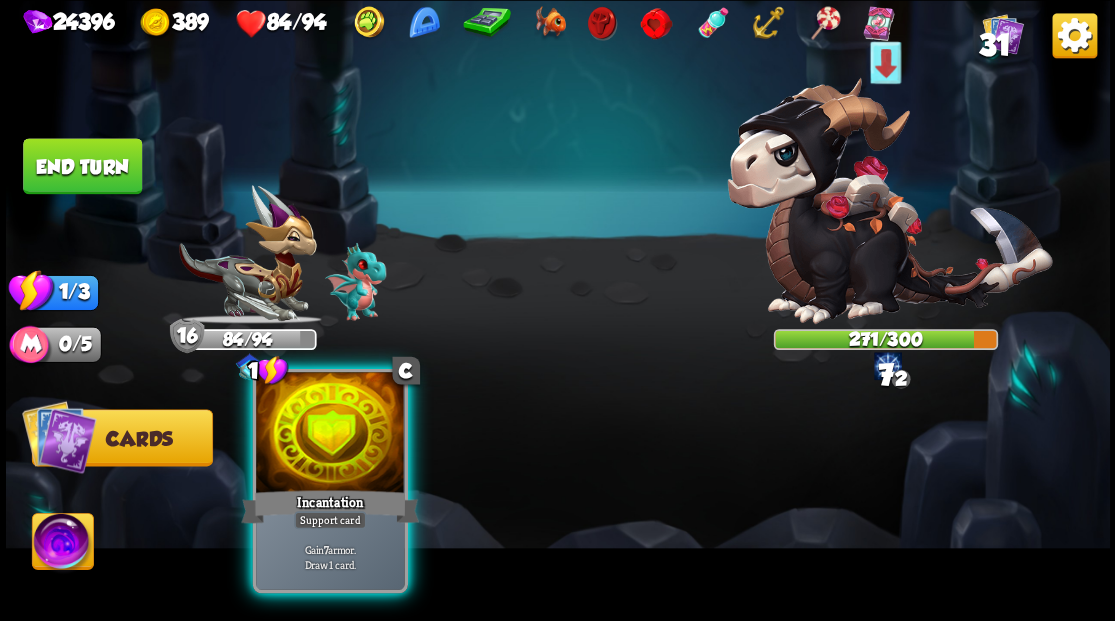 click at bounding box center [330, 434] 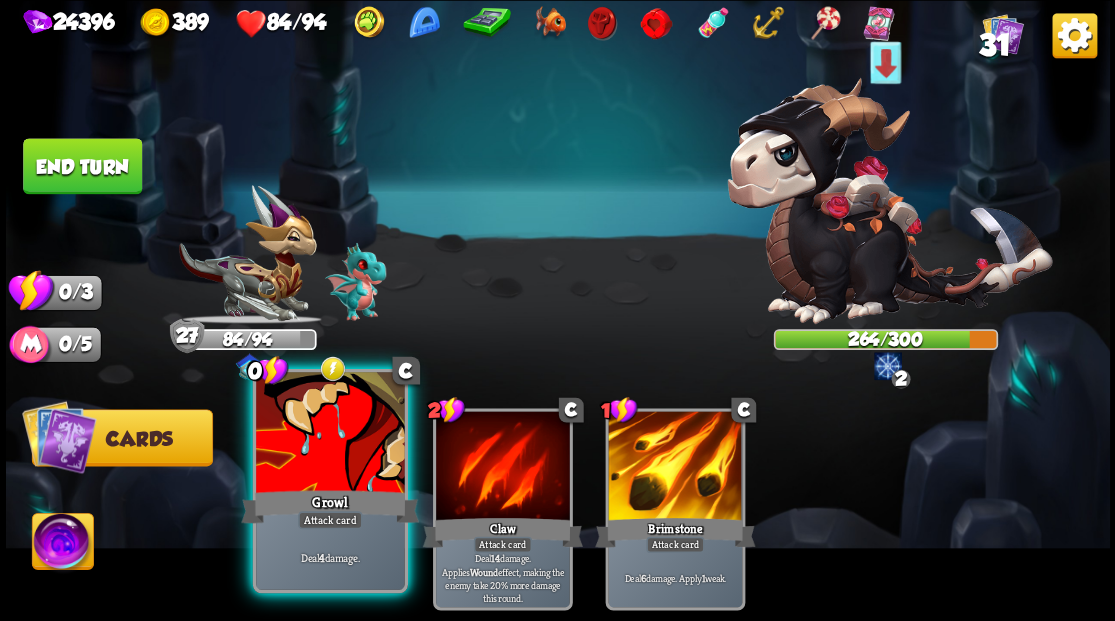 click at bounding box center [330, 434] 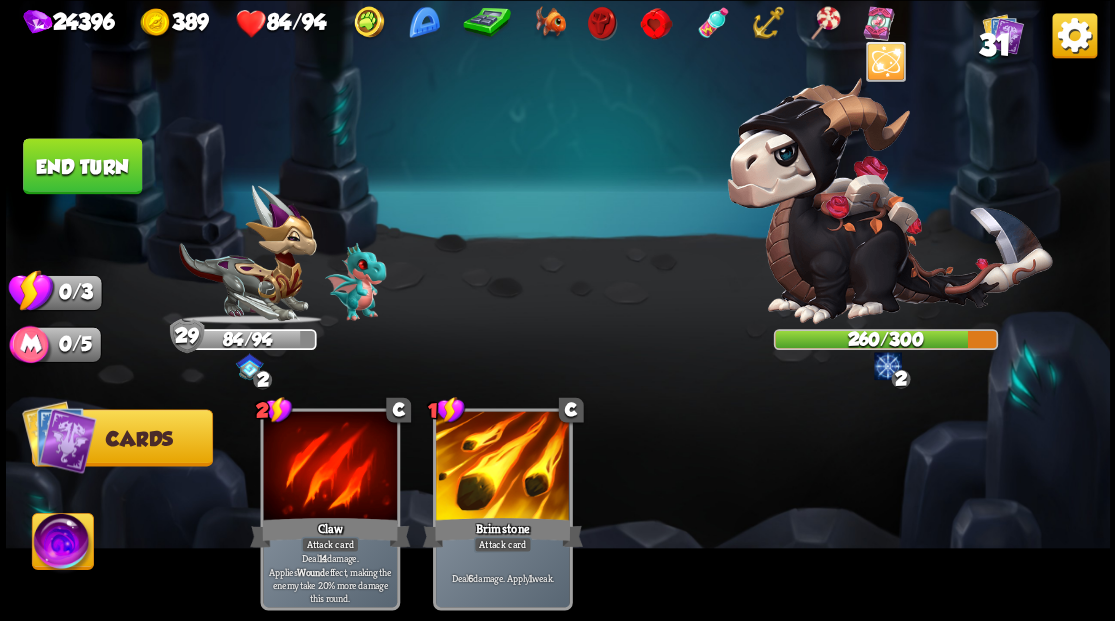 drag, startPoint x: 79, startPoint y: 161, endPoint x: 304, endPoint y: 136, distance: 226.38463 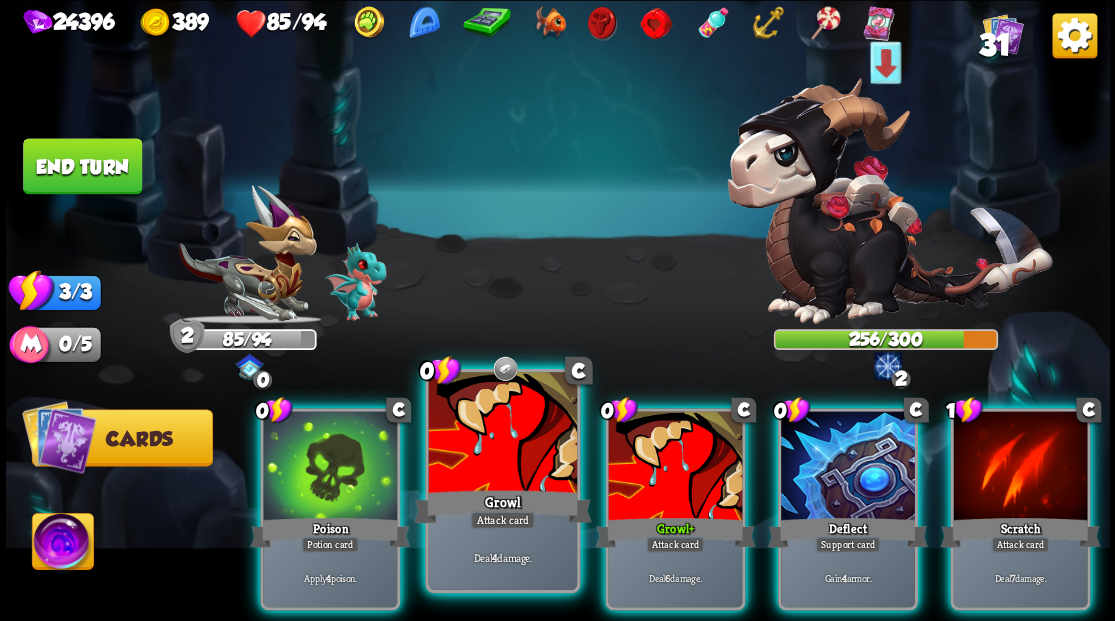 click at bounding box center (502, 434) 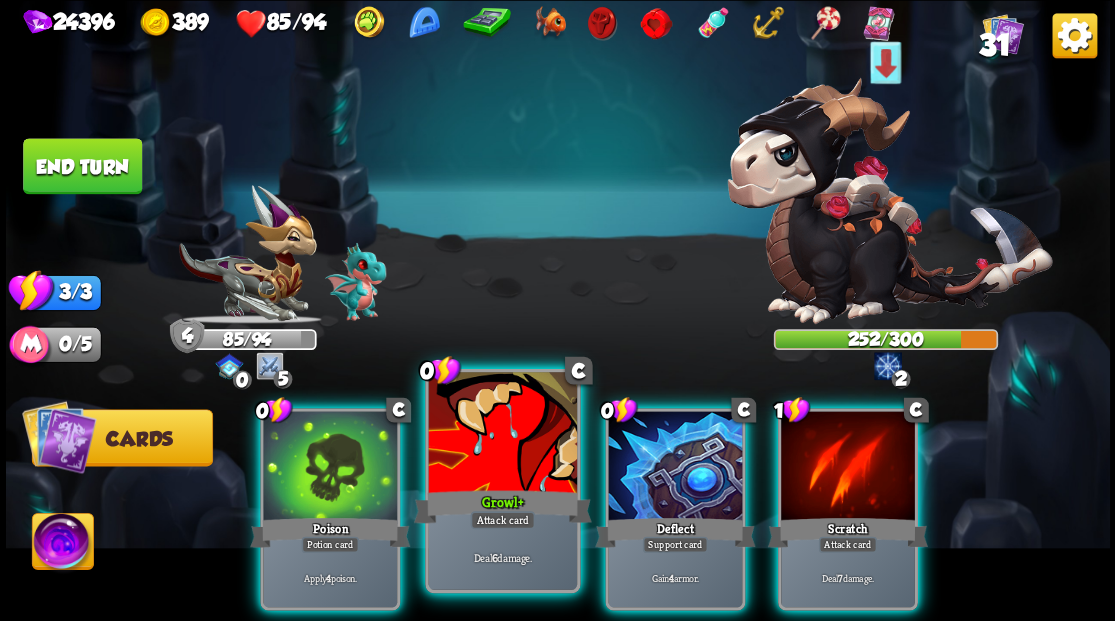 click at bounding box center (502, 434) 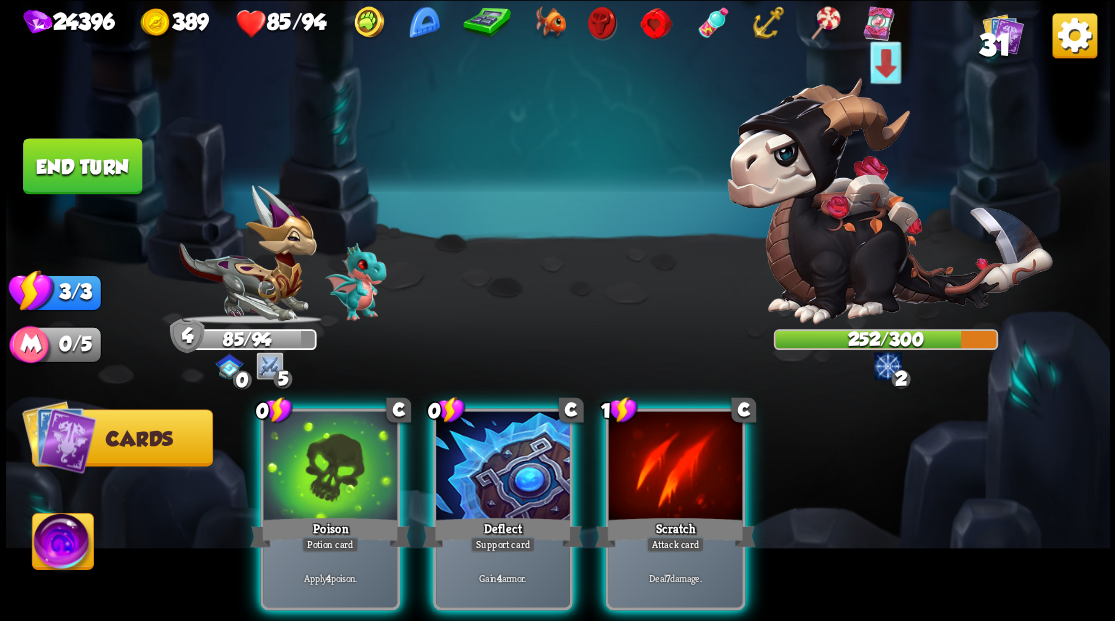 click at bounding box center (503, 467) 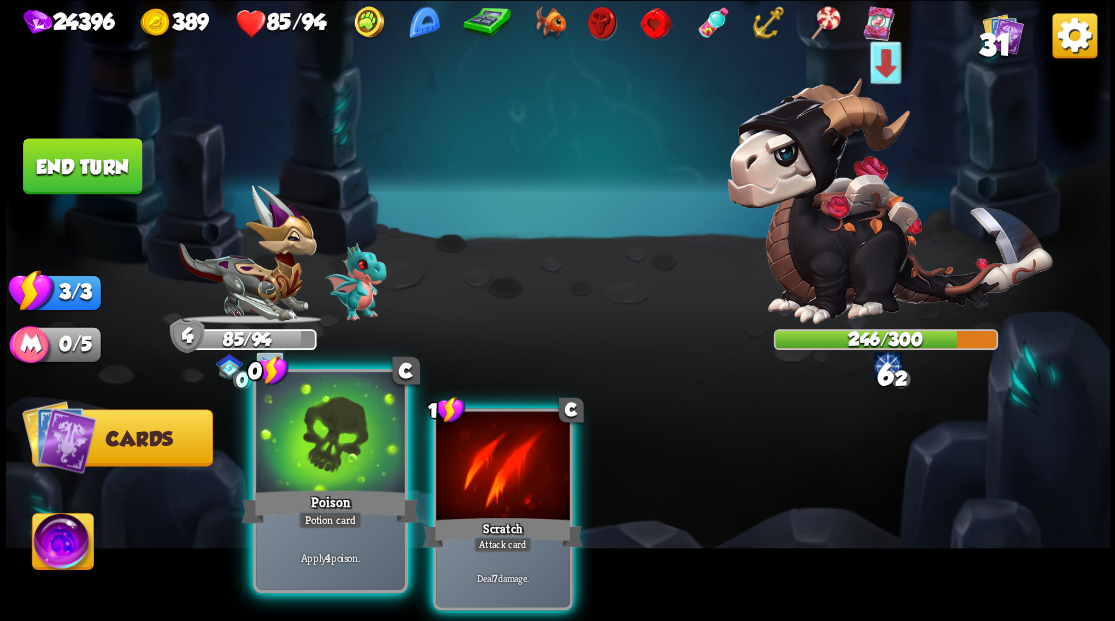 click at bounding box center [330, 434] 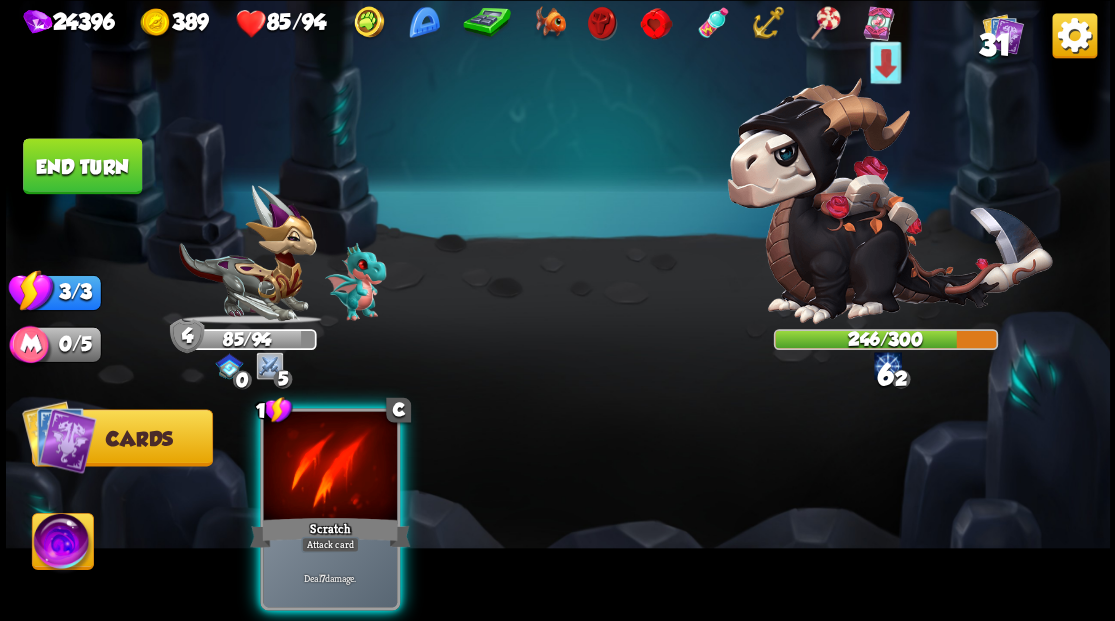 click at bounding box center [330, 467] 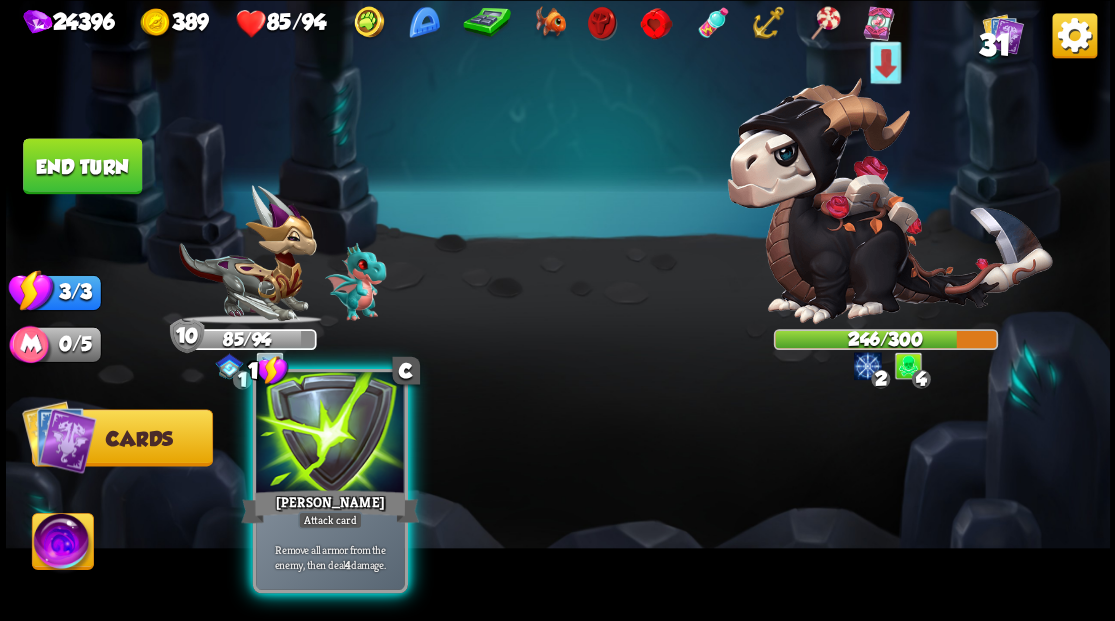click at bounding box center [330, 434] 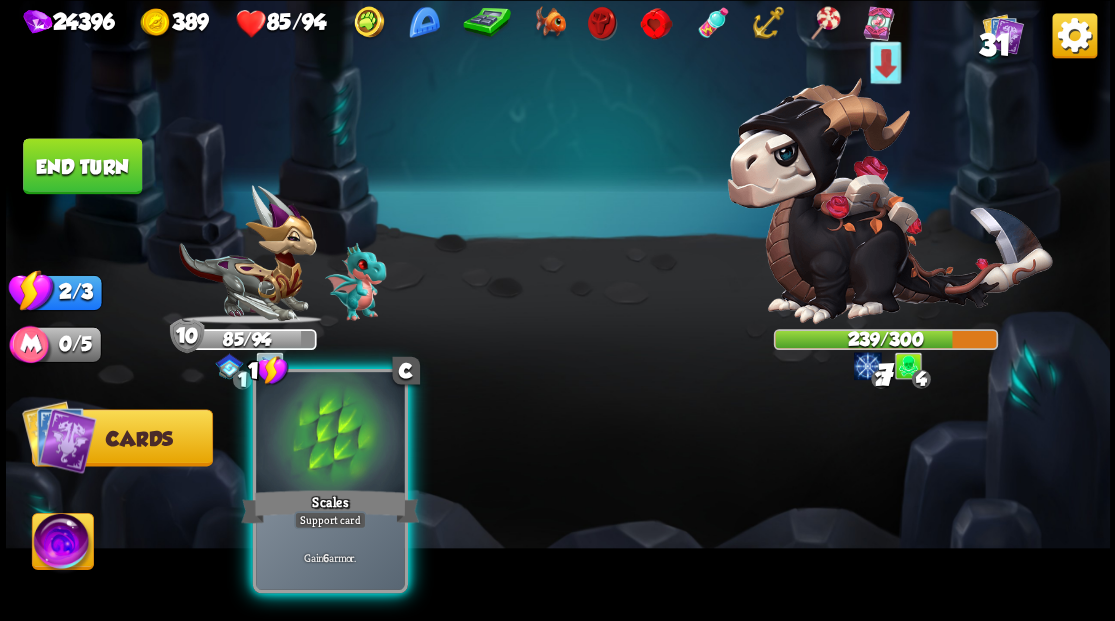 click at bounding box center (330, 434) 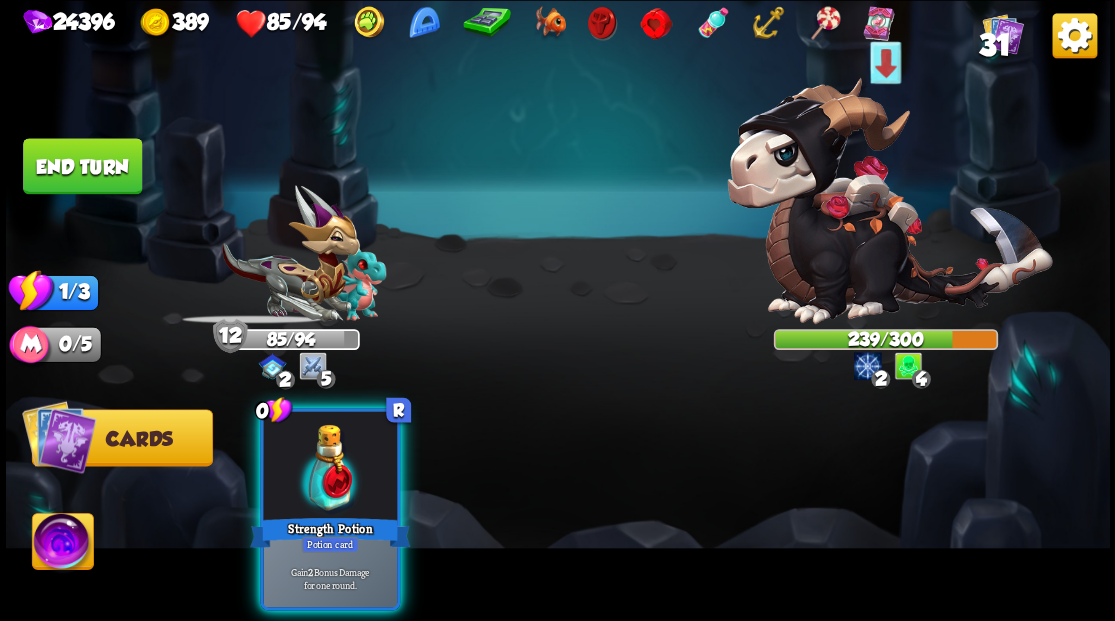 click at bounding box center (330, 467) 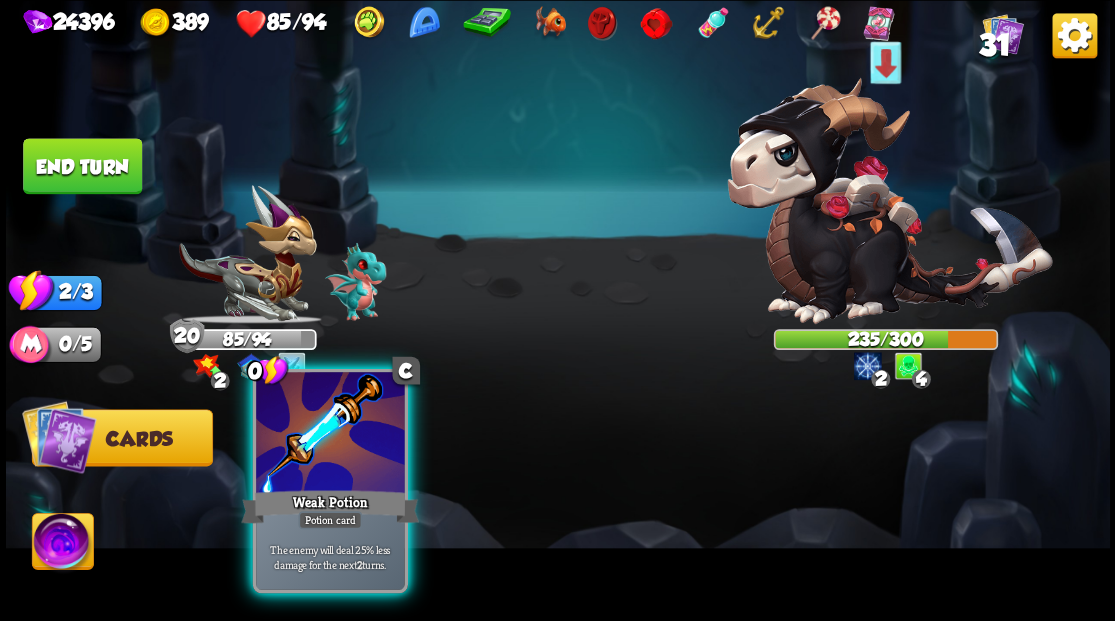 click at bounding box center (330, 434) 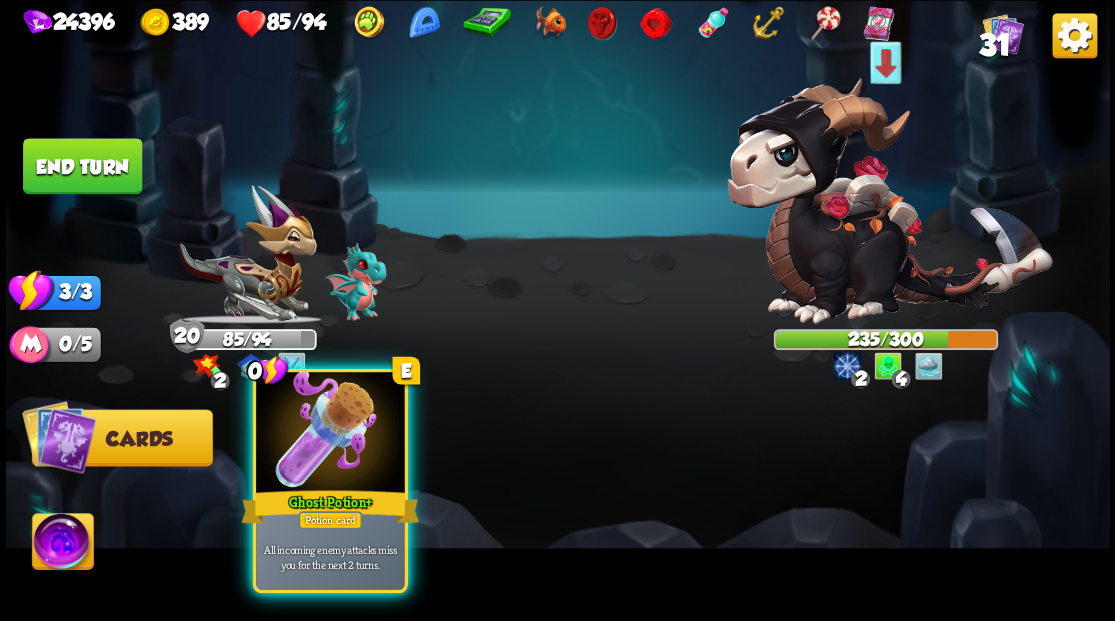 click at bounding box center [330, 434] 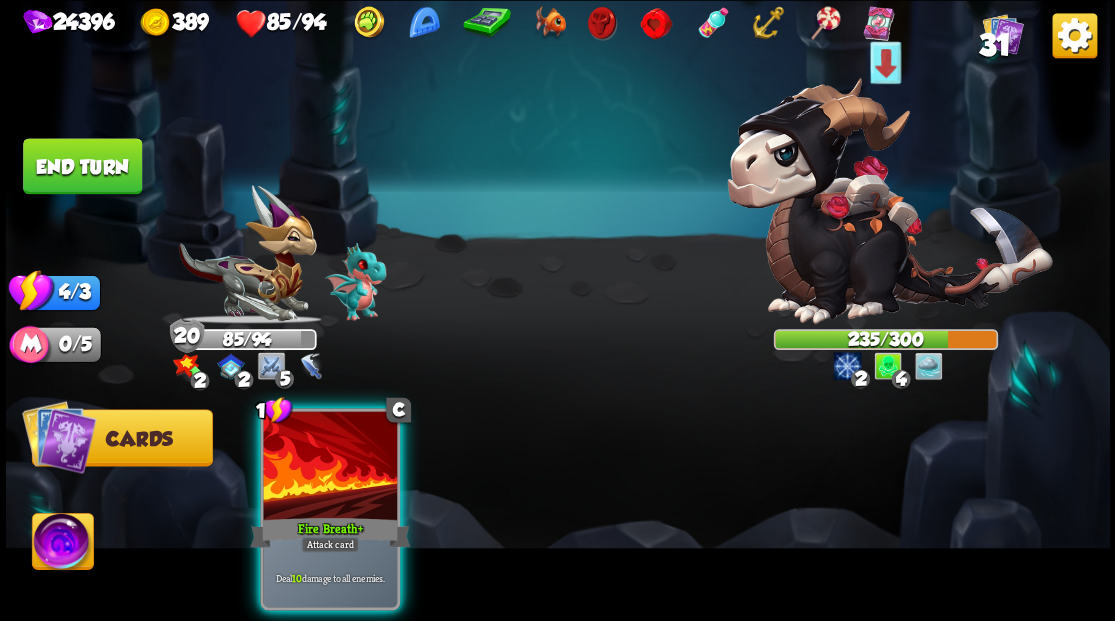 click at bounding box center [330, 467] 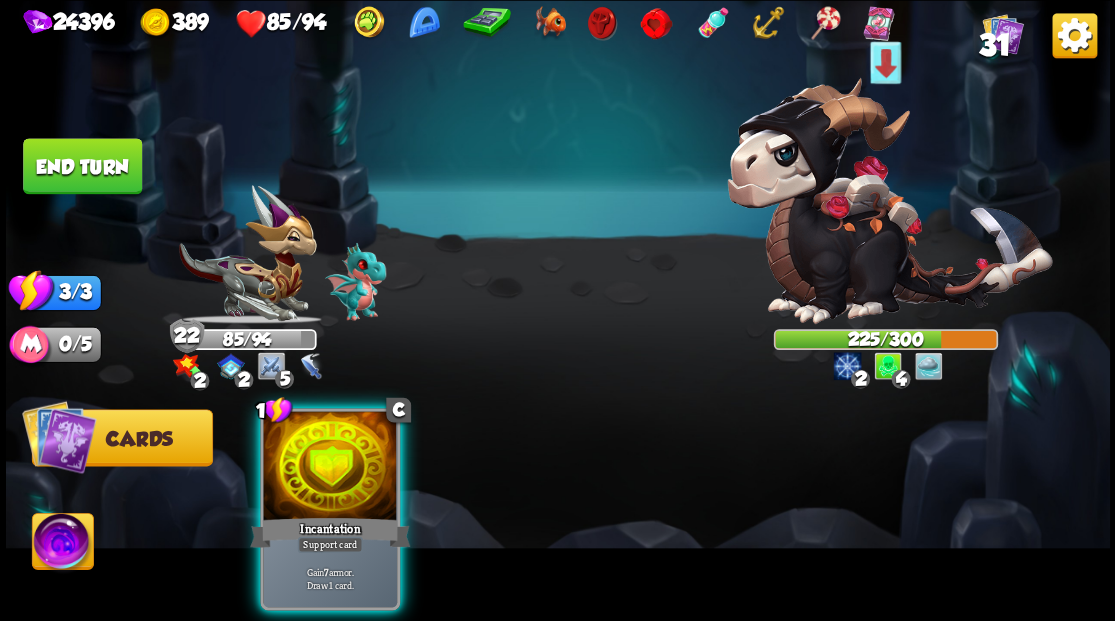 click at bounding box center (330, 467) 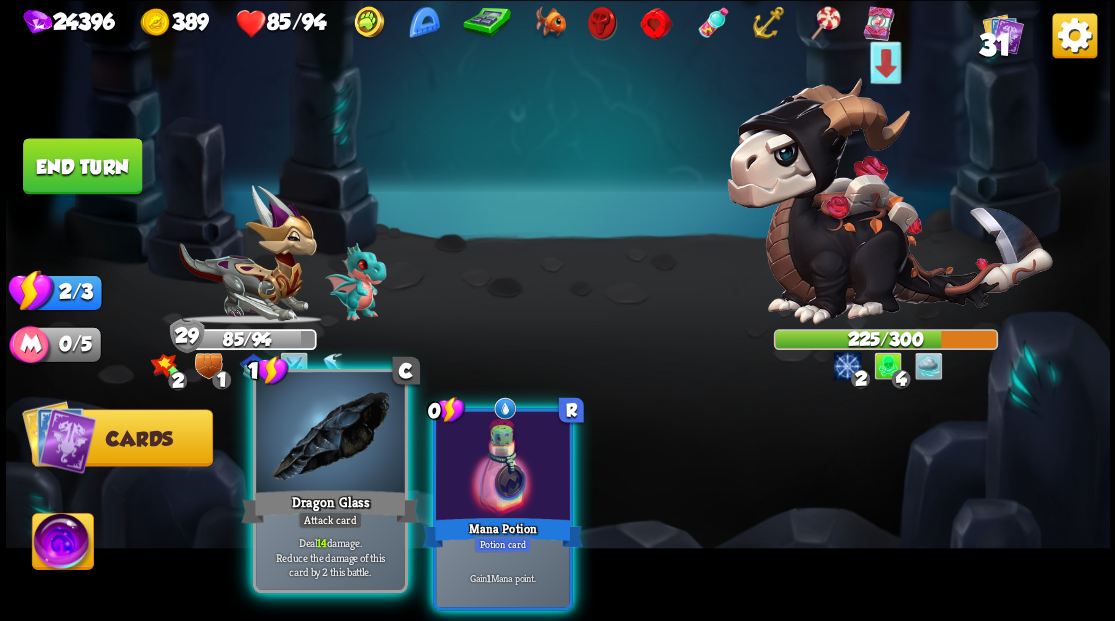 click at bounding box center [330, 434] 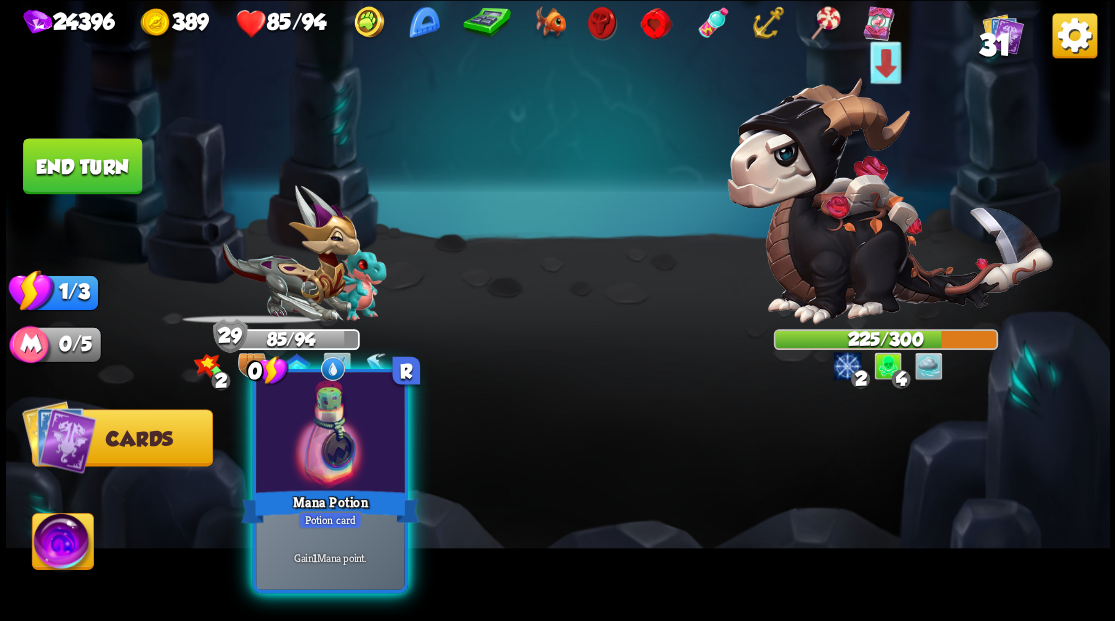 click at bounding box center (330, 434) 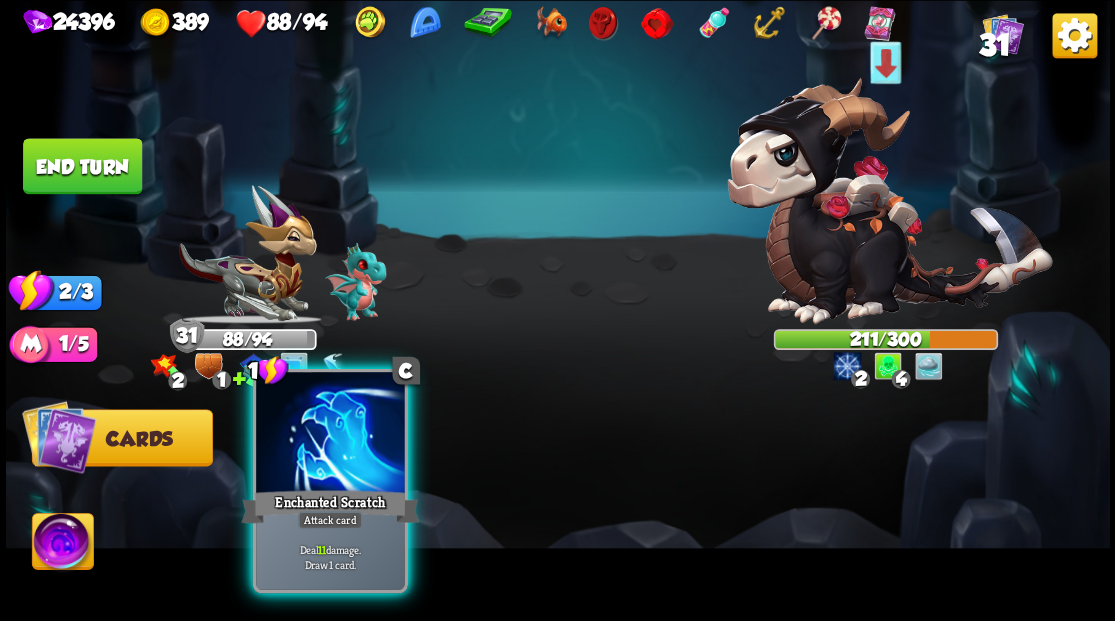 click at bounding box center (330, 434) 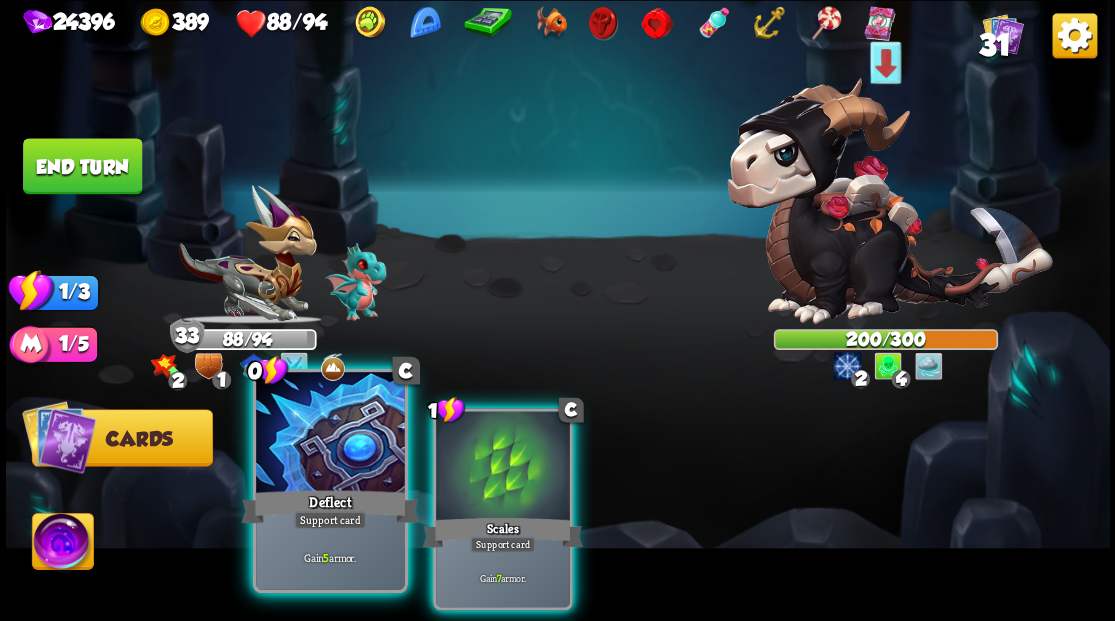 click at bounding box center [330, 434] 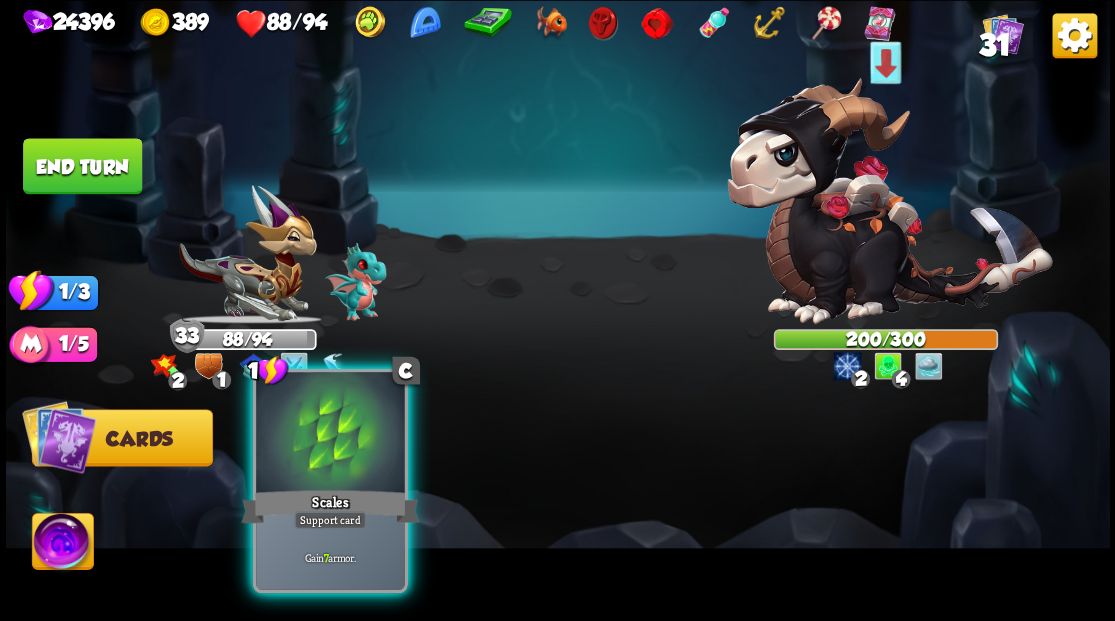 click at bounding box center [330, 434] 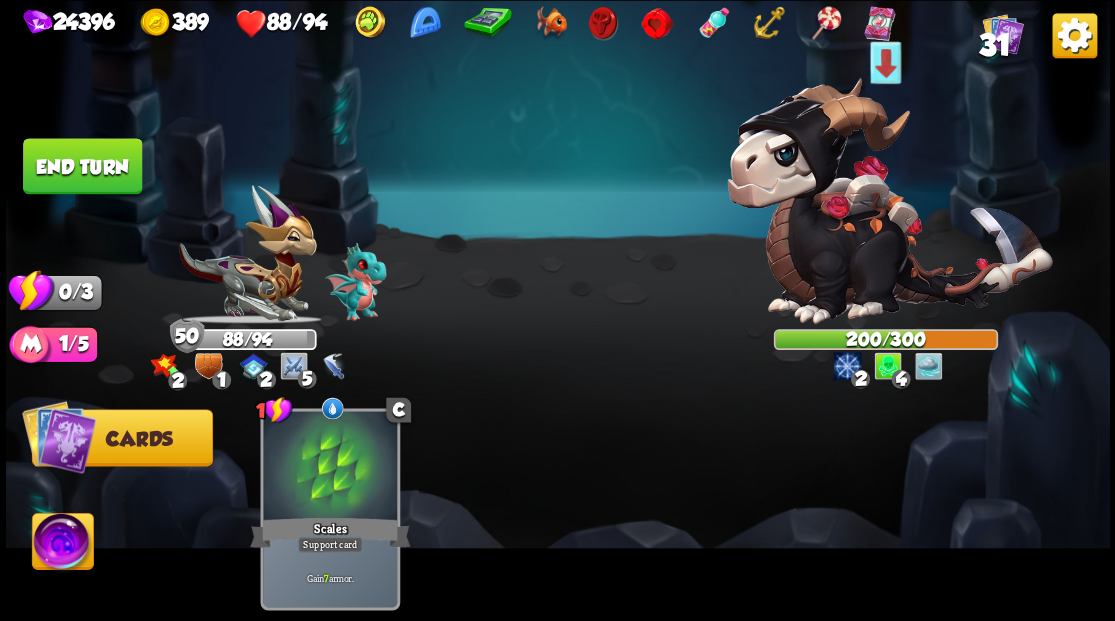 click on "End turn" at bounding box center [82, 166] 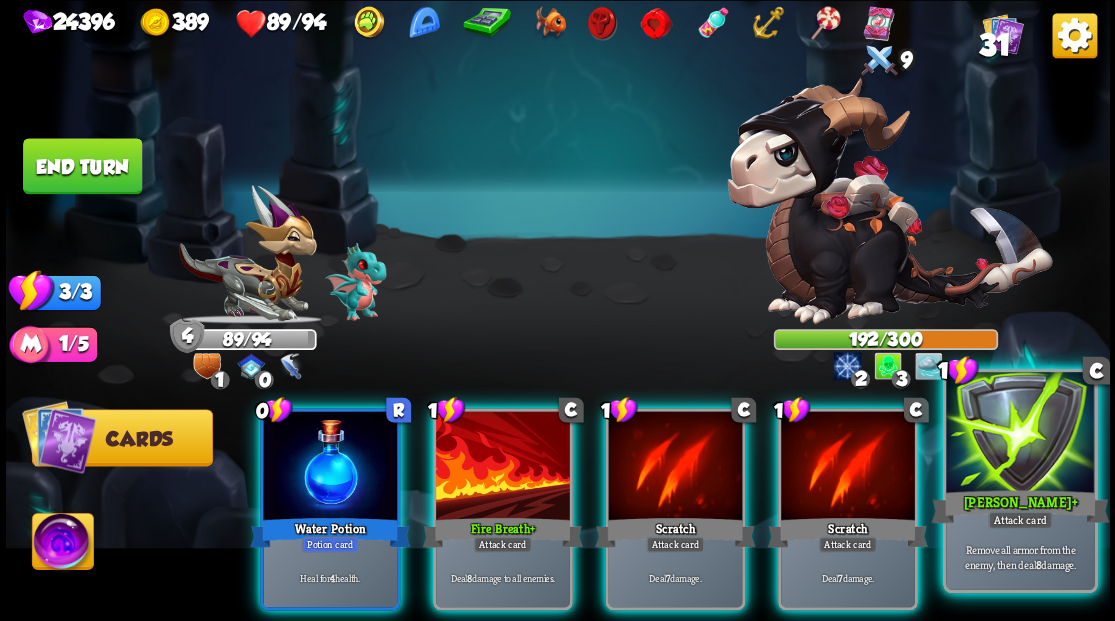 click at bounding box center (1020, 434) 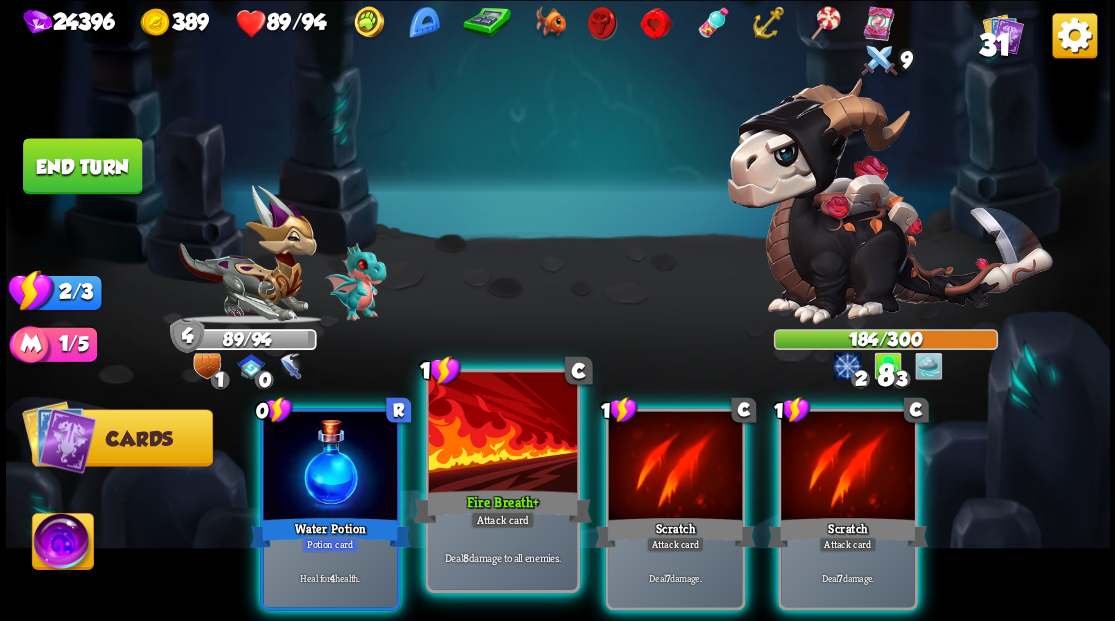 click at bounding box center (502, 434) 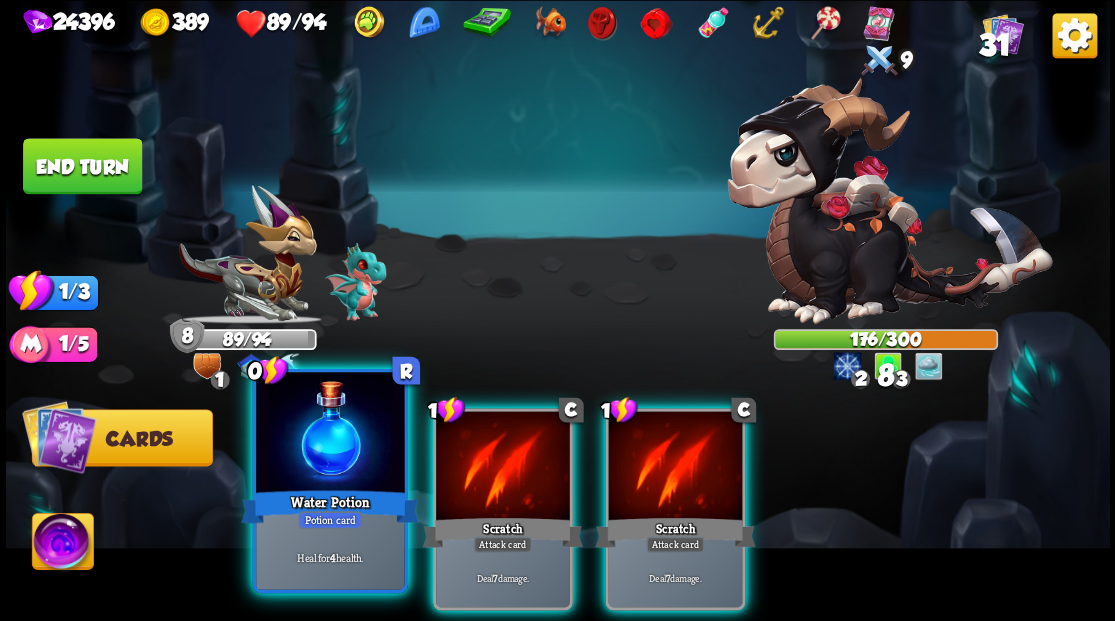 click at bounding box center (330, 434) 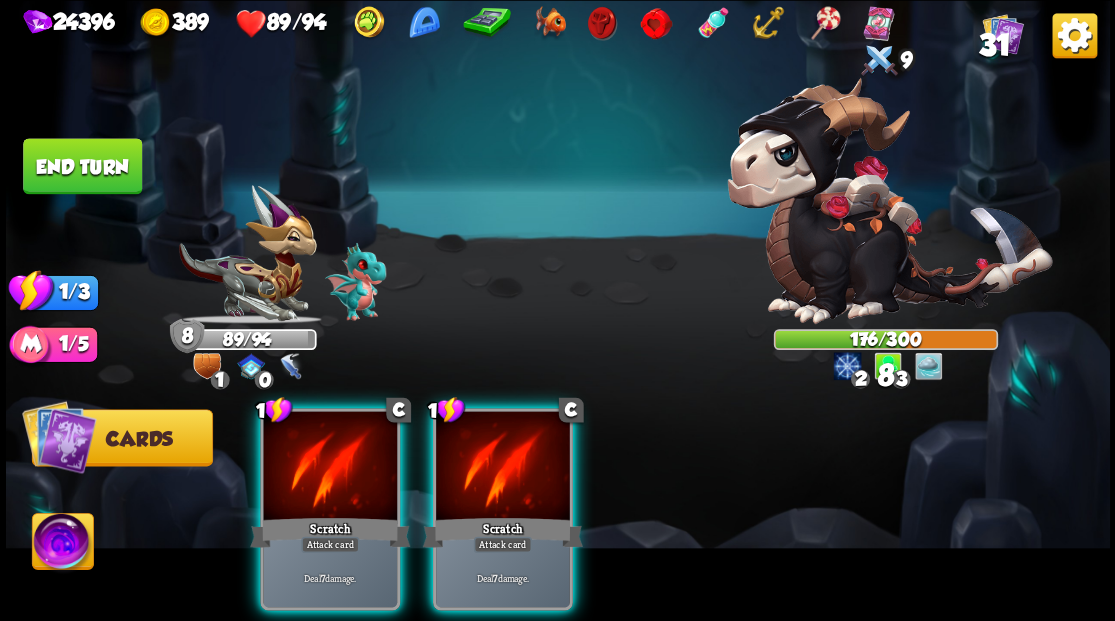 click at bounding box center (330, 467) 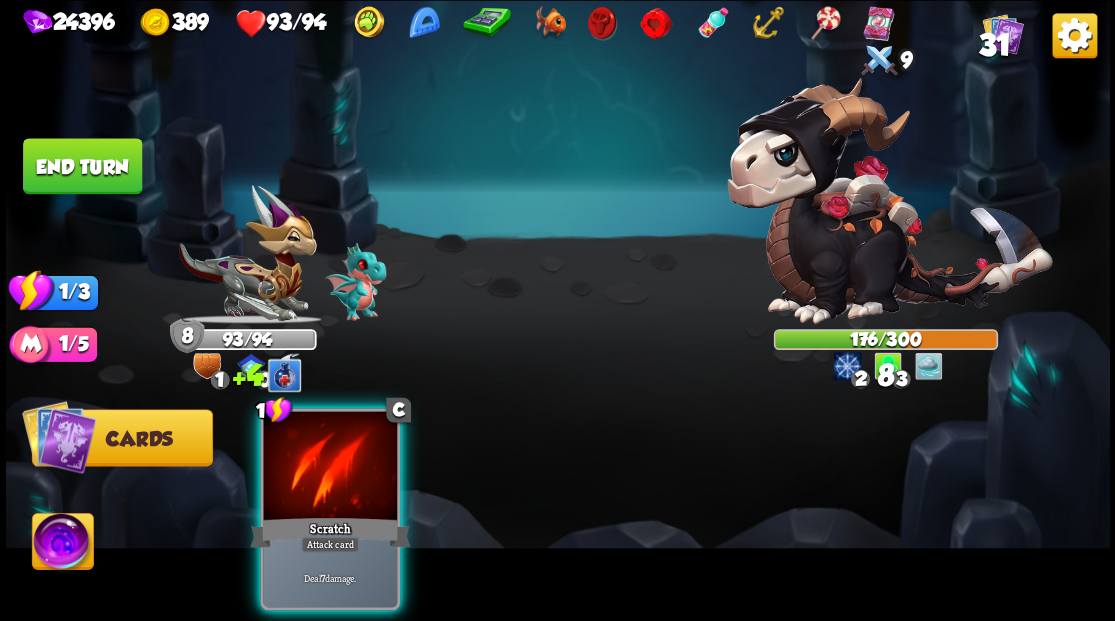 click at bounding box center (330, 467) 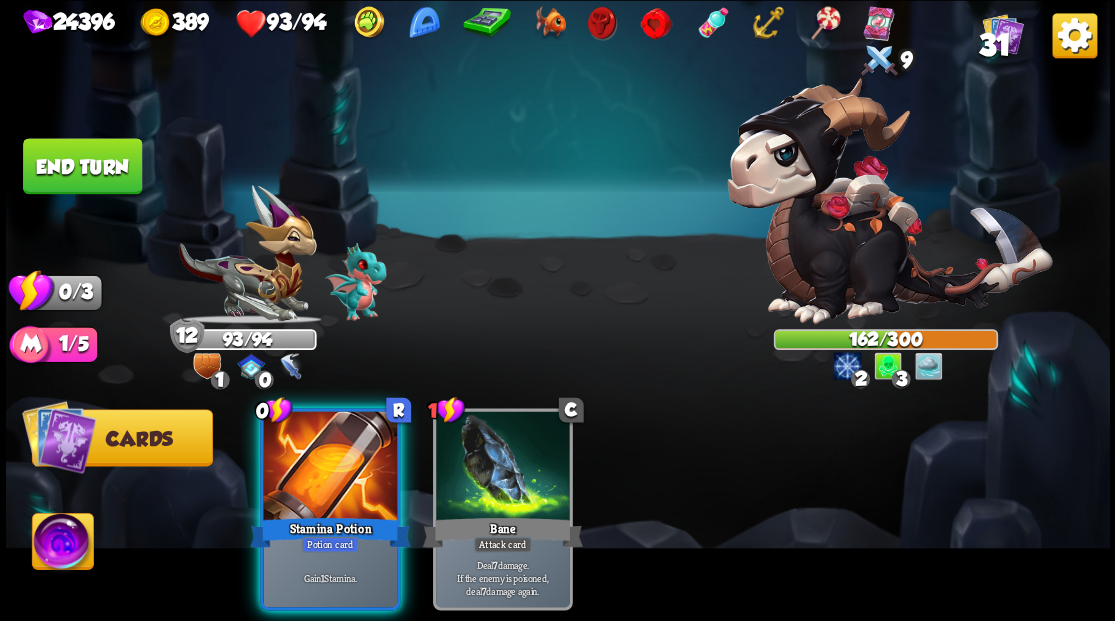 click on "End turn" at bounding box center [82, 166] 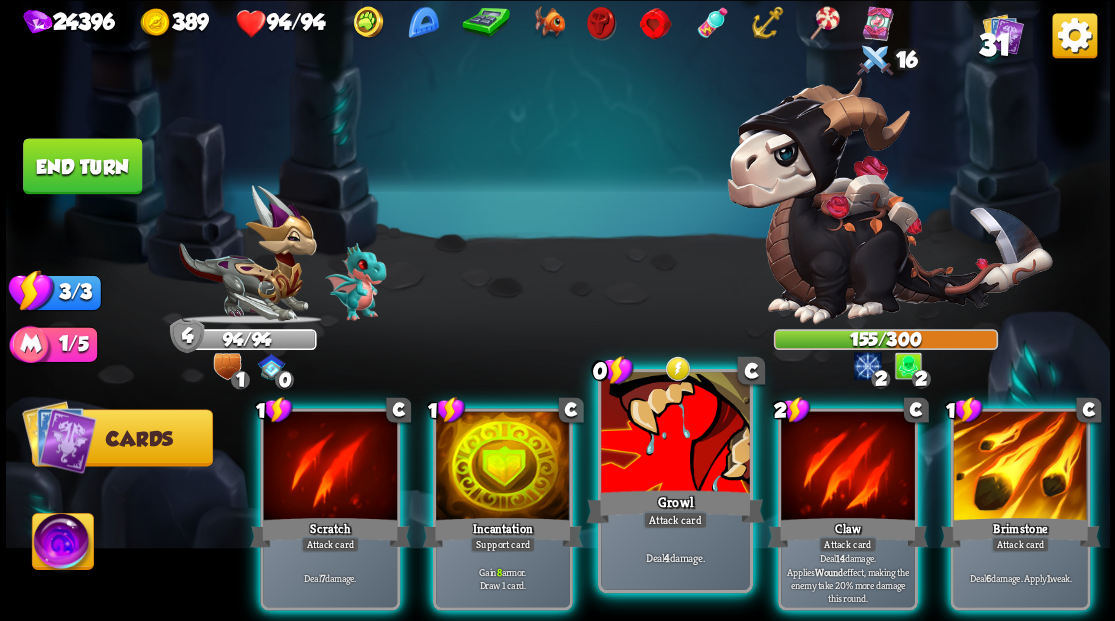 click at bounding box center (675, 434) 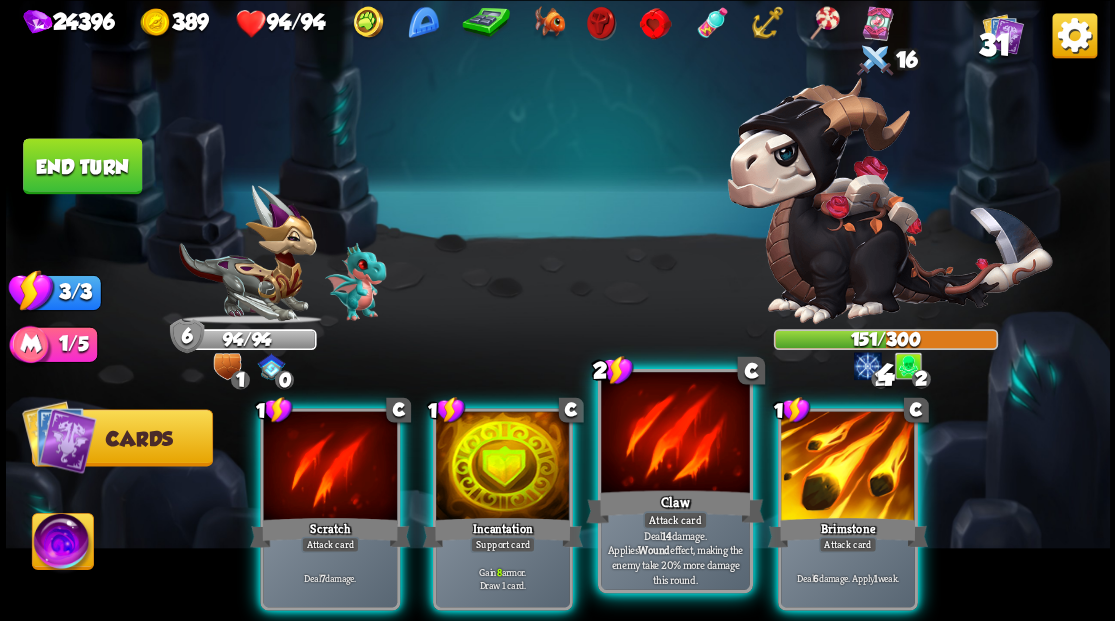 click at bounding box center [675, 434] 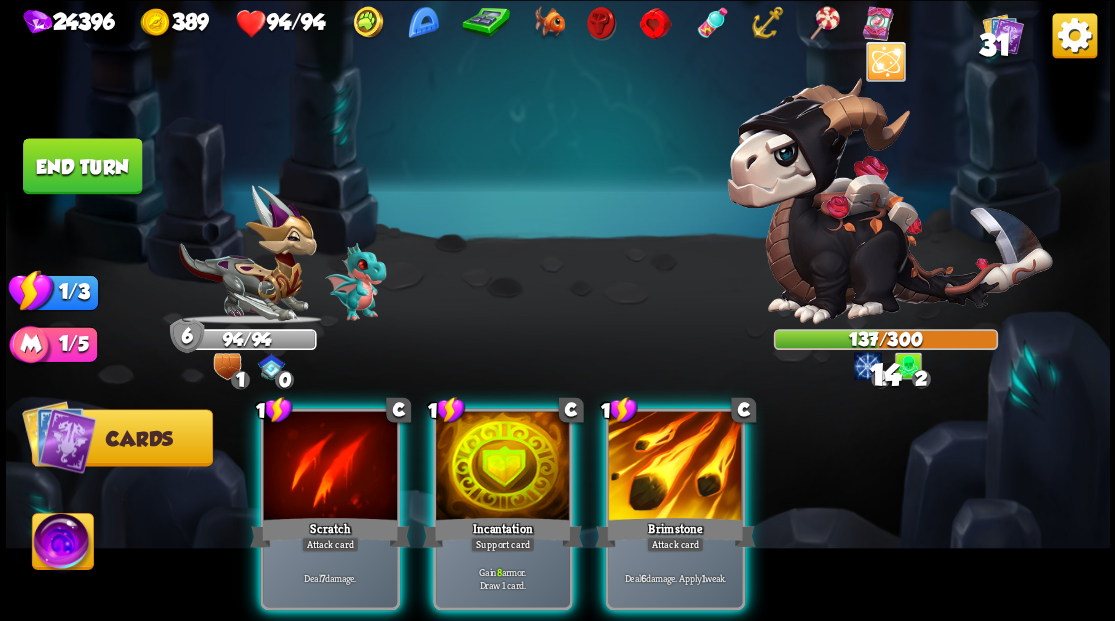 drag, startPoint x: 676, startPoint y: 453, endPoint x: 671, endPoint y: 426, distance: 27.45906 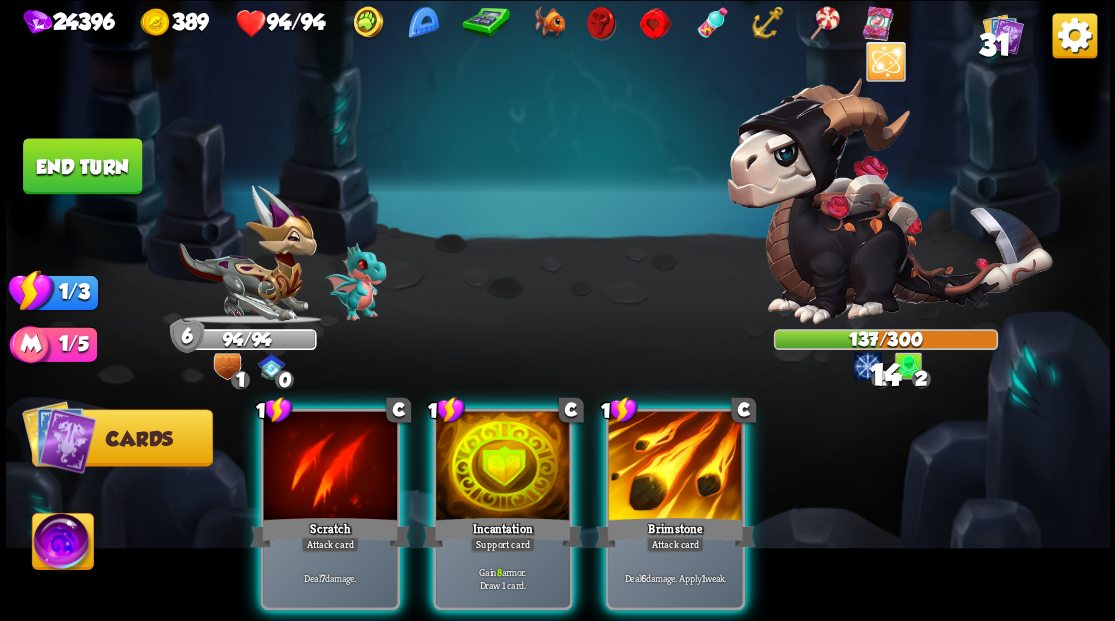 click at bounding box center (675, 467) 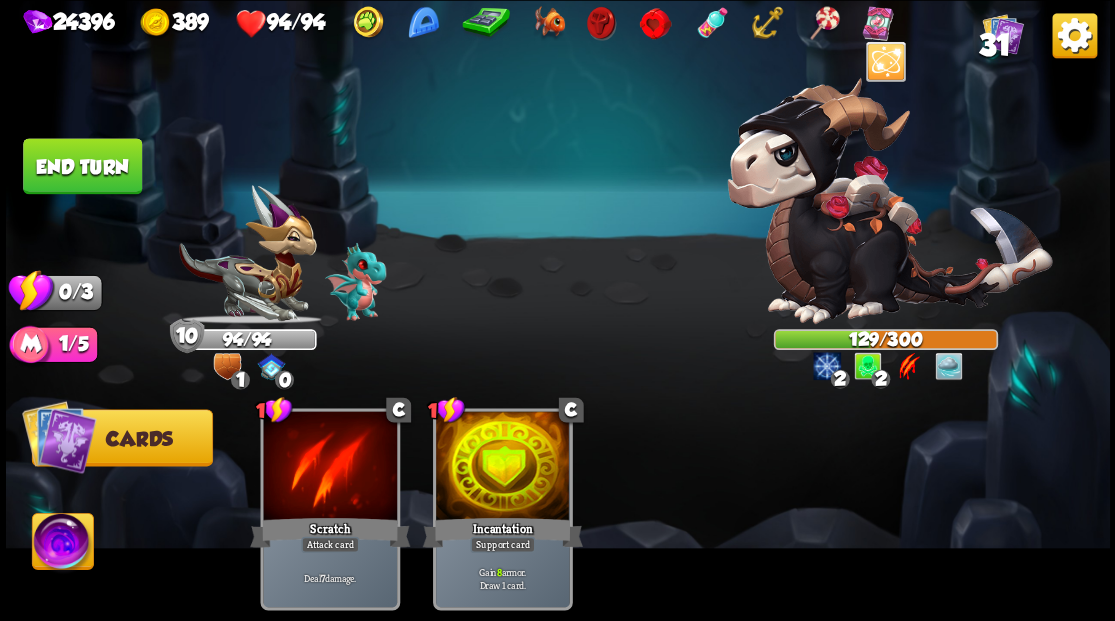 click on "End turn" at bounding box center (82, 166) 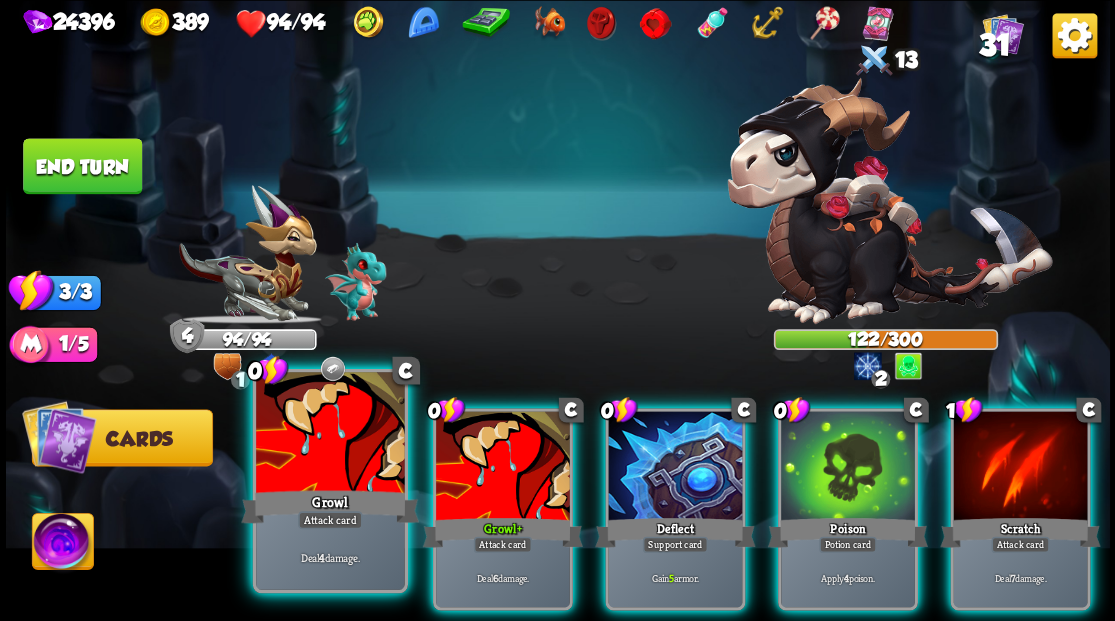 click at bounding box center [330, 434] 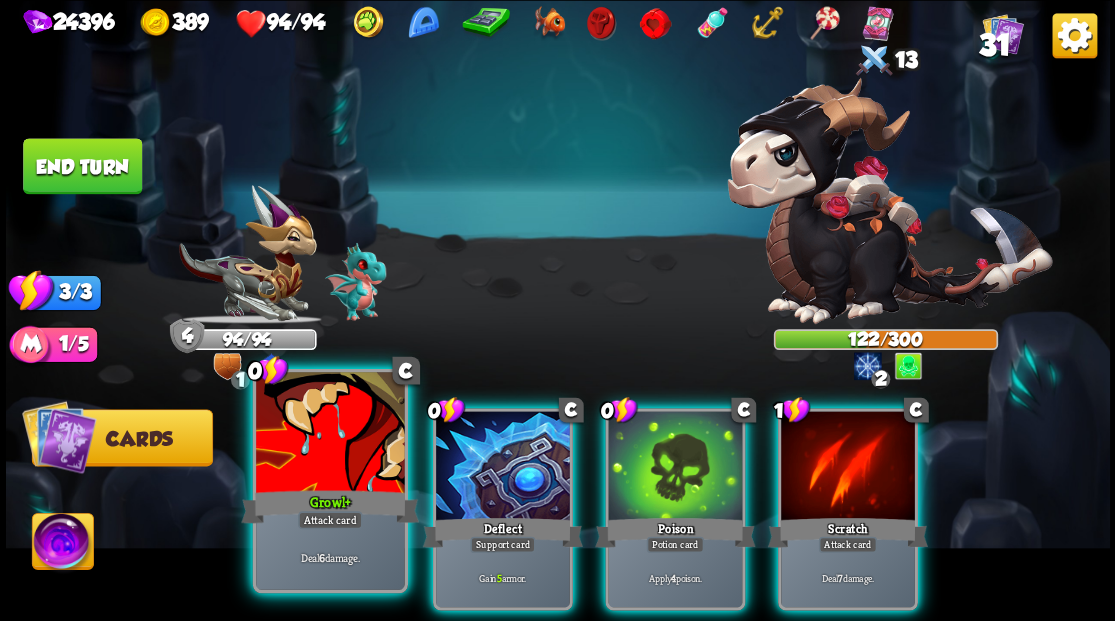 click at bounding box center [330, 434] 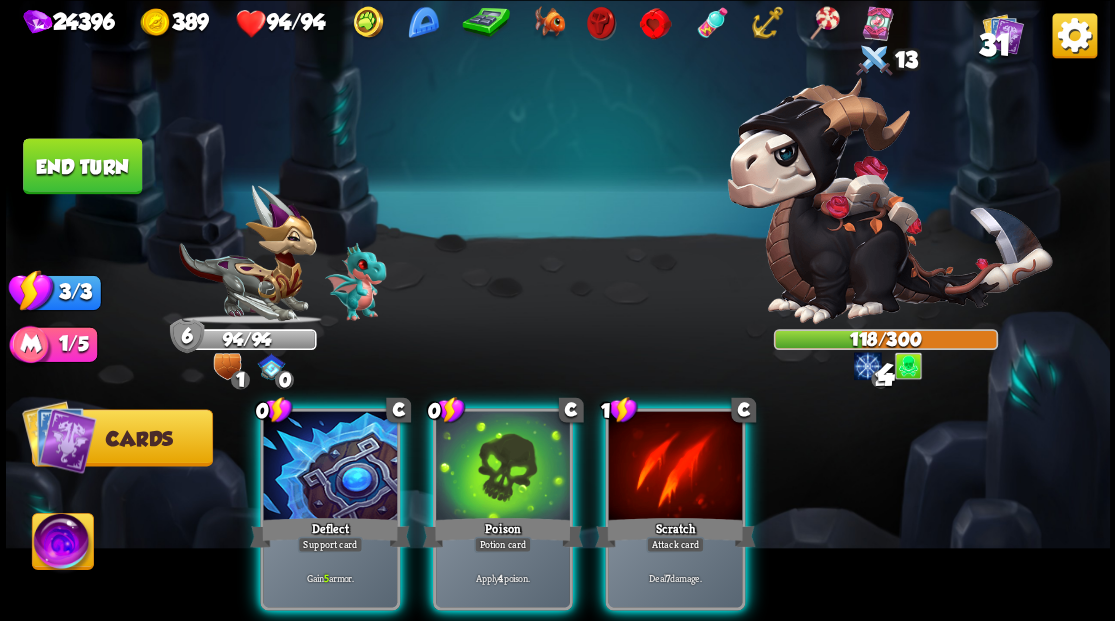click at bounding box center (330, 467) 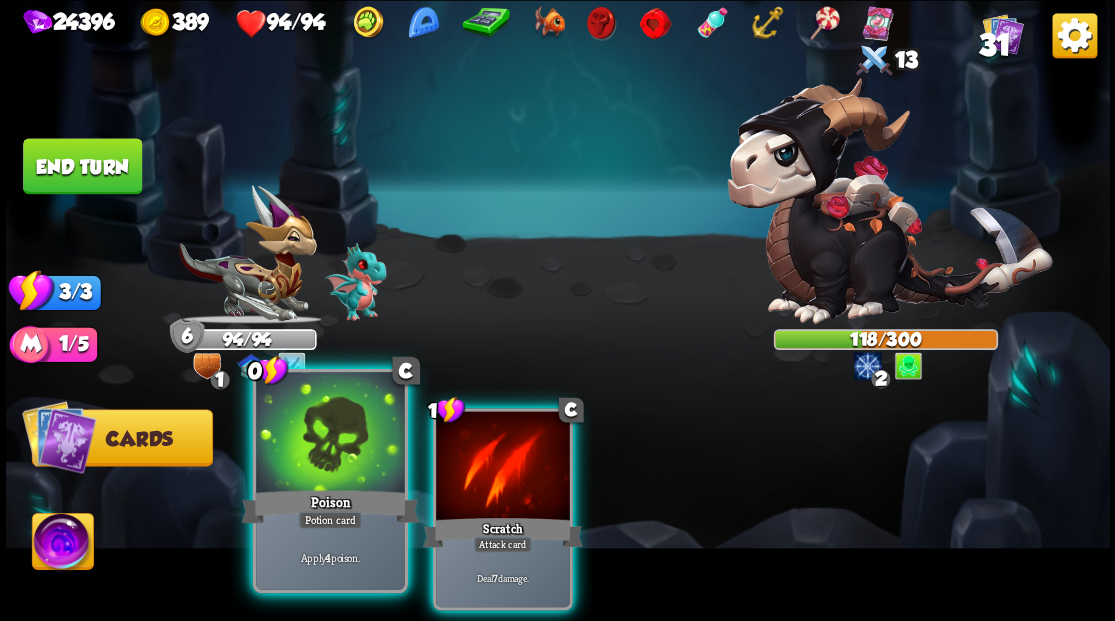 click at bounding box center [330, 434] 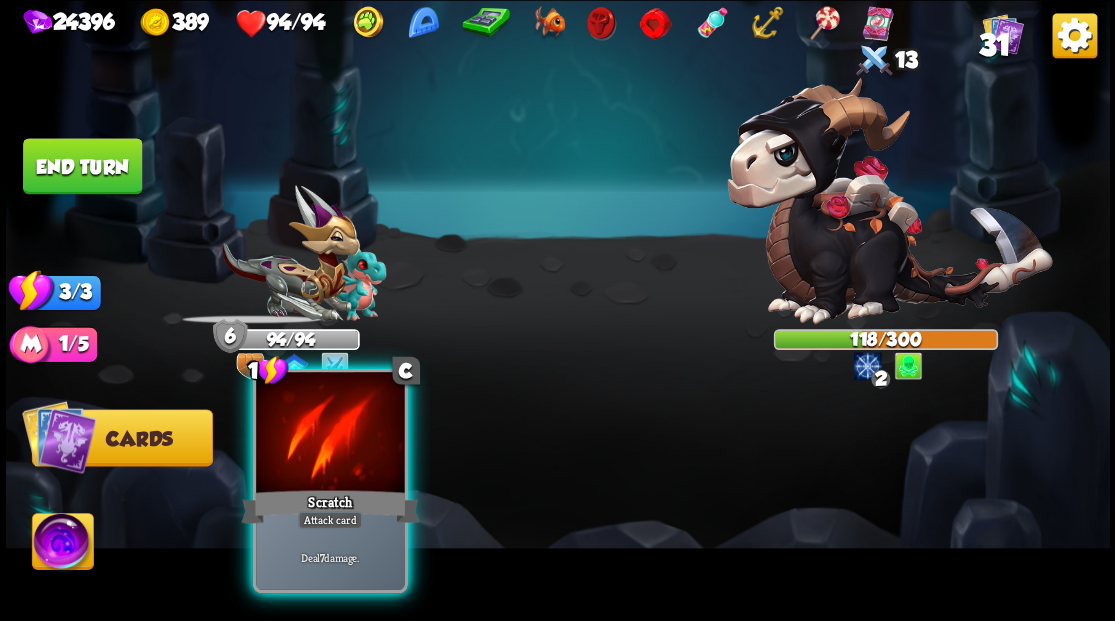 click at bounding box center [330, 434] 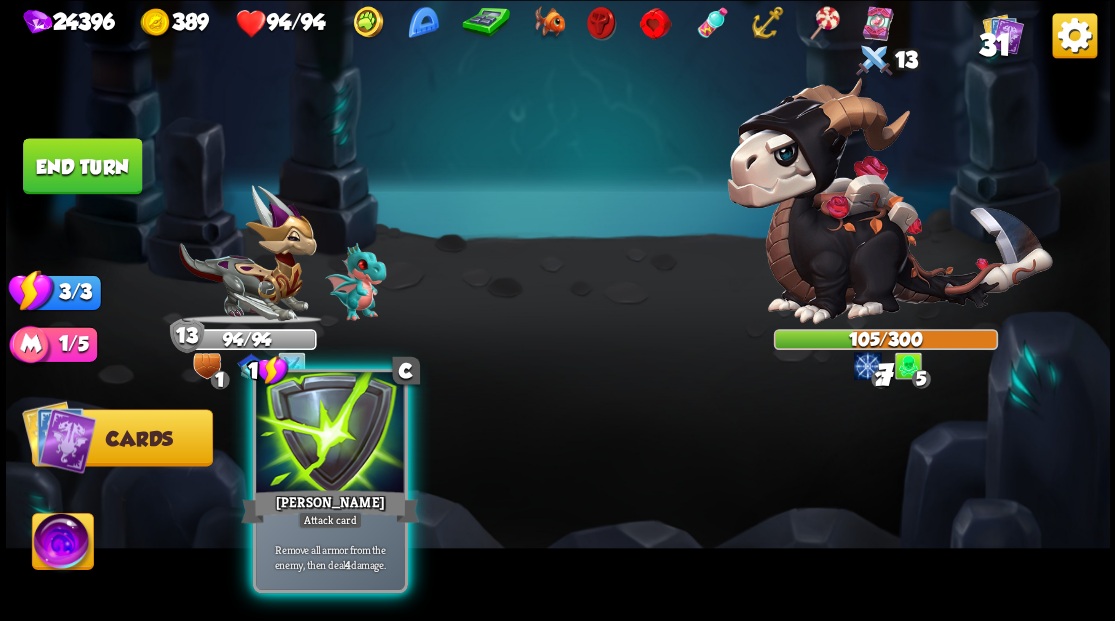 click at bounding box center [330, 434] 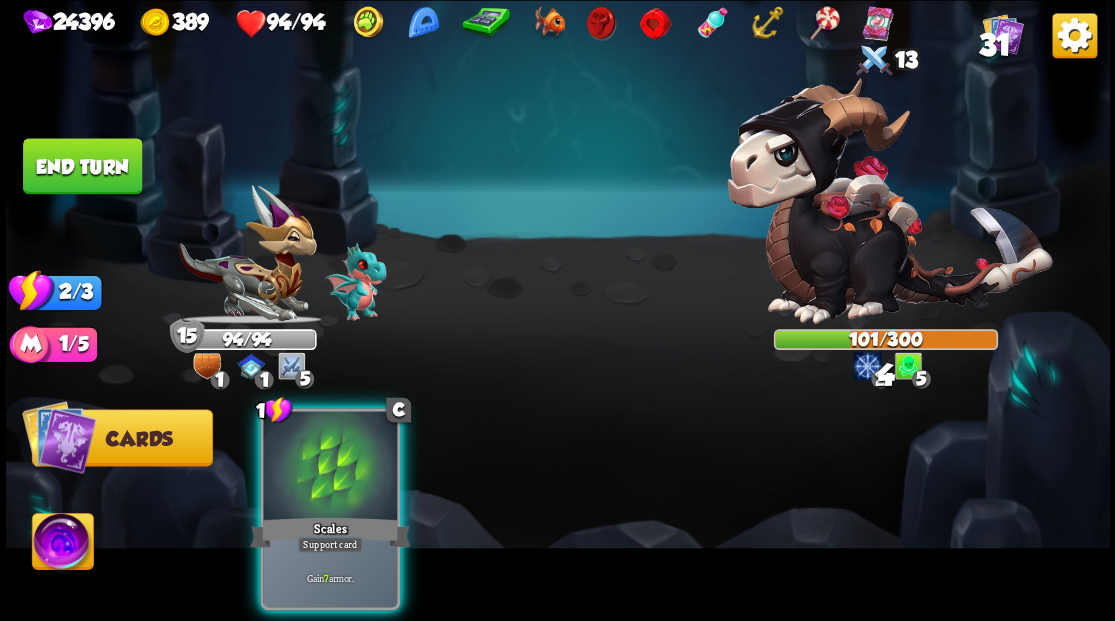 drag, startPoint x: 339, startPoint y: 443, endPoint x: 520, endPoint y: 350, distance: 203.49448 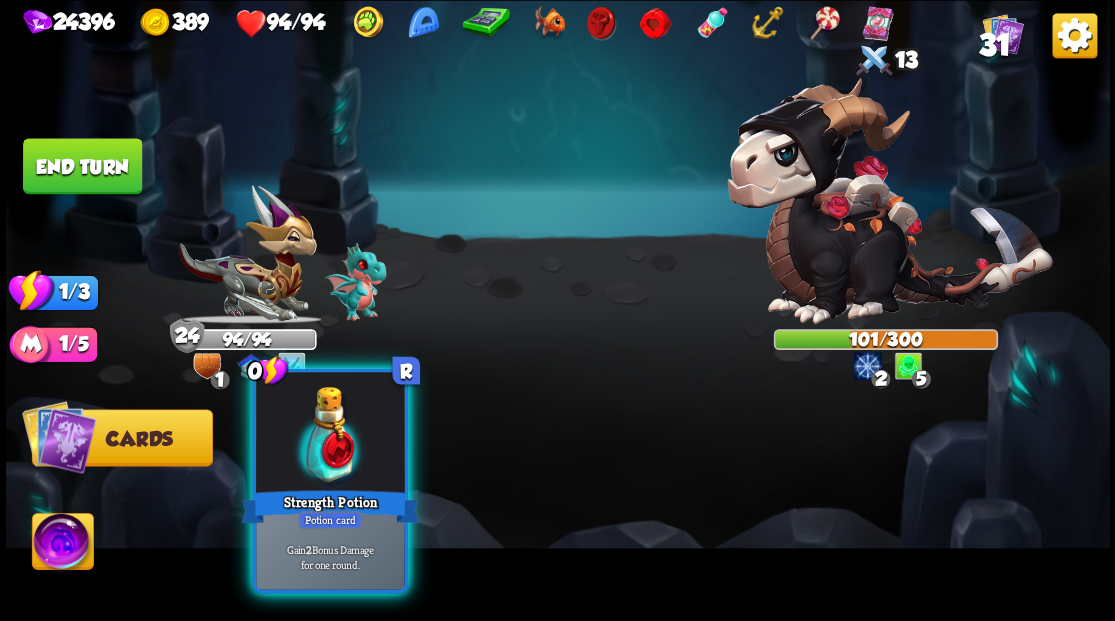 click at bounding box center [330, 434] 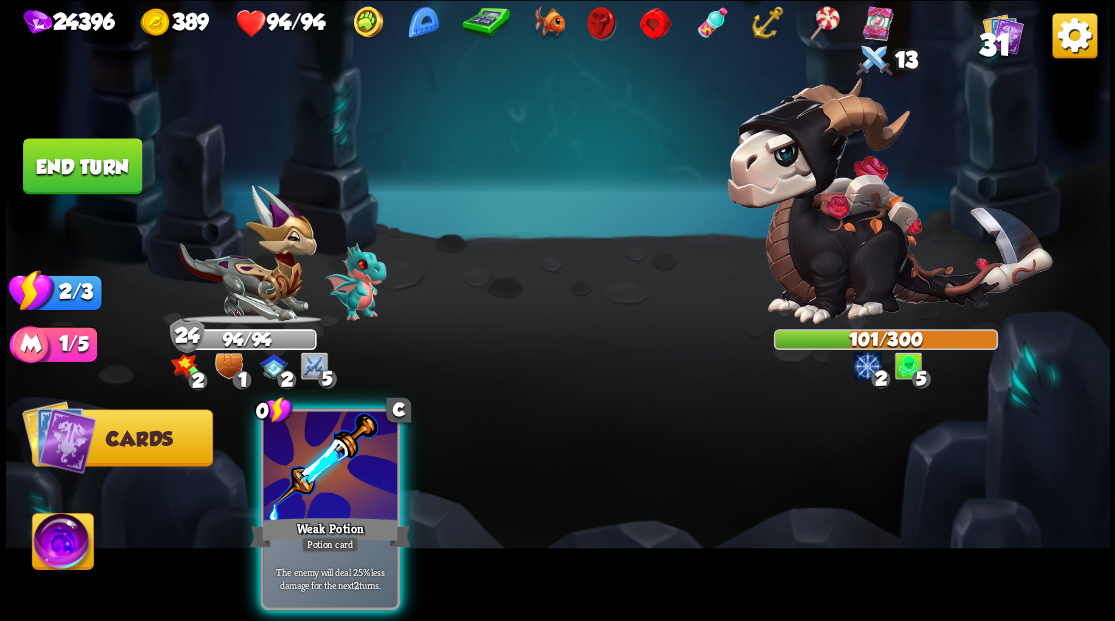 click at bounding box center [330, 467] 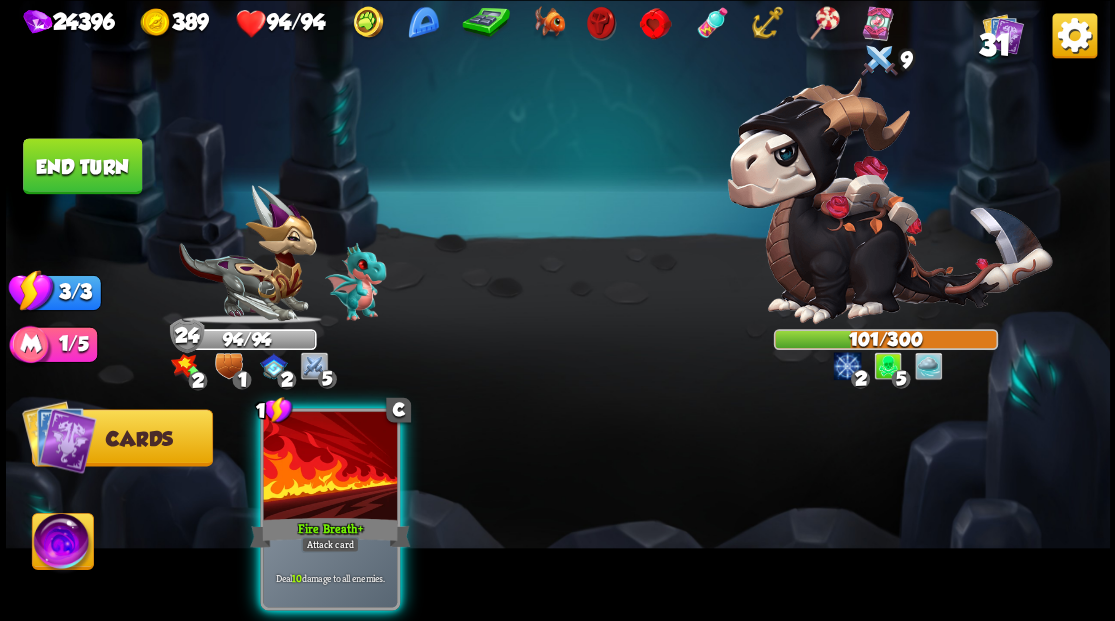 drag, startPoint x: 342, startPoint y: 463, endPoint x: 417, endPoint y: 411, distance: 91.26335 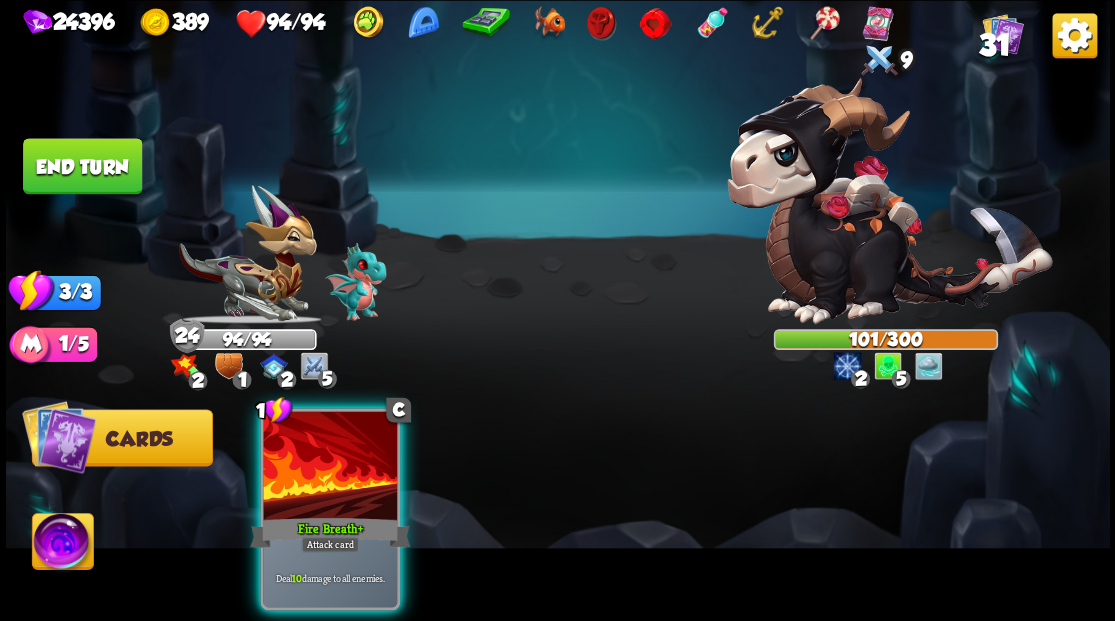 click at bounding box center (330, 467) 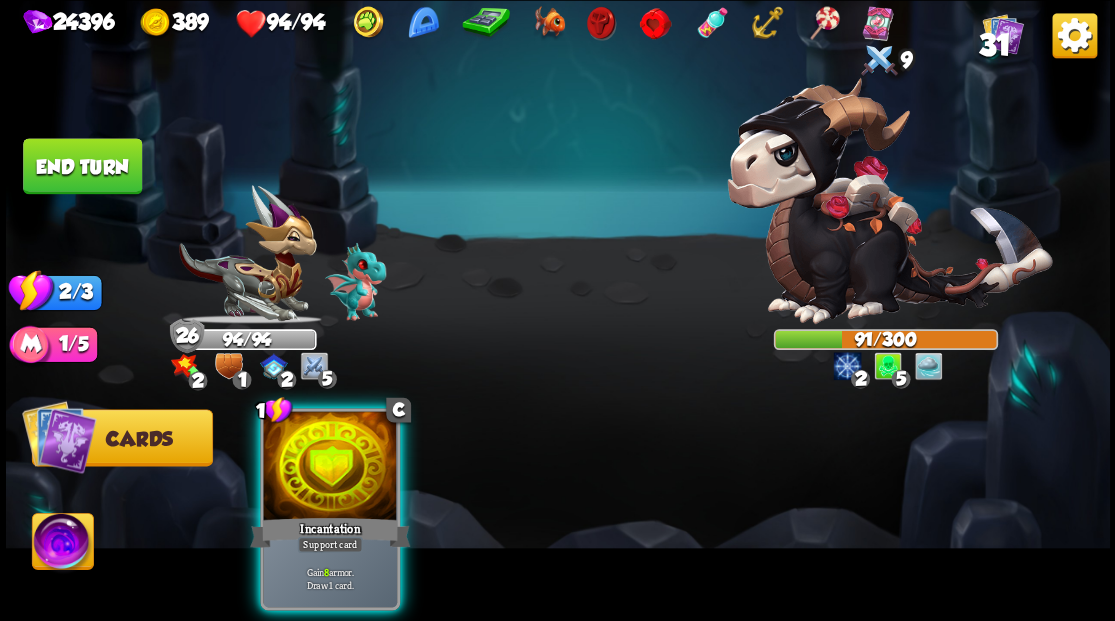 click at bounding box center (330, 467) 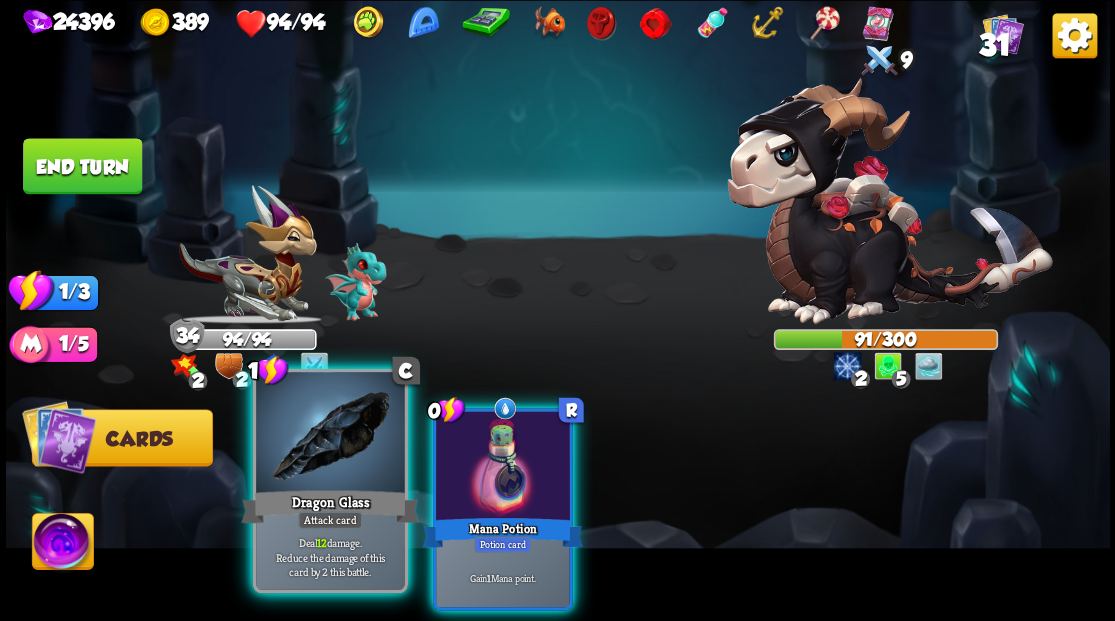 click at bounding box center [330, 434] 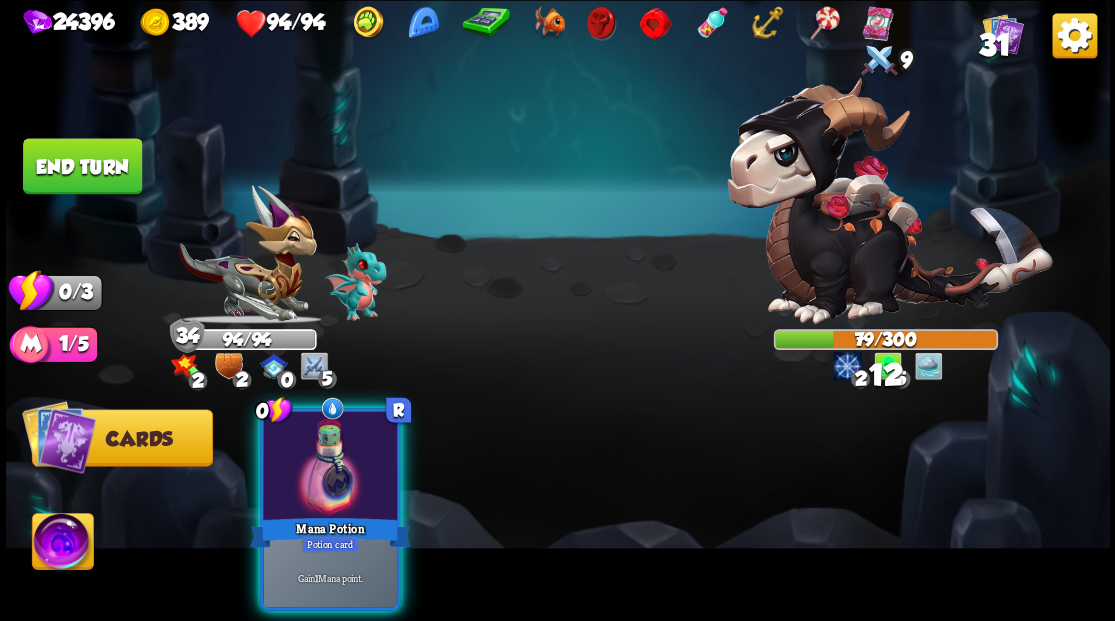 drag, startPoint x: 101, startPoint y: 143, endPoint x: 110, endPoint y: 151, distance: 12.0415945 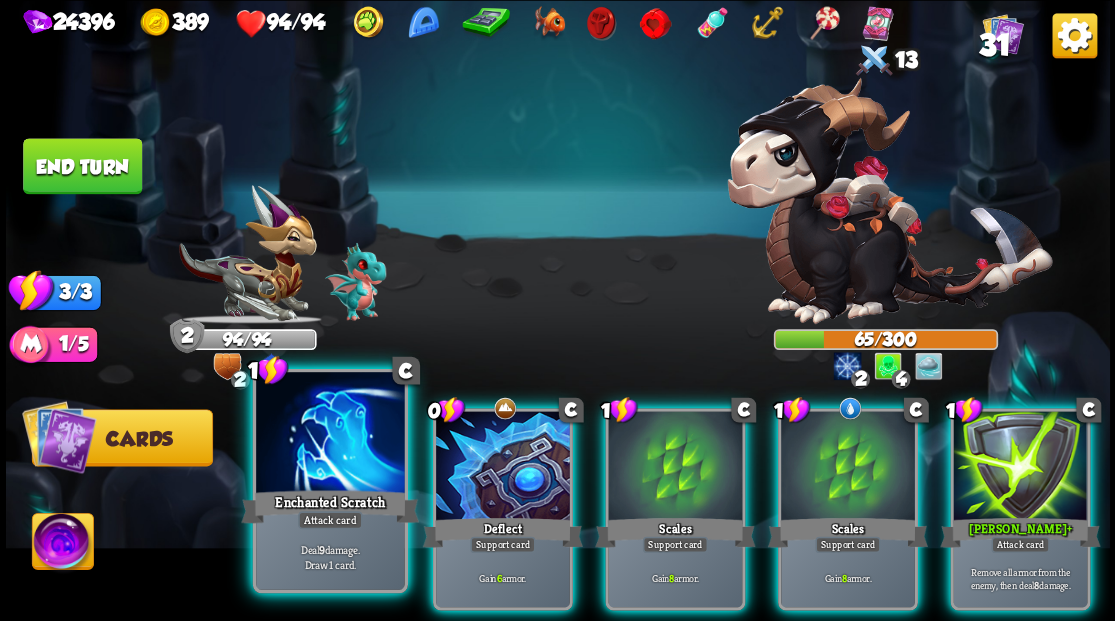 click at bounding box center [330, 434] 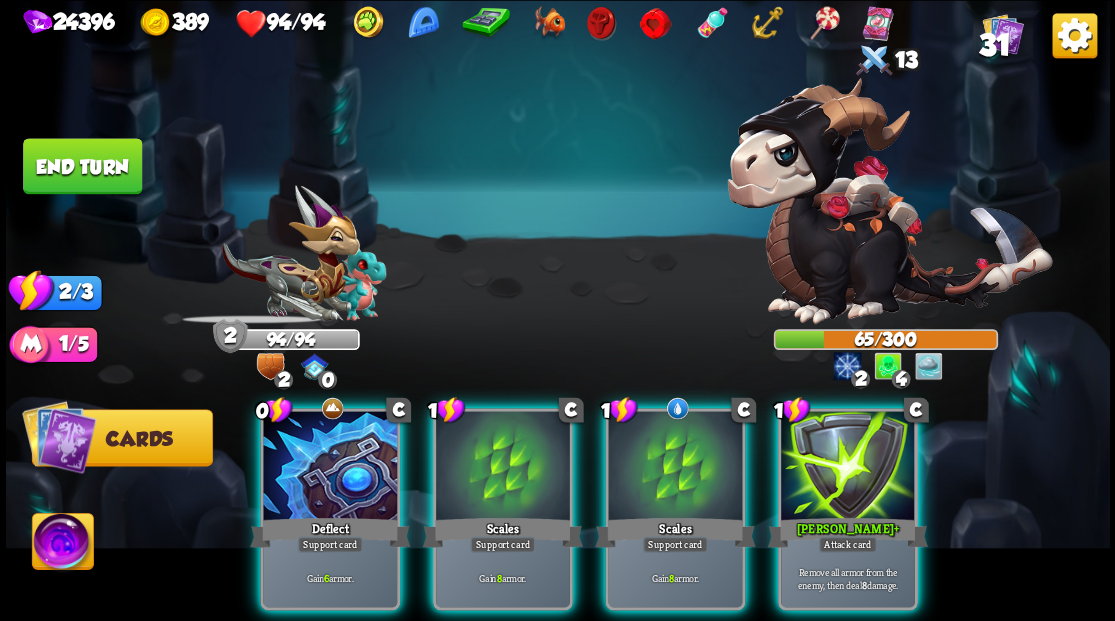 click at bounding box center (330, 467) 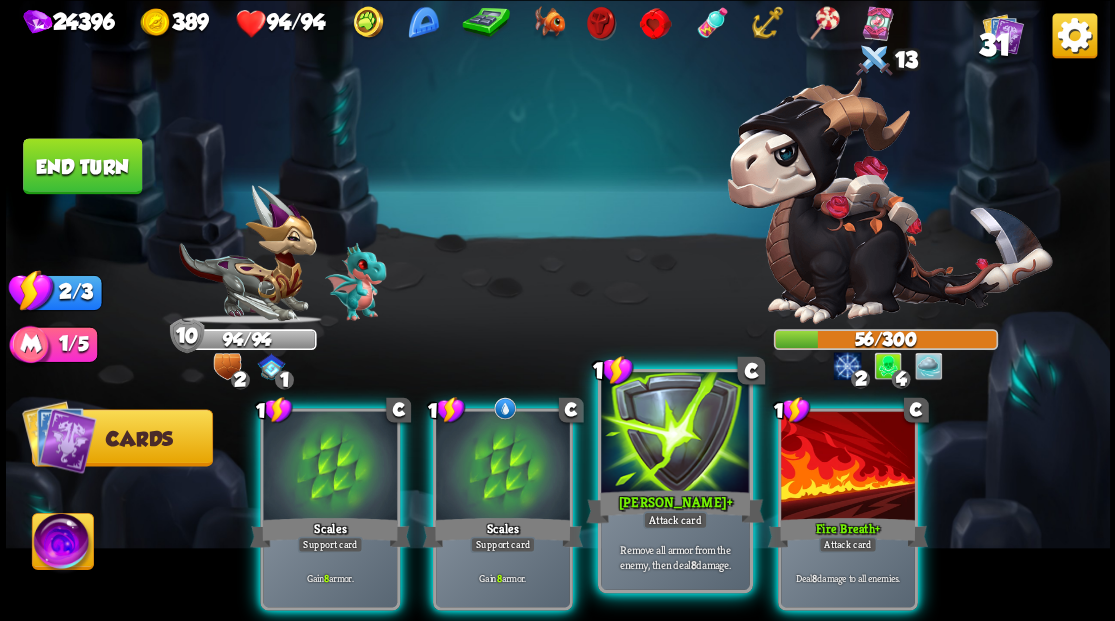 click at bounding box center (675, 434) 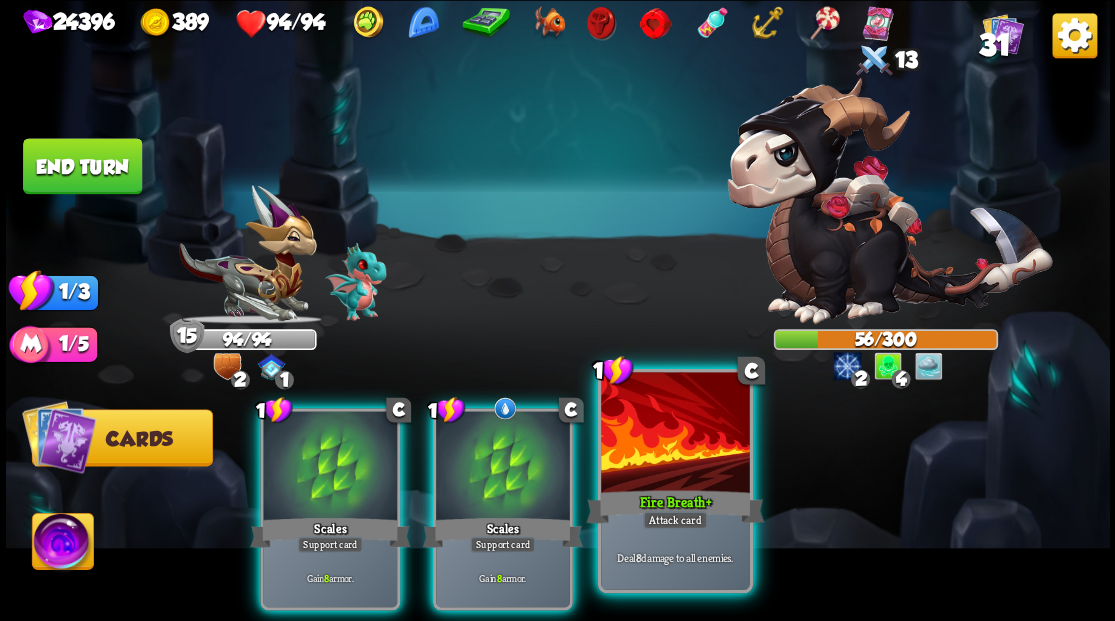 click at bounding box center (675, 434) 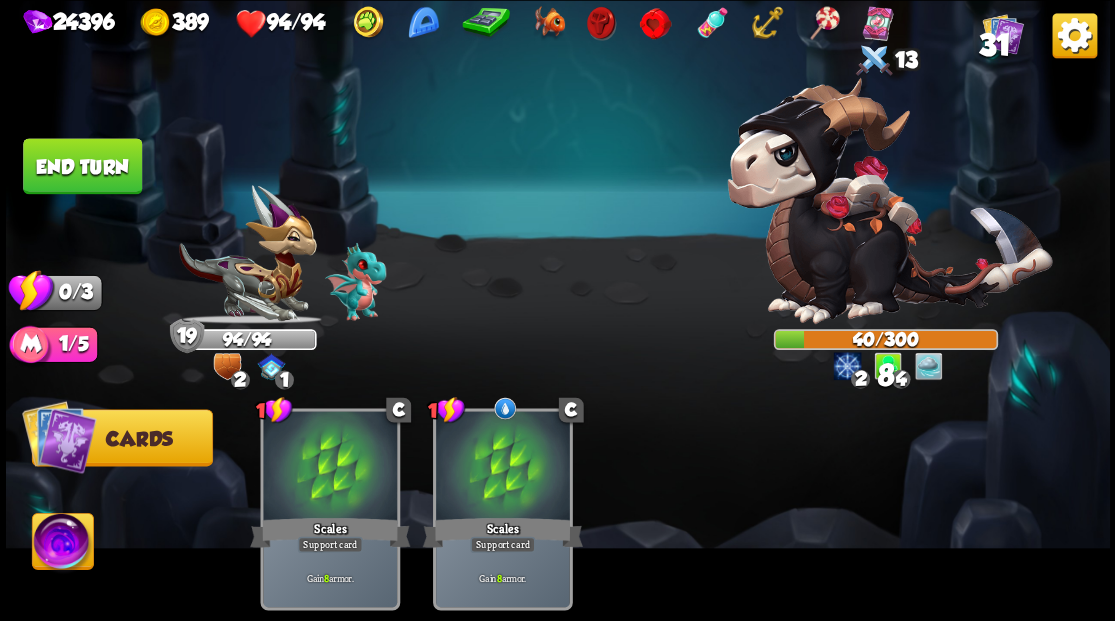 click on "End turn" at bounding box center (82, 166) 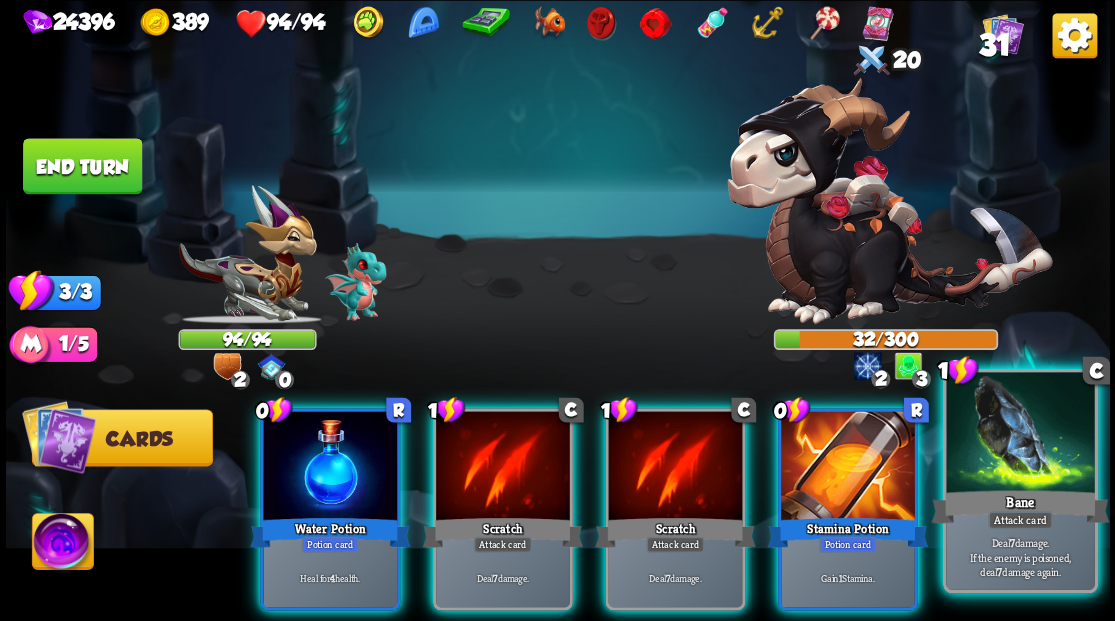 click at bounding box center [1020, 434] 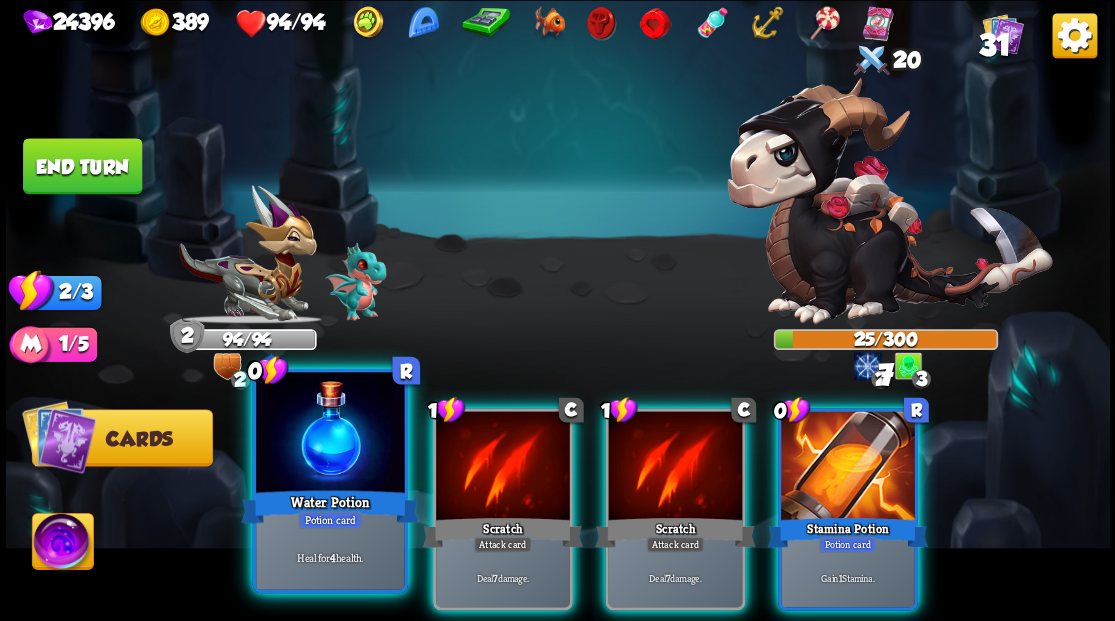 click at bounding box center (330, 434) 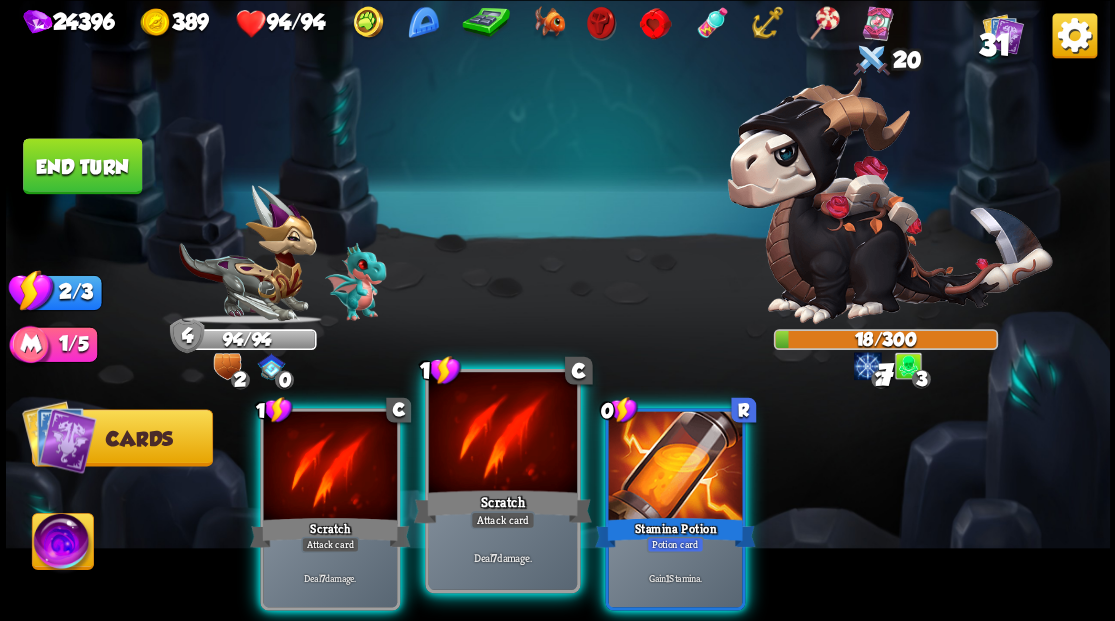 click at bounding box center (502, 434) 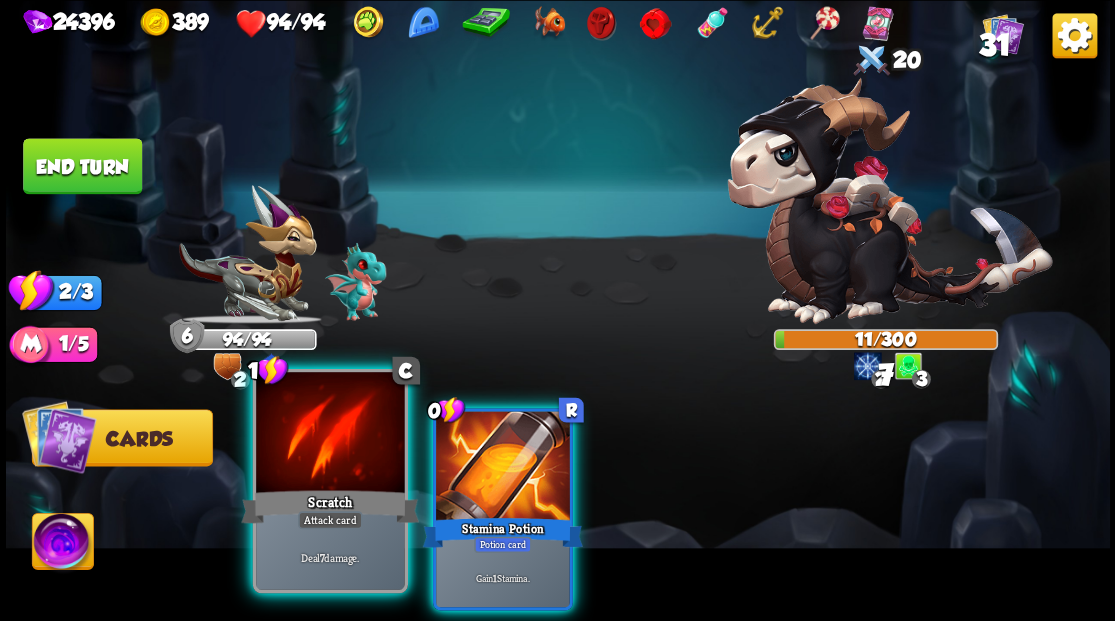 click at bounding box center (330, 434) 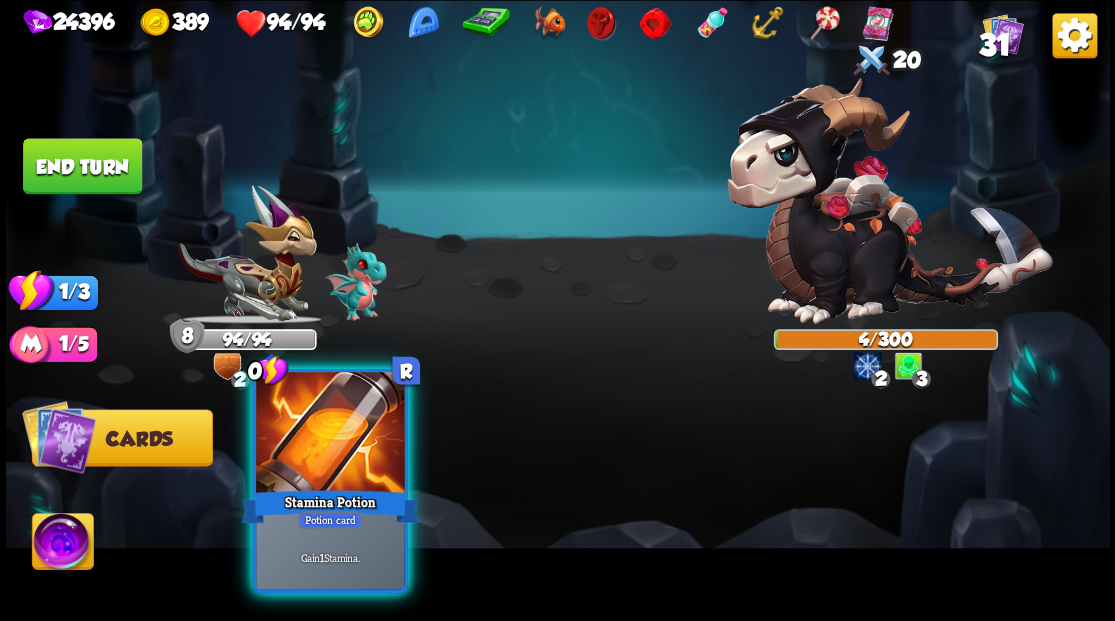 click at bounding box center [330, 434] 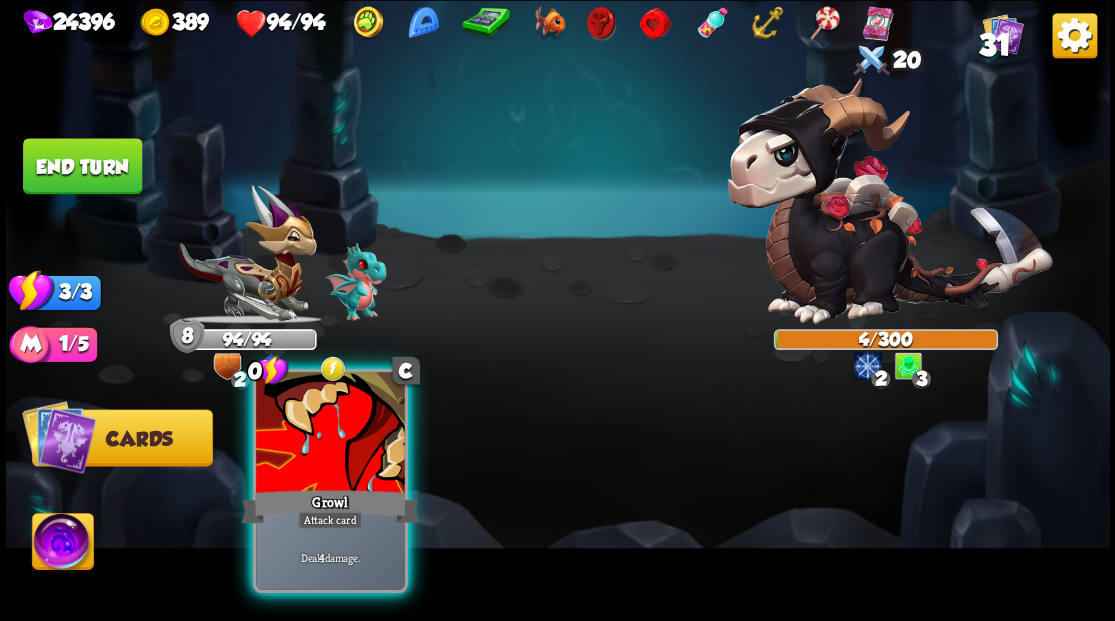click at bounding box center [330, 434] 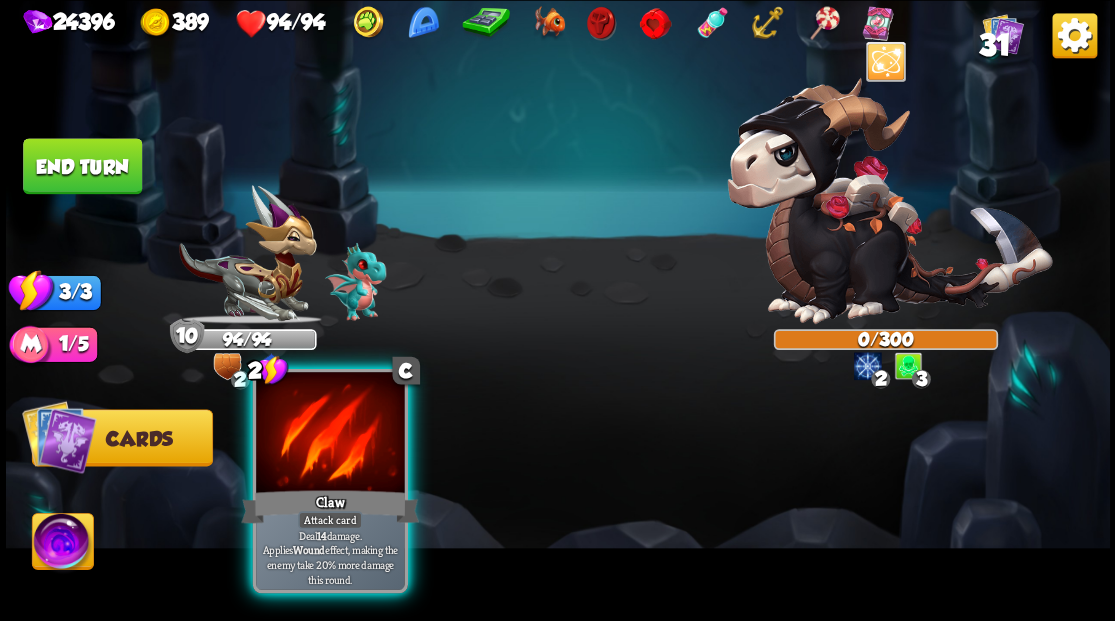 click at bounding box center (330, 434) 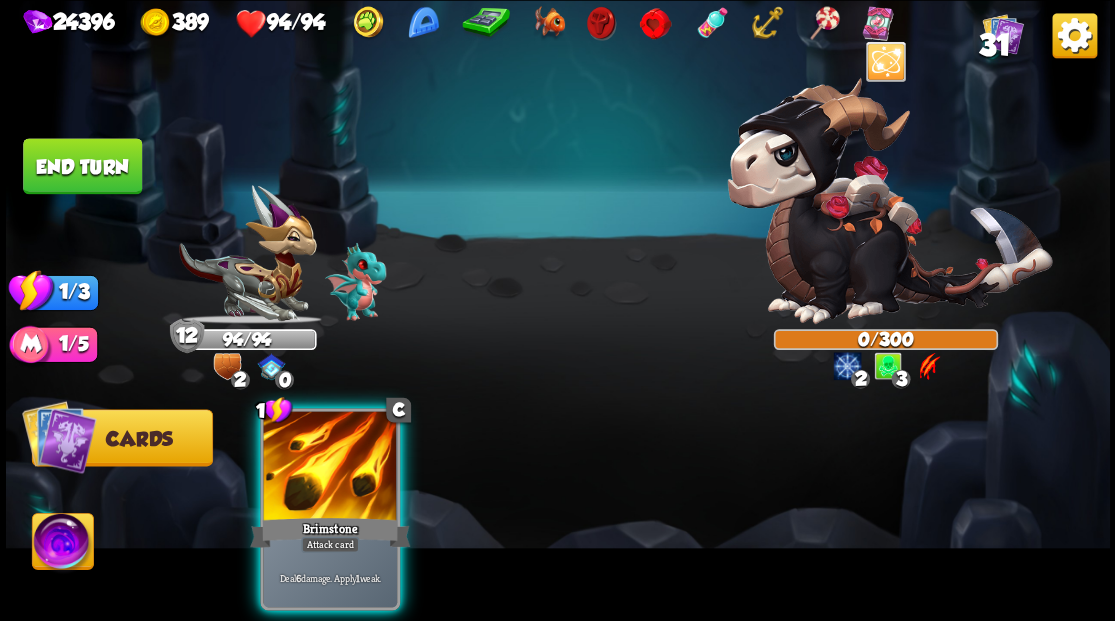 click at bounding box center [330, 467] 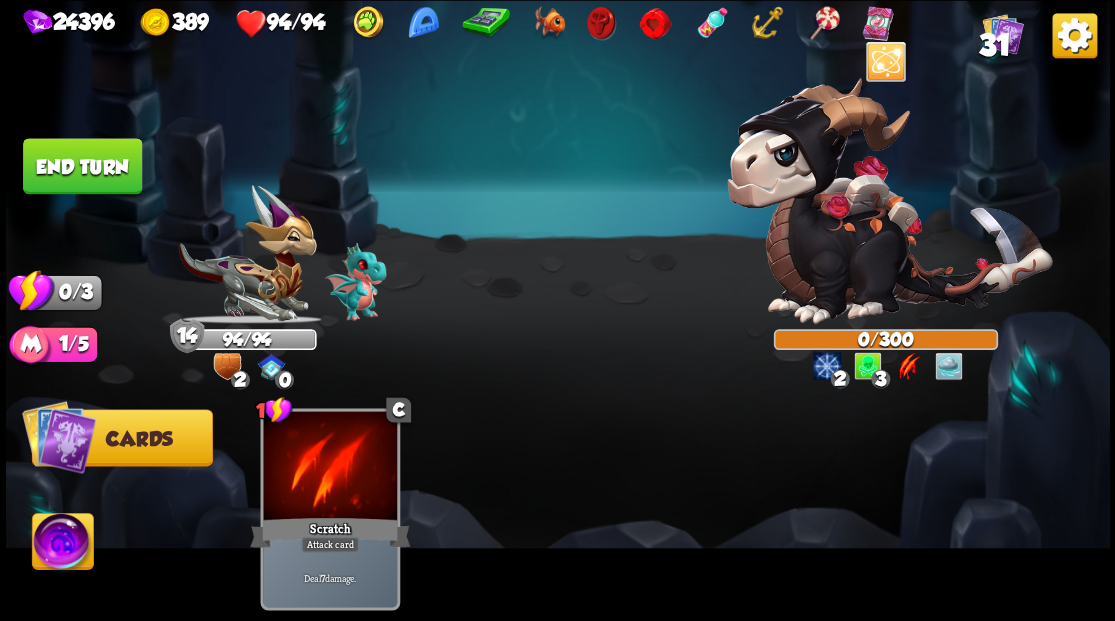 click on "End turn" at bounding box center [82, 166] 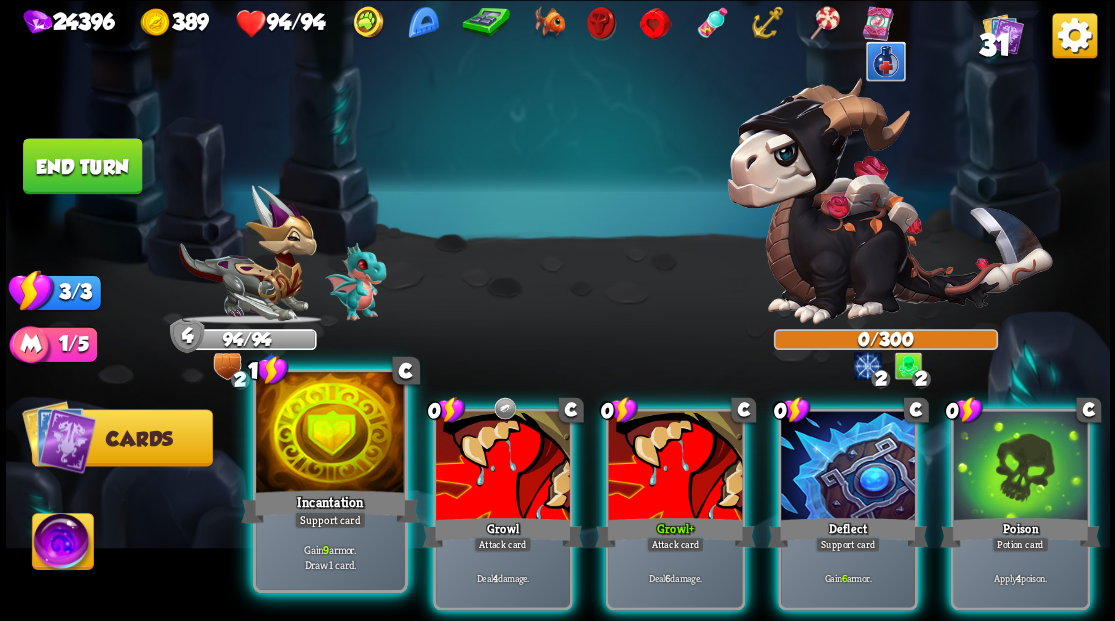 click at bounding box center [330, 434] 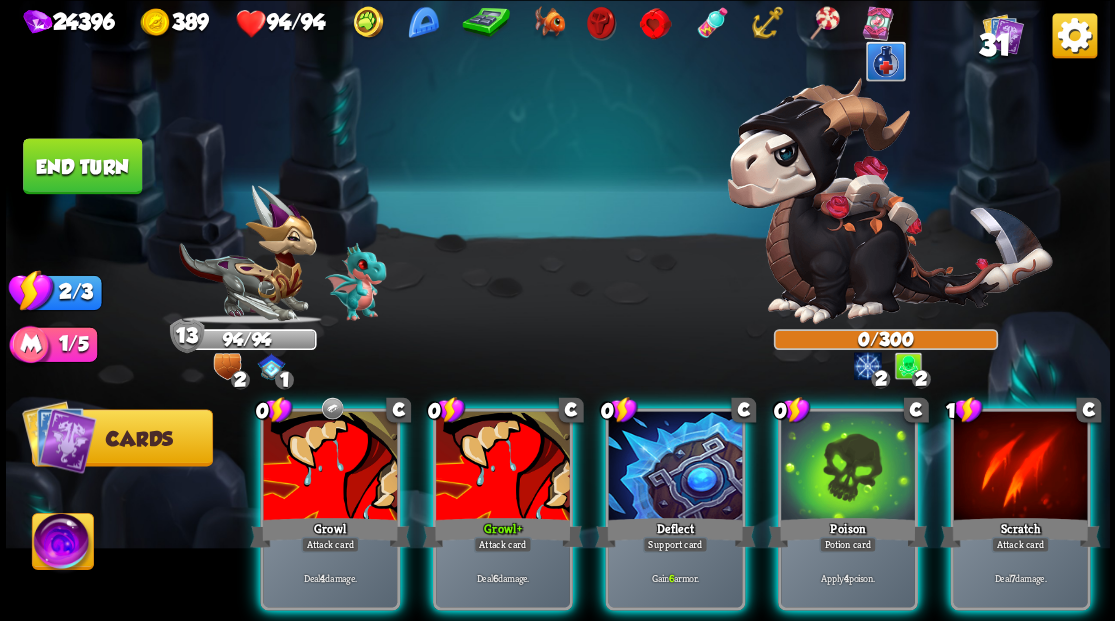 click at bounding box center (330, 467) 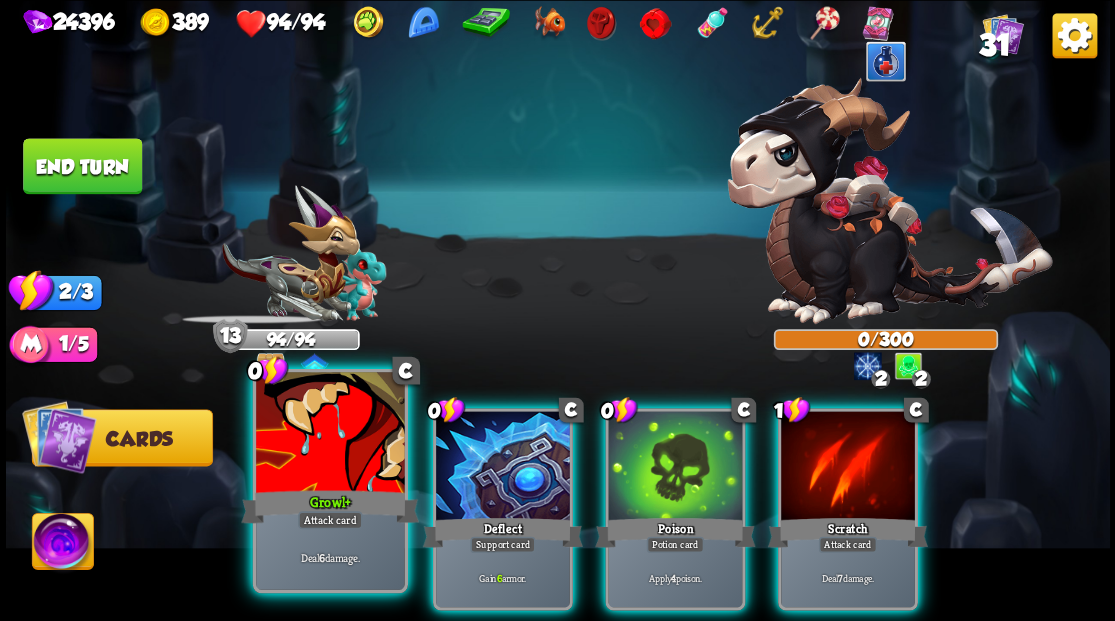 click at bounding box center (330, 434) 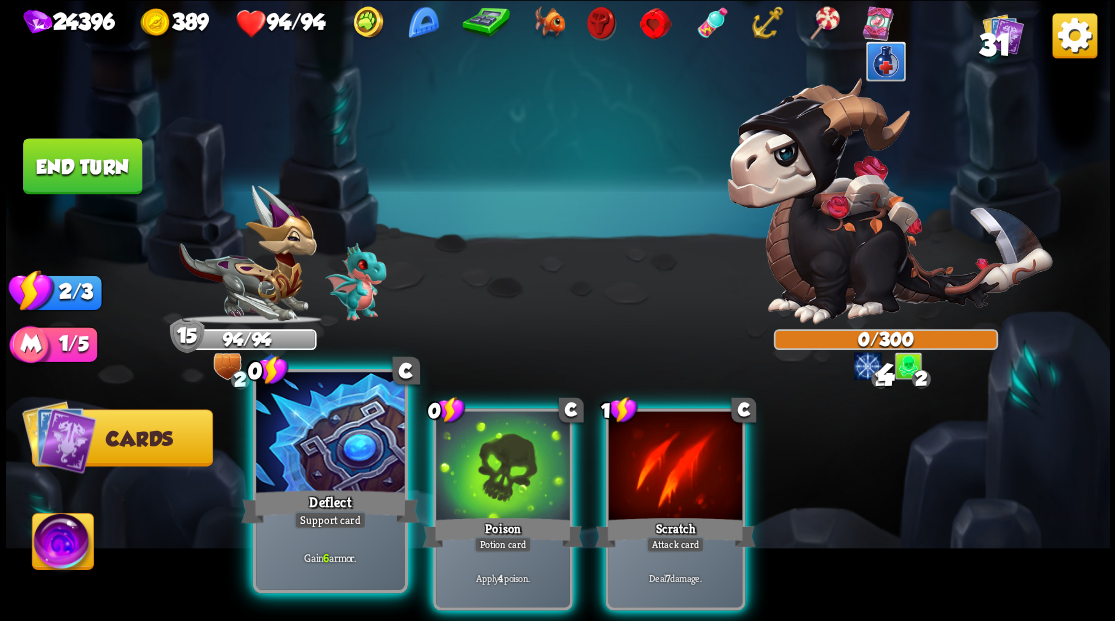 click at bounding box center [330, 434] 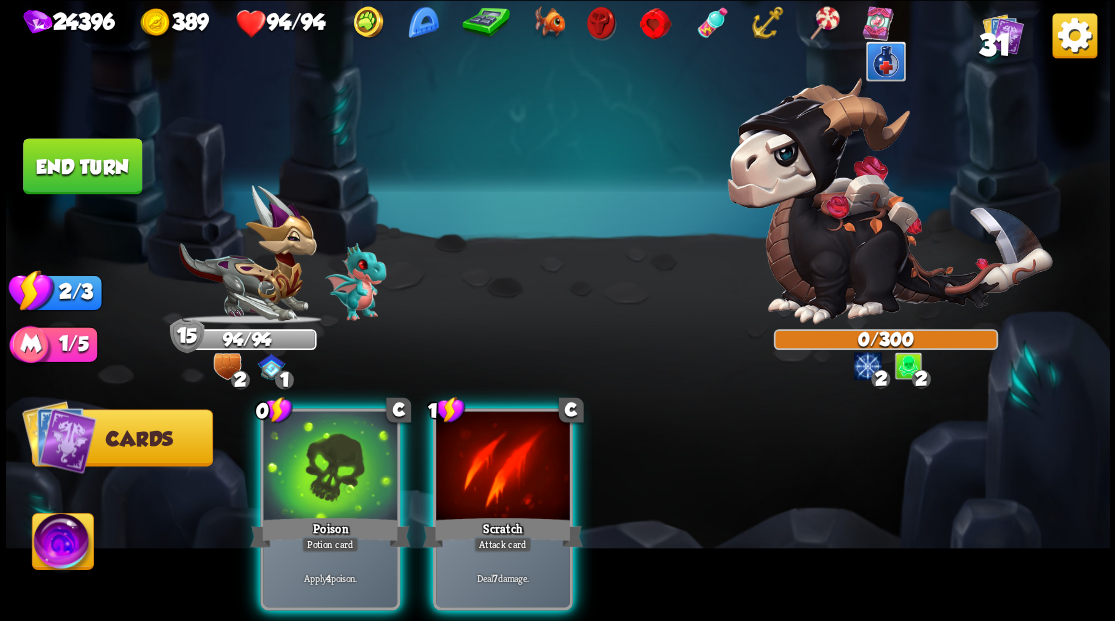 click at bounding box center [330, 467] 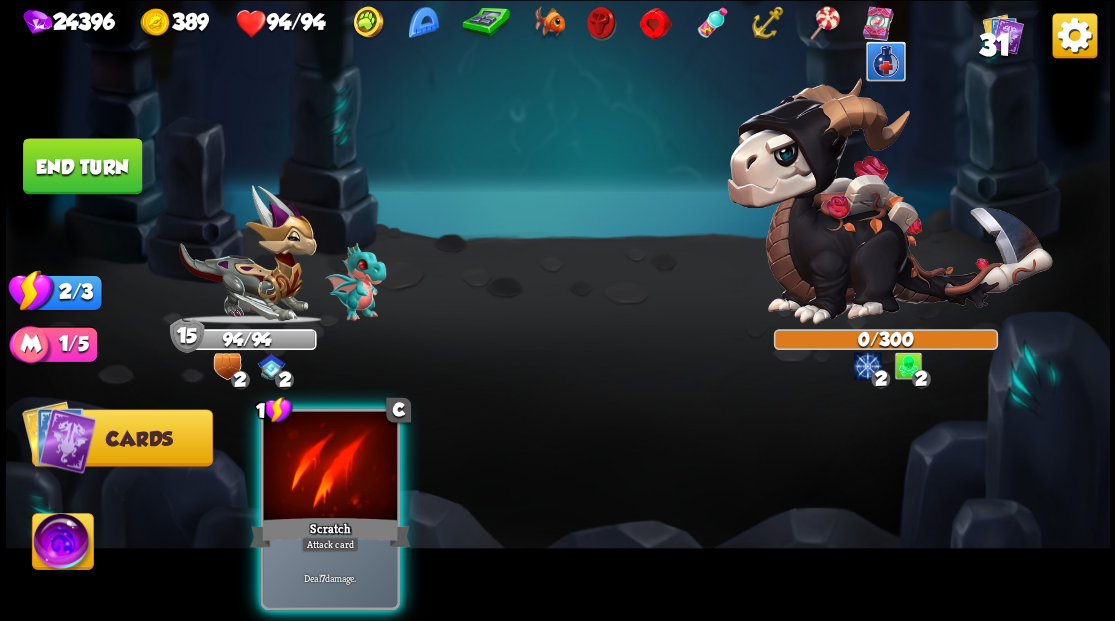 click at bounding box center [330, 467] 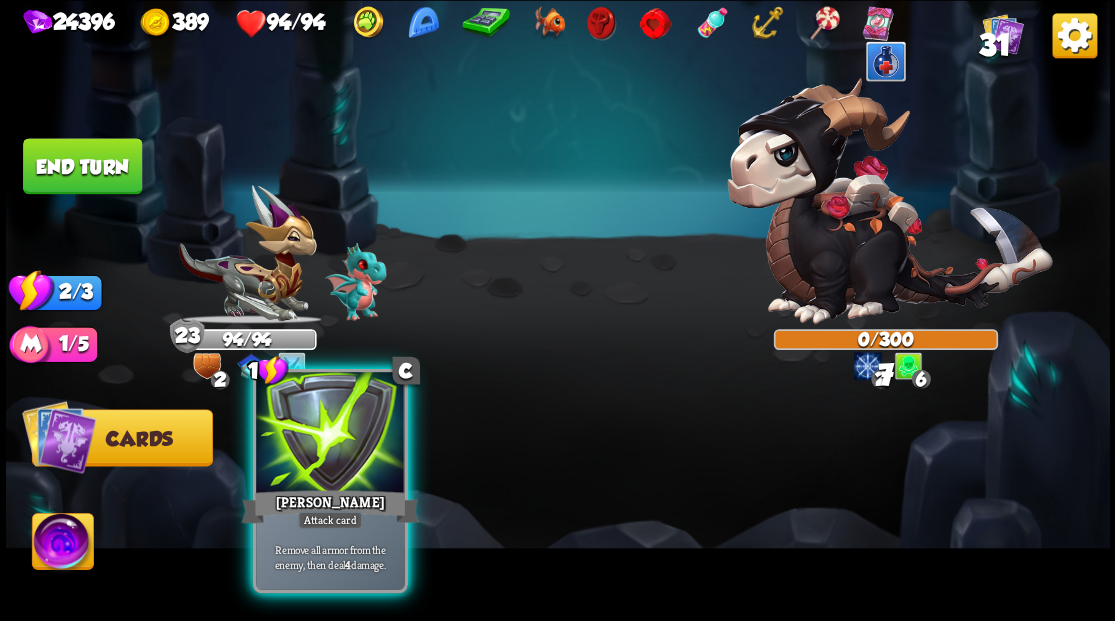 click at bounding box center (330, 434) 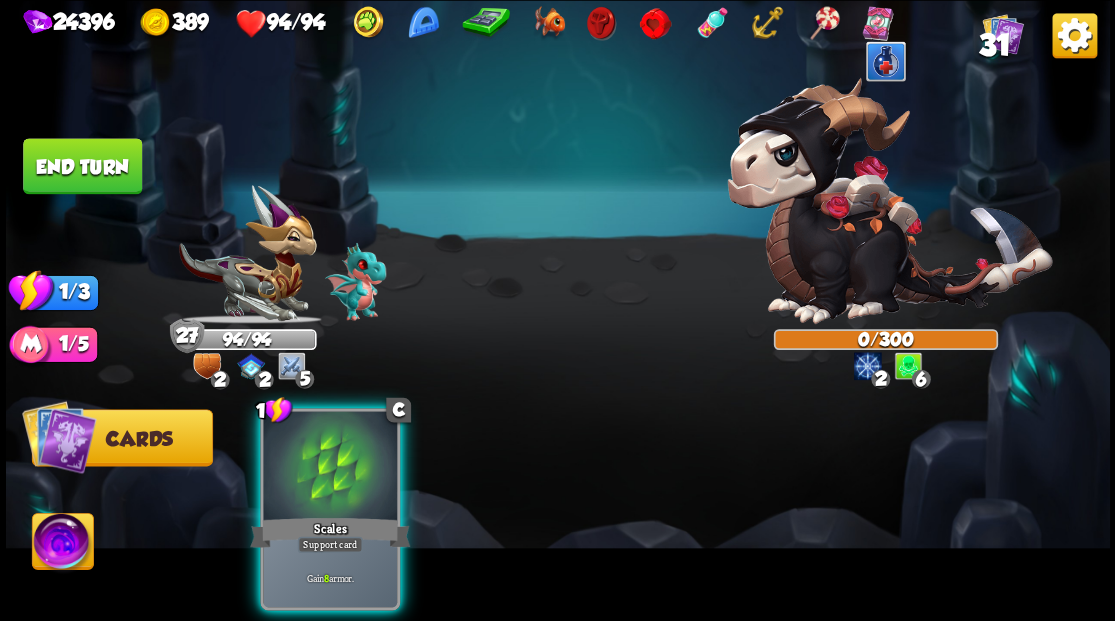 click at bounding box center [330, 467] 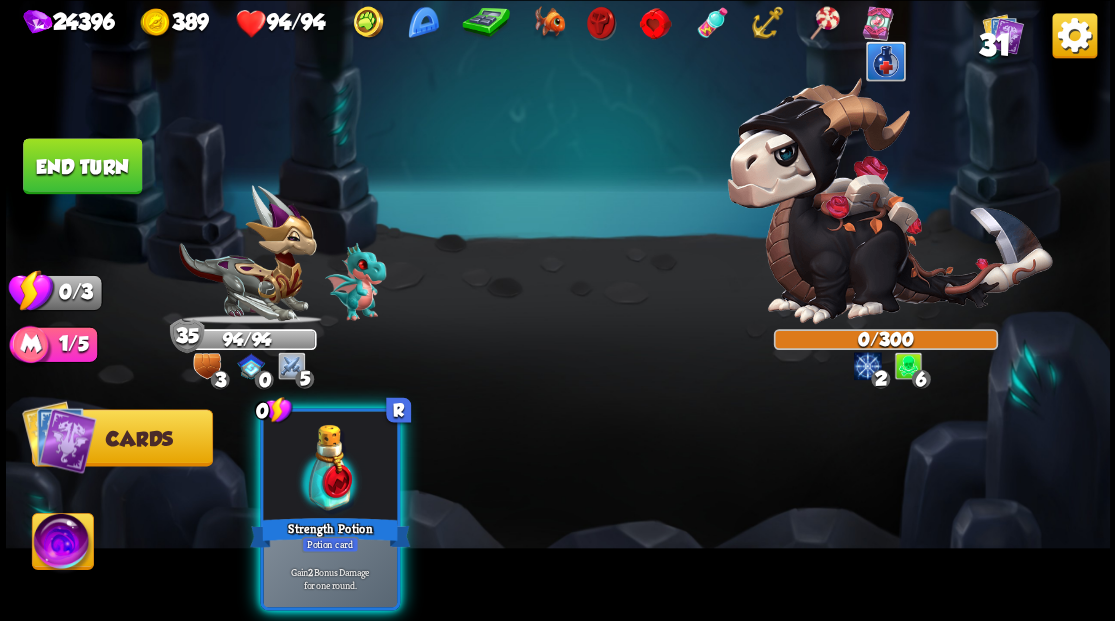 click on "End turn" at bounding box center [82, 166] 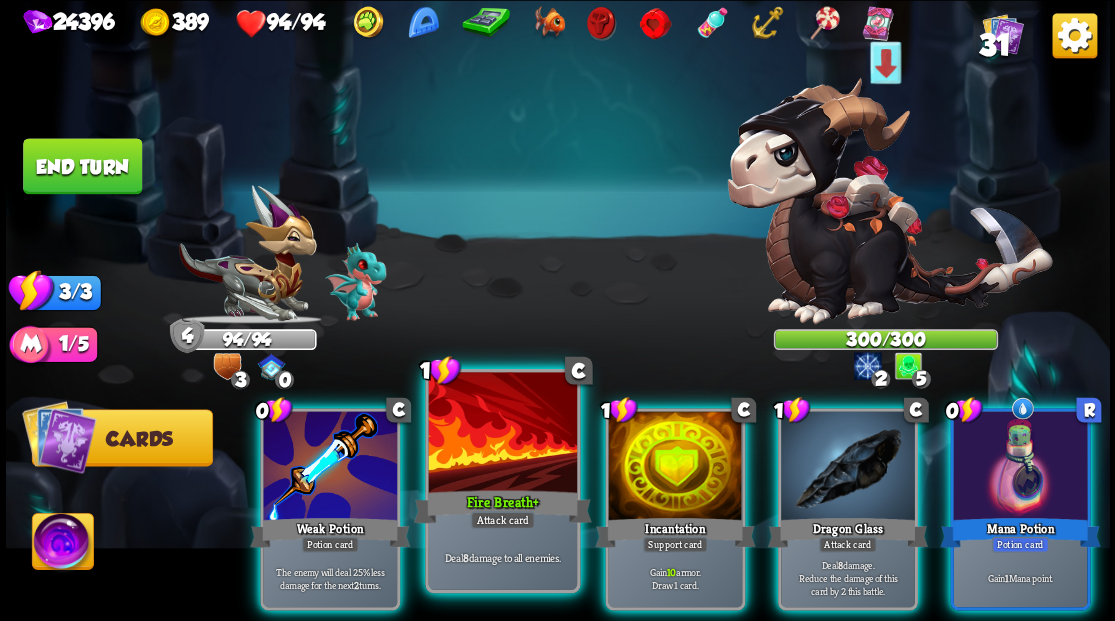 click at bounding box center (502, 434) 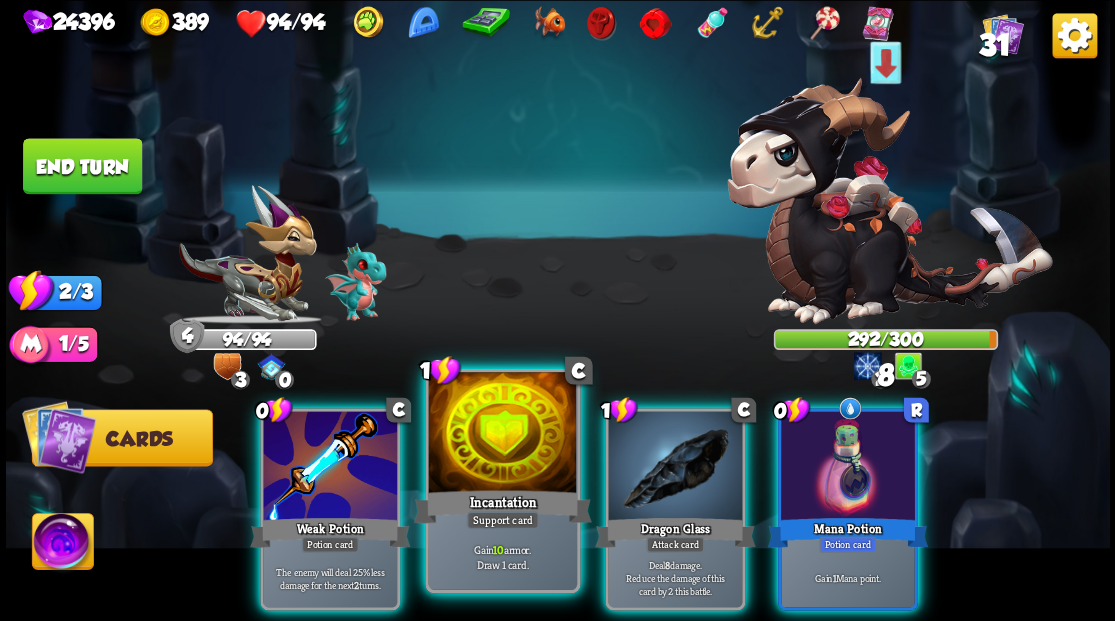 click at bounding box center [502, 434] 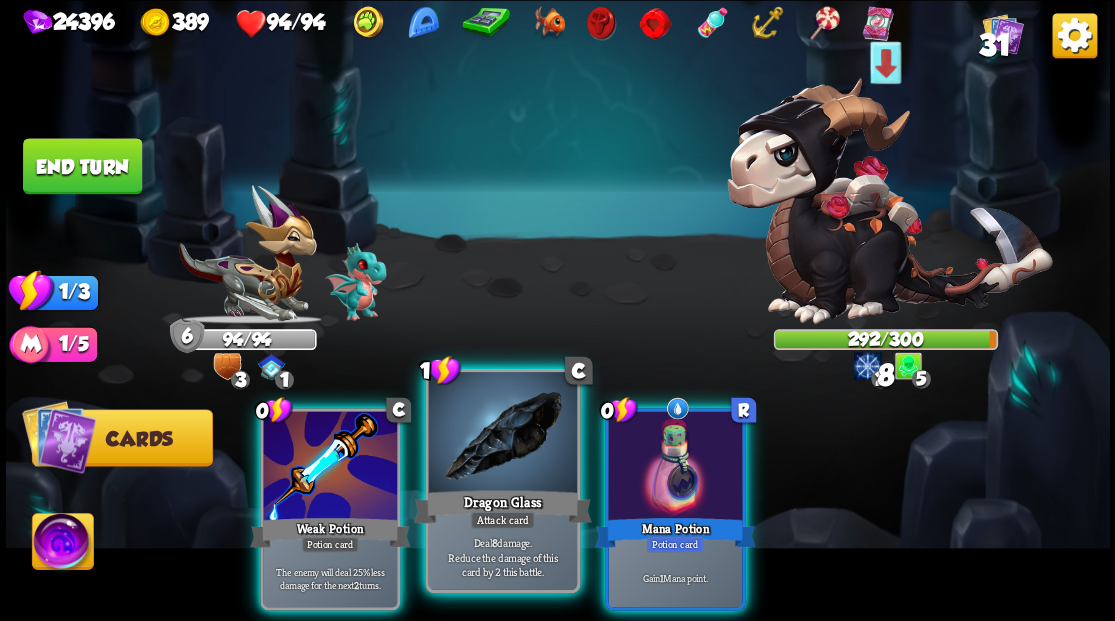 click at bounding box center (502, 434) 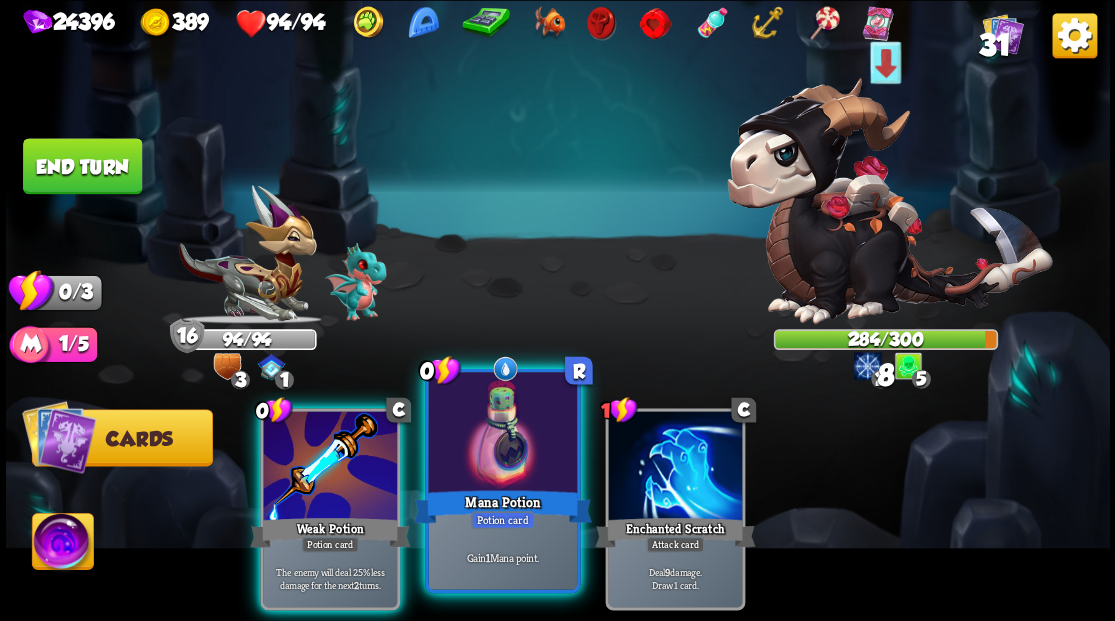click at bounding box center [502, 434] 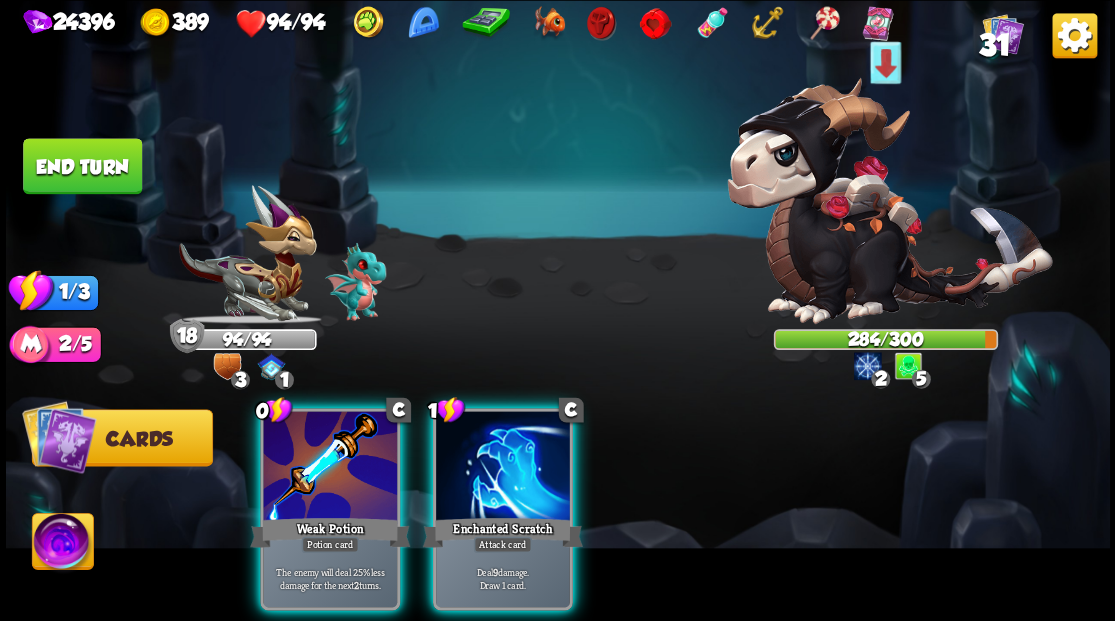 click at bounding box center [503, 467] 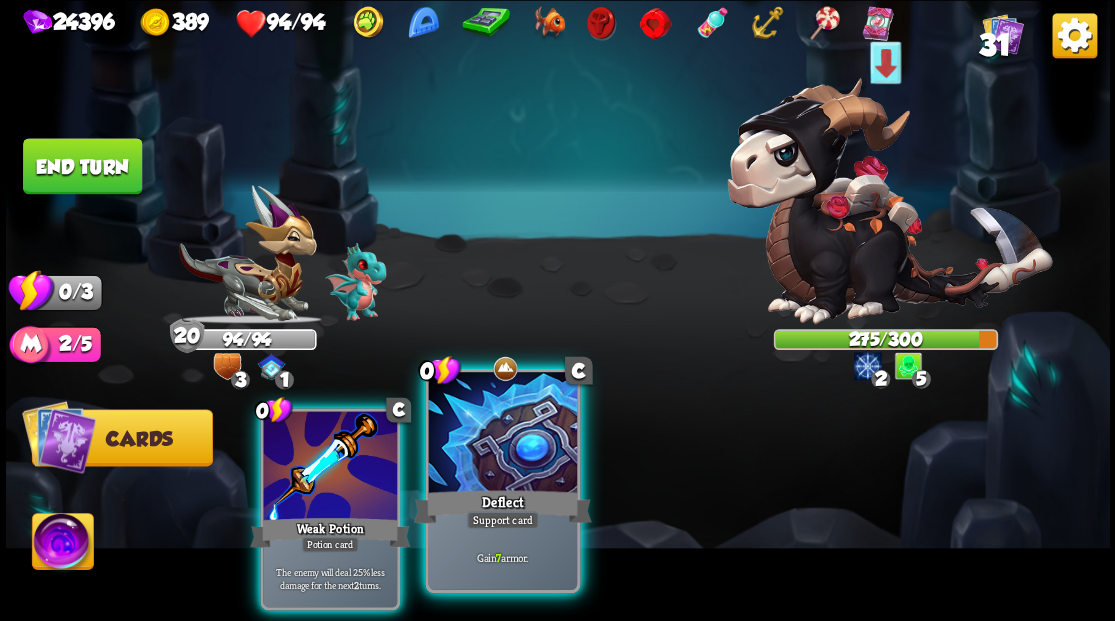 click at bounding box center [502, 434] 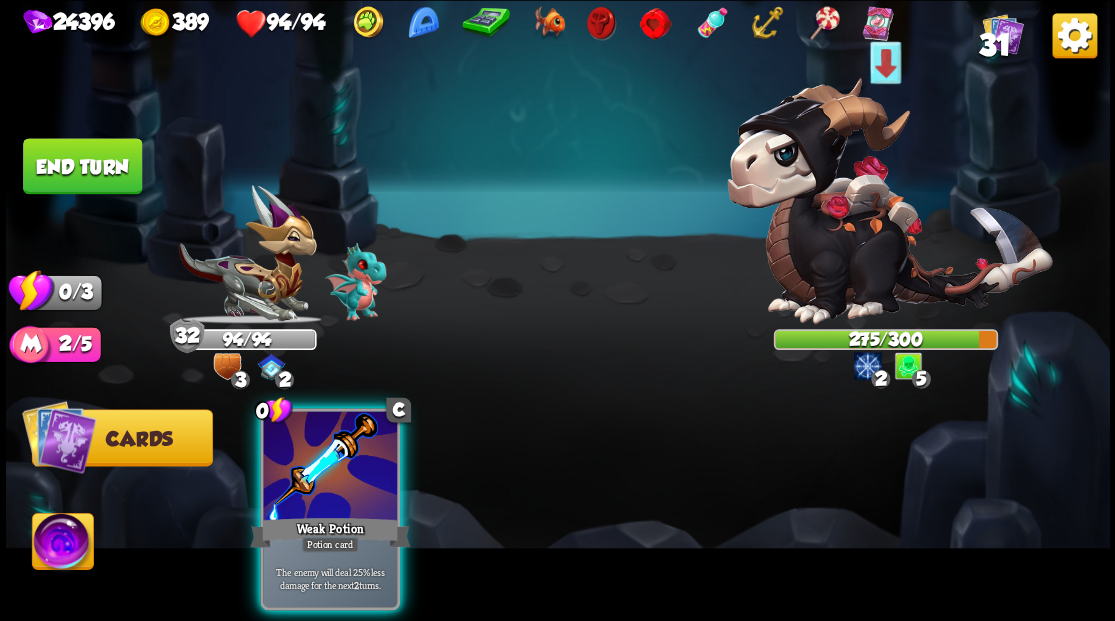 click on "End turn" at bounding box center (82, 166) 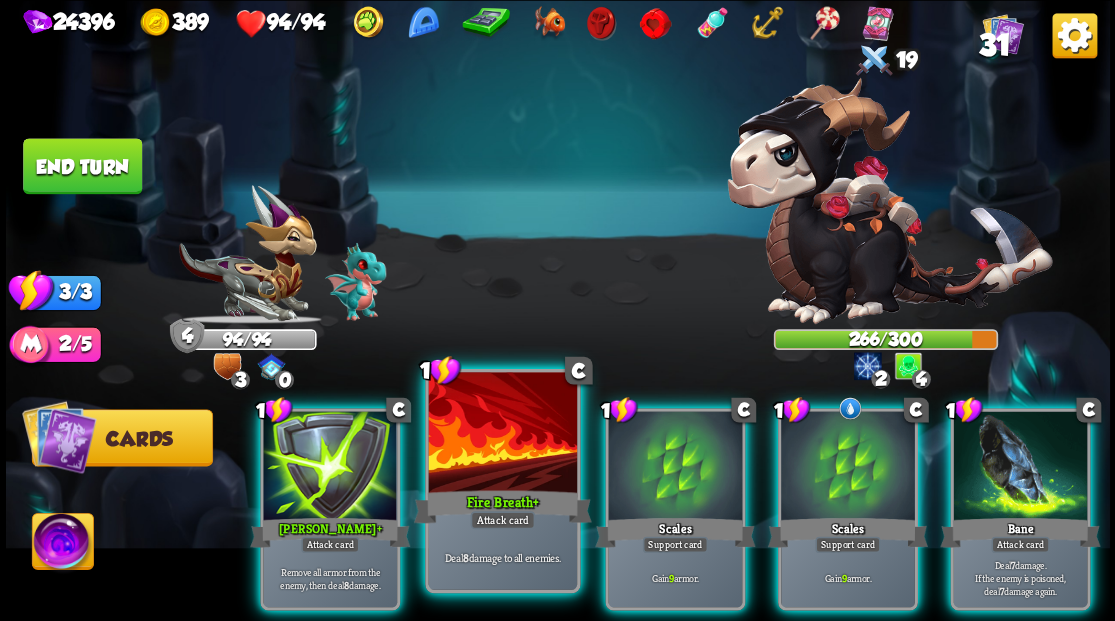 click at bounding box center [502, 434] 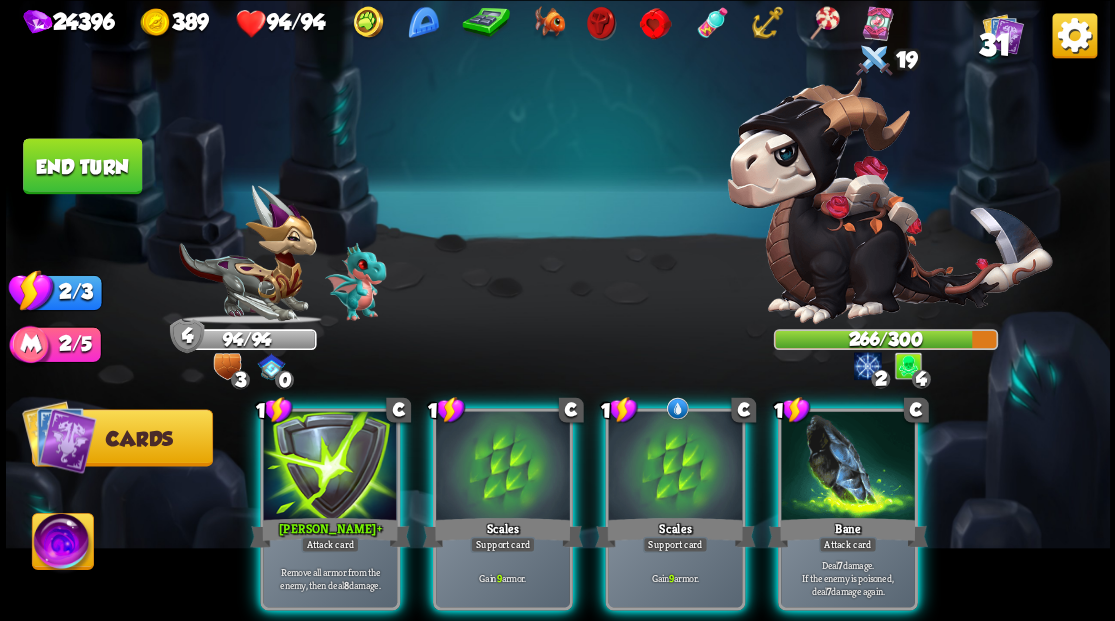 click at bounding box center [503, 467] 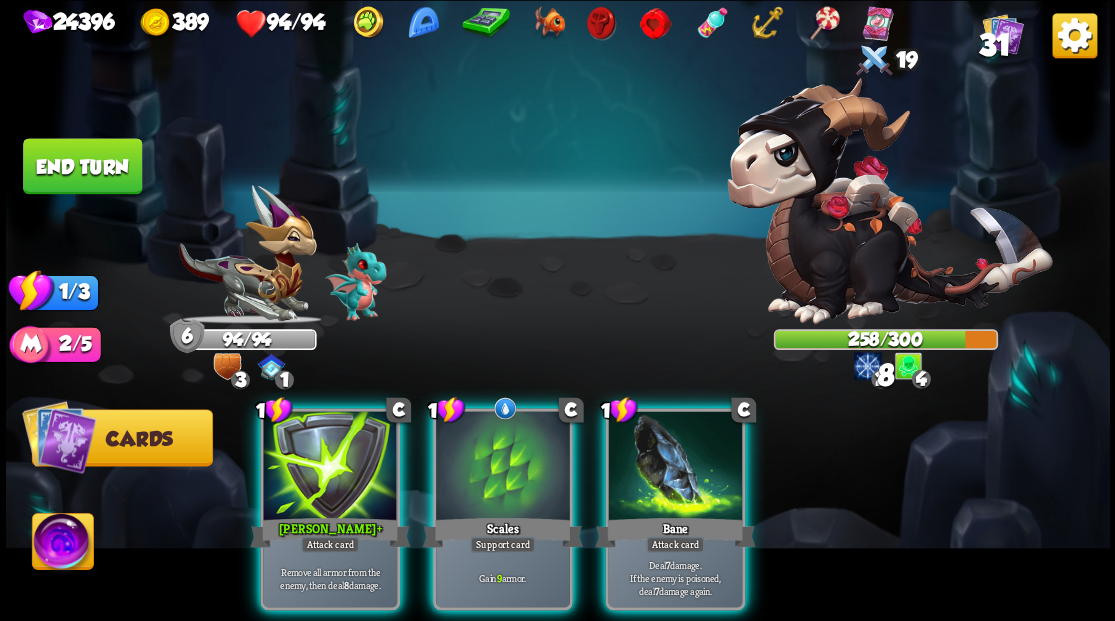 click at bounding box center (675, 467) 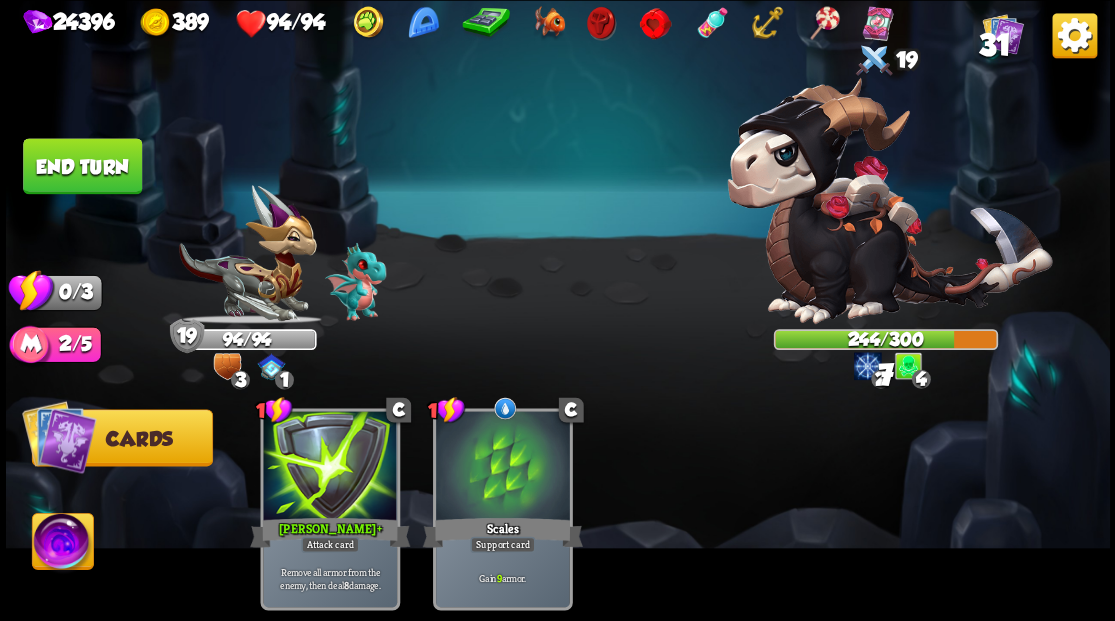 click on "End turn" at bounding box center (82, 166) 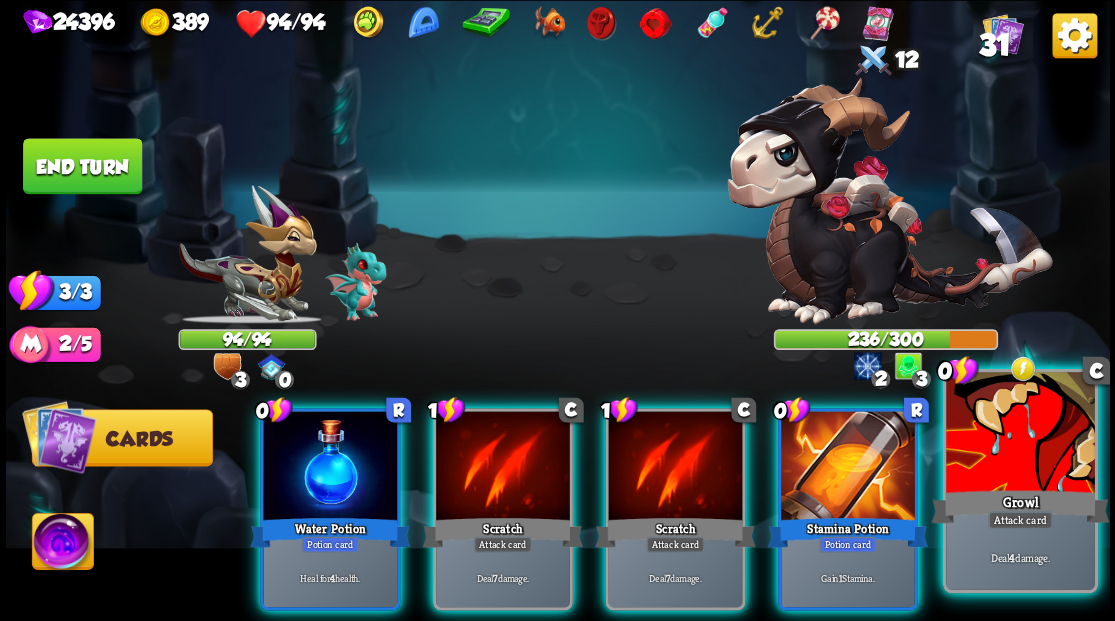 click at bounding box center [1020, 434] 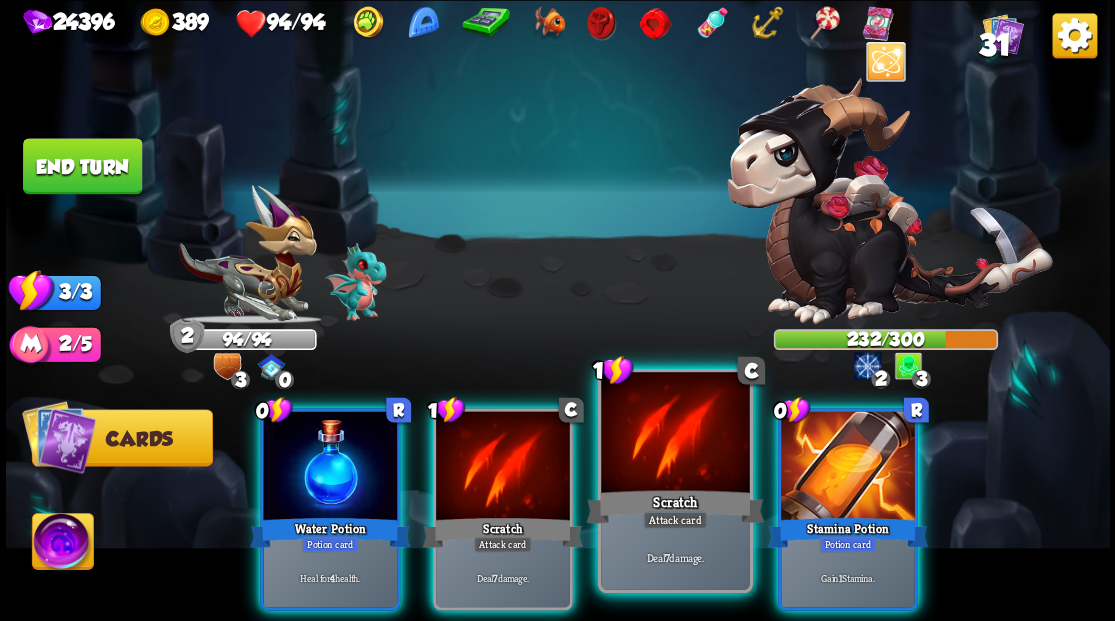 click at bounding box center [675, 434] 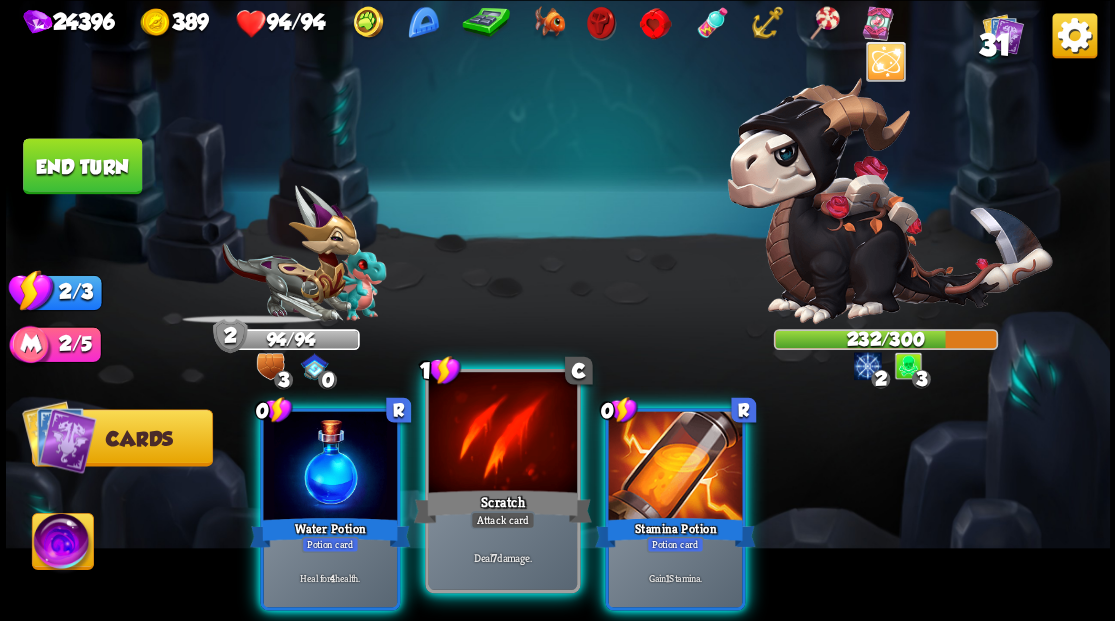 click at bounding box center (502, 434) 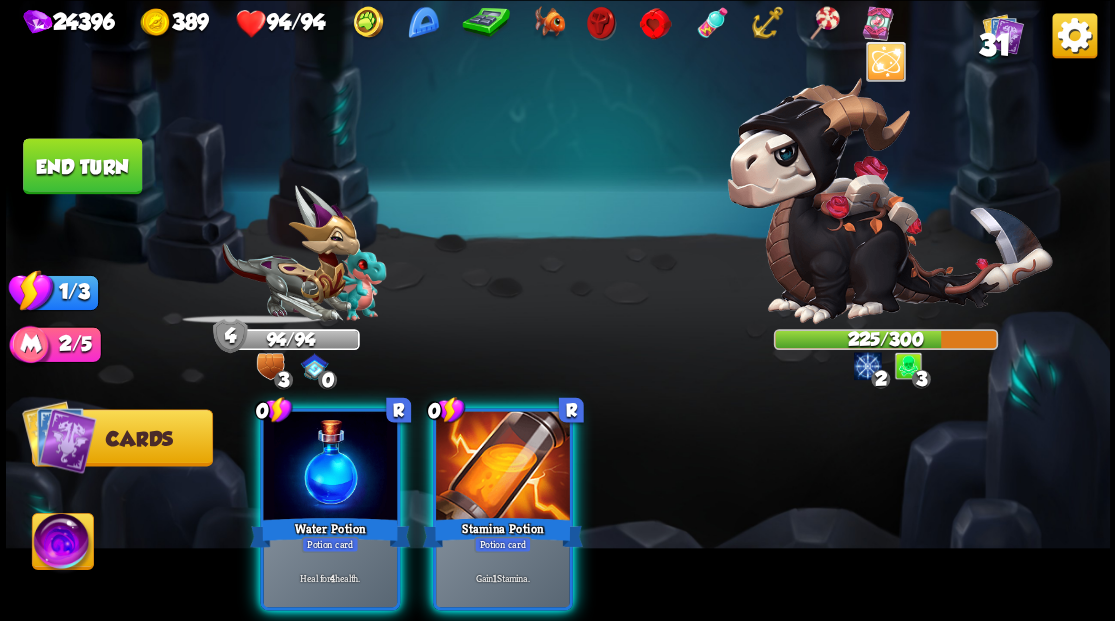 click on "End turn" at bounding box center (82, 166) 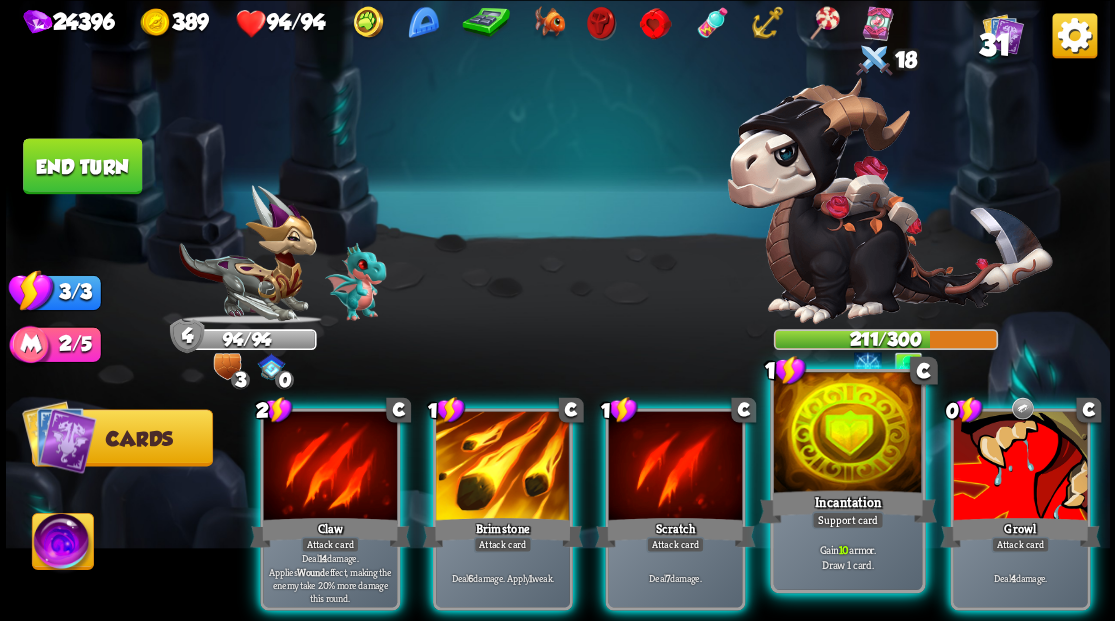 click at bounding box center (847, 434) 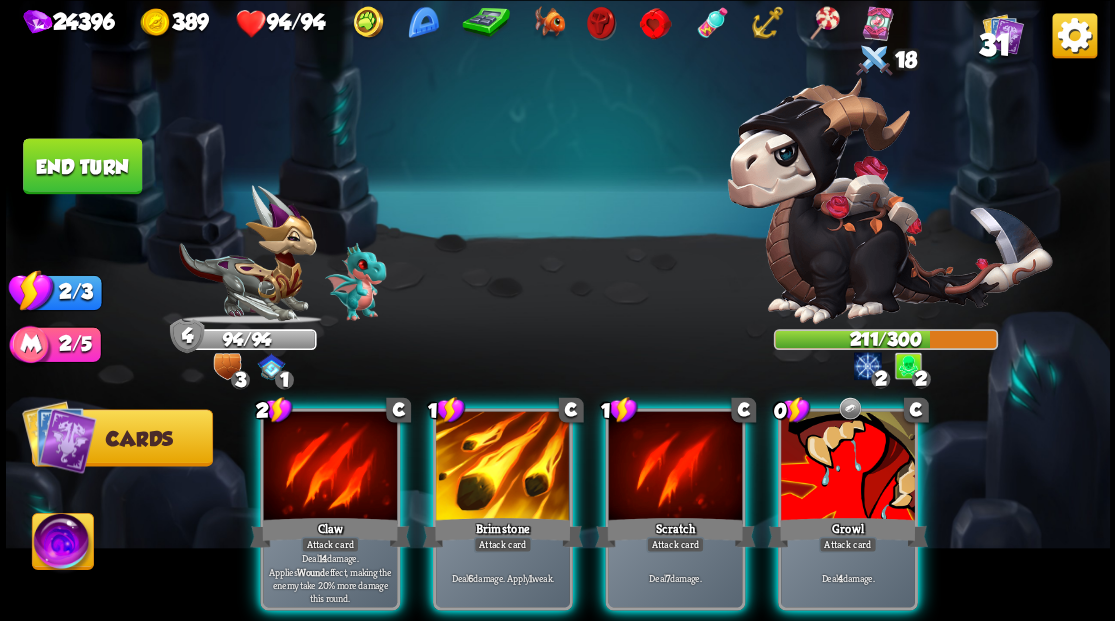 click at bounding box center [848, 467] 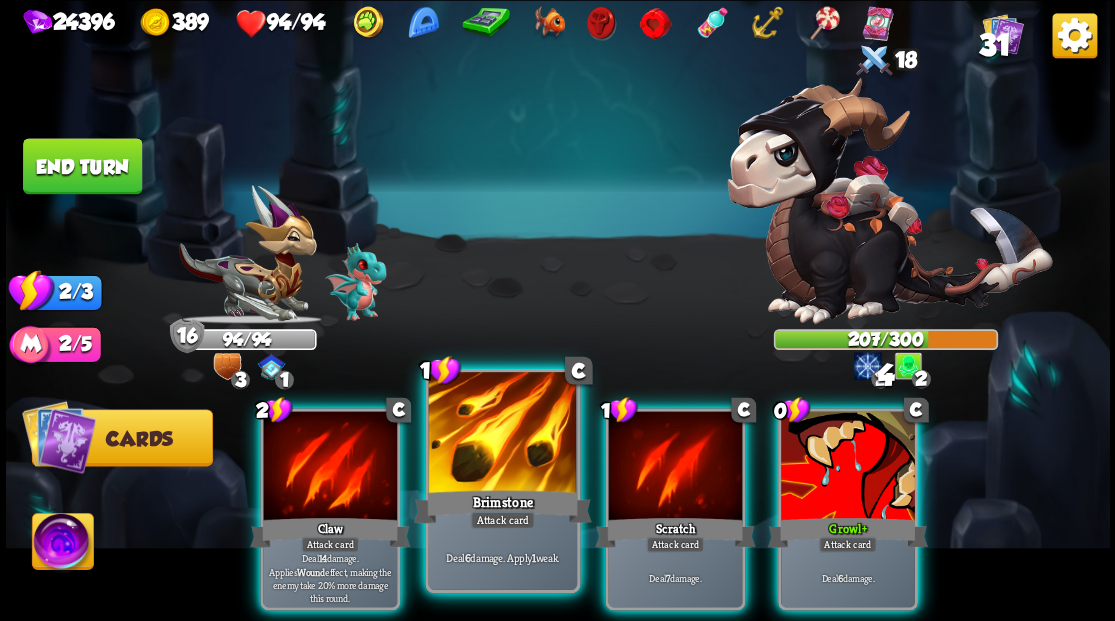 click at bounding box center (502, 434) 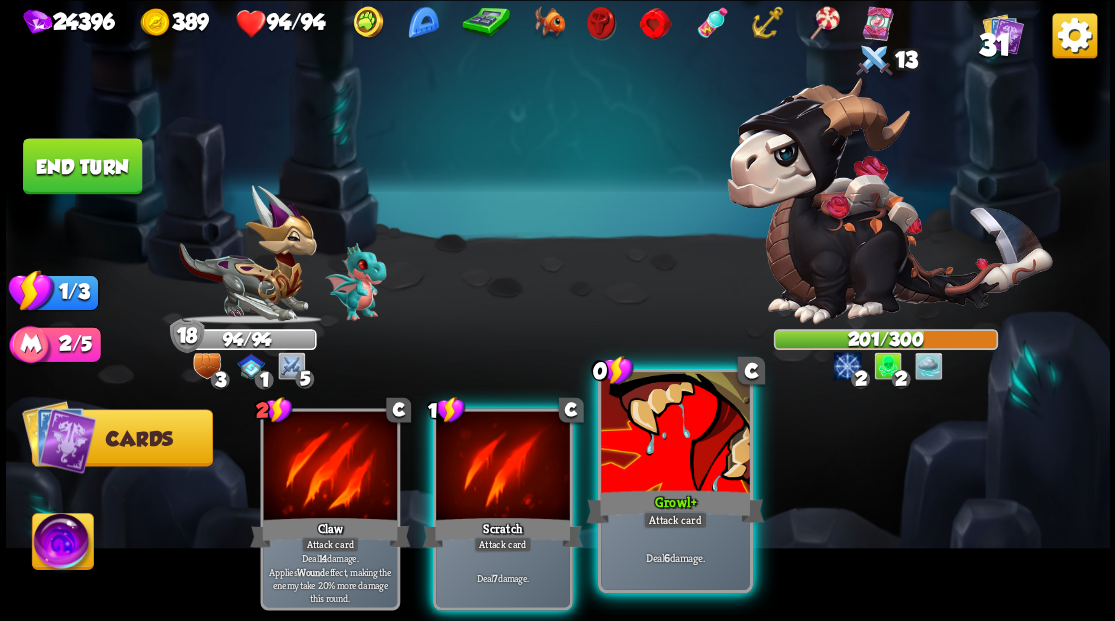 click at bounding box center (675, 434) 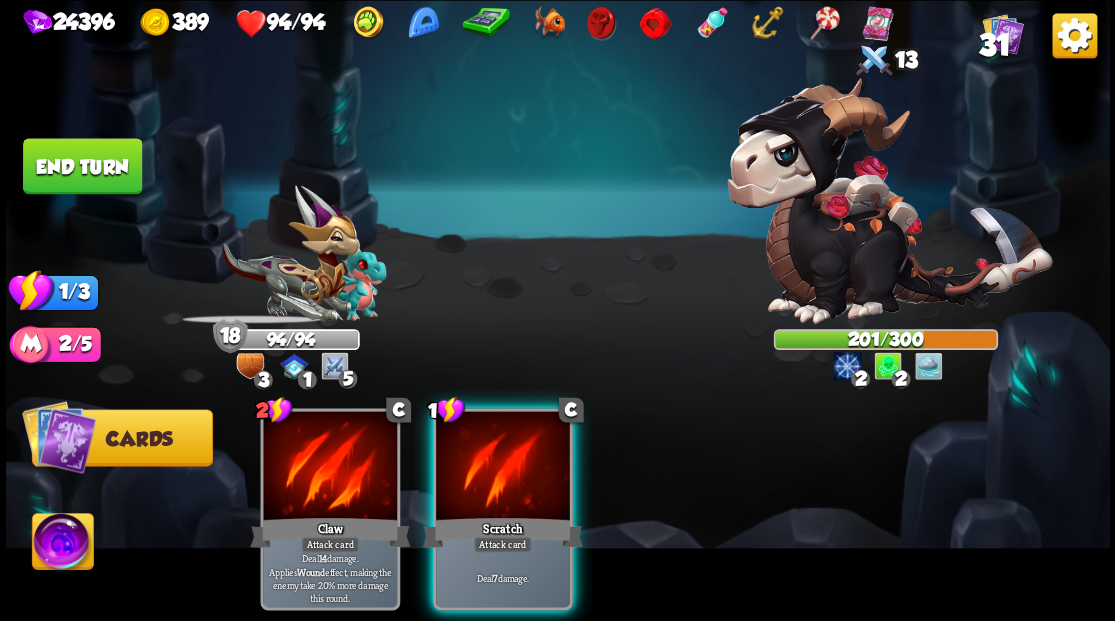 drag, startPoint x: 537, startPoint y: 454, endPoint x: 524, endPoint y: 446, distance: 15.264338 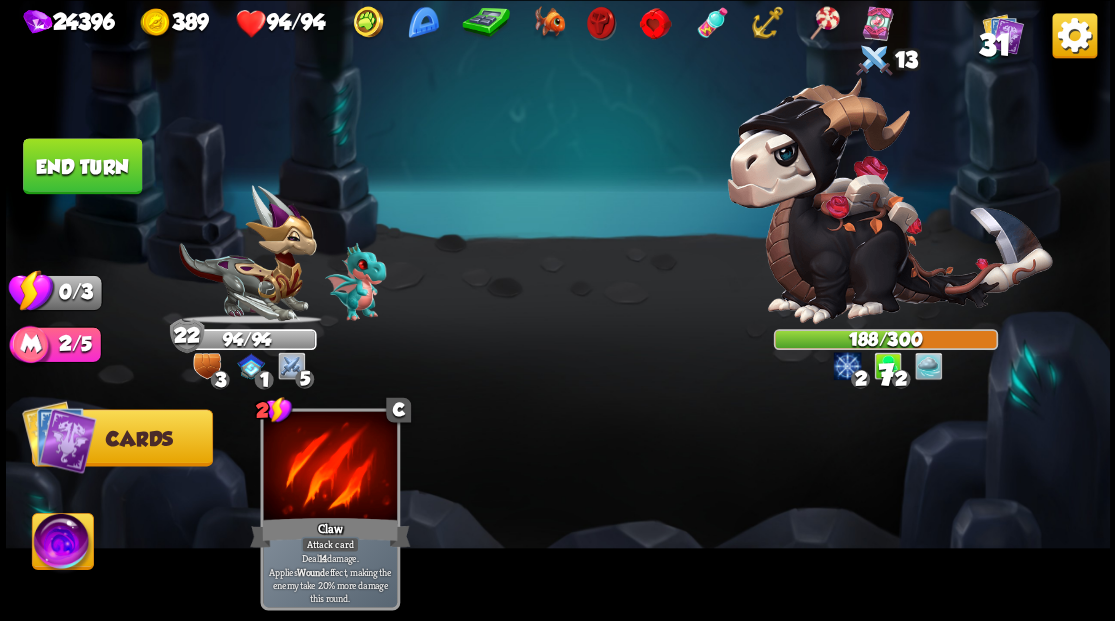 click on "End turn" at bounding box center (82, 166) 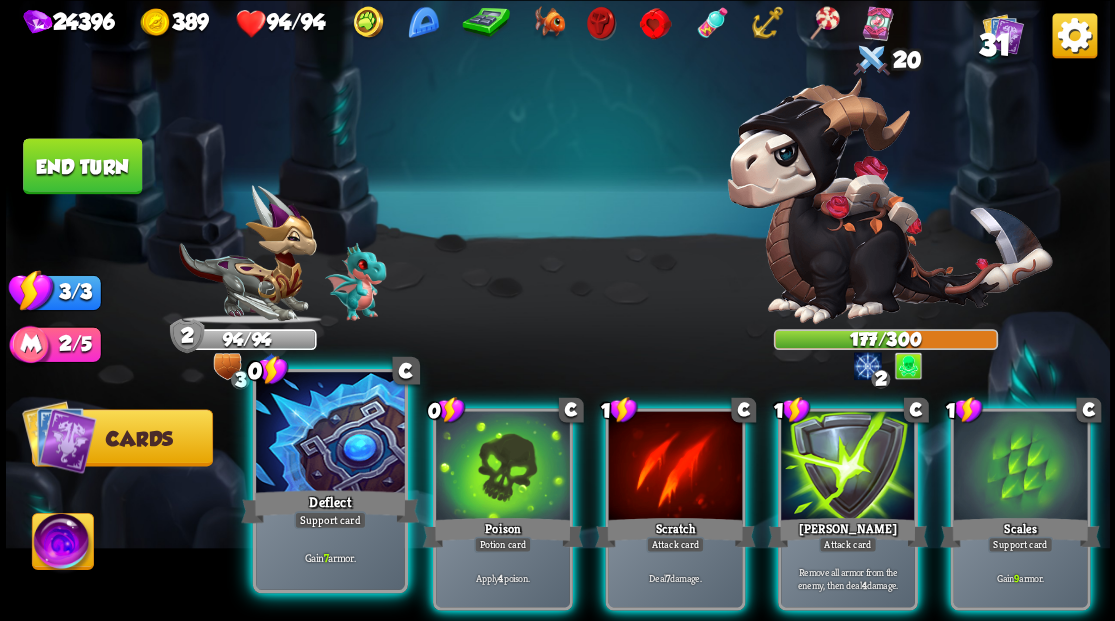 click at bounding box center [330, 434] 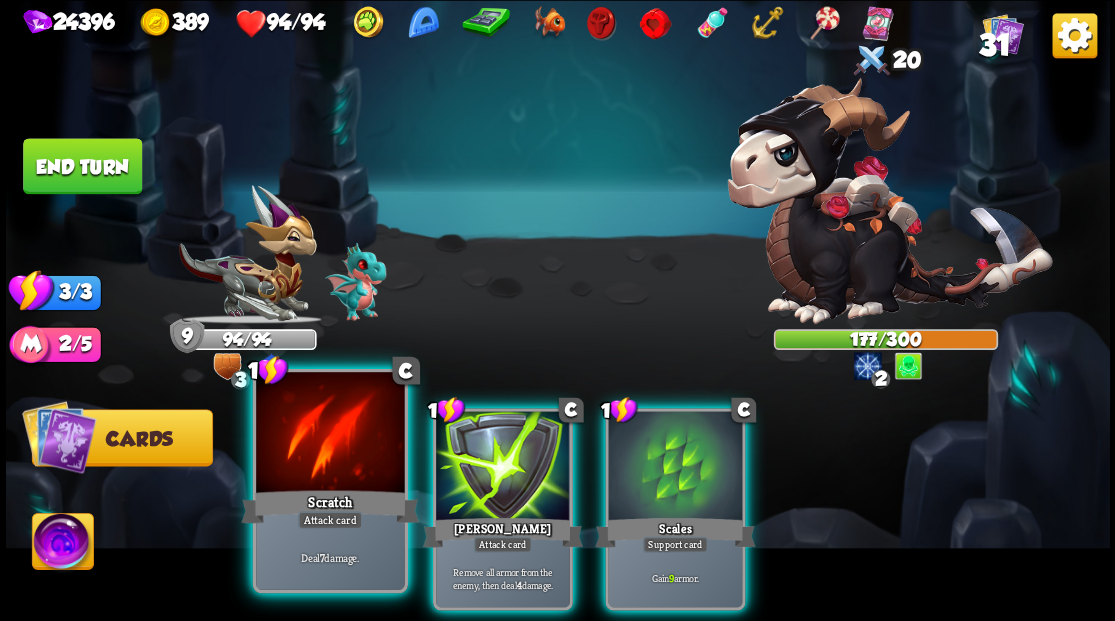 click at bounding box center [330, 434] 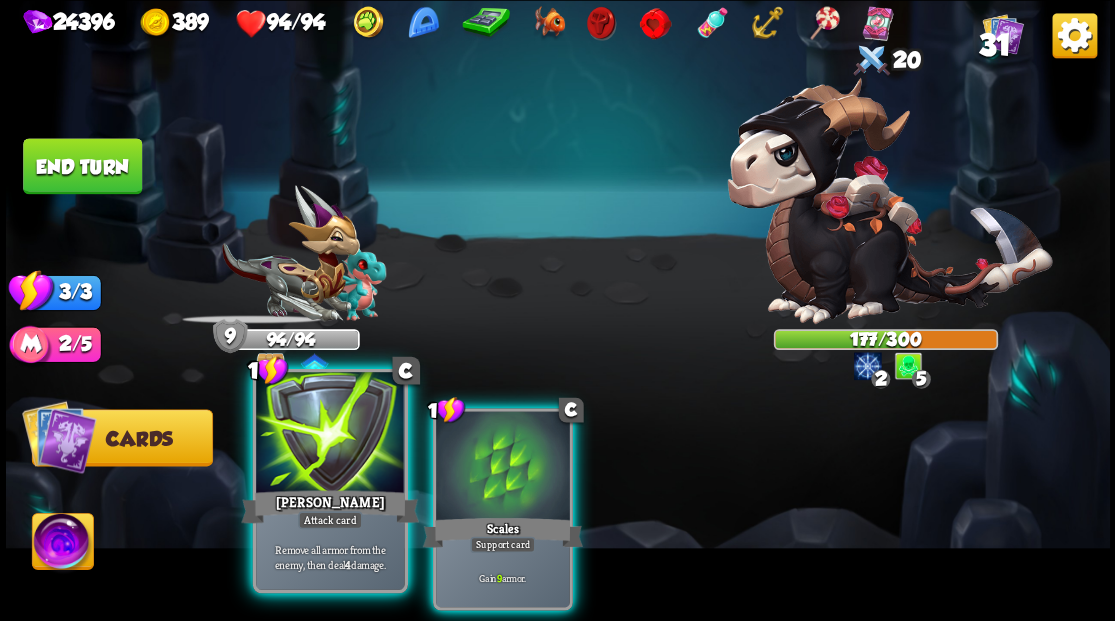 click at bounding box center [330, 434] 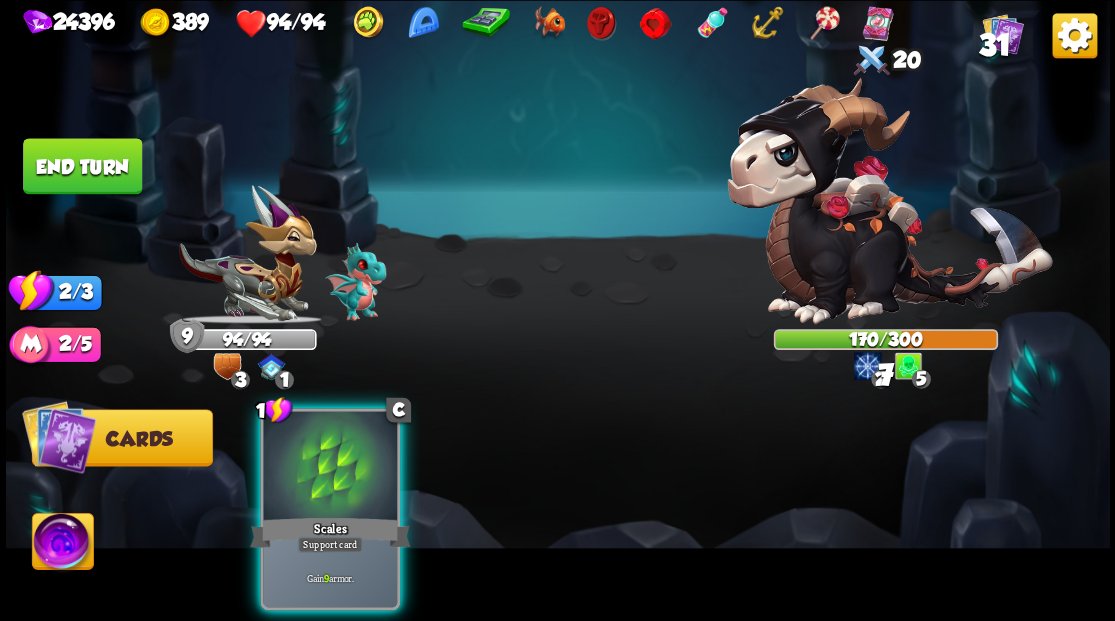 click at bounding box center [330, 467] 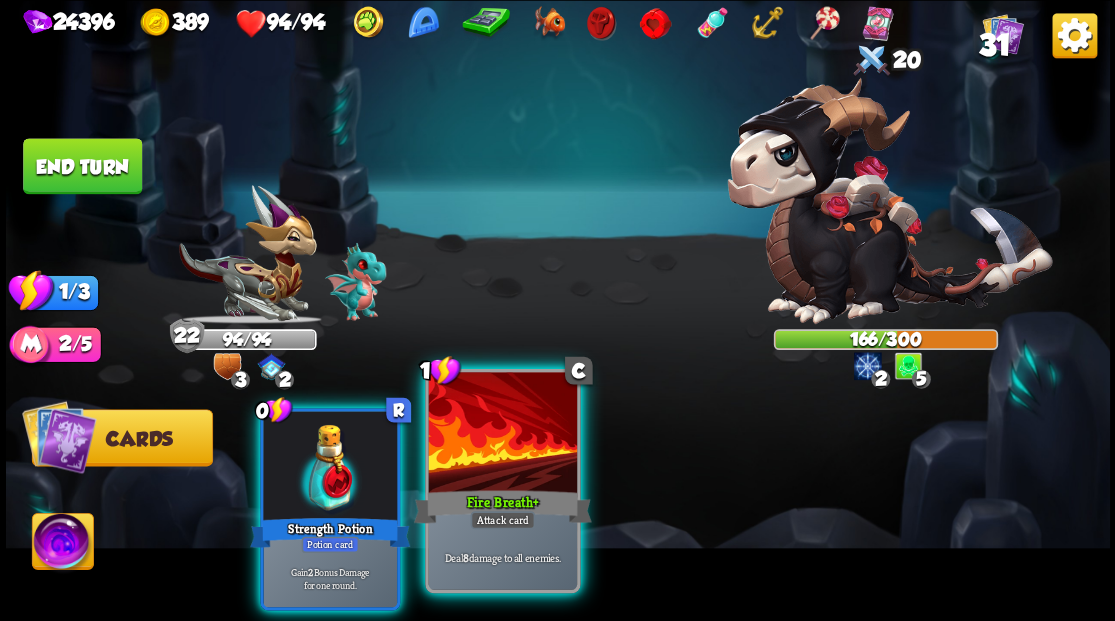 click at bounding box center (502, 434) 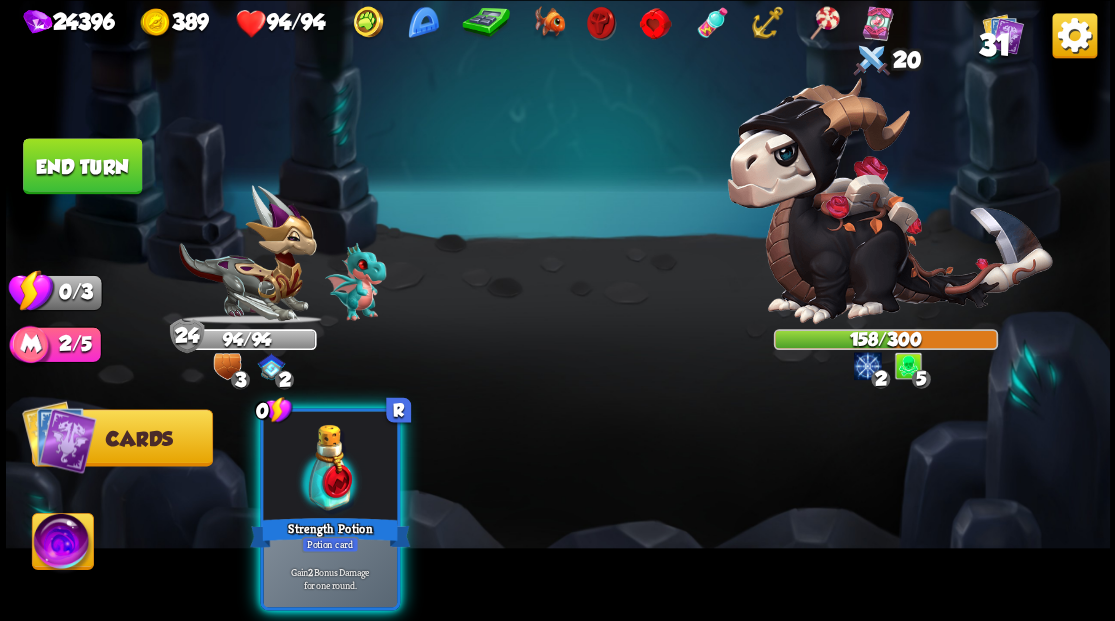 click on "End turn" at bounding box center (82, 166) 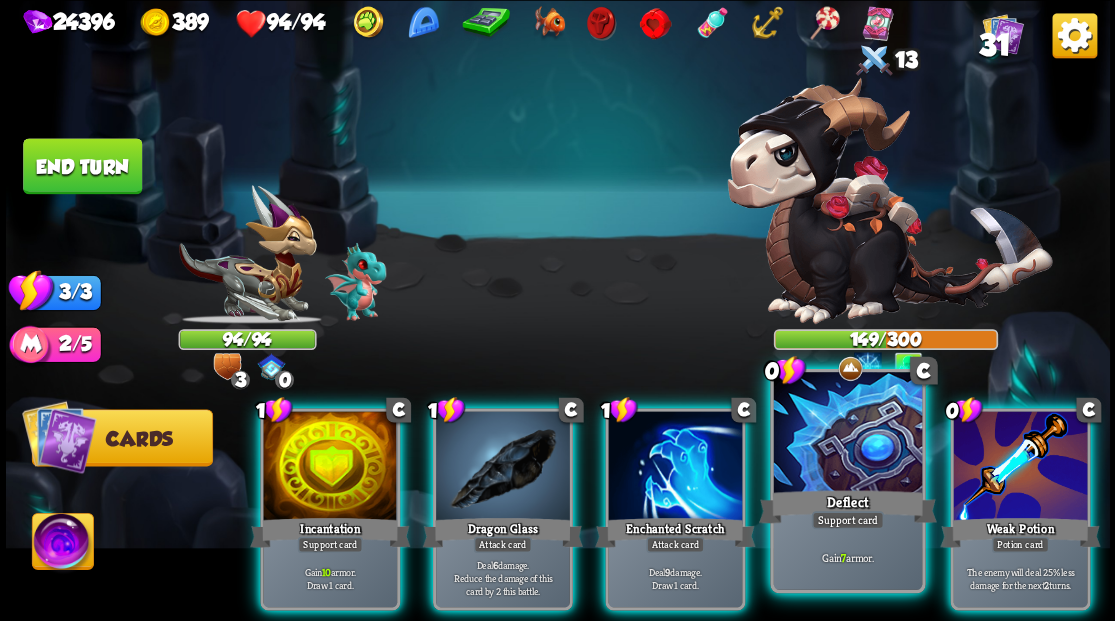 click at bounding box center (847, 434) 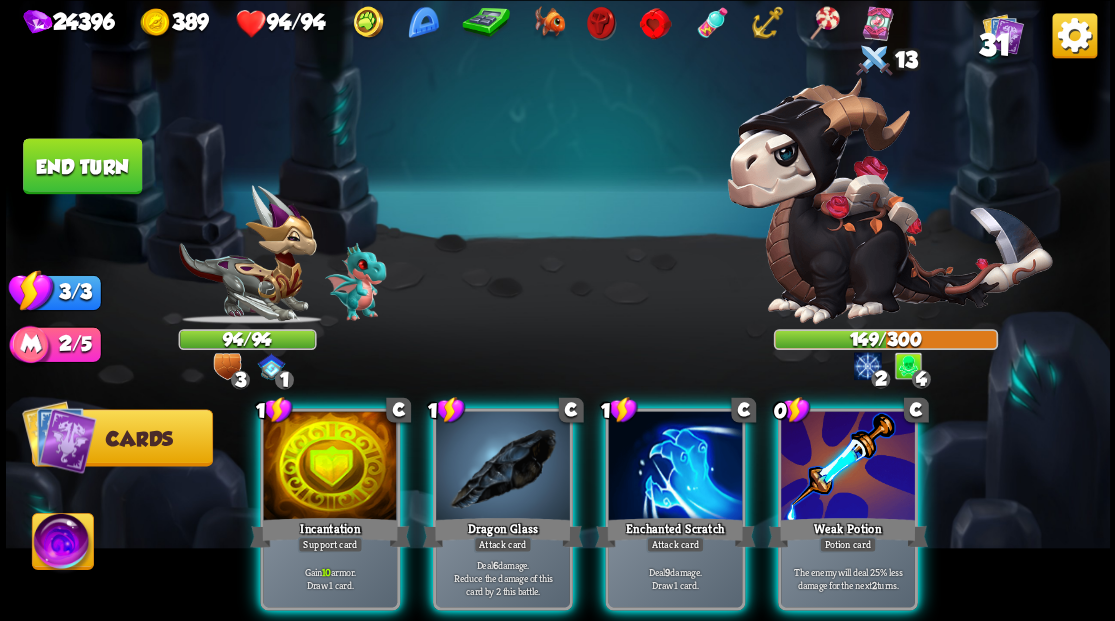 click at bounding box center [848, 467] 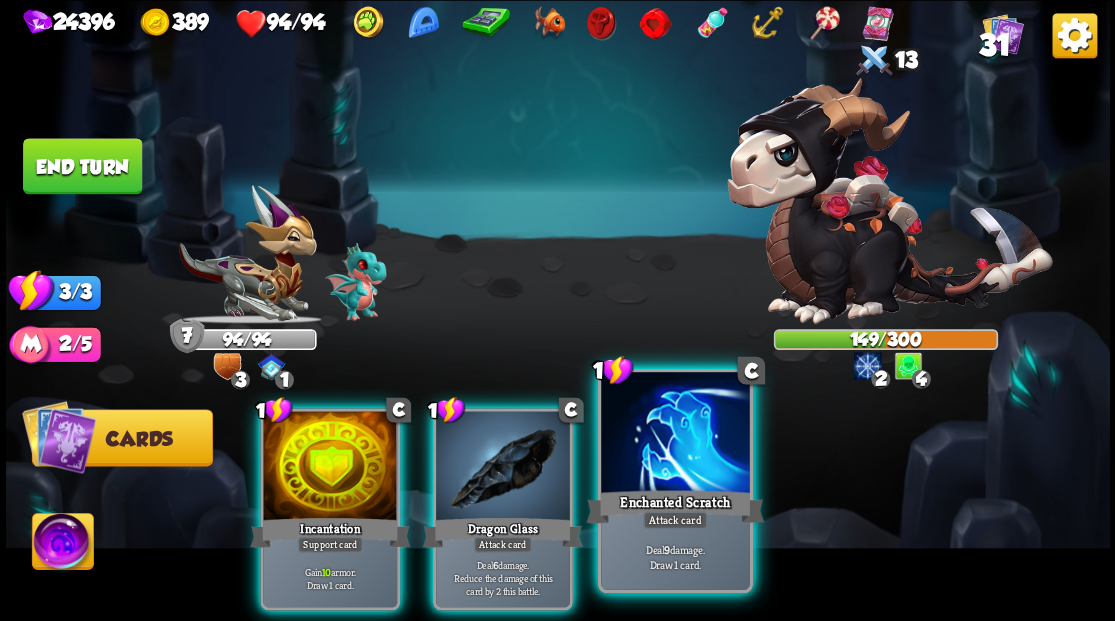 click at bounding box center (675, 434) 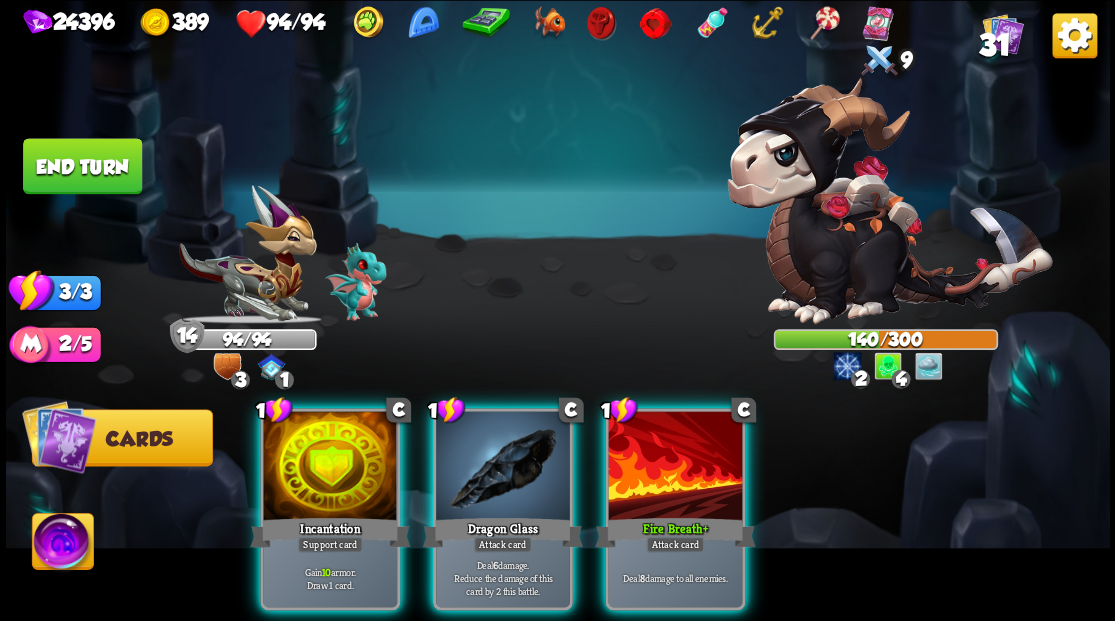 click at bounding box center (675, 467) 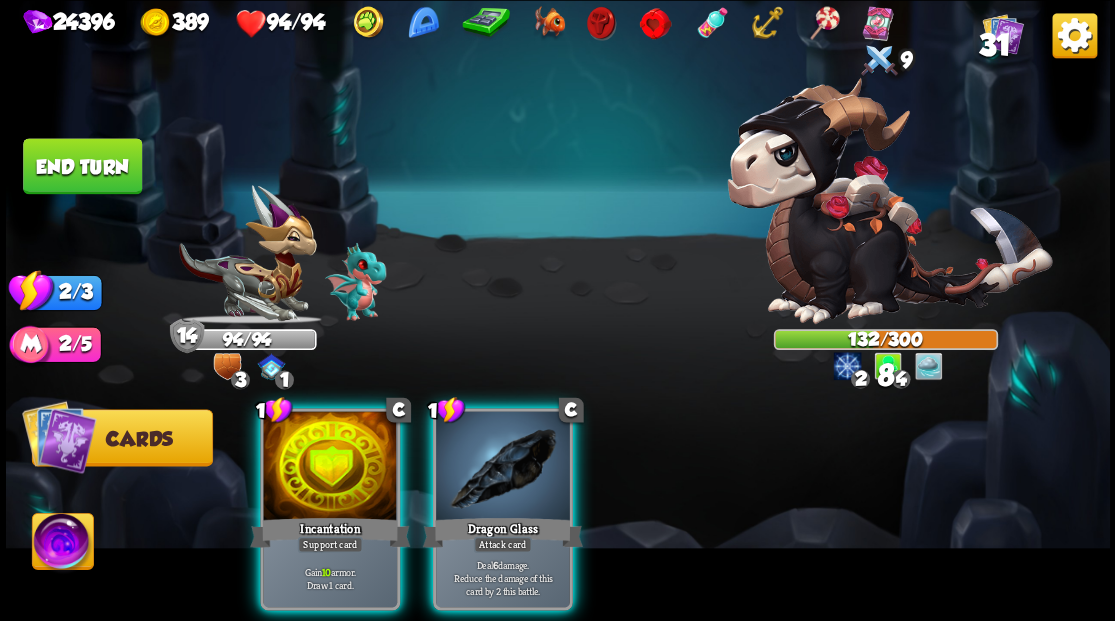 click at bounding box center (503, 467) 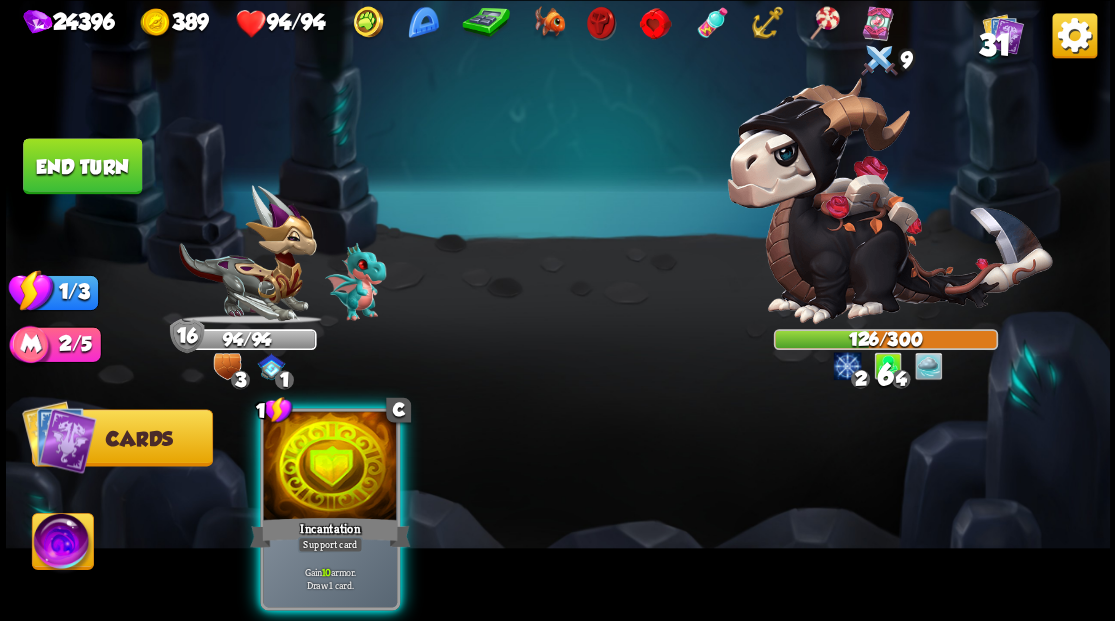 click at bounding box center [330, 467] 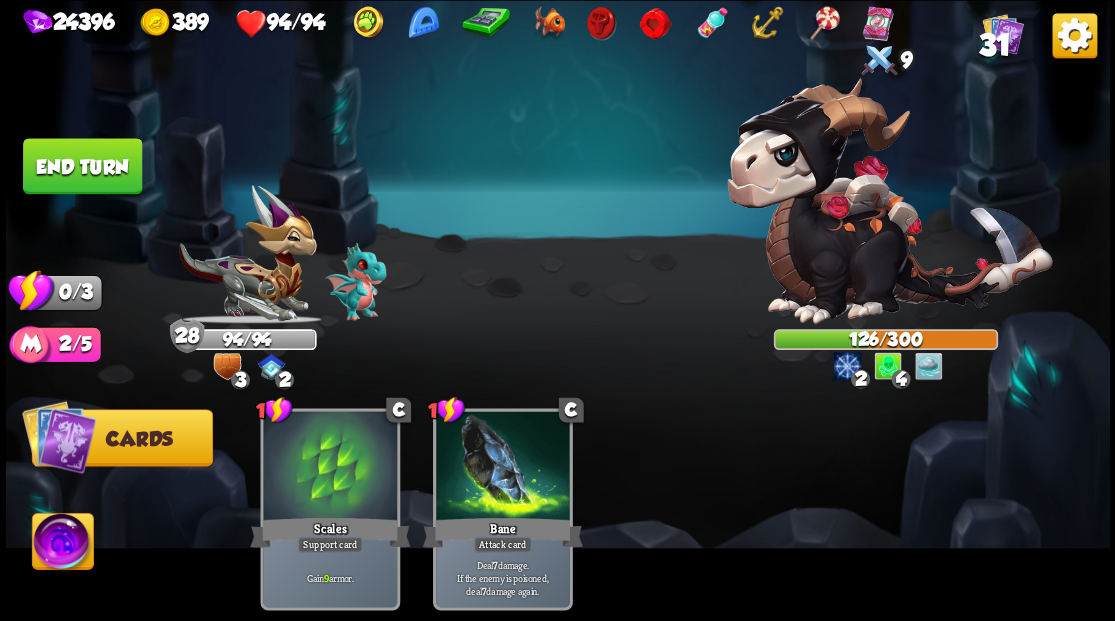 click on "End turn" at bounding box center (82, 166) 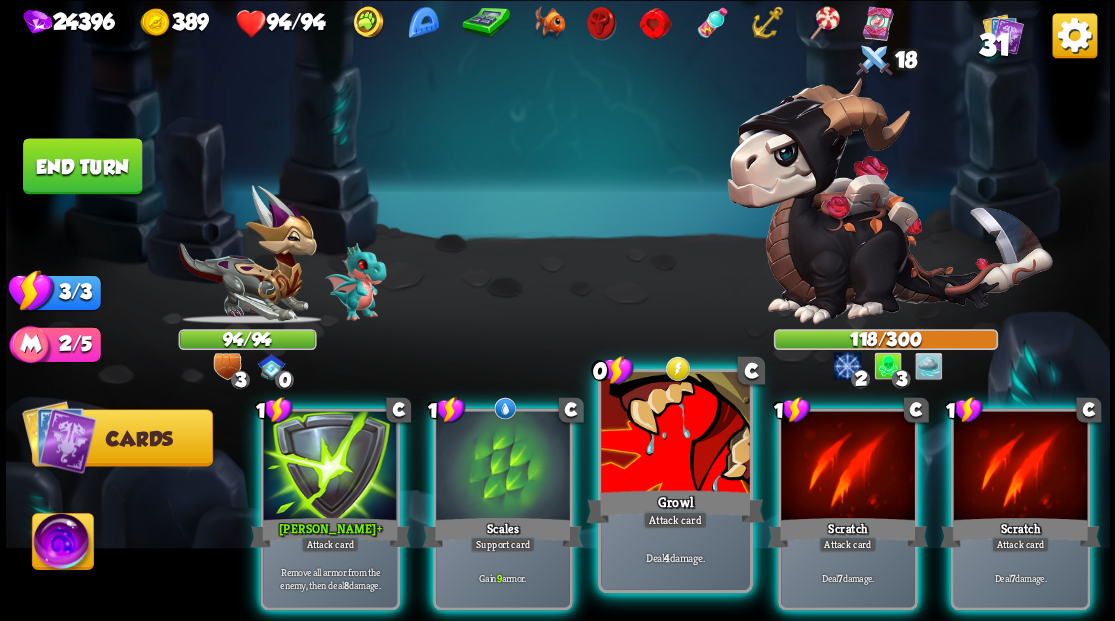 click at bounding box center (675, 434) 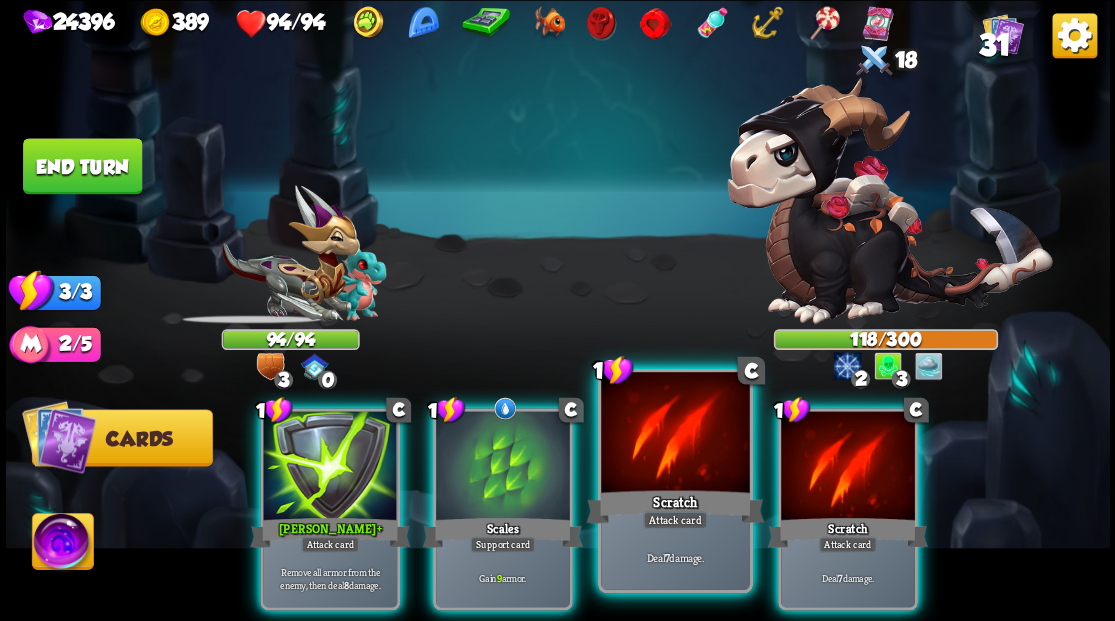click at bounding box center (675, 434) 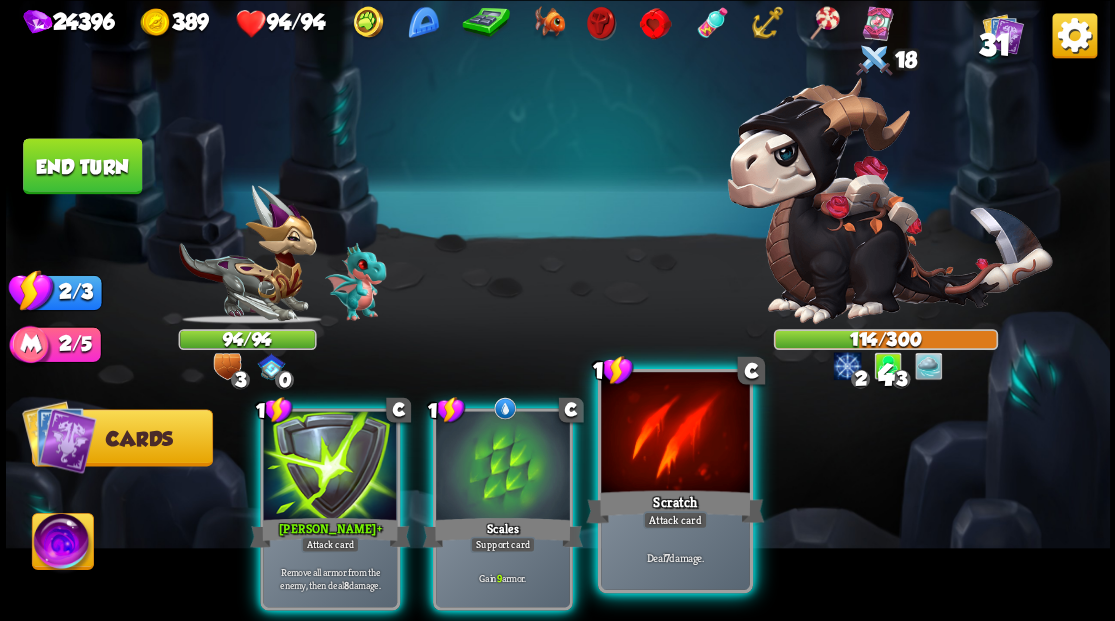 click at bounding box center (675, 434) 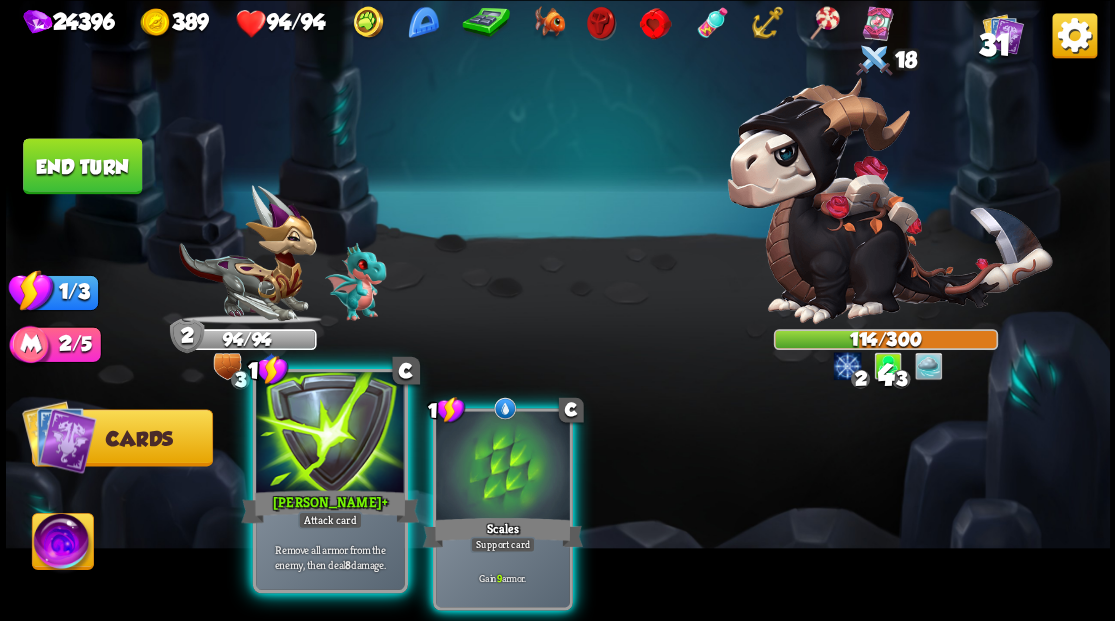 click at bounding box center [330, 434] 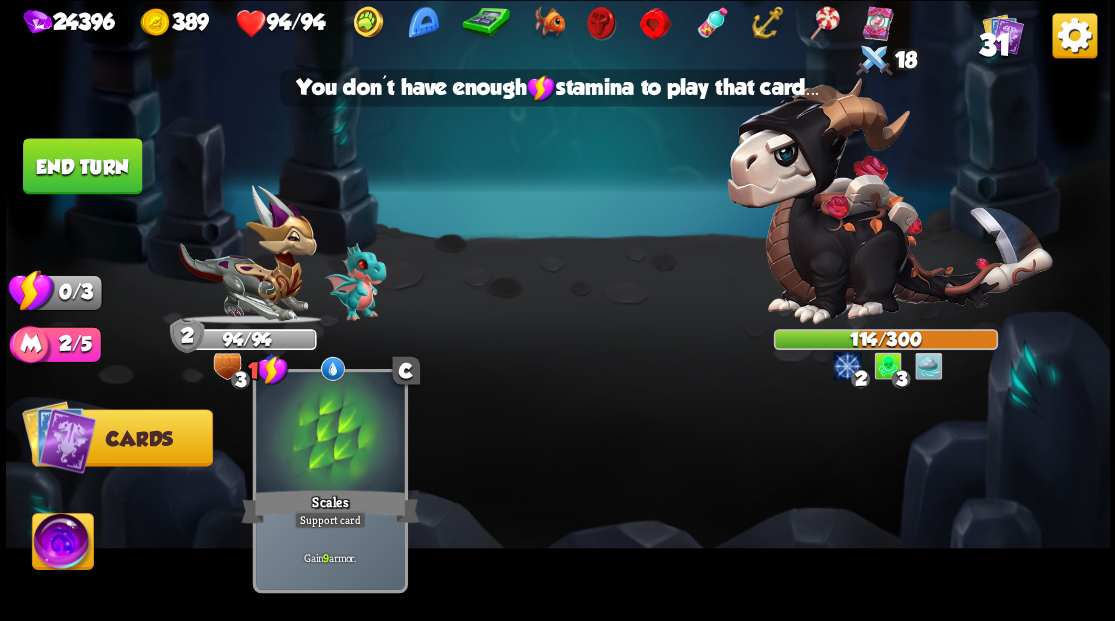 click at bounding box center (330, 434) 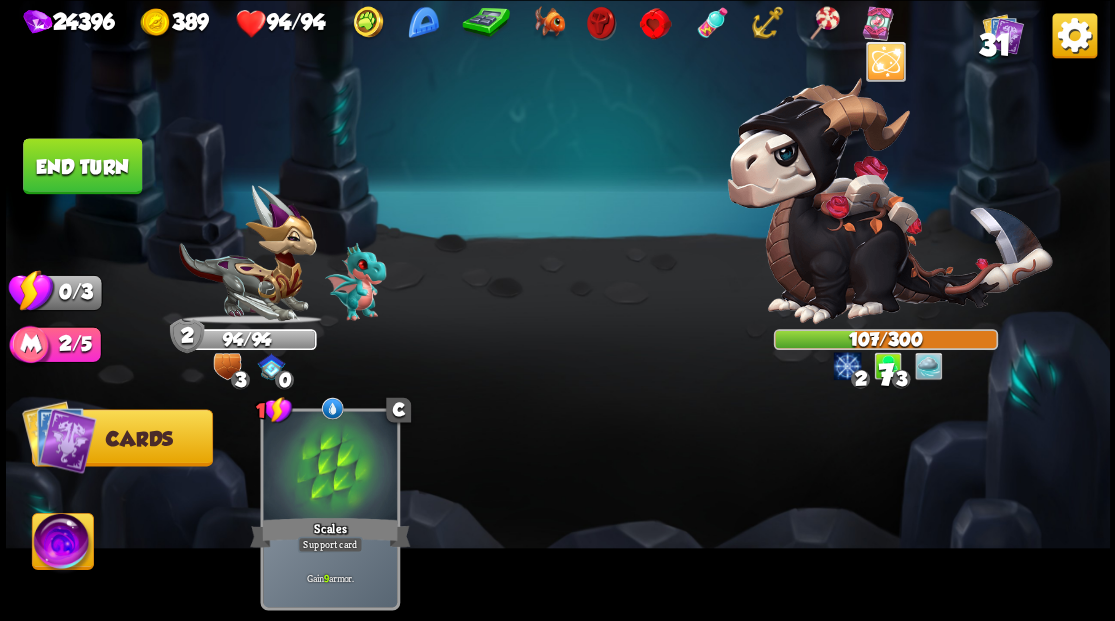 click on "End turn" at bounding box center [82, 166] 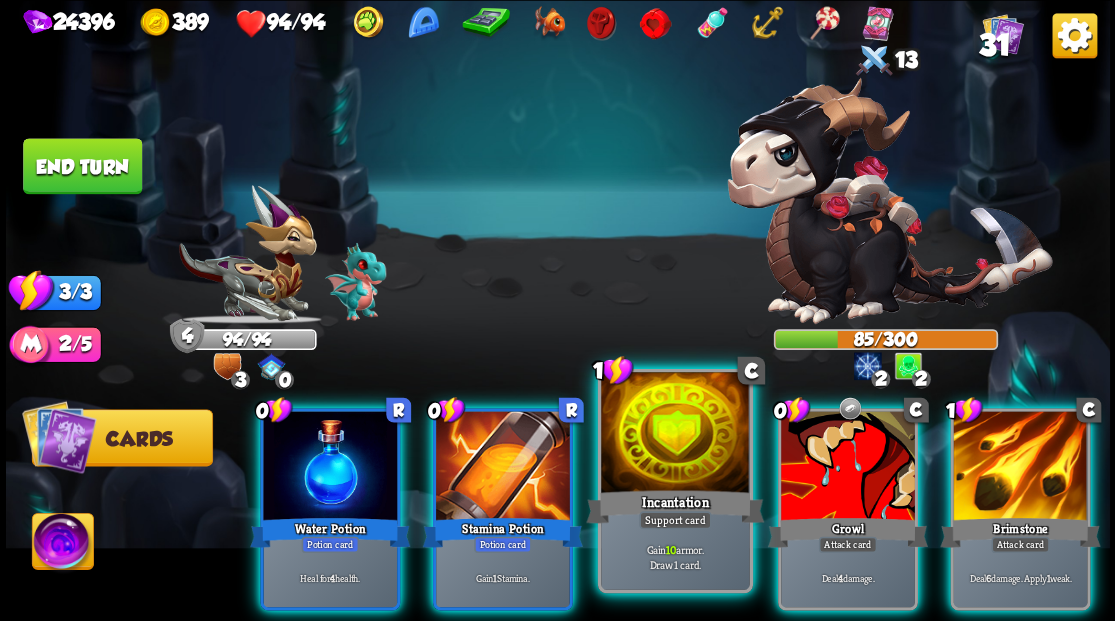 click at bounding box center (675, 434) 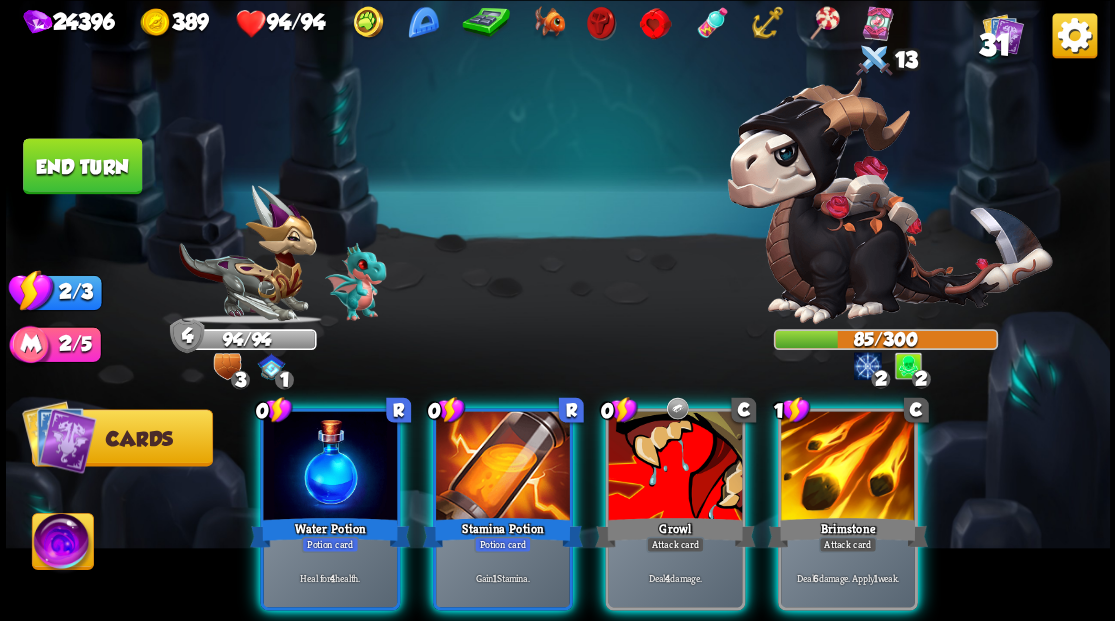 click at bounding box center (675, 467) 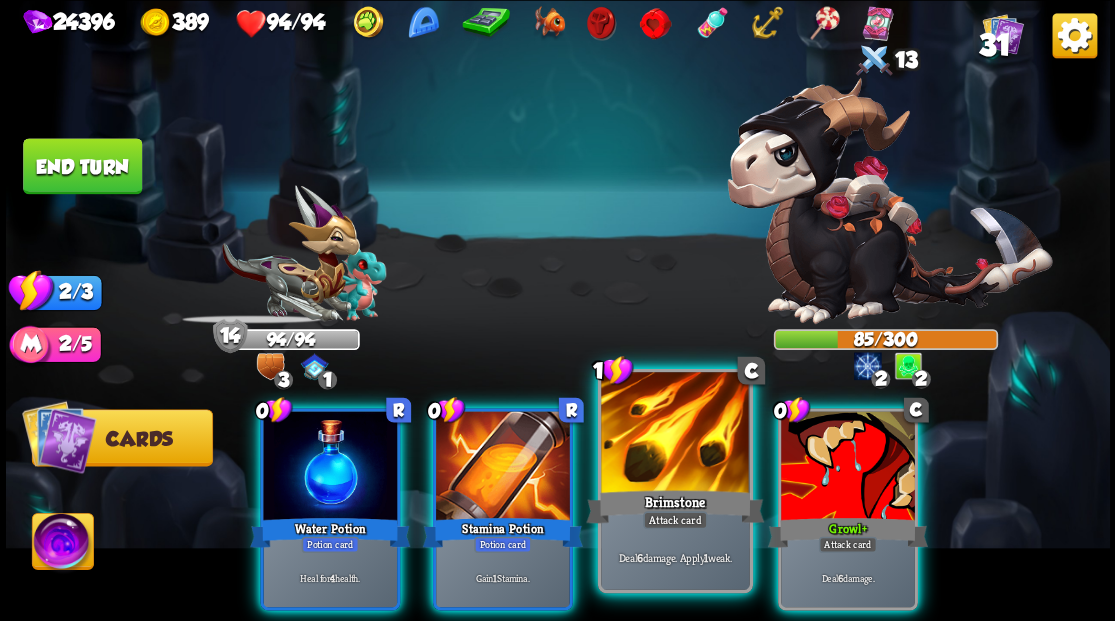 click at bounding box center (675, 434) 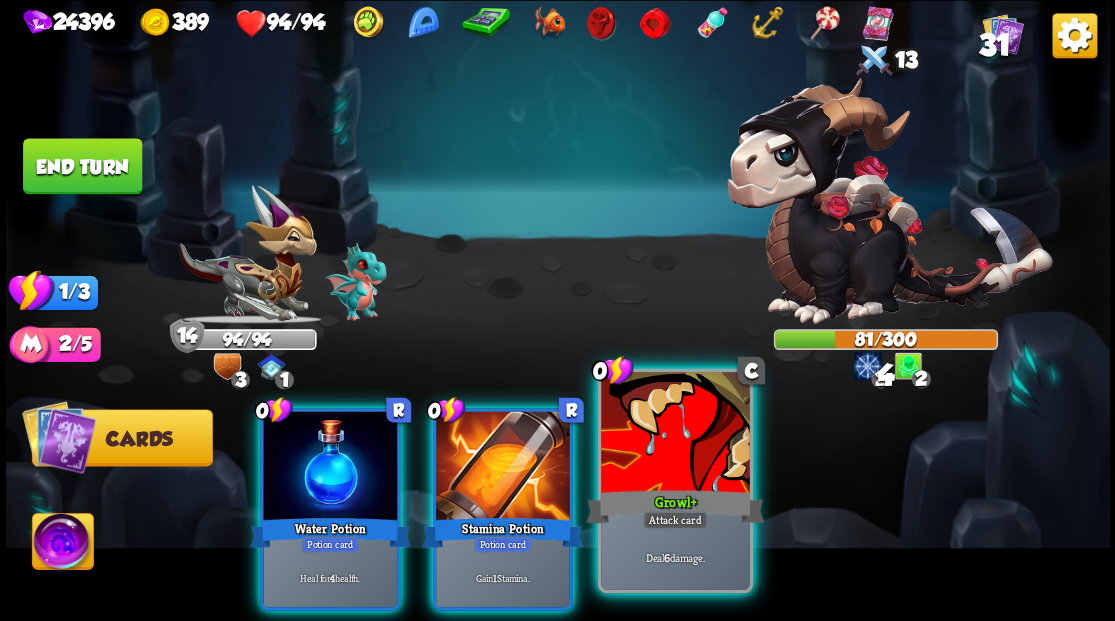 drag, startPoint x: 758, startPoint y: 435, endPoint x: 712, endPoint y: 448, distance: 47.801674 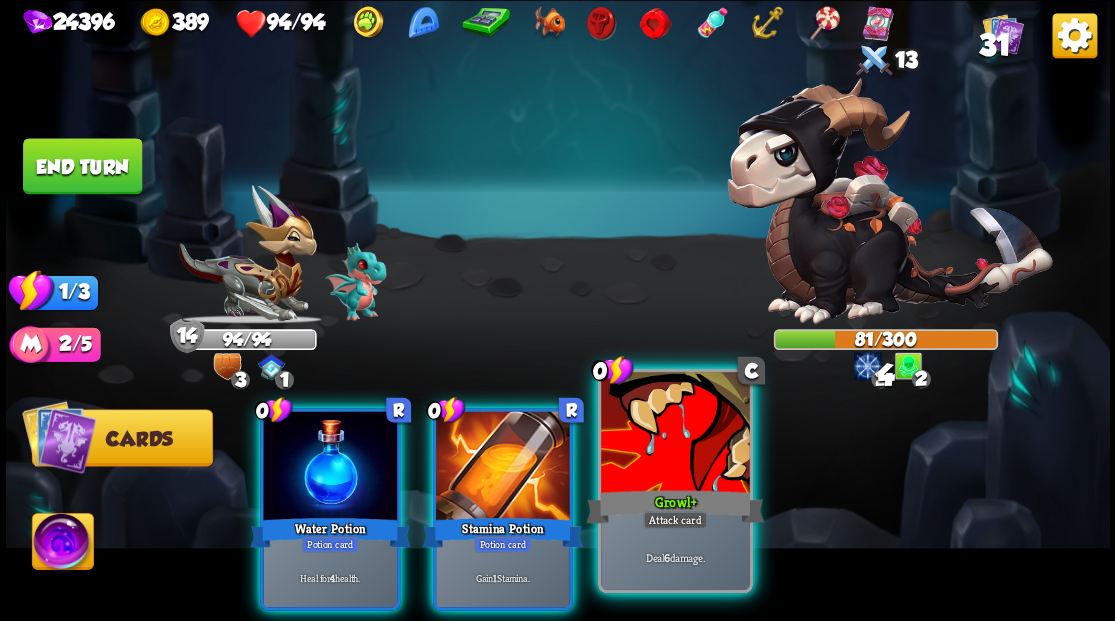 click on "0
R   Water Potion     Potion card   Heal for  4  health.
0
R   Stamina Potion     Potion card   Gain  1  Stamina.
0
C   Growl +     Attack card   Deal  6  damage." at bounding box center (667, 483) 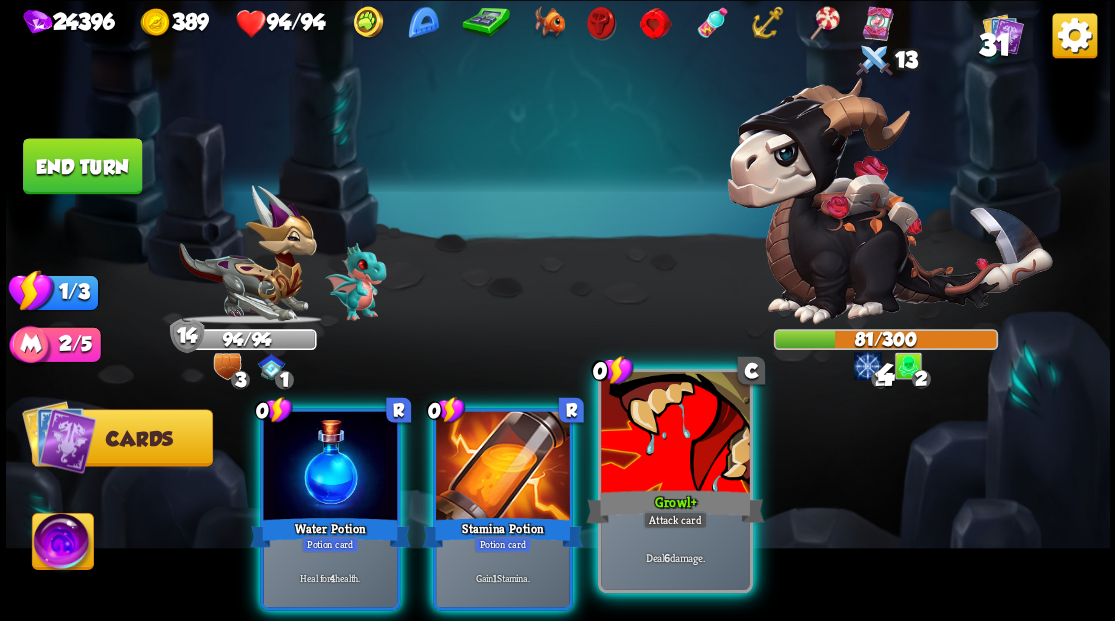 click at bounding box center [675, 434] 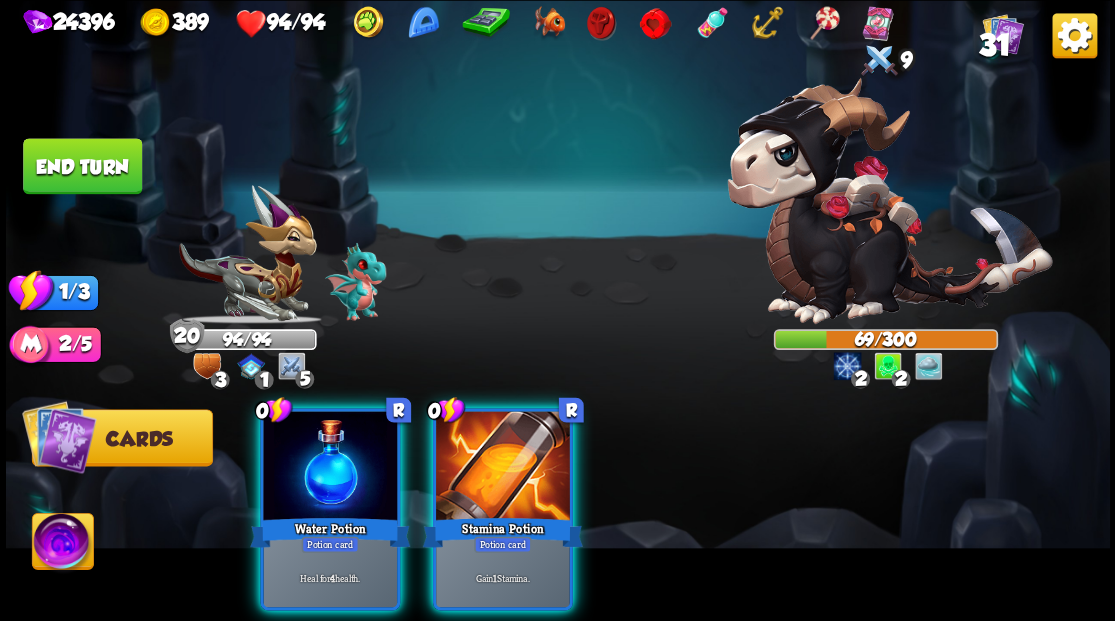 click on "End turn" at bounding box center (82, 166) 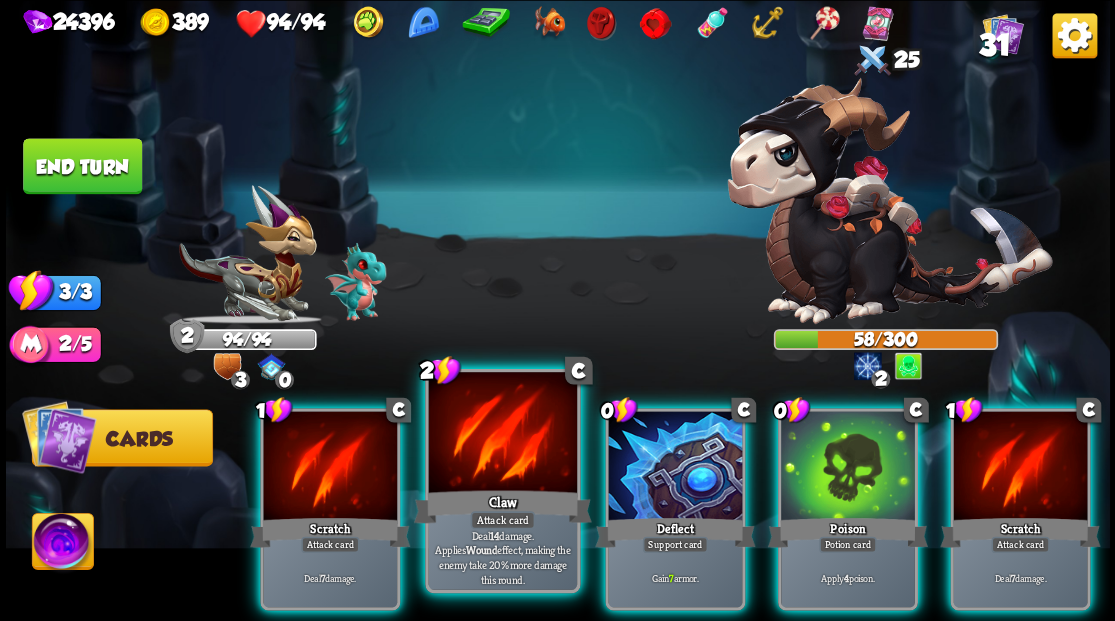 click at bounding box center [502, 434] 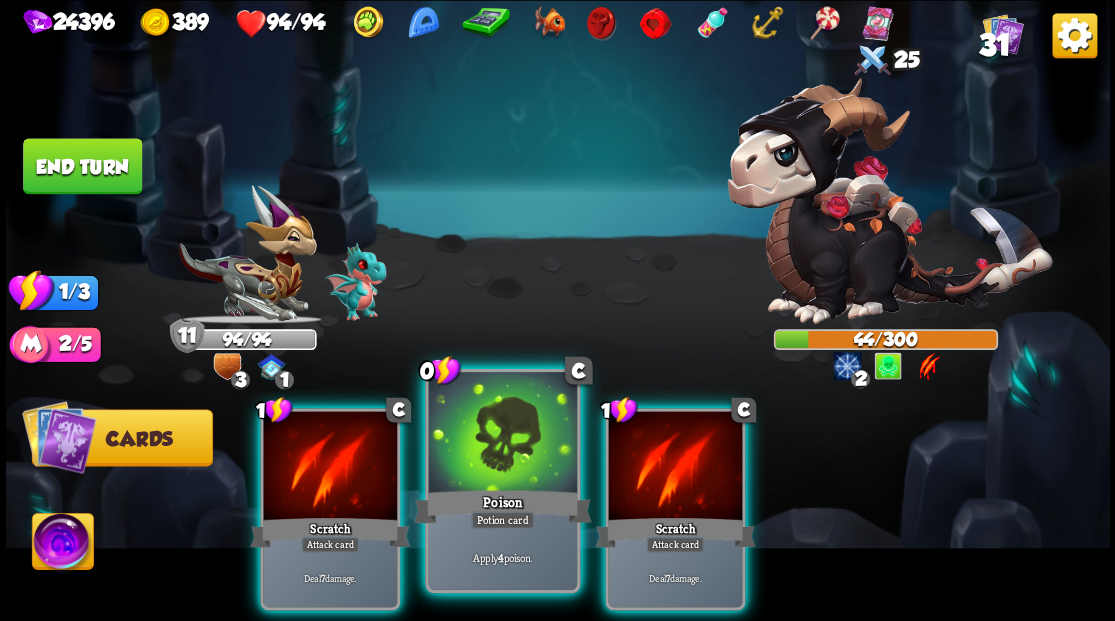 click at bounding box center (502, 434) 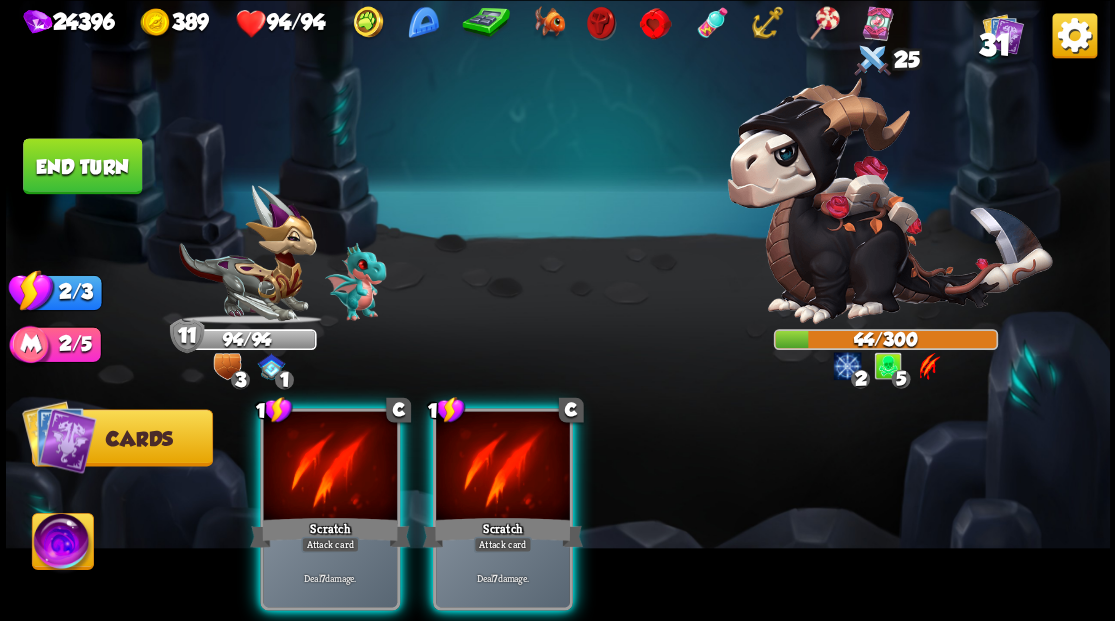 click at bounding box center (503, 467) 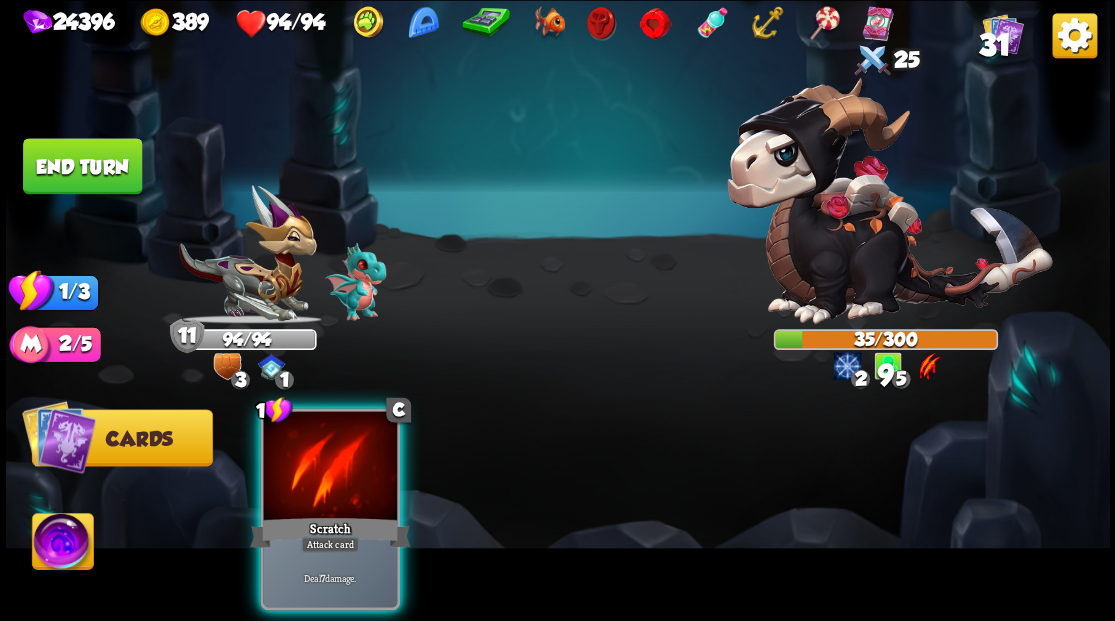 click at bounding box center [330, 467] 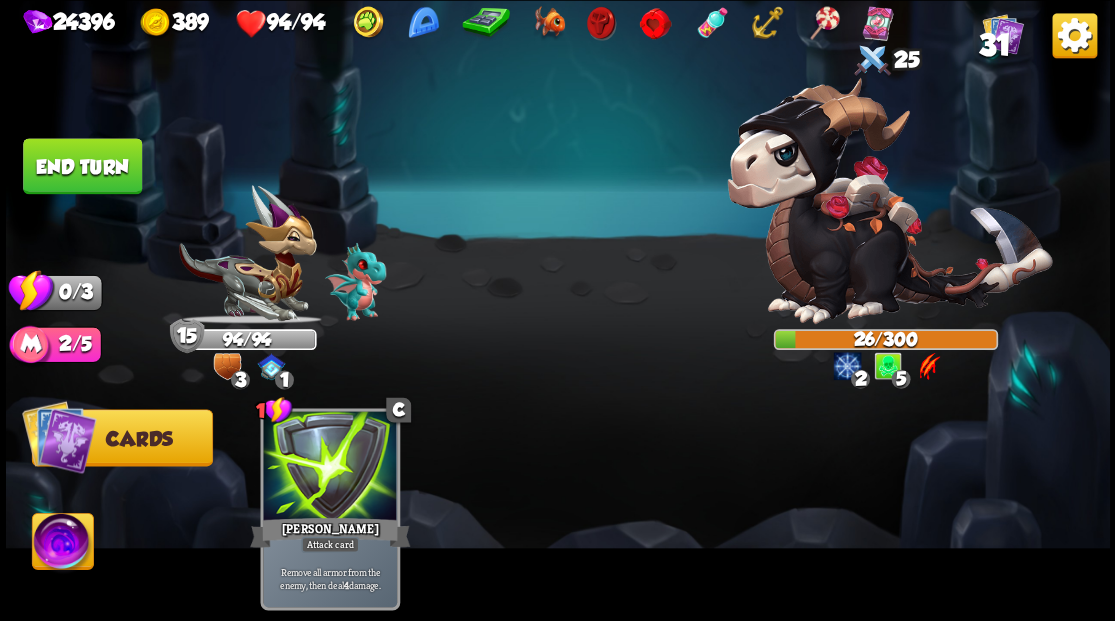 click on "End turn" at bounding box center [82, 166] 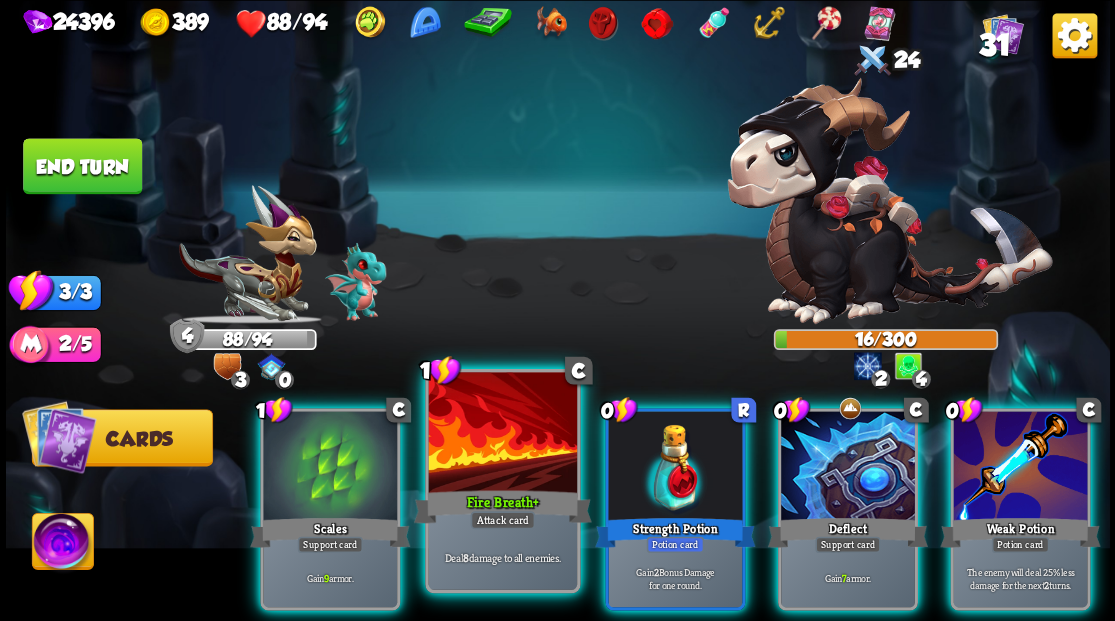 click at bounding box center [502, 434] 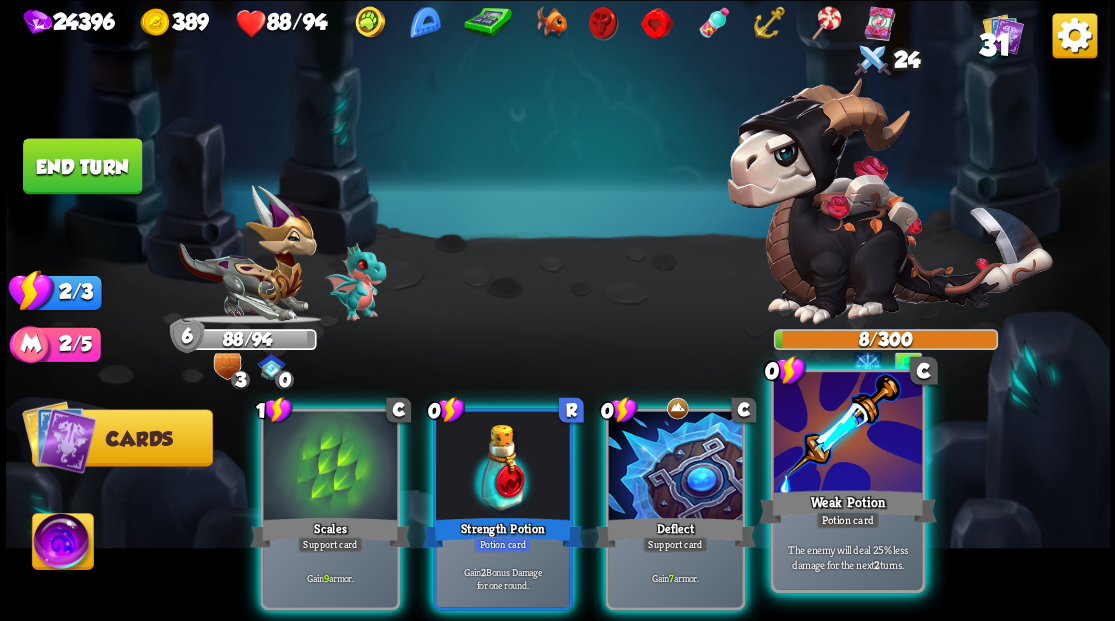click at bounding box center (847, 434) 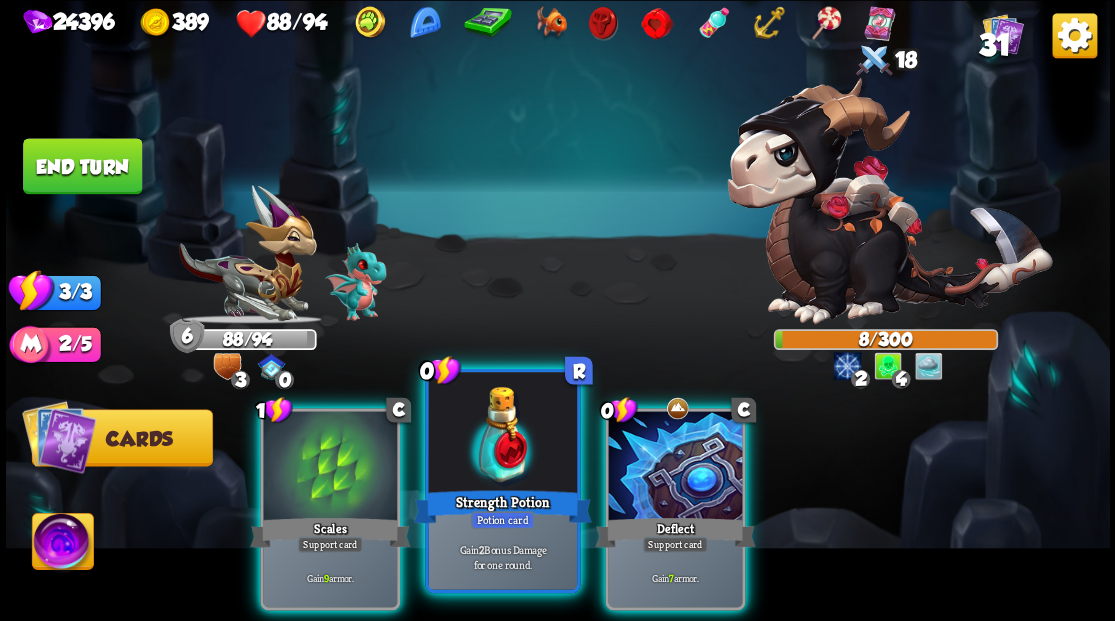 click at bounding box center (502, 434) 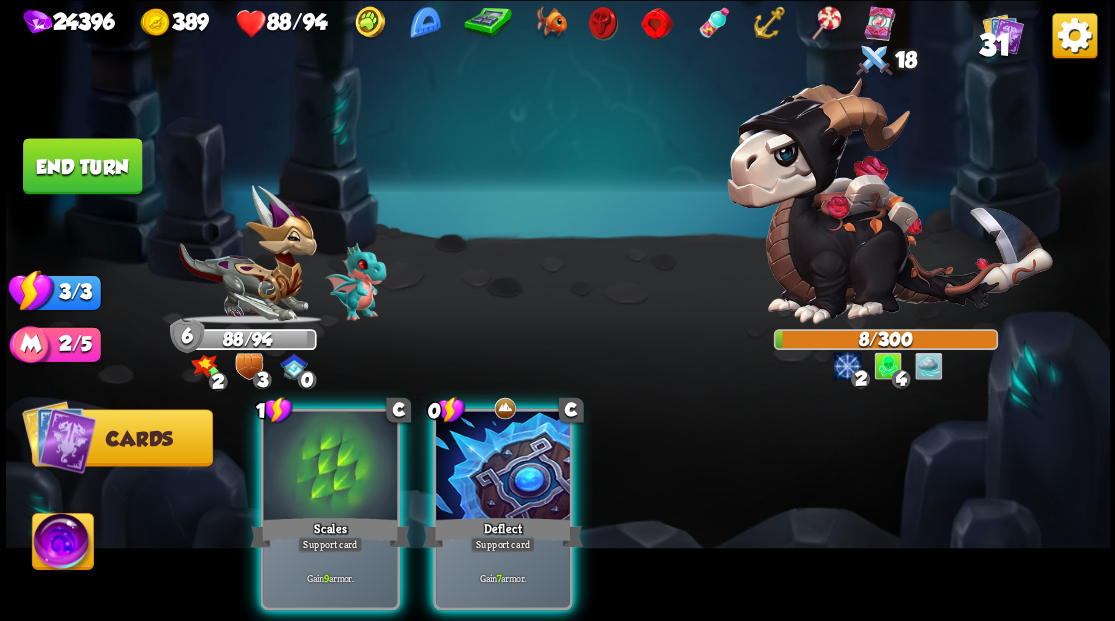 click at bounding box center [503, 467] 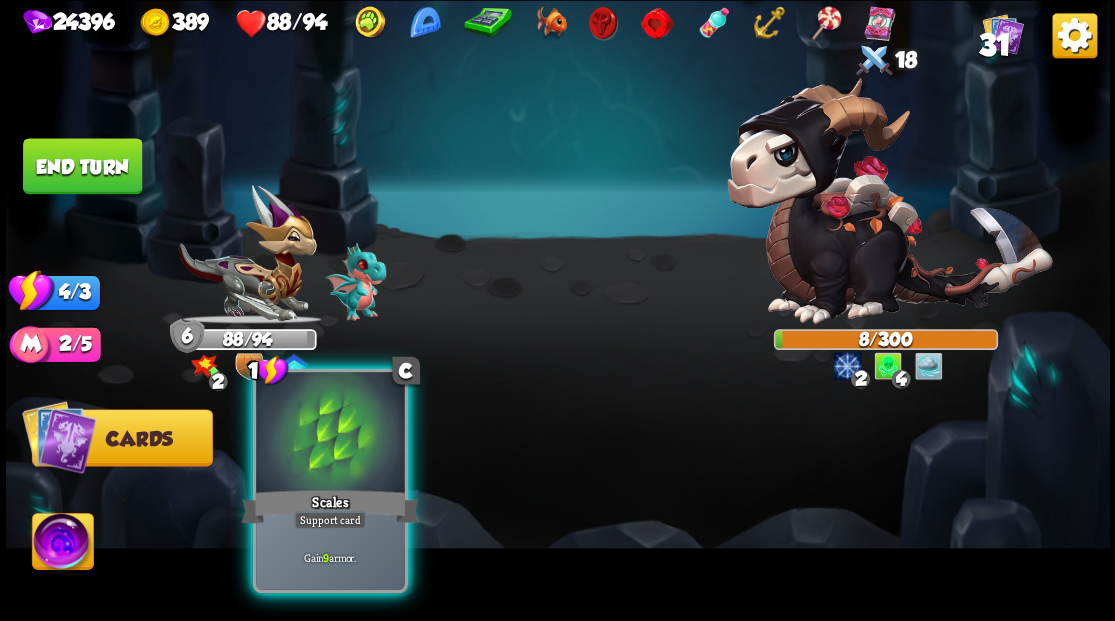 click at bounding box center (330, 434) 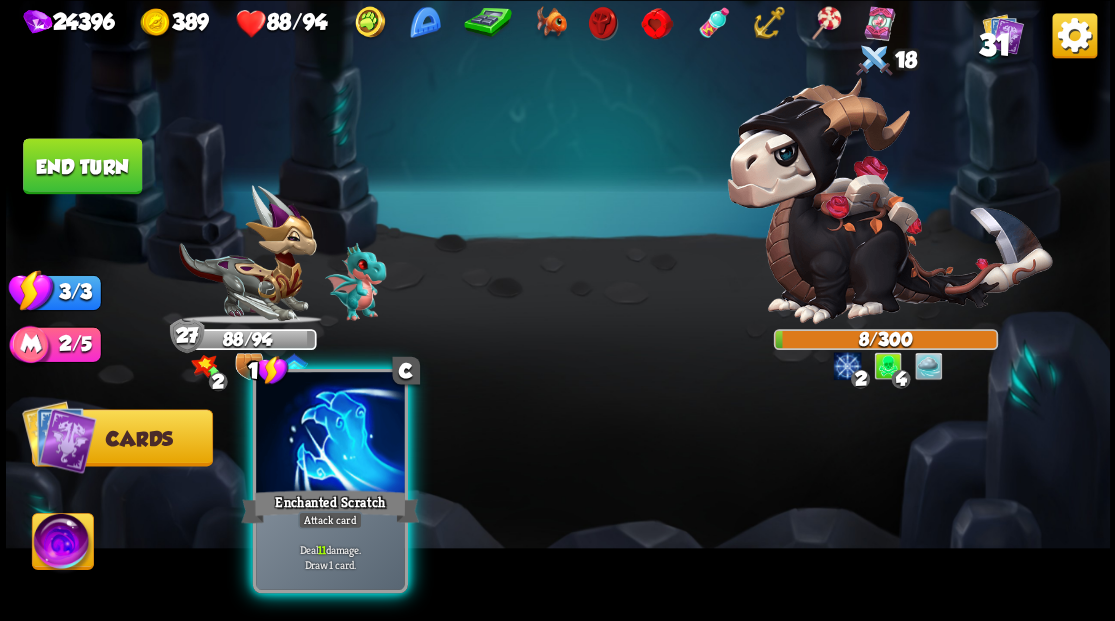 click at bounding box center [330, 434] 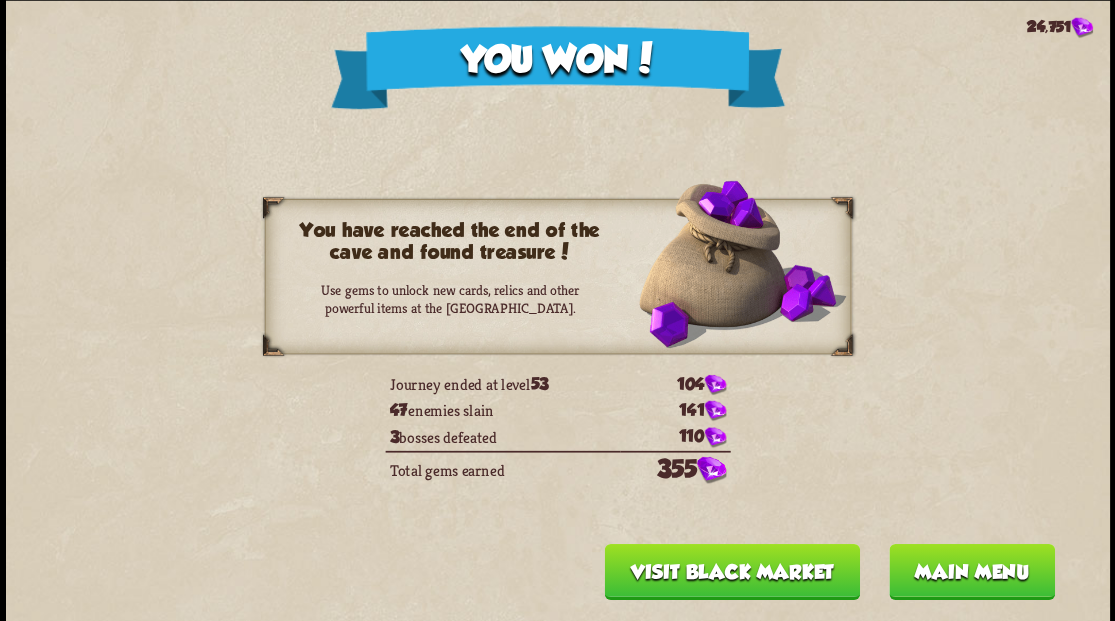 click on "Main menu" at bounding box center [971, 571] 